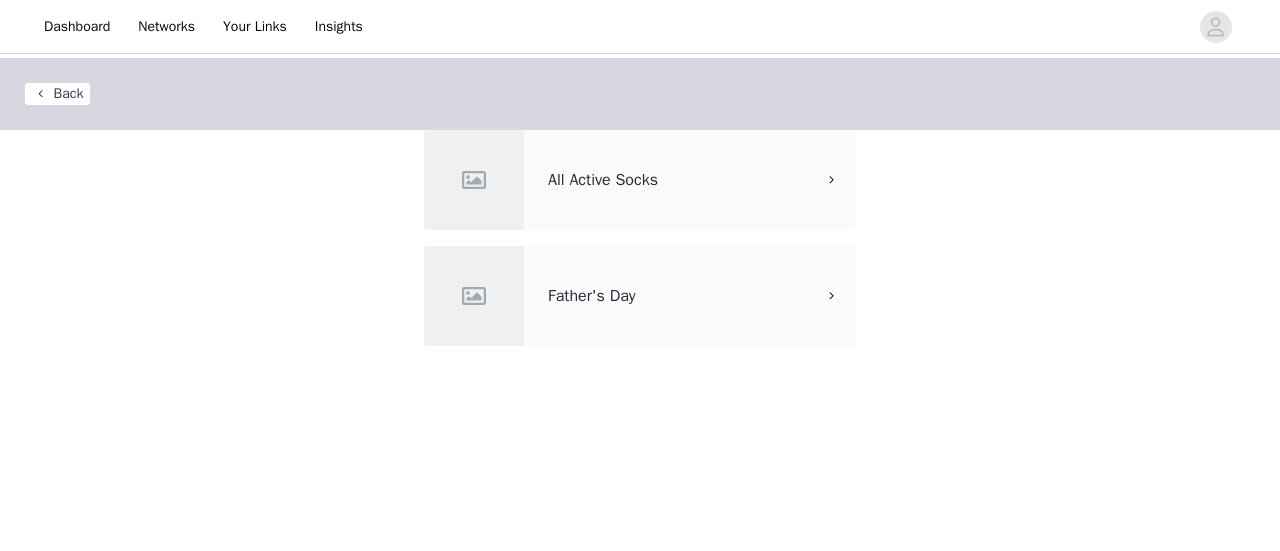 scroll, scrollTop: 0, scrollLeft: 0, axis: both 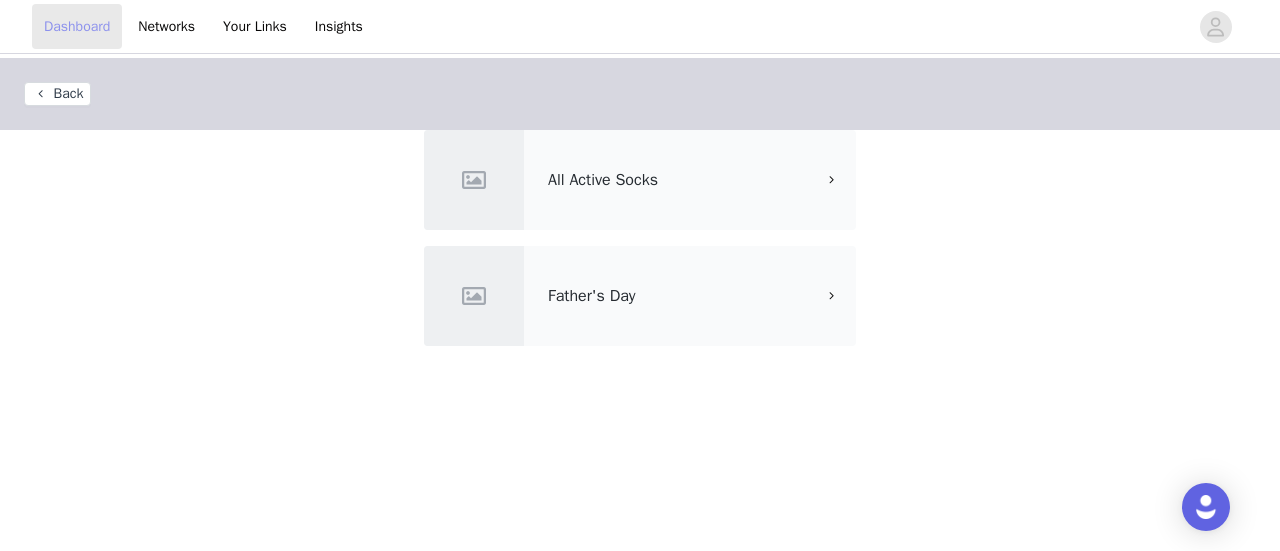 click on "Dashboard" at bounding box center [77, 26] 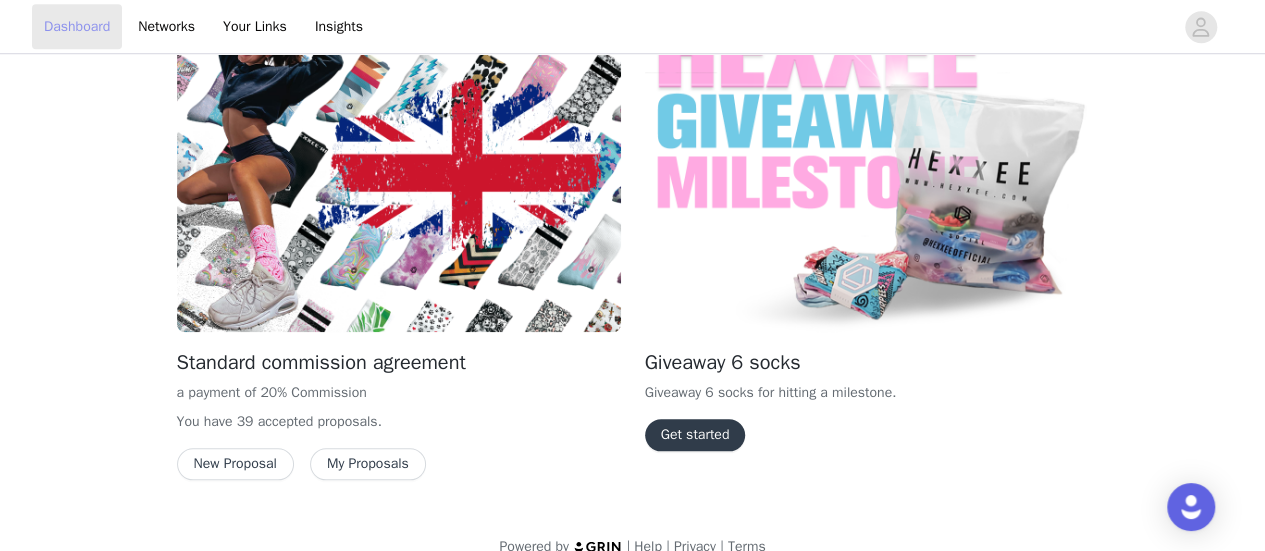 scroll, scrollTop: 814, scrollLeft: 0, axis: vertical 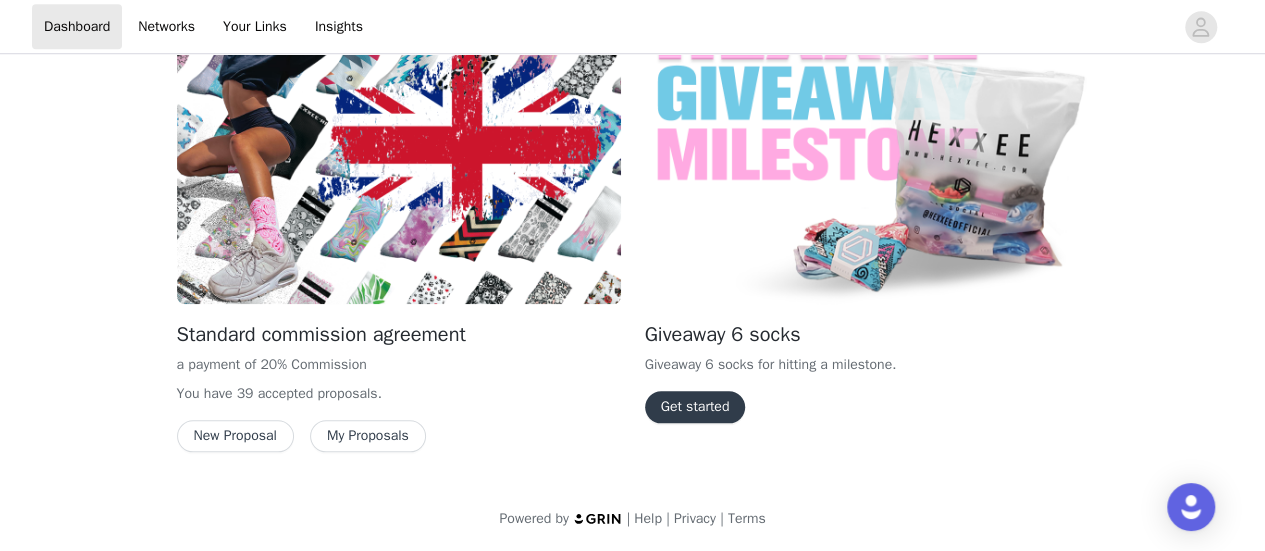 click on "New Proposal" at bounding box center [235, 436] 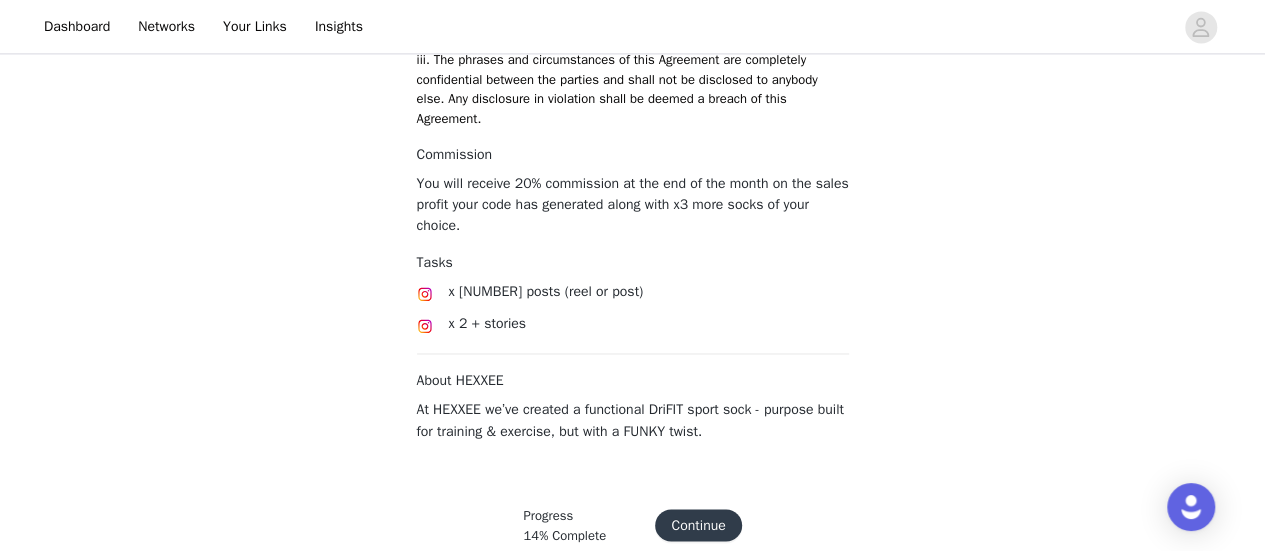 scroll, scrollTop: 1523, scrollLeft: 0, axis: vertical 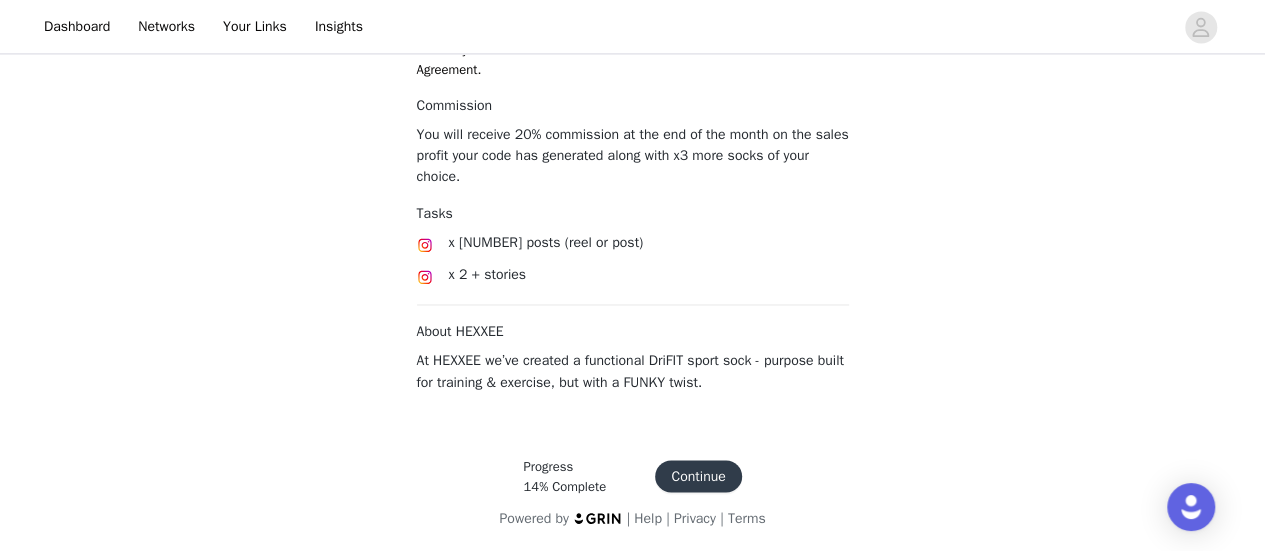 click on "Continue" at bounding box center [698, 476] 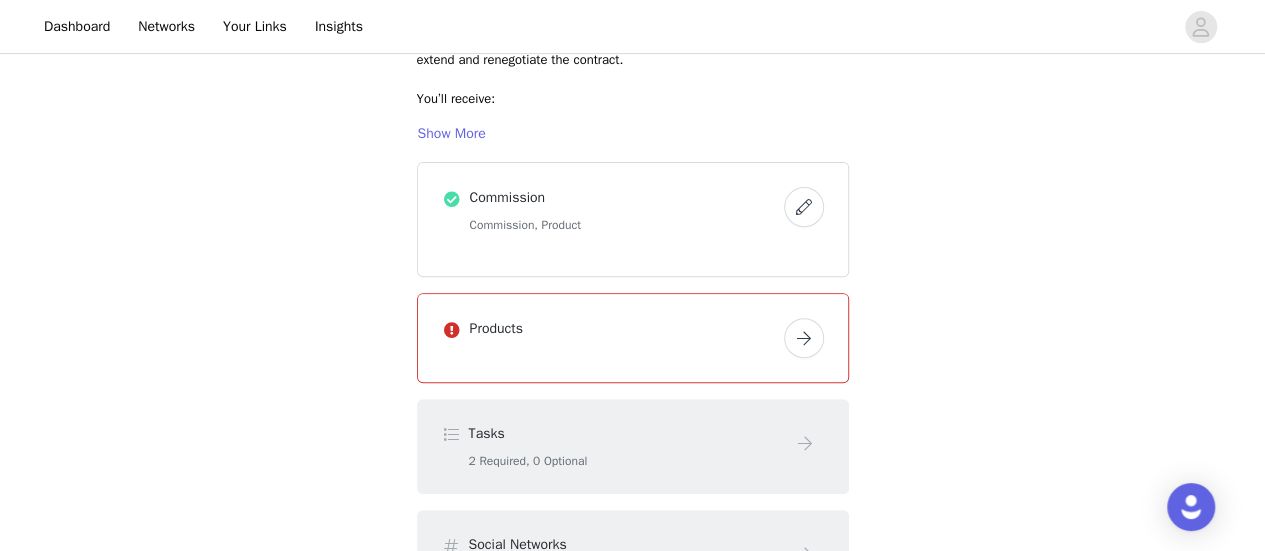 scroll, scrollTop: 360, scrollLeft: 0, axis: vertical 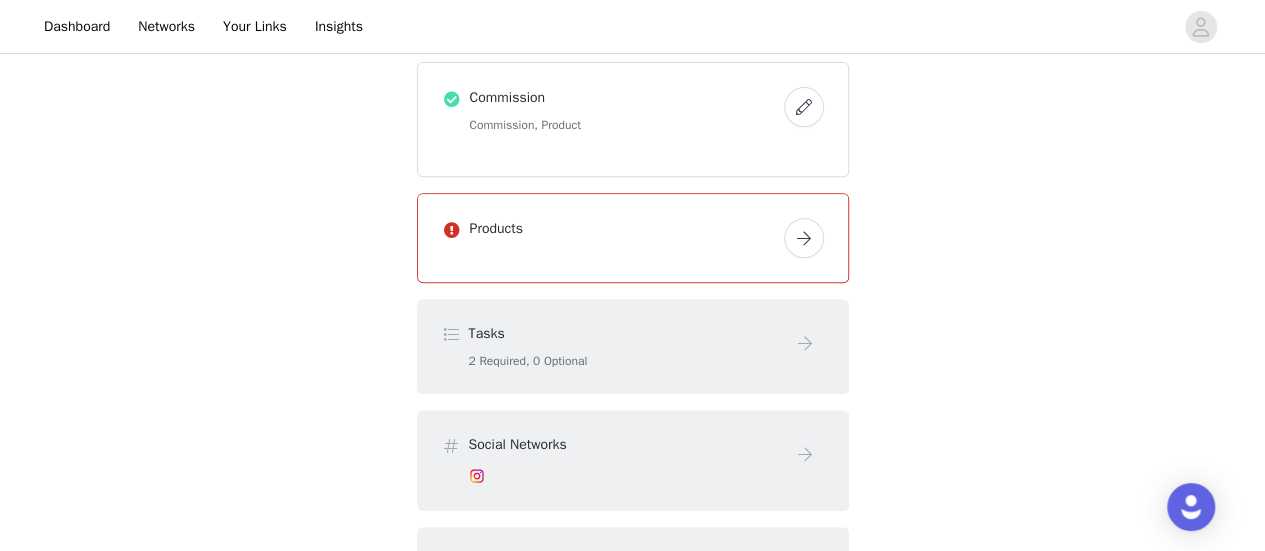 click on "Products" at bounding box center (633, 238) 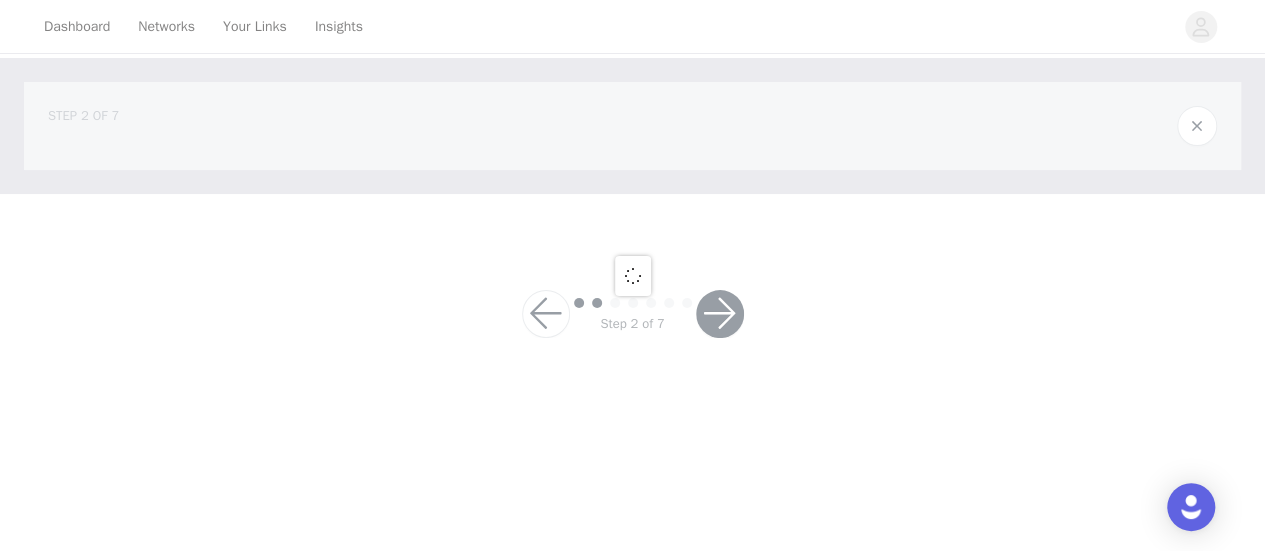 scroll, scrollTop: 0, scrollLeft: 0, axis: both 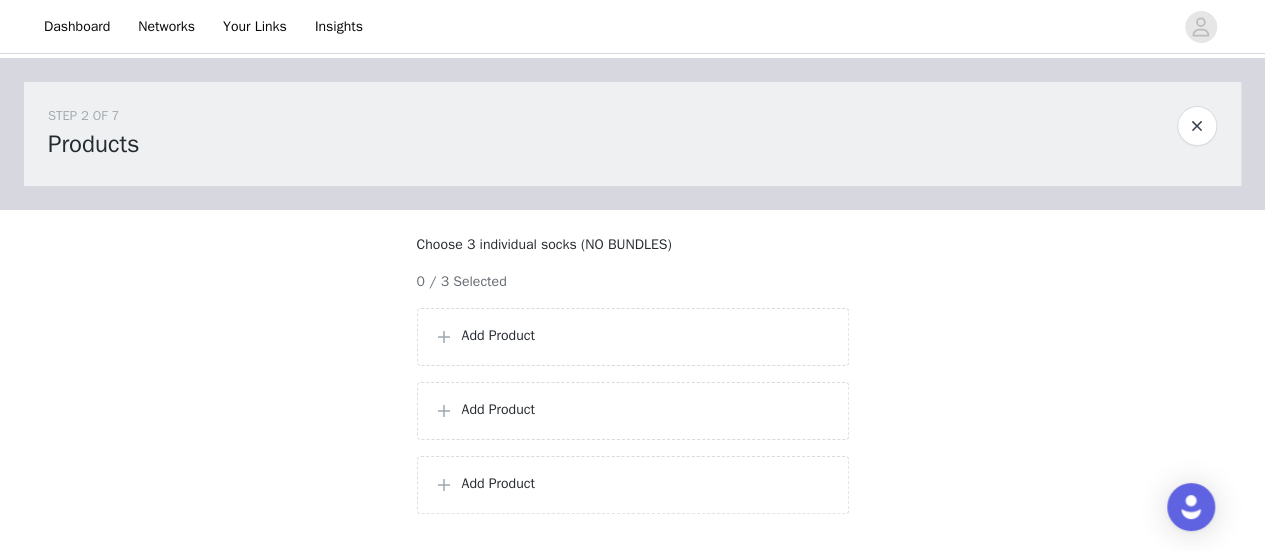 click on "Add Product" at bounding box center (647, 335) 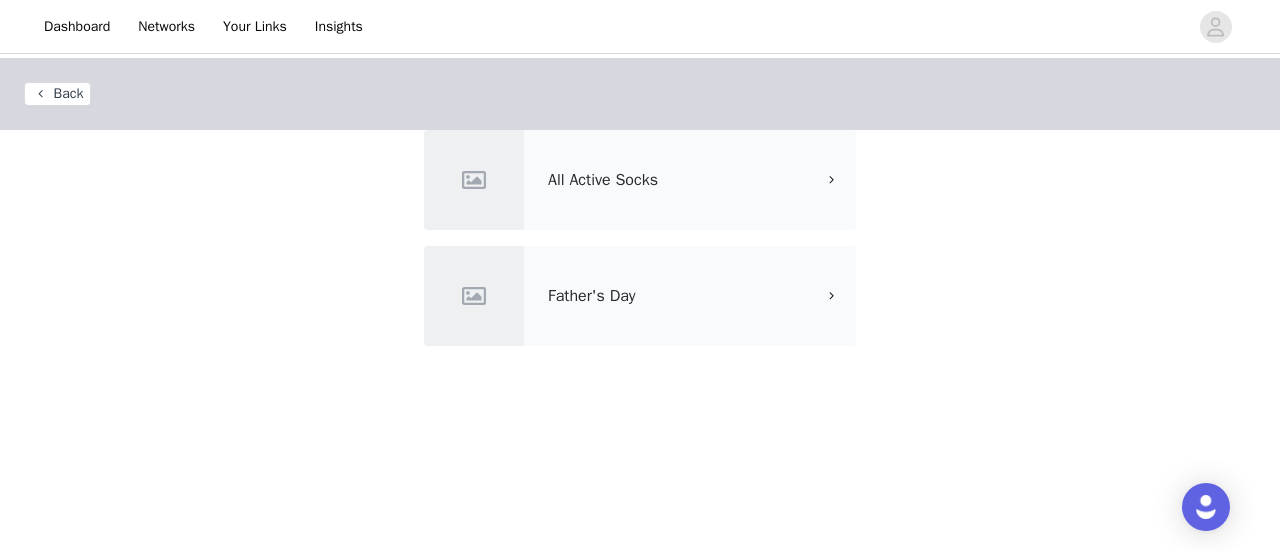 click on "All Active Socks" at bounding box center [640, 180] 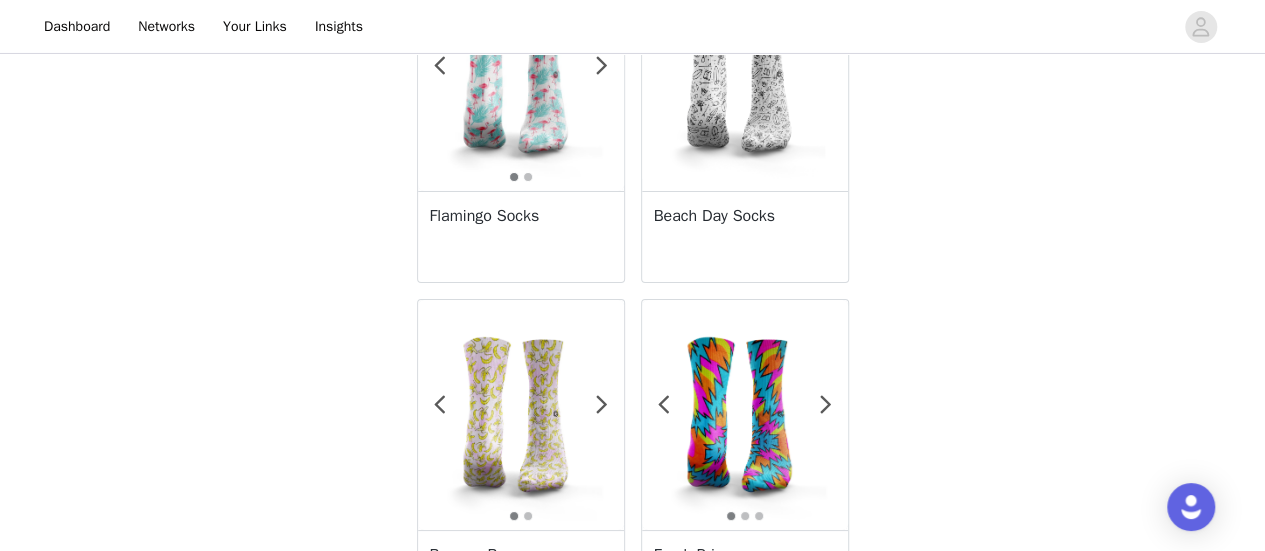 scroll, scrollTop: 3702, scrollLeft: 0, axis: vertical 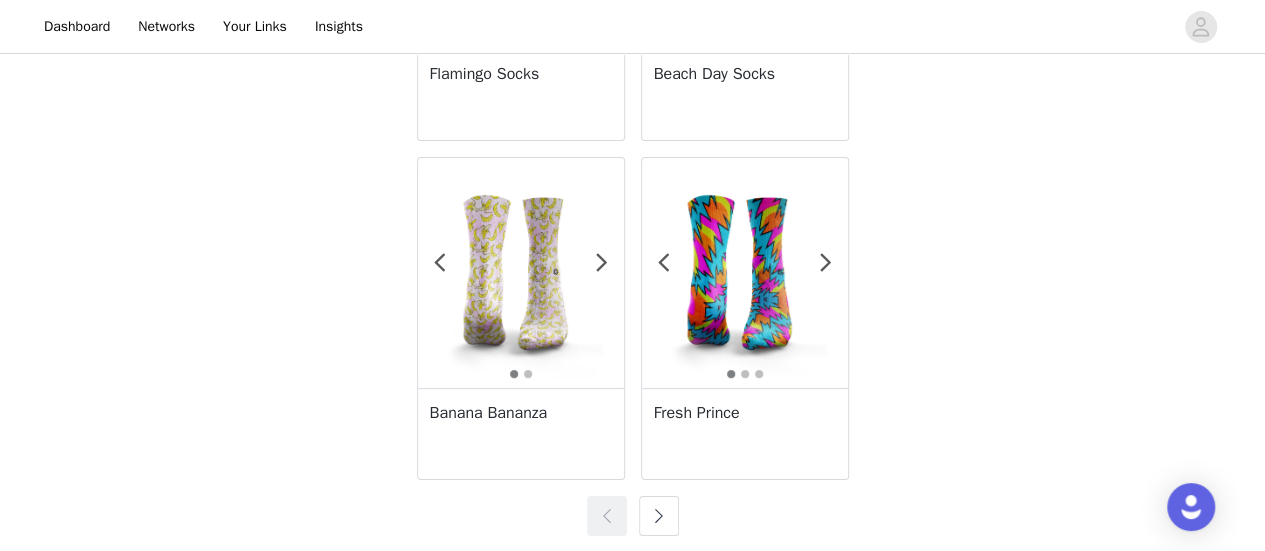 click at bounding box center (659, 516) 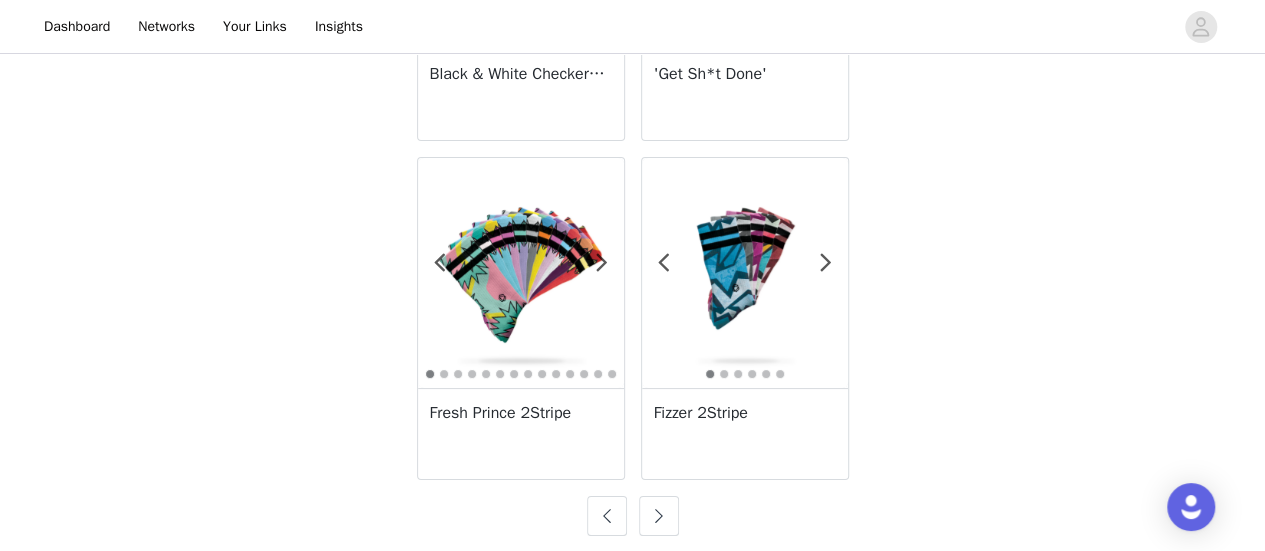 type 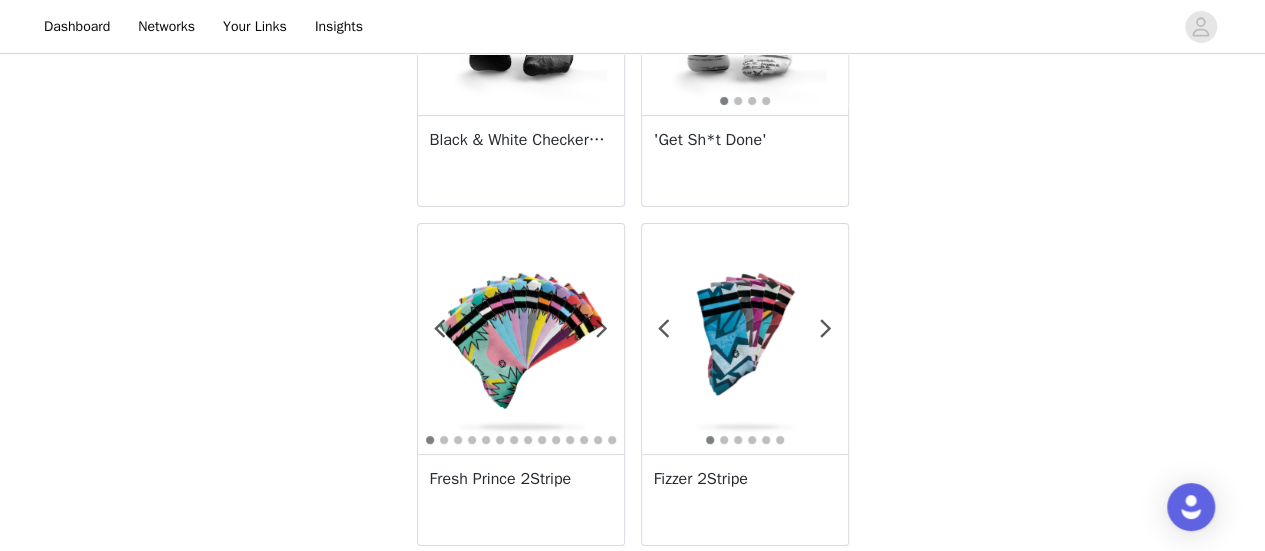 scroll, scrollTop: 3702, scrollLeft: 0, axis: vertical 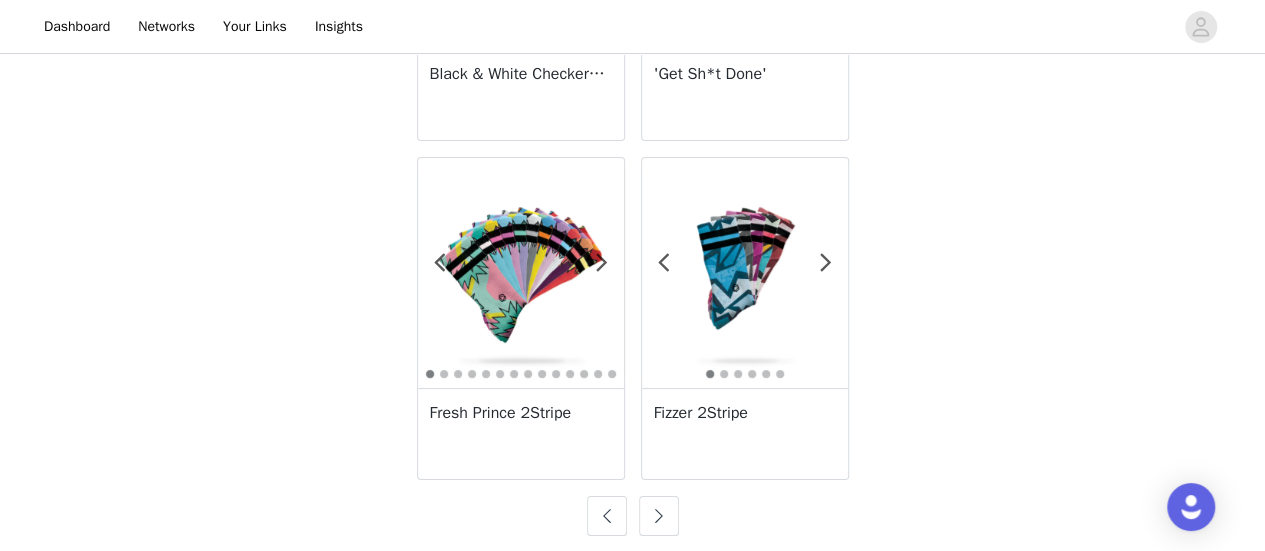 click at bounding box center (659, 516) 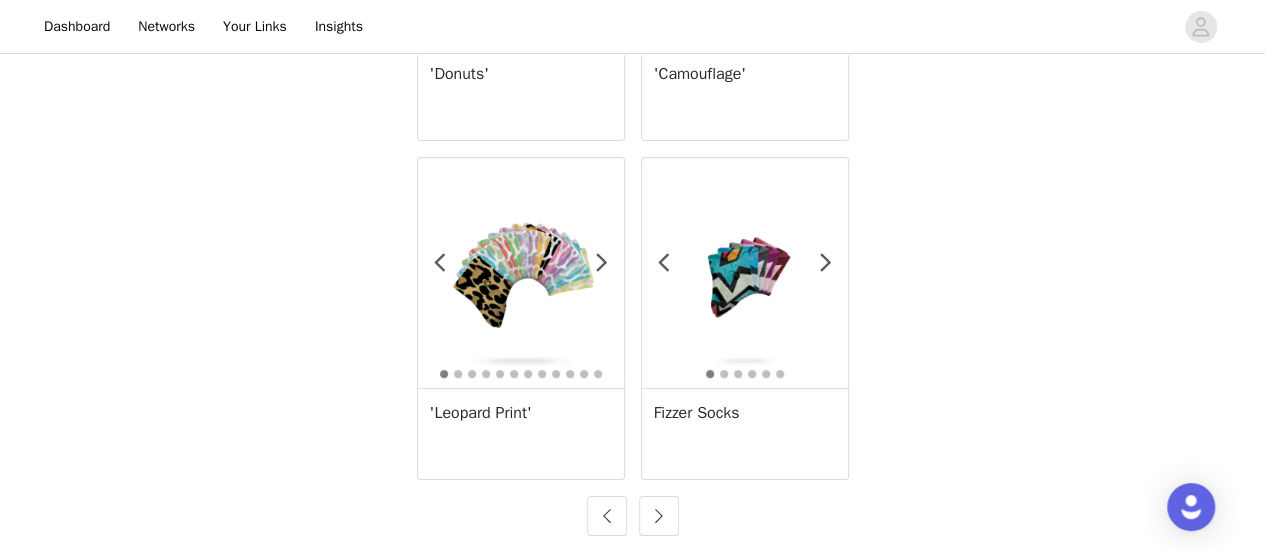 click at bounding box center [659, 516] 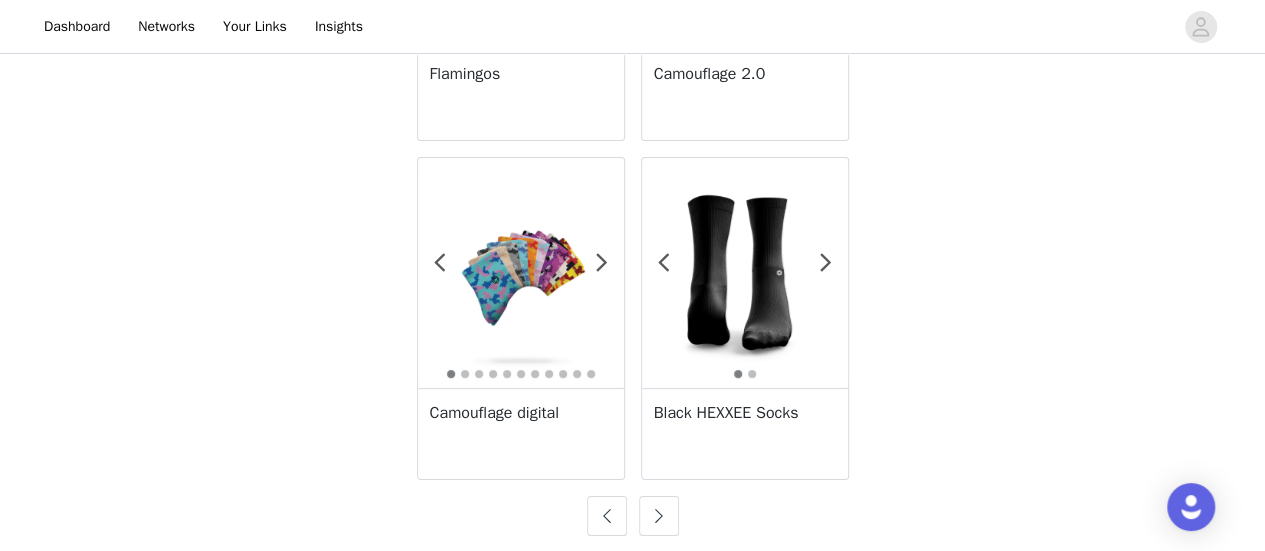 click at bounding box center [607, 516] 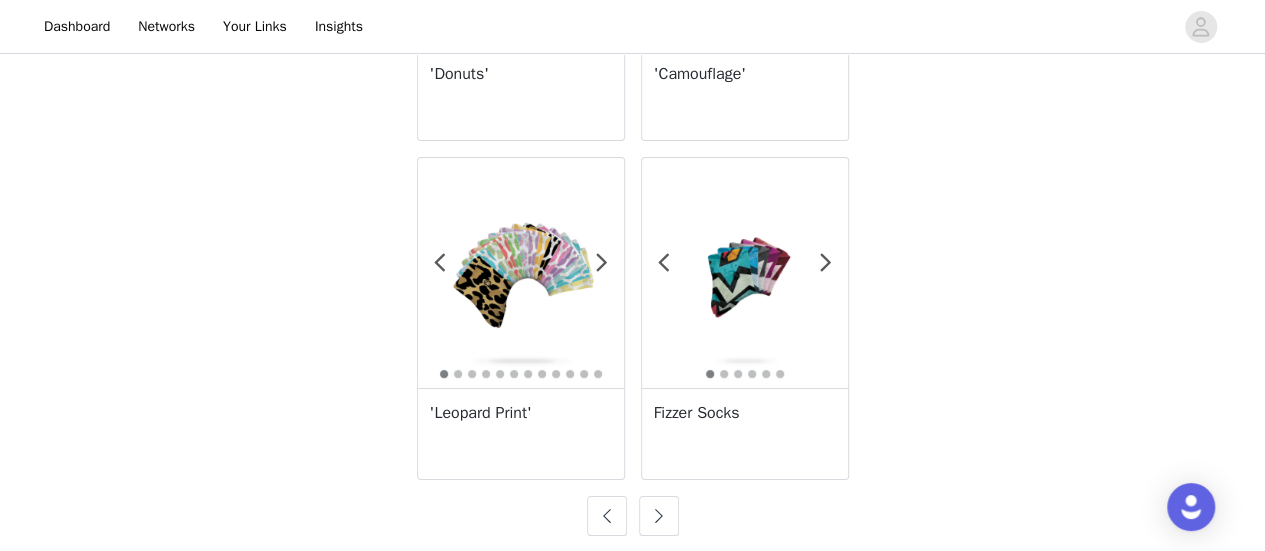 type 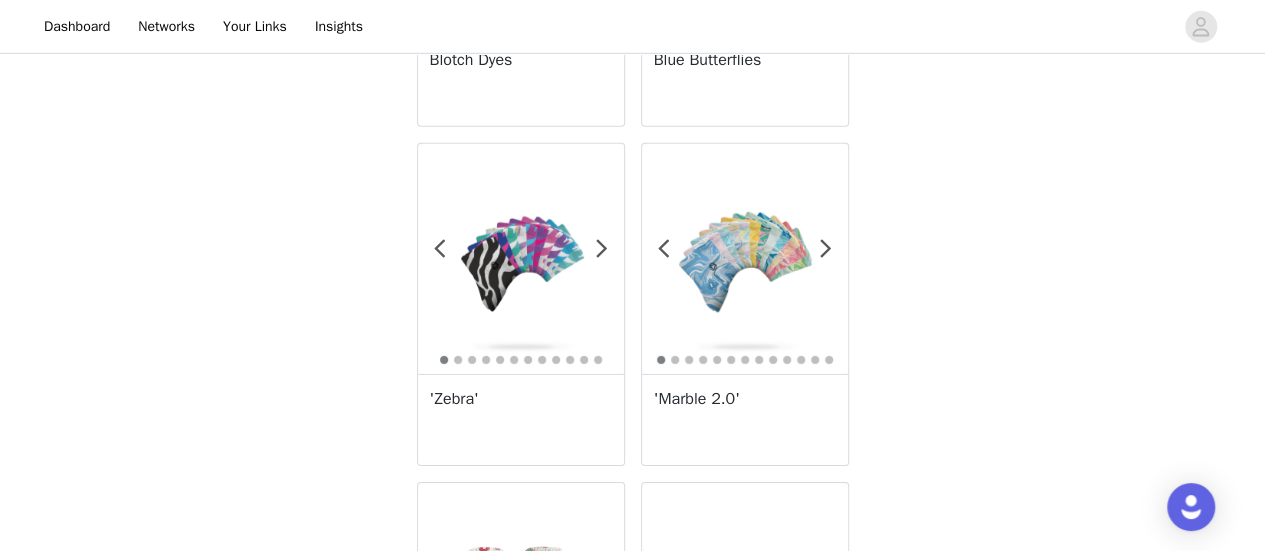 scroll, scrollTop: 3040, scrollLeft: 0, axis: vertical 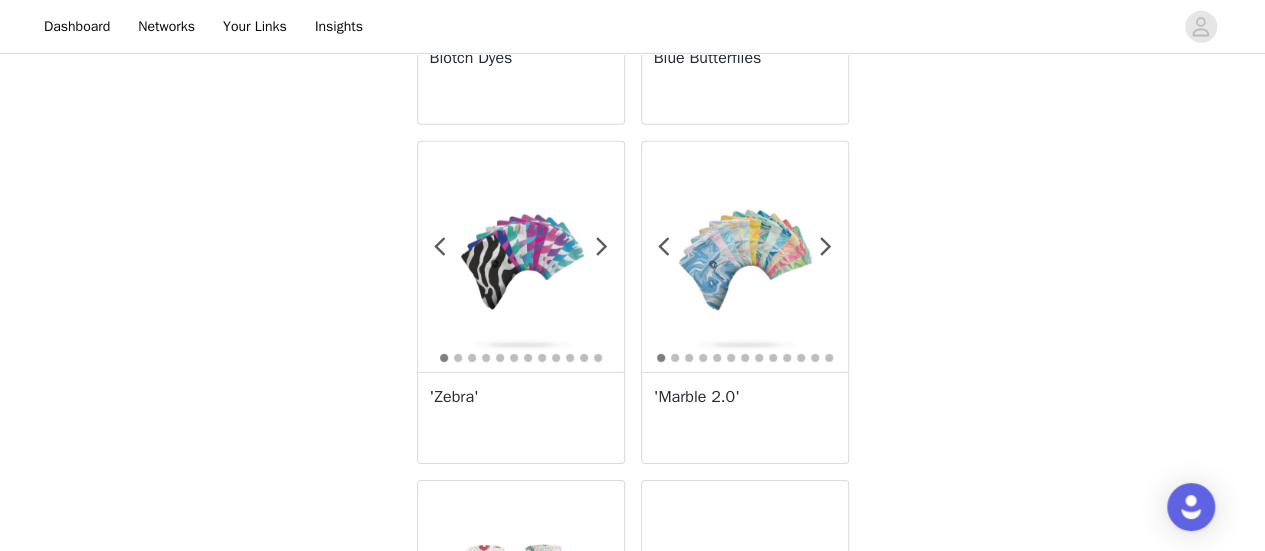 click at bounding box center (745, 257) 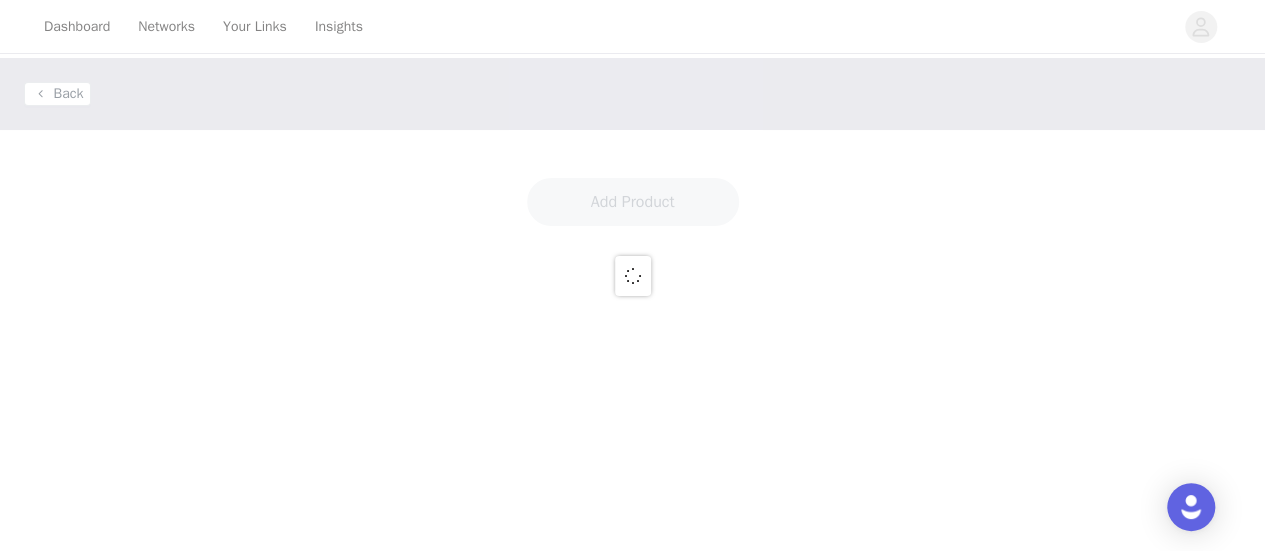 scroll, scrollTop: 0, scrollLeft: 0, axis: both 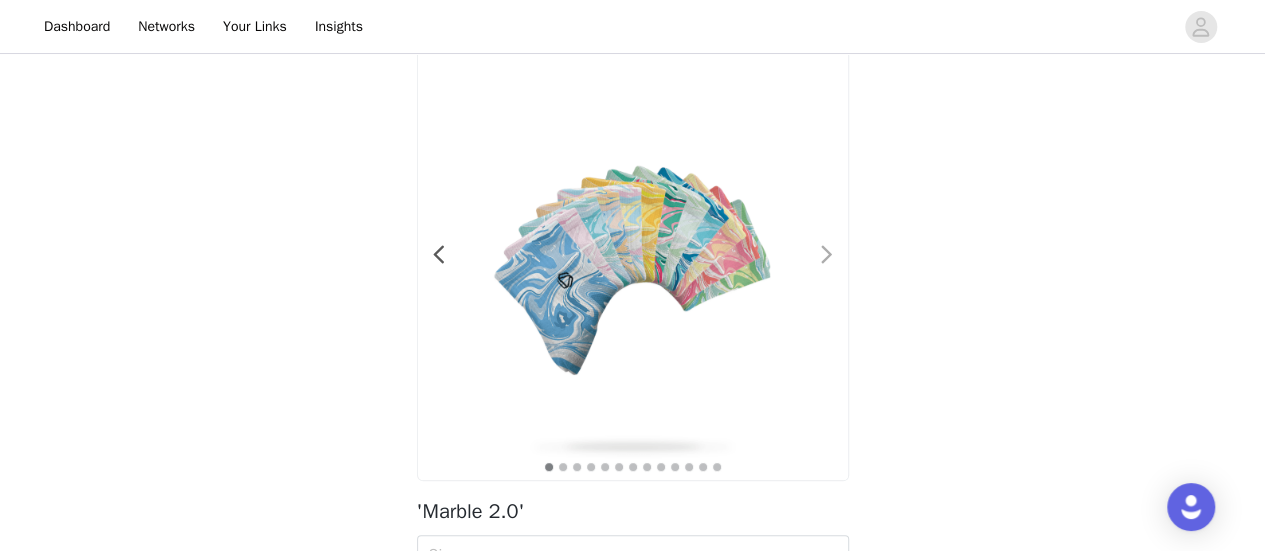 click at bounding box center [827, 255] 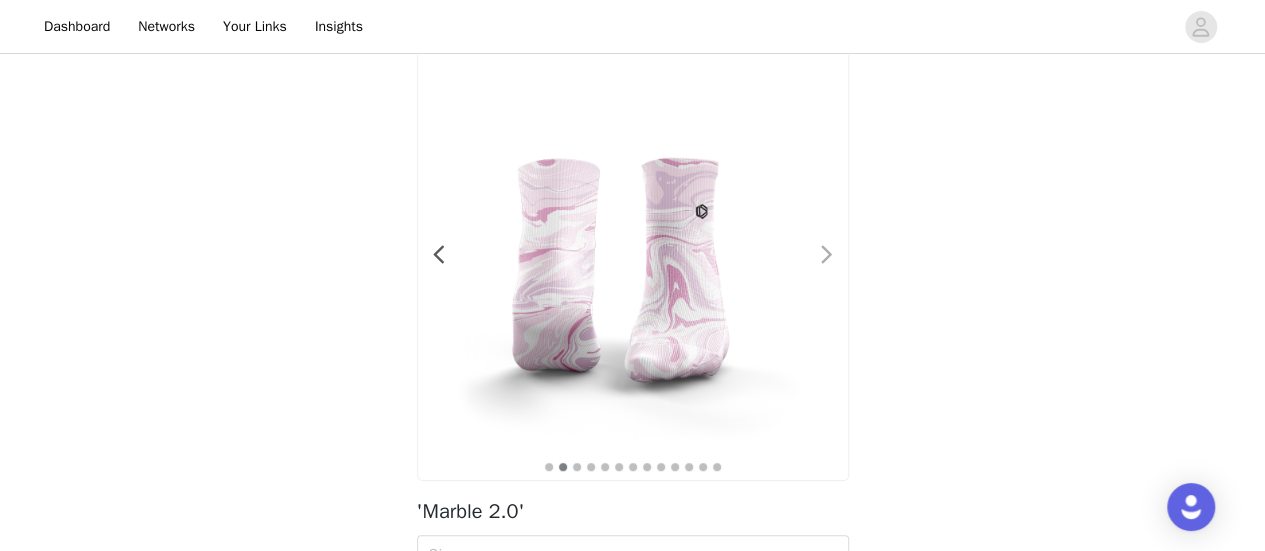 click at bounding box center [827, 255] 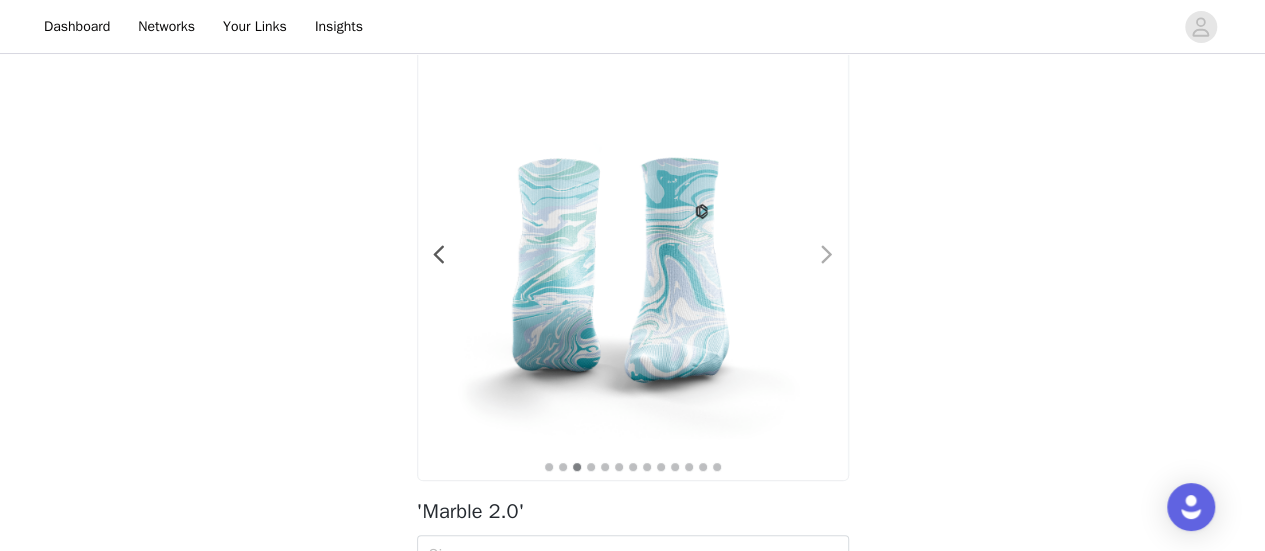 click at bounding box center [815, 265] 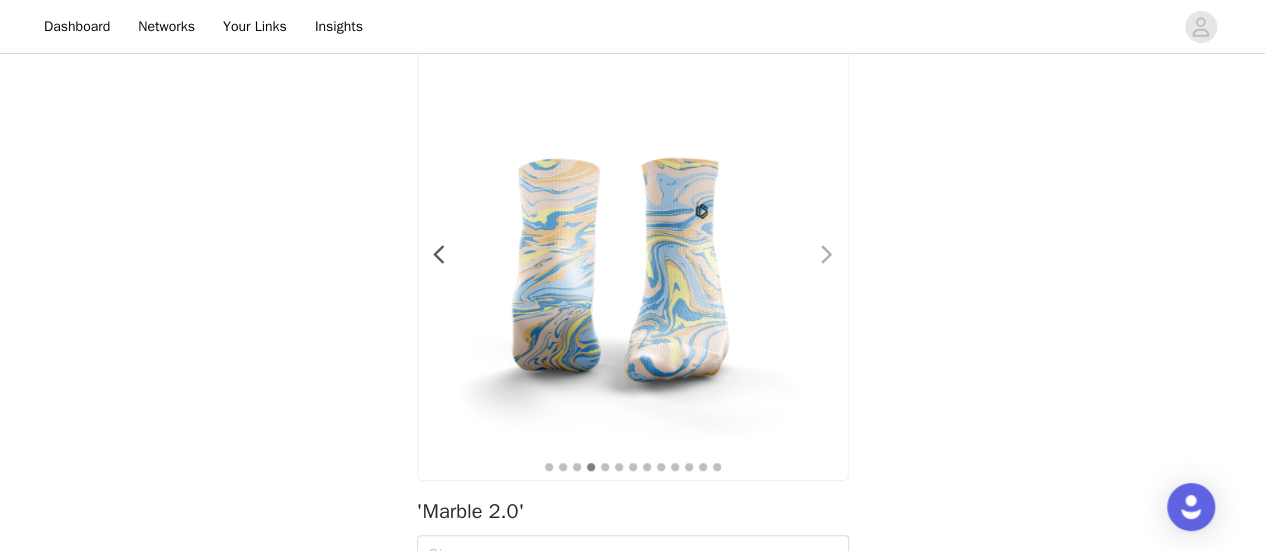 click at bounding box center [815, 265] 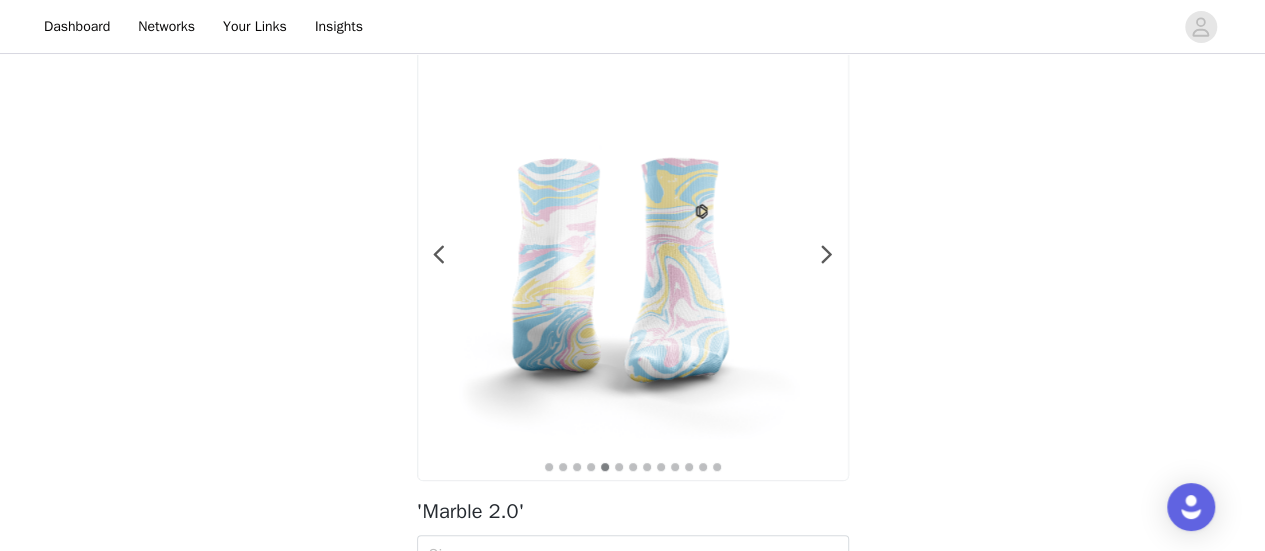 click at bounding box center (633, 265) 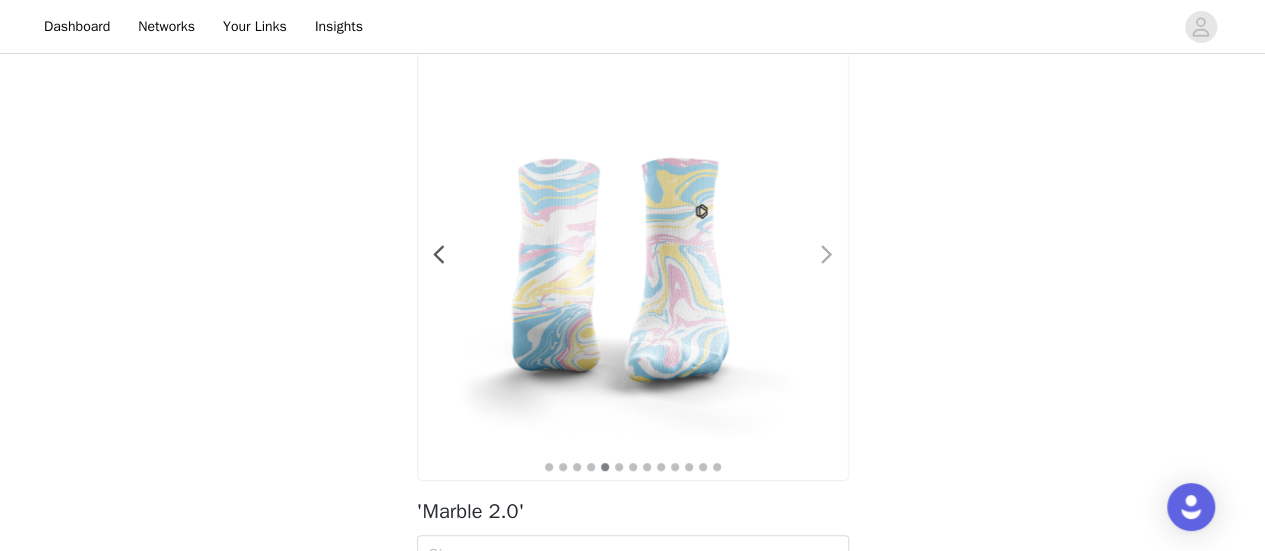 click at bounding box center (827, 255) 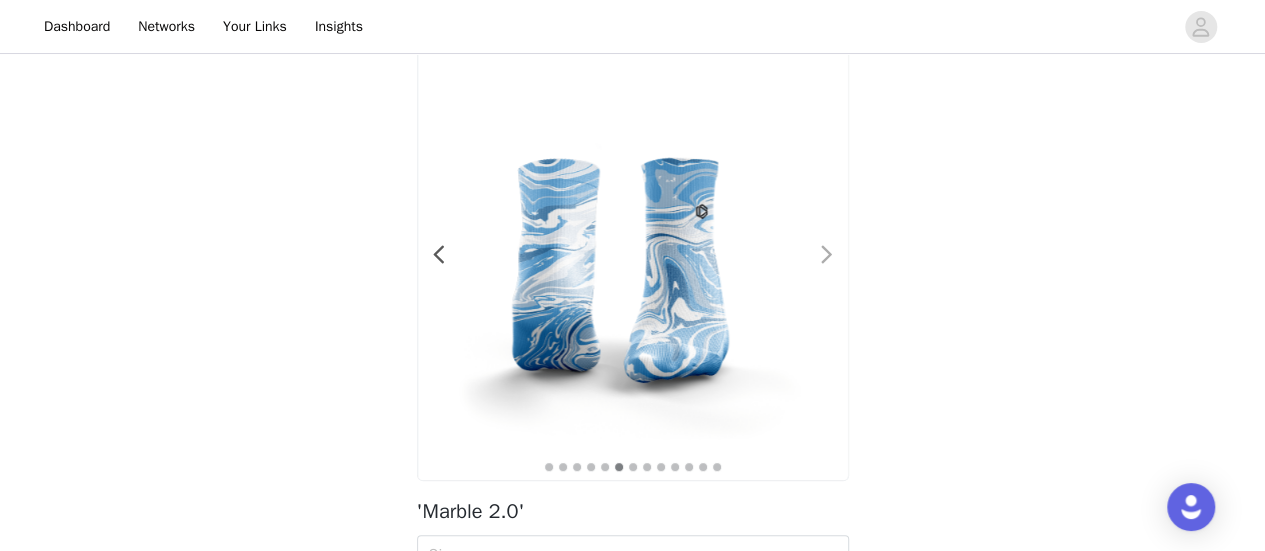 click at bounding box center [827, 255] 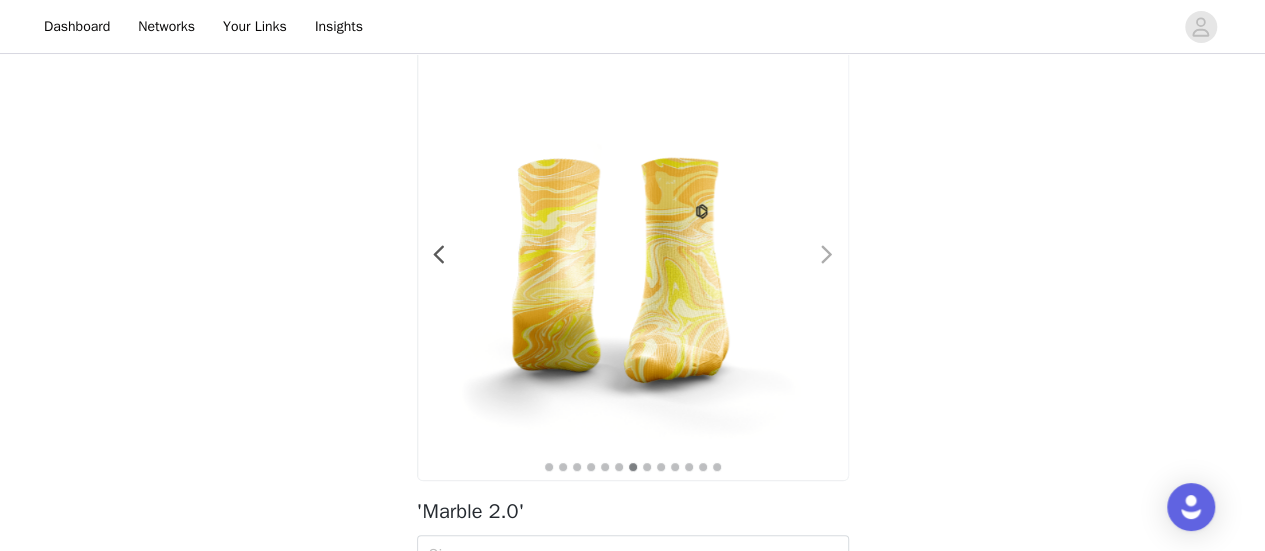 click at bounding box center [827, 255] 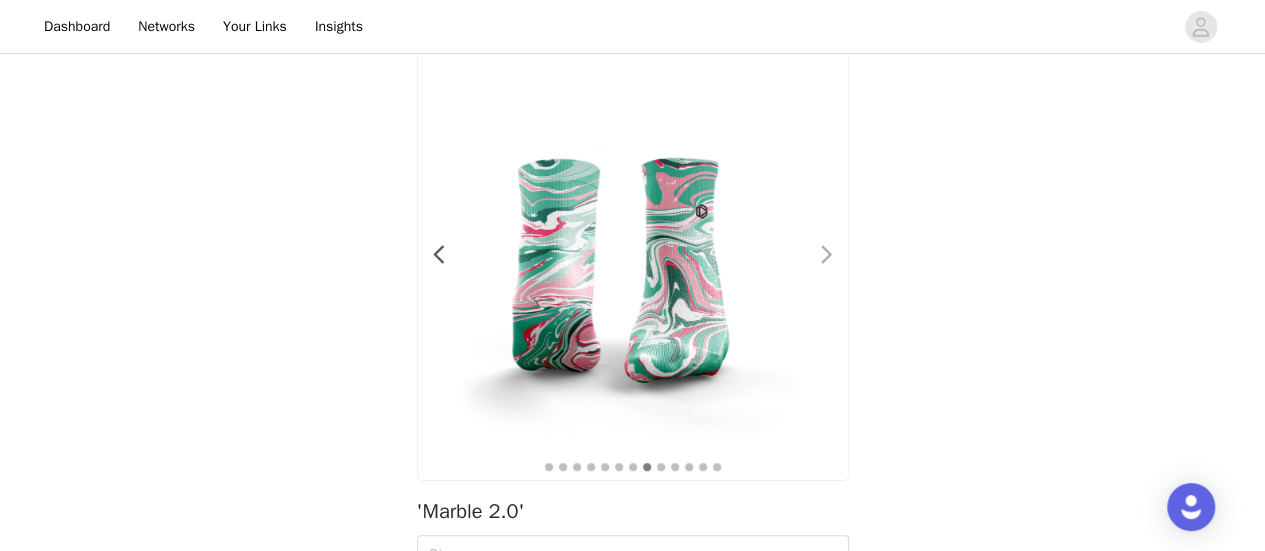 click at bounding box center (827, 255) 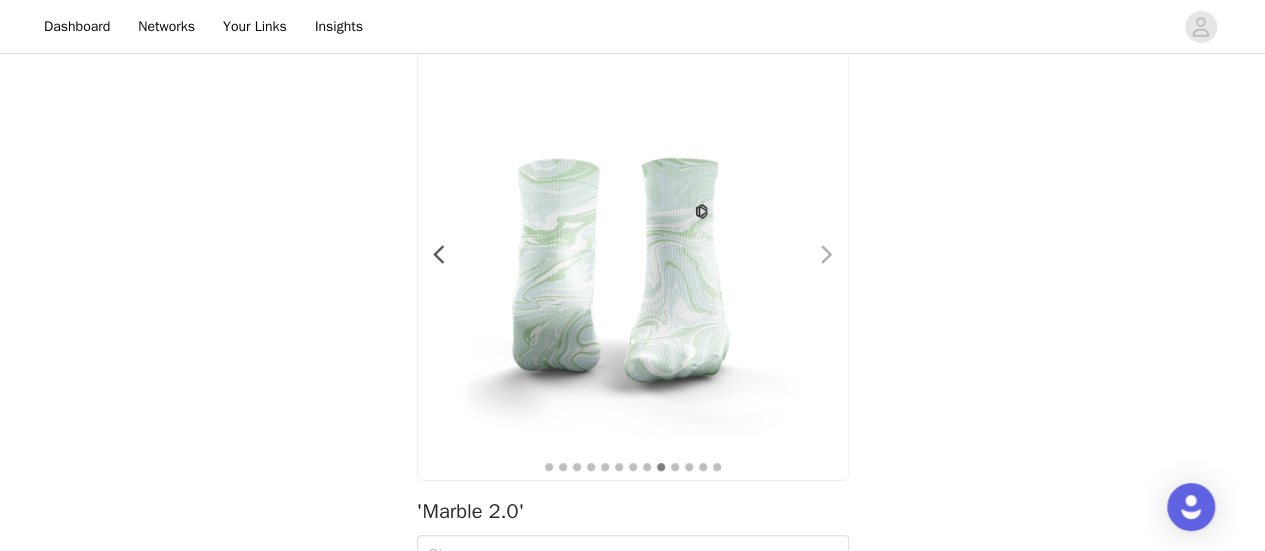 click at bounding box center [827, 255] 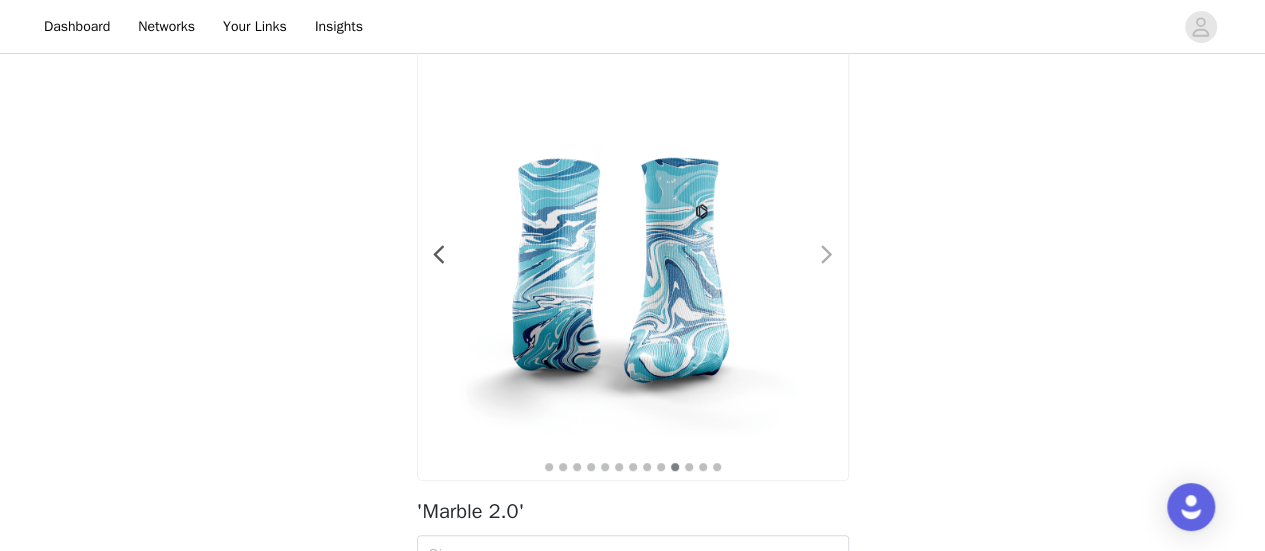 click at bounding box center (815, 265) 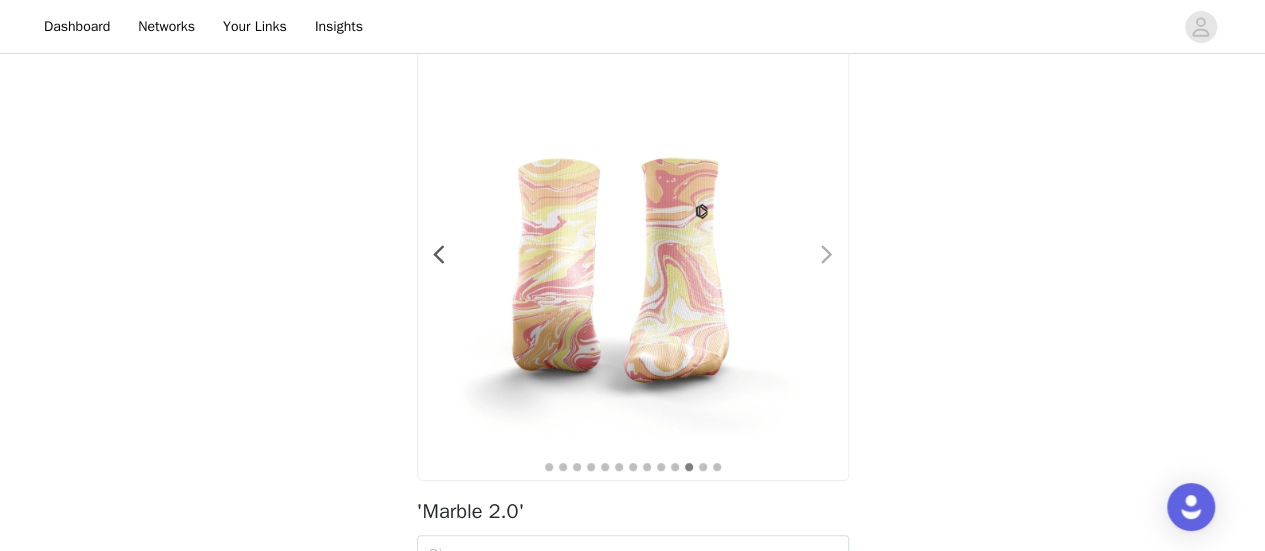 click at bounding box center (827, 255) 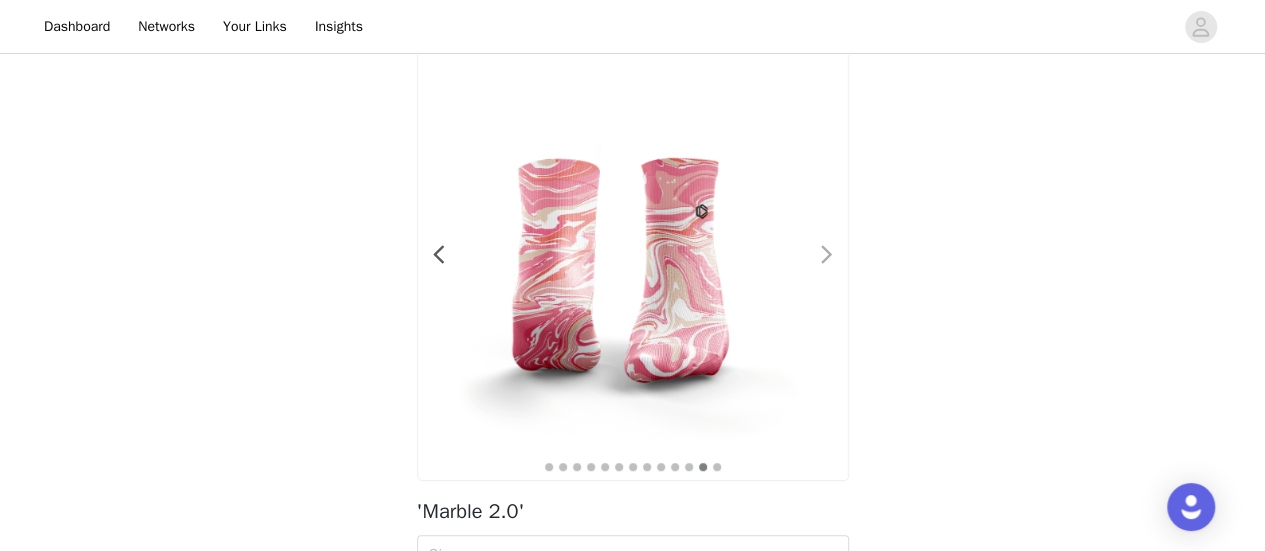 click at bounding box center [827, 255] 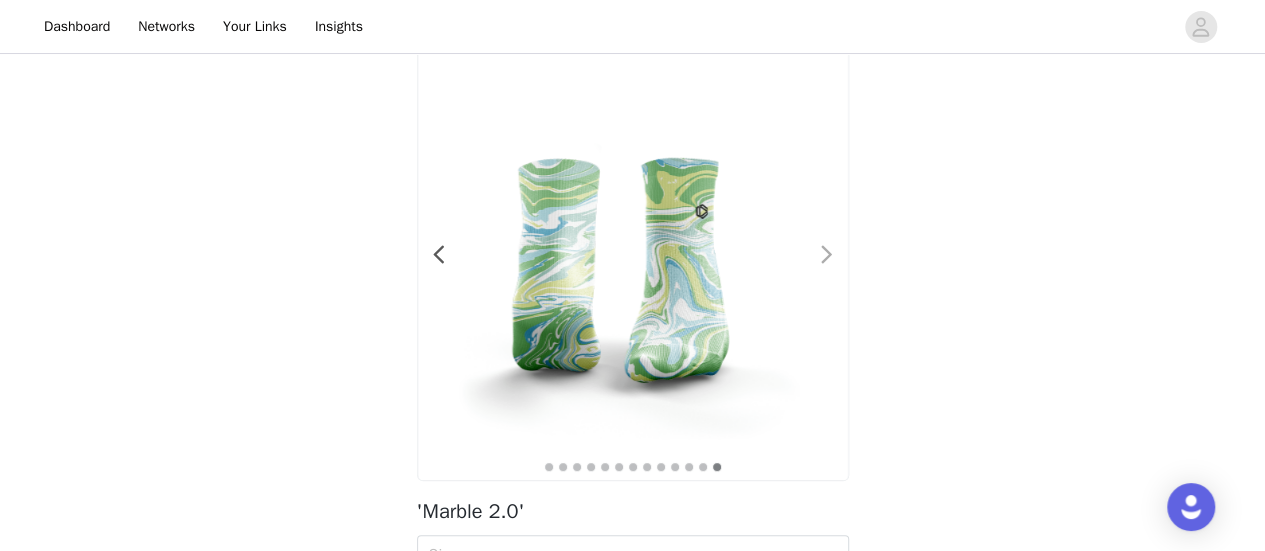 click at bounding box center [827, 255] 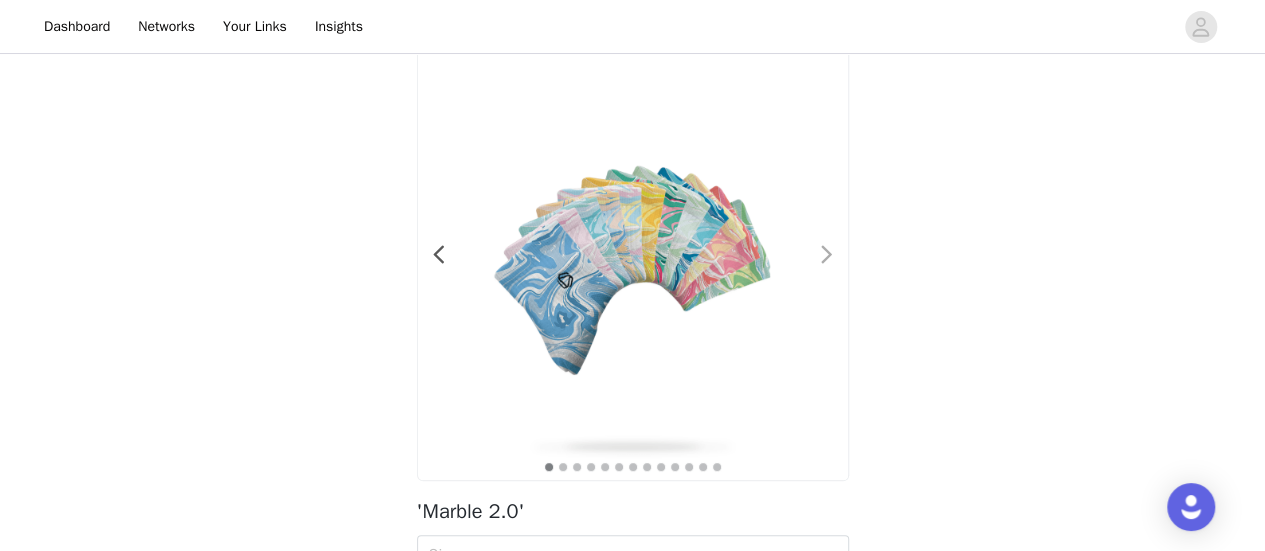 click at bounding box center (827, 255) 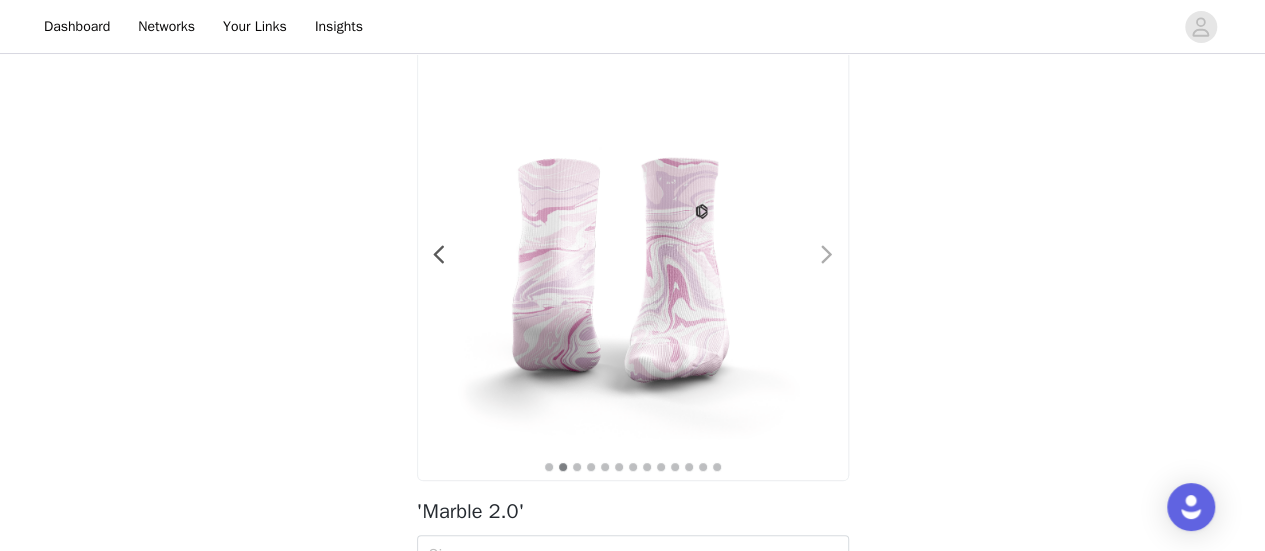 click at bounding box center [815, 265] 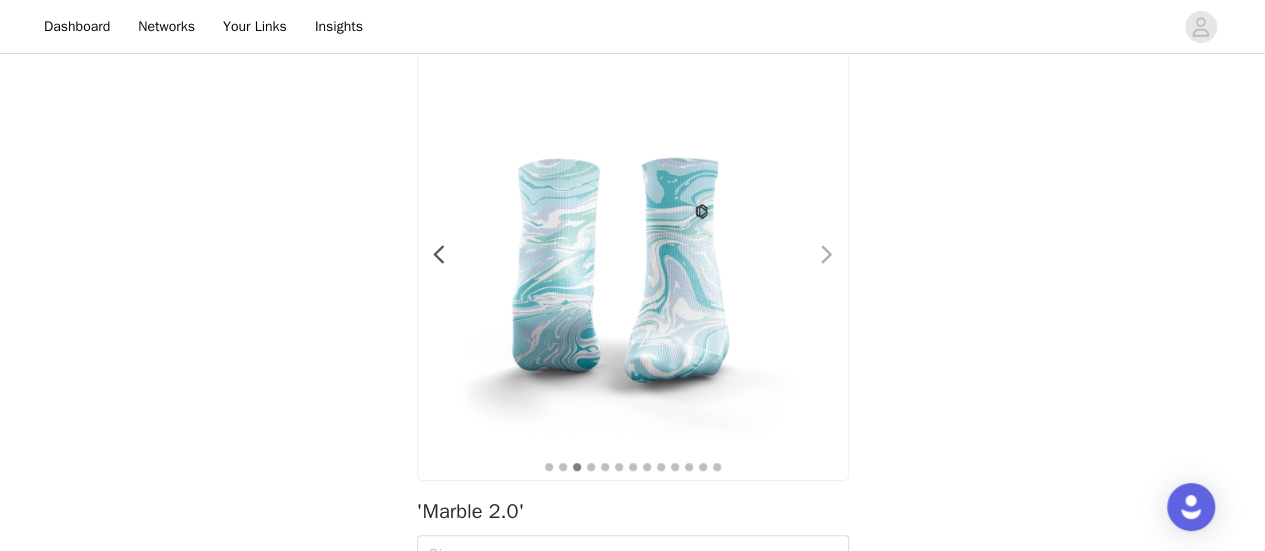 click at bounding box center [815, 265] 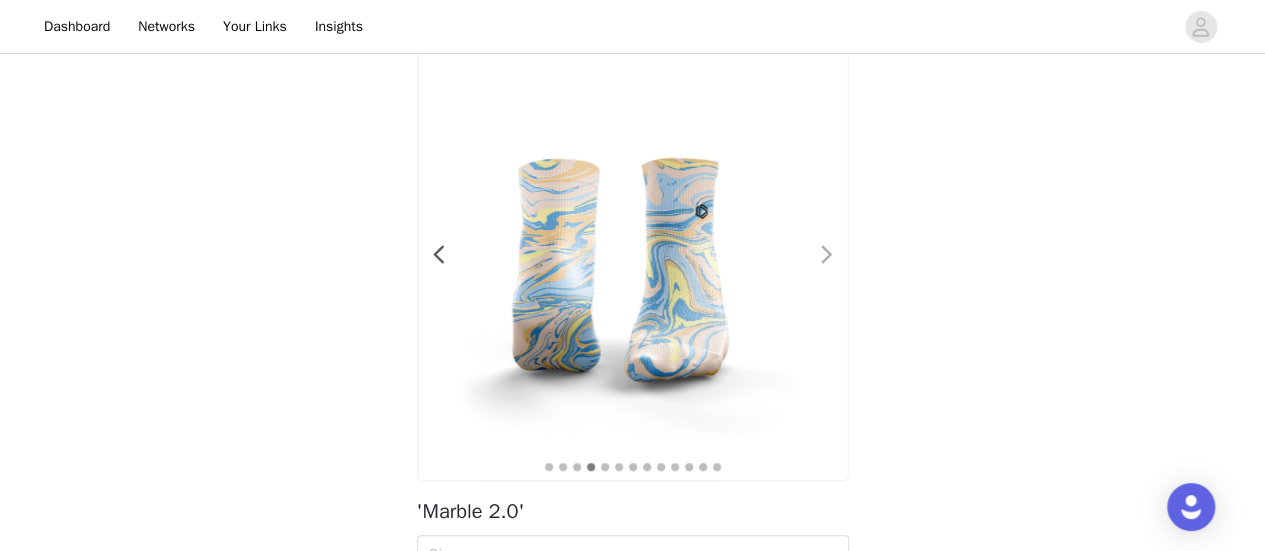 click at bounding box center [815, 265] 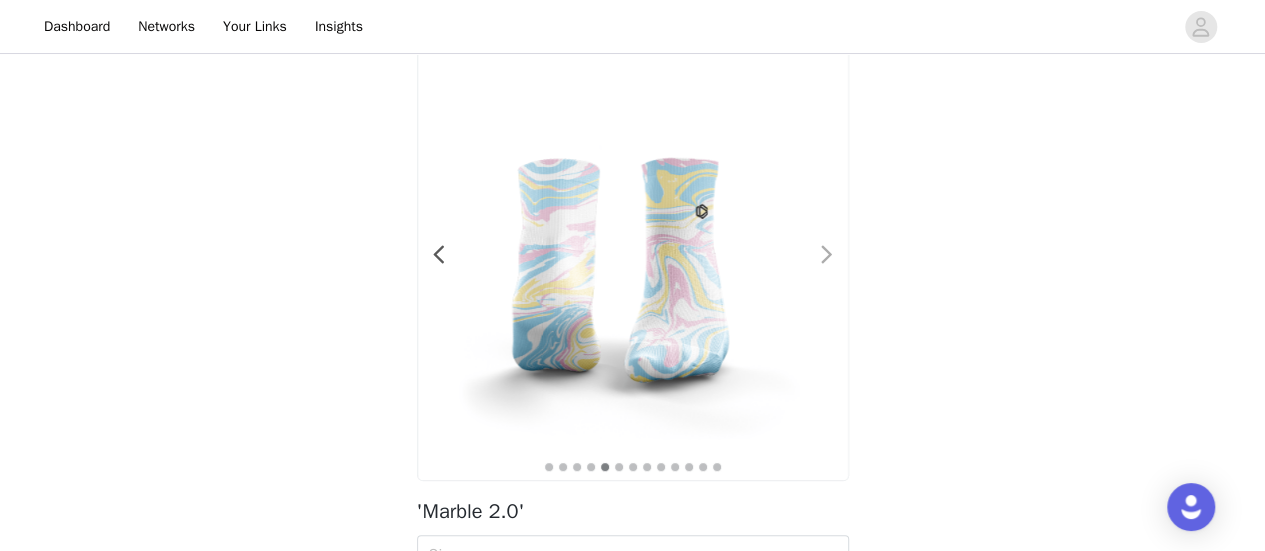 click at bounding box center [827, 255] 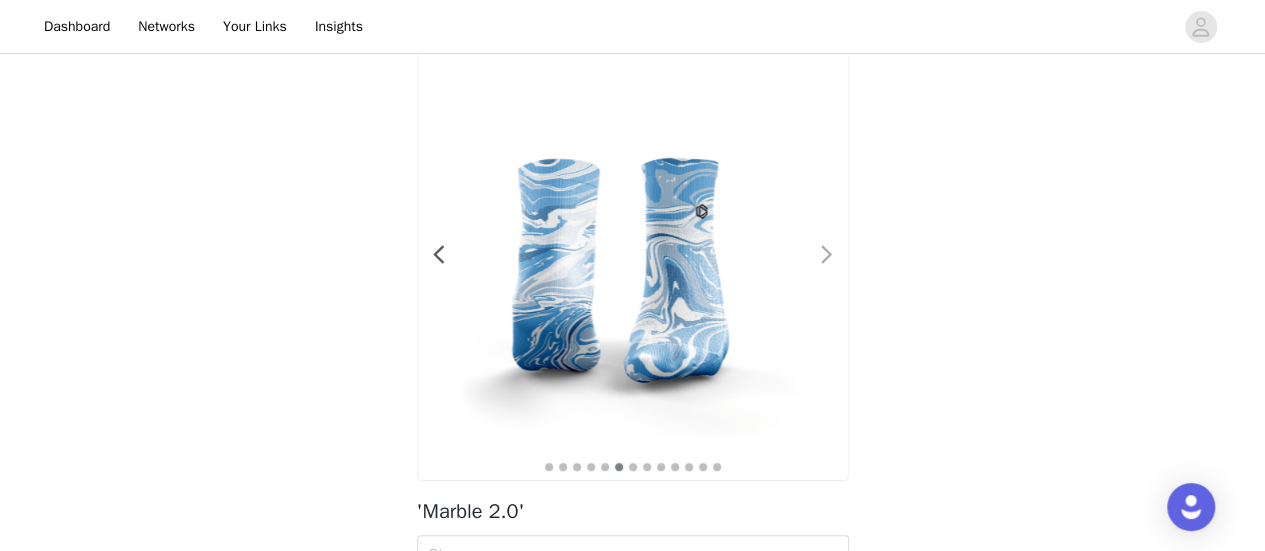 click at bounding box center (827, 255) 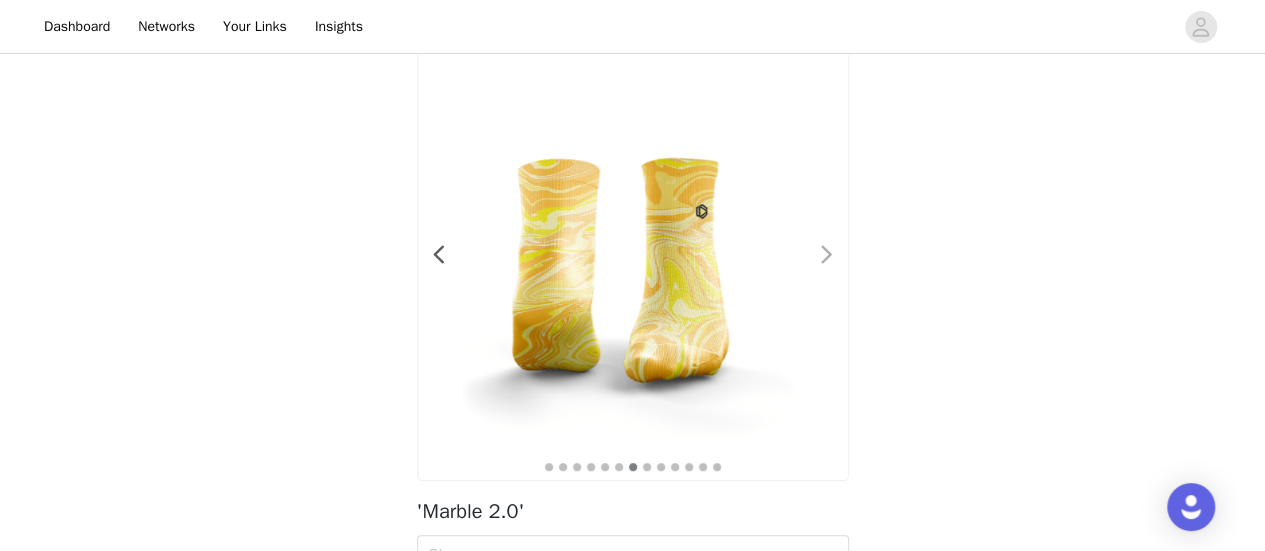 click at bounding box center (827, 255) 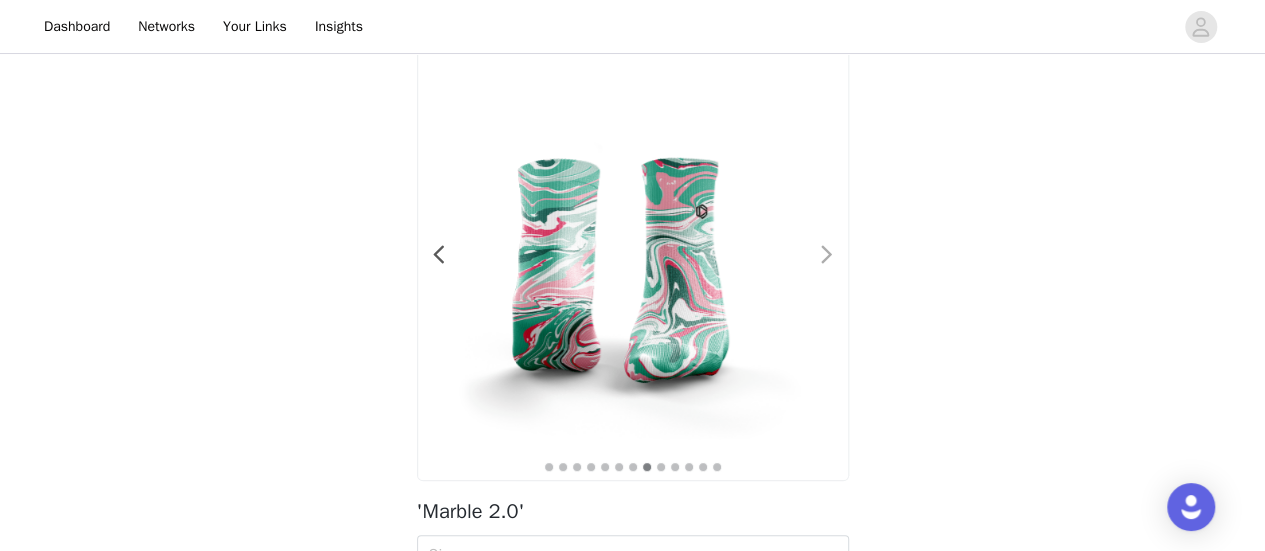 click at bounding box center [827, 255] 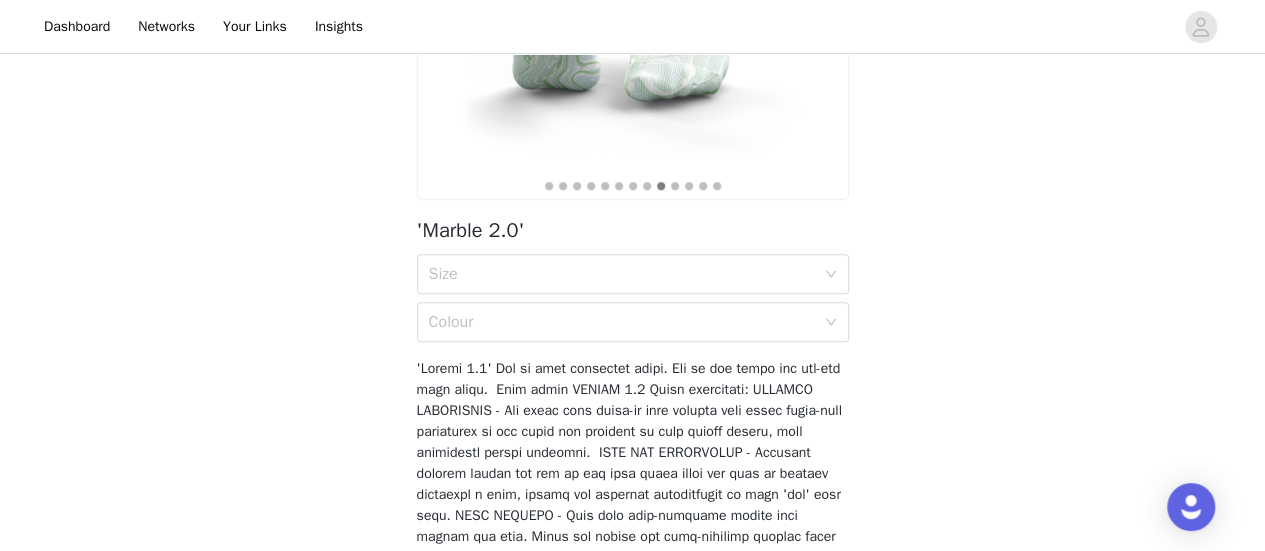 scroll, scrollTop: 363, scrollLeft: 0, axis: vertical 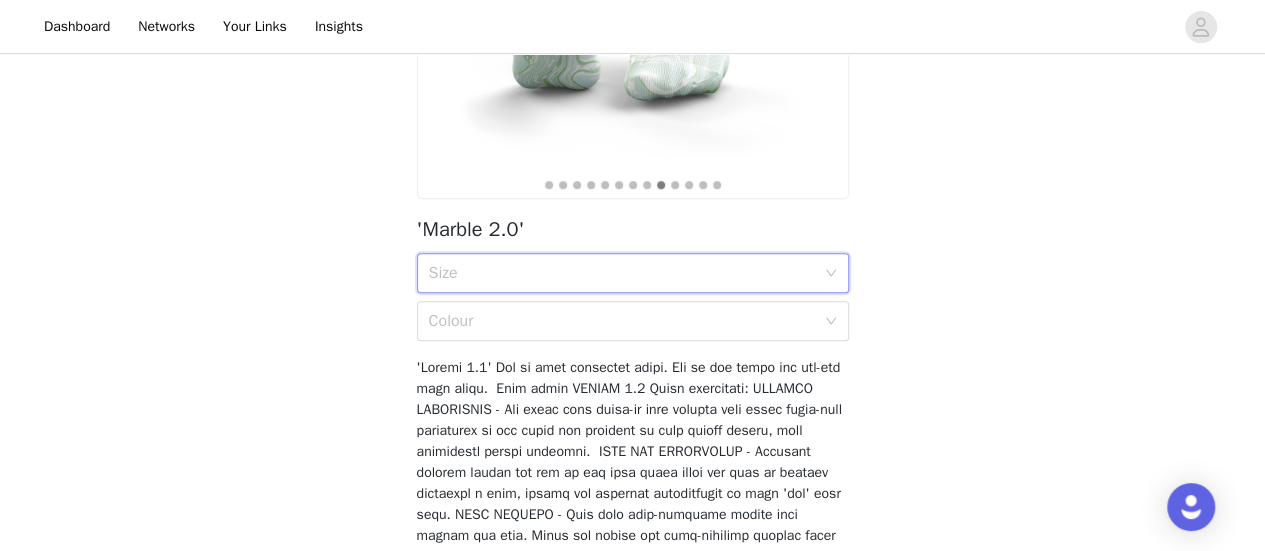 click 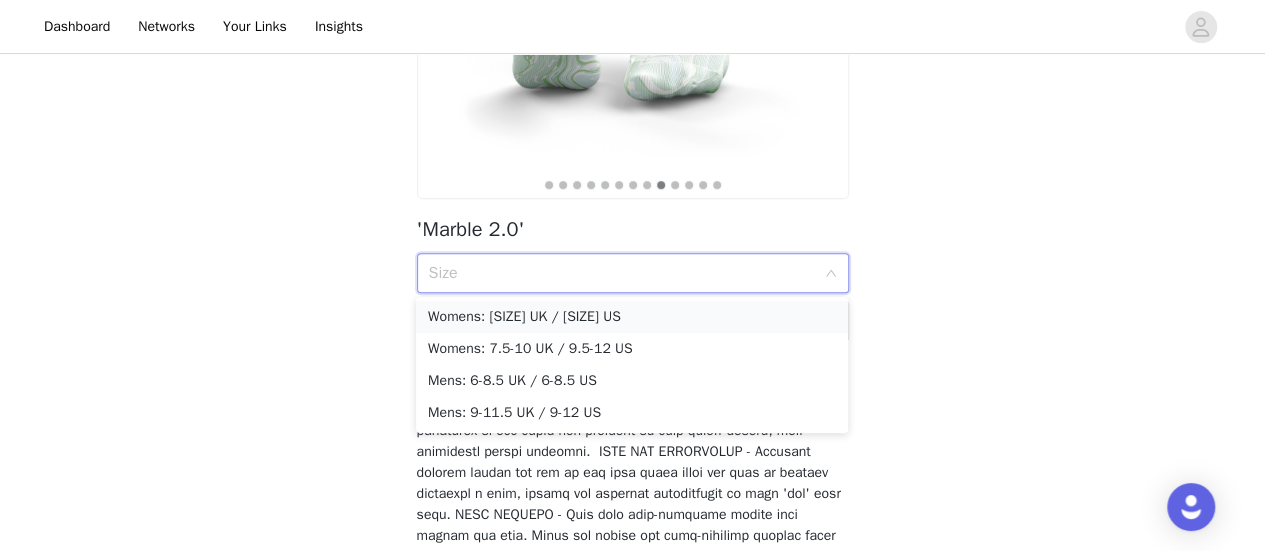 click on "Womens: [SIZE] UK / [SIZE] US" at bounding box center (632, 317) 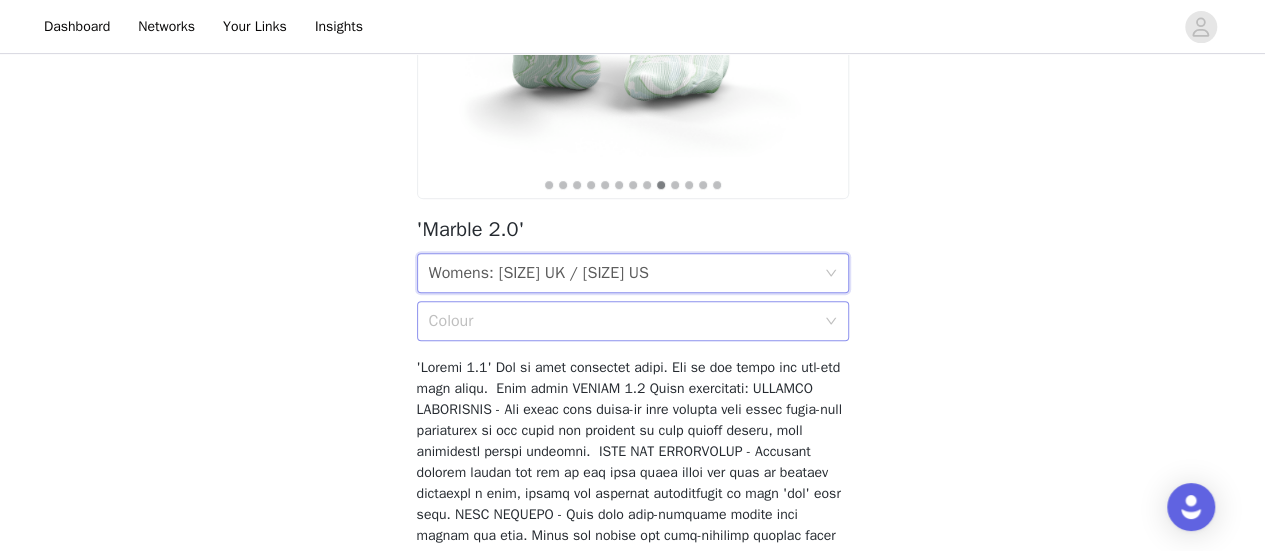 click on "Colour" at bounding box center [622, 321] 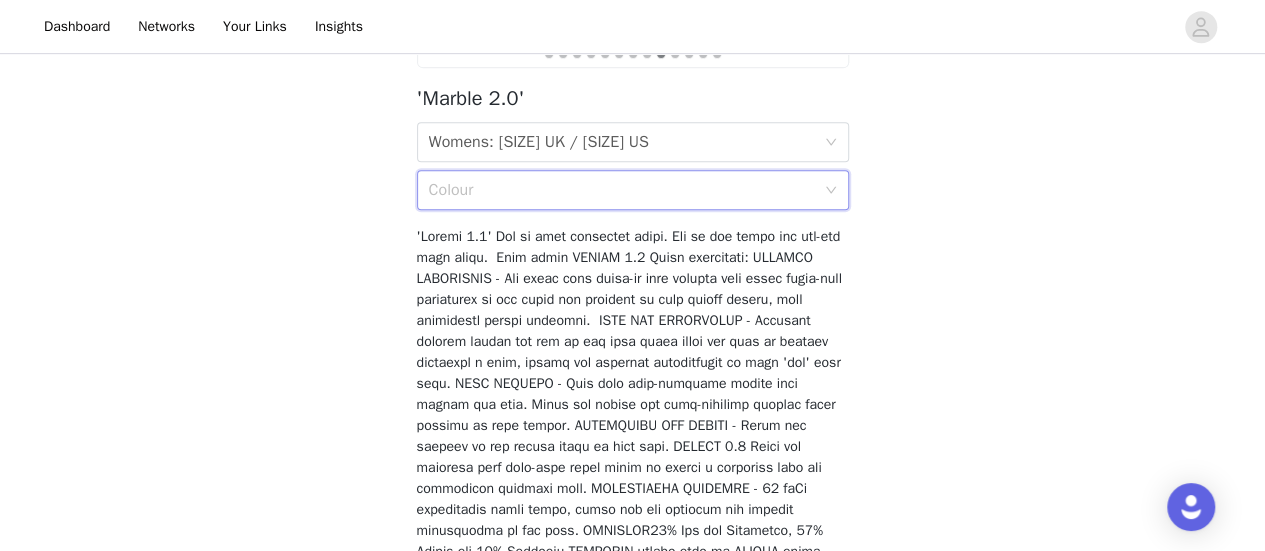 scroll, scrollTop: 507, scrollLeft: 0, axis: vertical 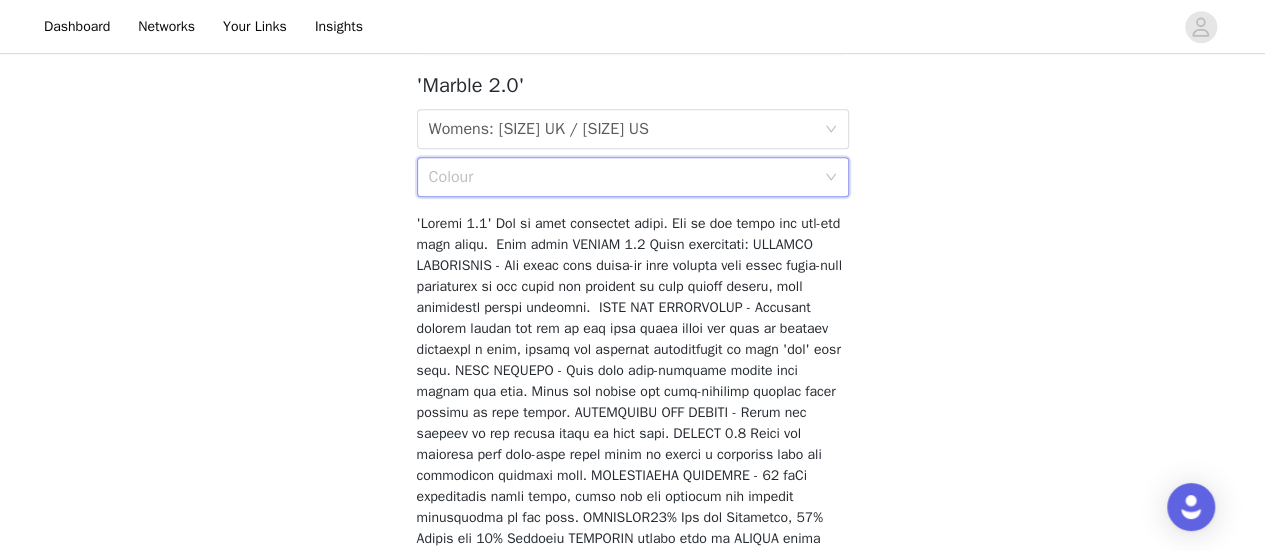 click 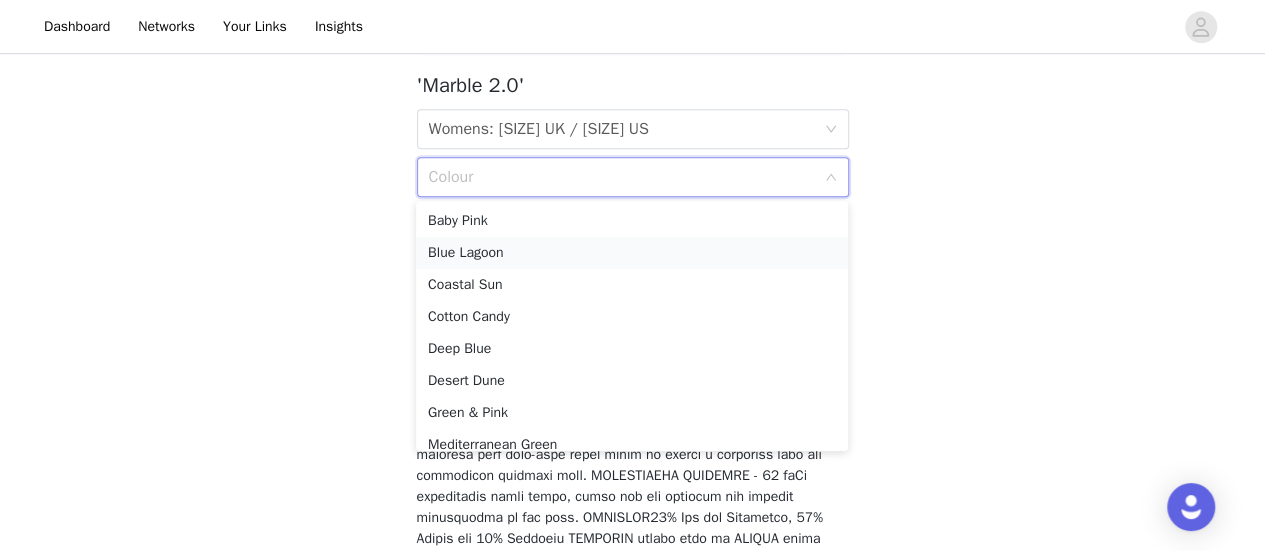 click on "Blue Lagoon" at bounding box center (632, 253) 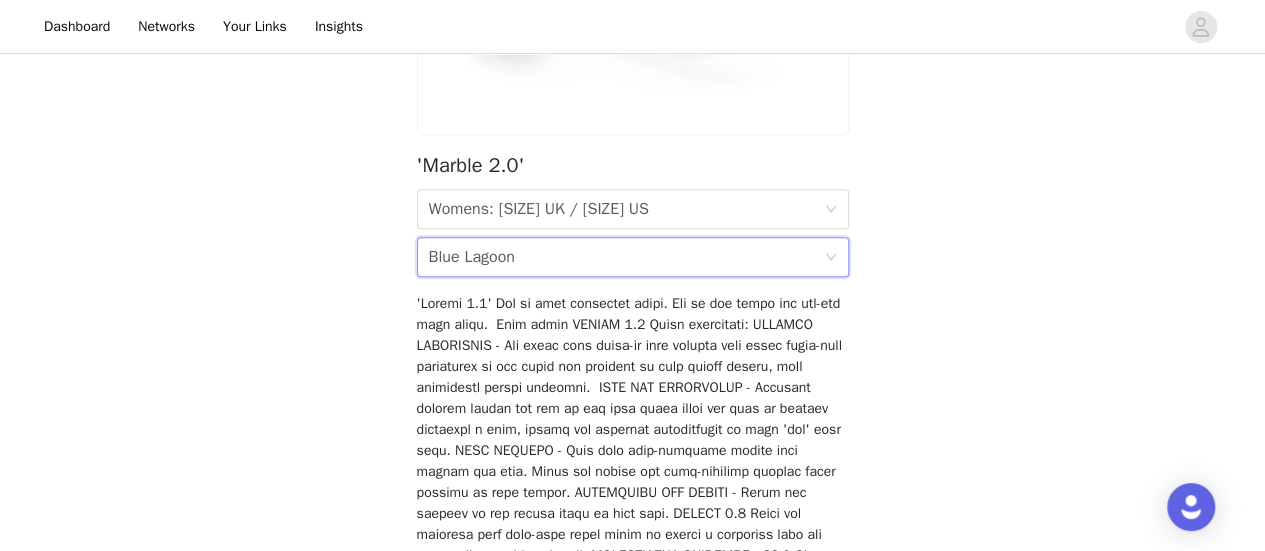 scroll, scrollTop: 436, scrollLeft: 0, axis: vertical 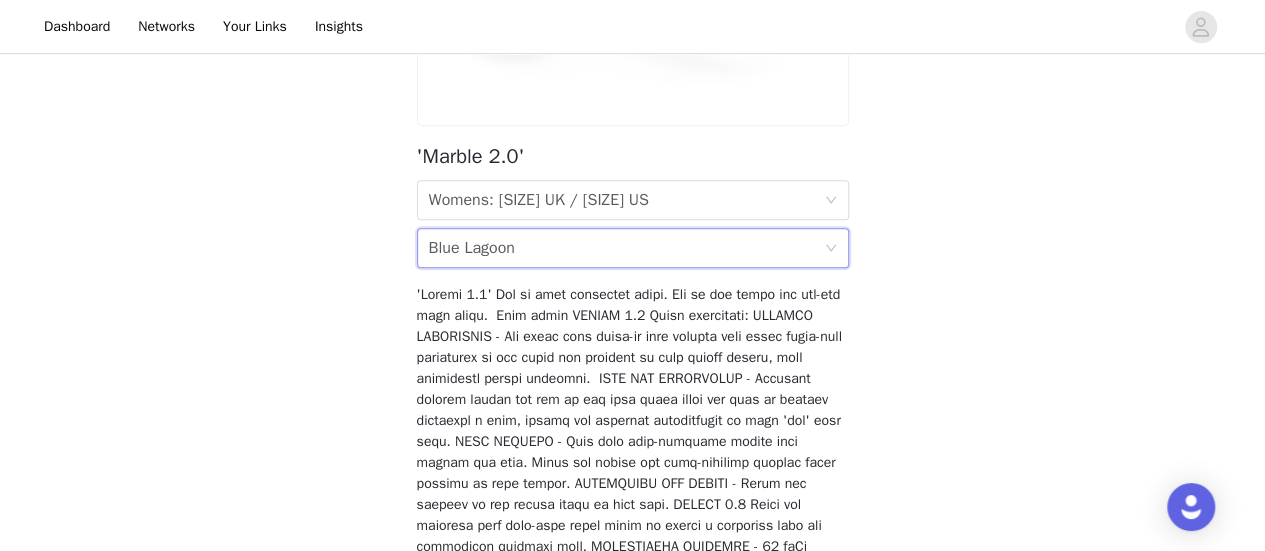 click 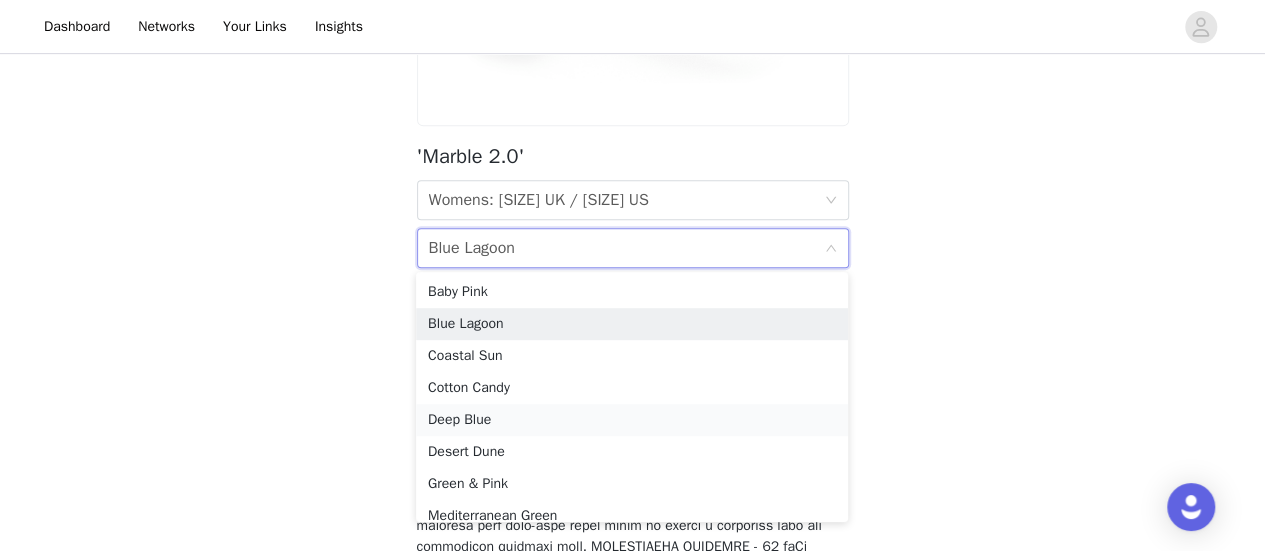 click on "Deep Blue" at bounding box center [632, 420] 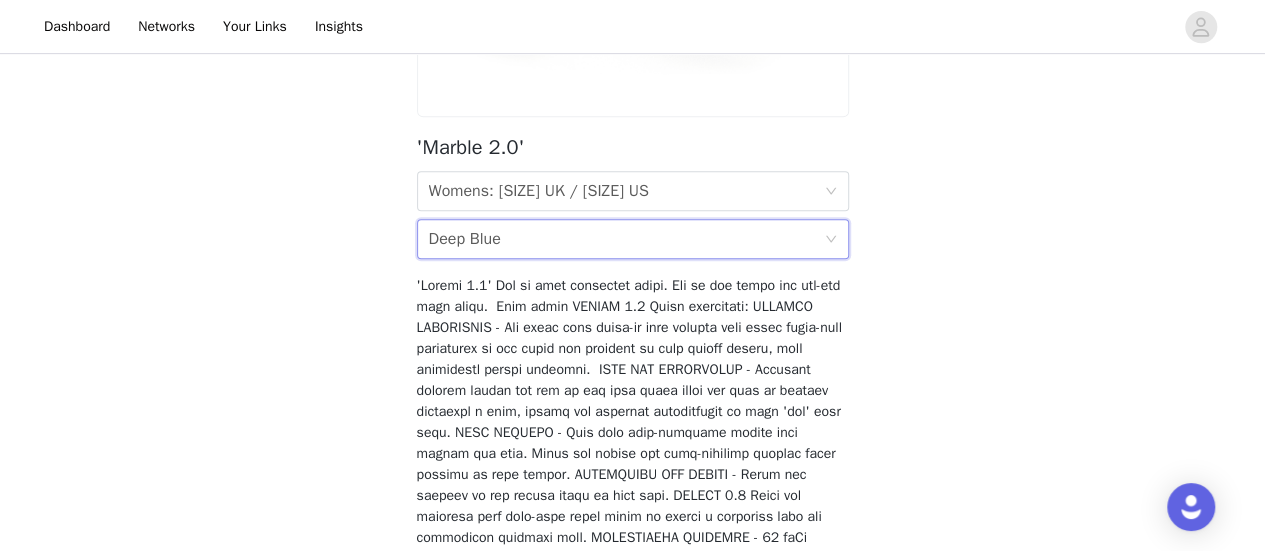 scroll, scrollTop: 446, scrollLeft: 0, axis: vertical 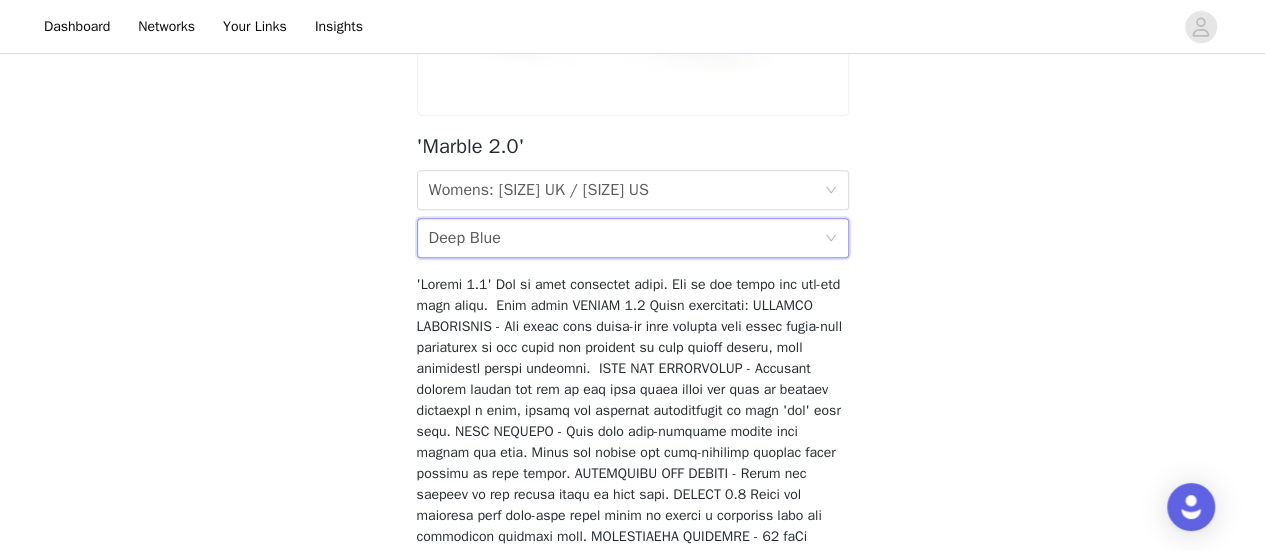 click 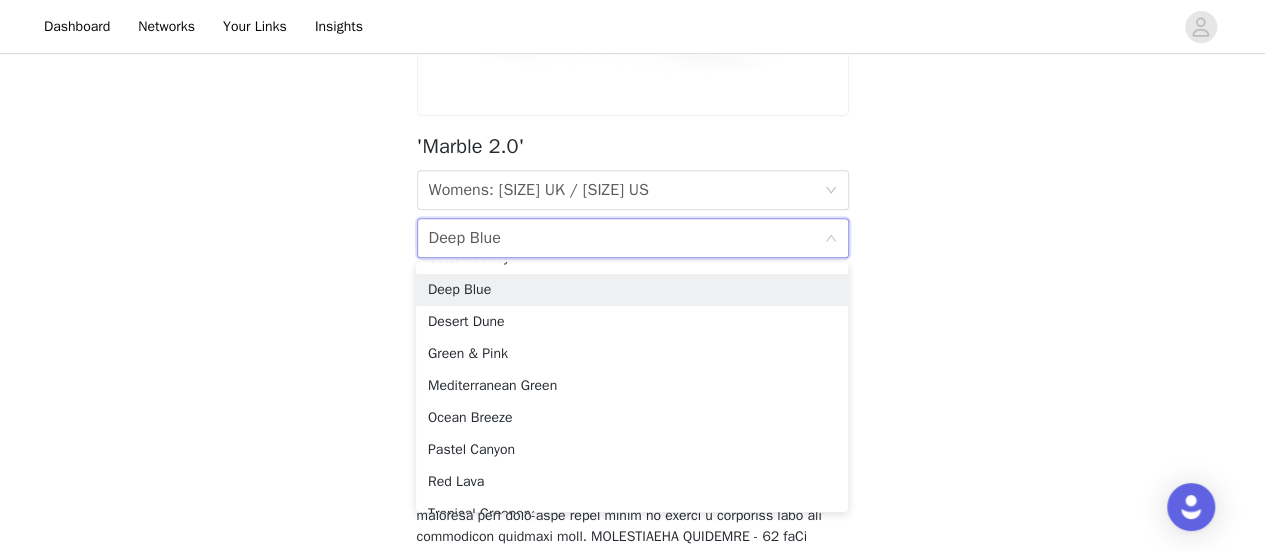 scroll, scrollTop: 128, scrollLeft: 0, axis: vertical 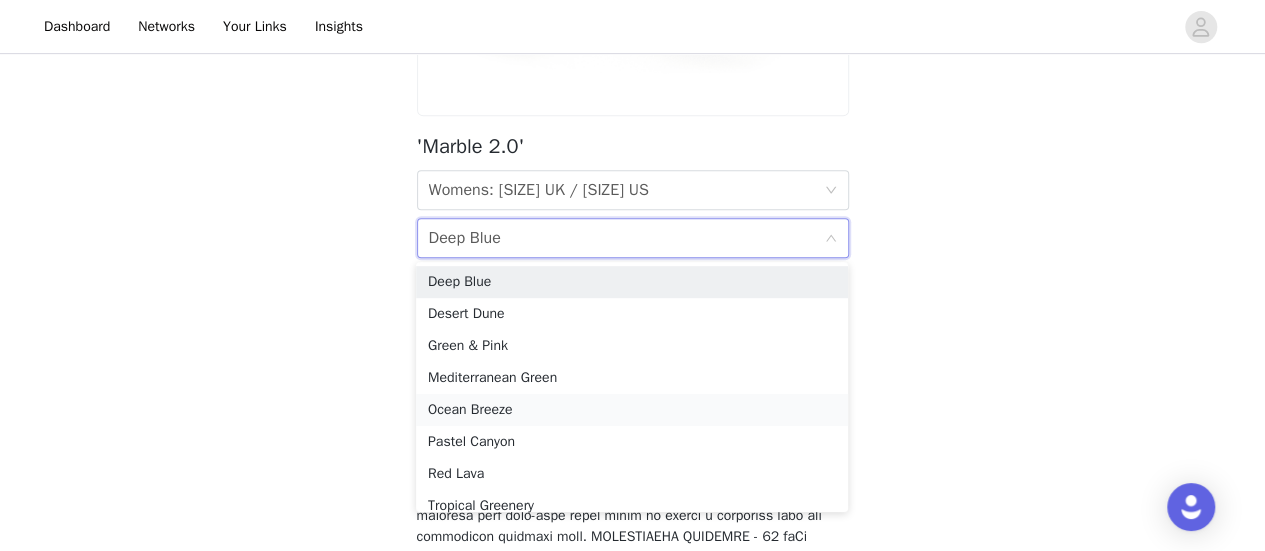 click on "Ocean Breeze" at bounding box center (632, 410) 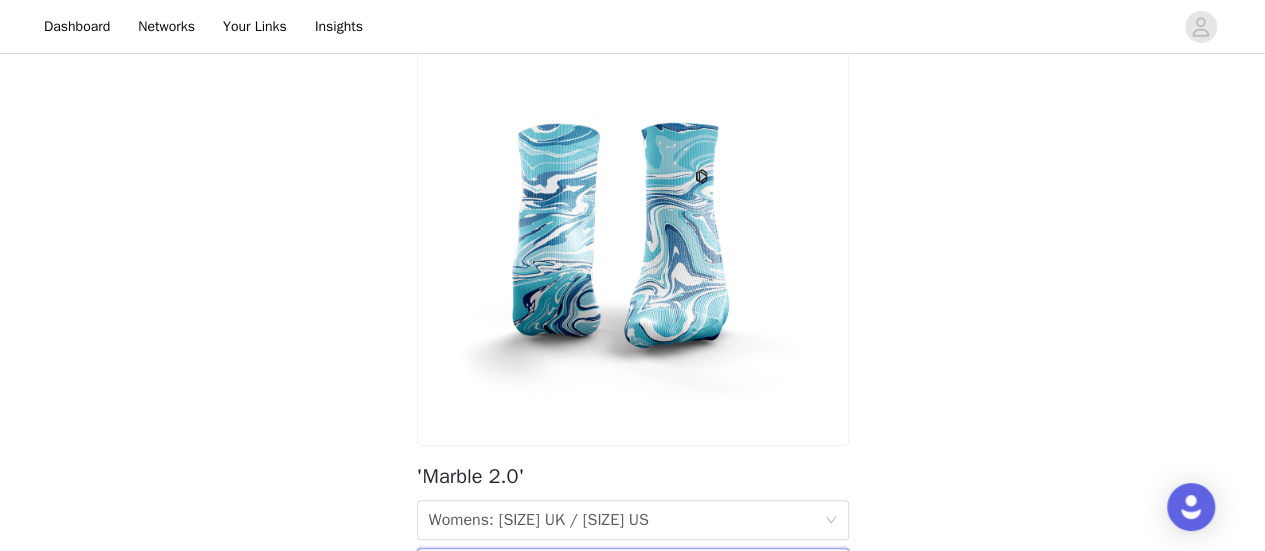 scroll, scrollTop: 0, scrollLeft: 0, axis: both 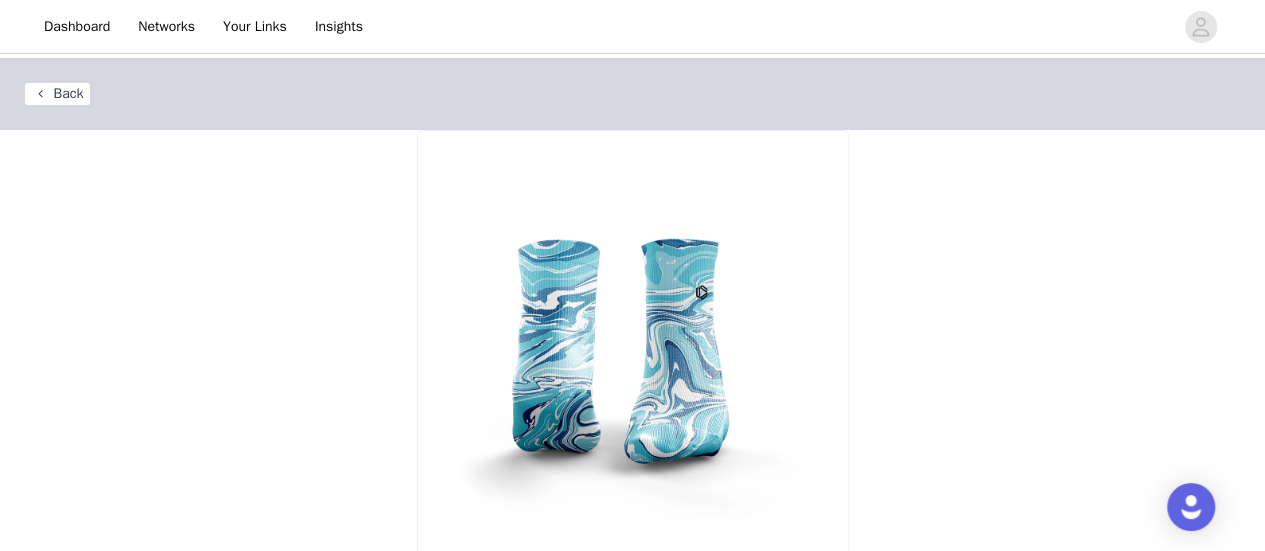 click on "Back" at bounding box center [57, 94] 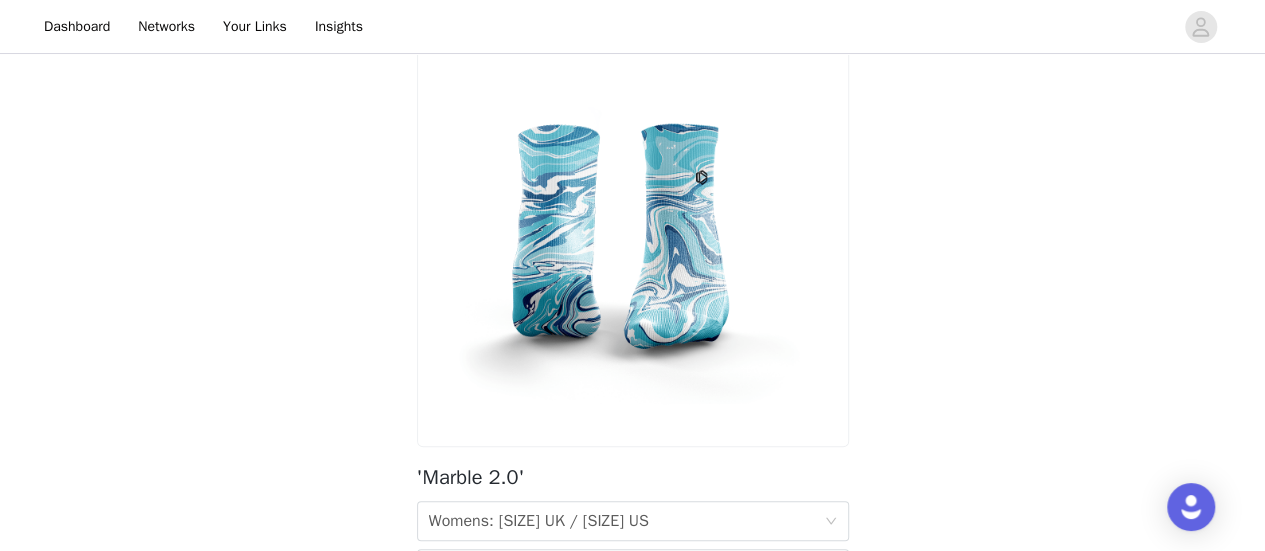 scroll, scrollTop: 0, scrollLeft: 0, axis: both 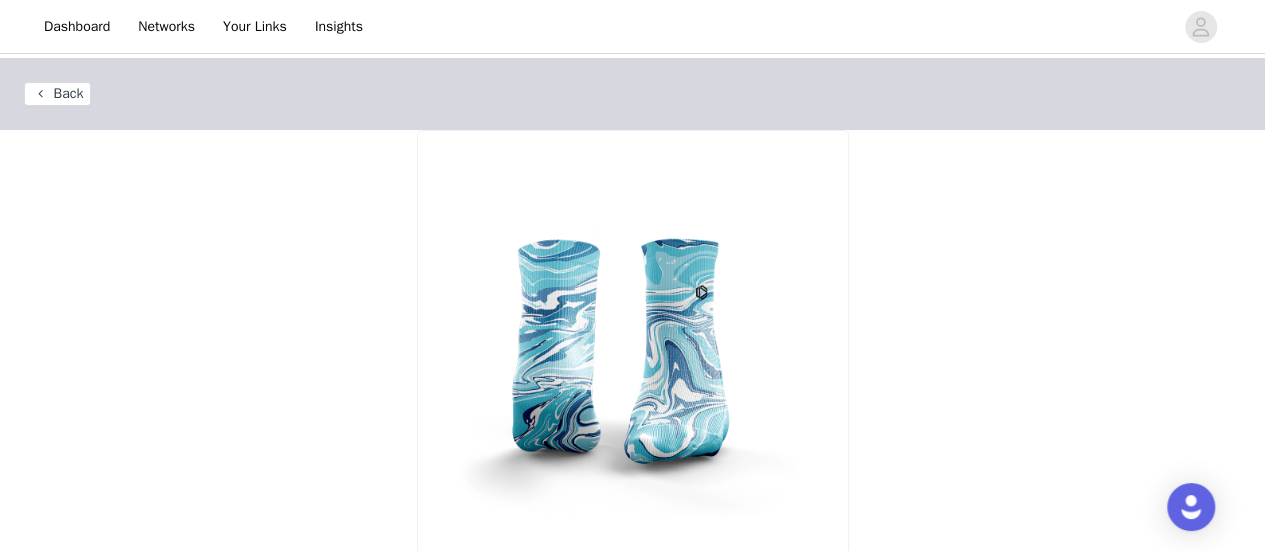 click on "Back" at bounding box center [57, 94] 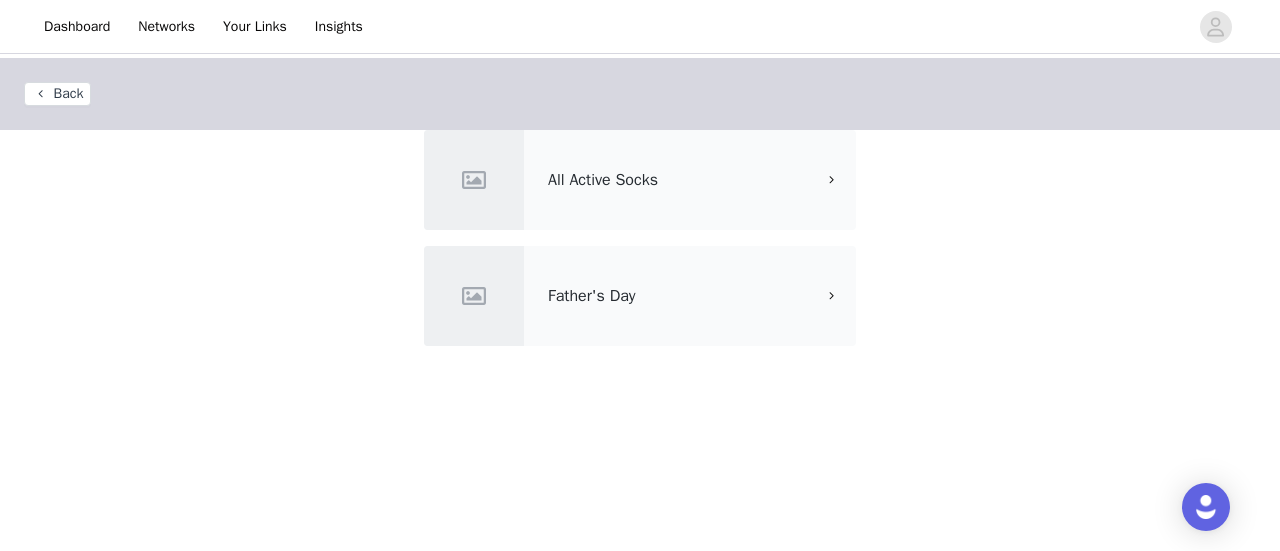 click on "All Active Socks" at bounding box center [640, 180] 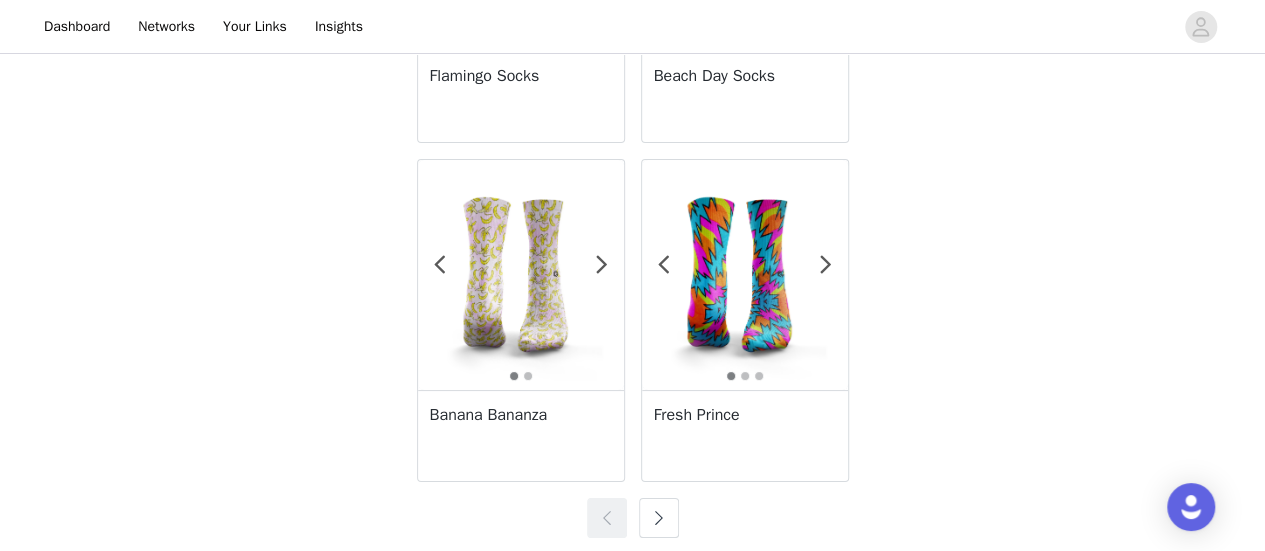 scroll, scrollTop: 3702, scrollLeft: 0, axis: vertical 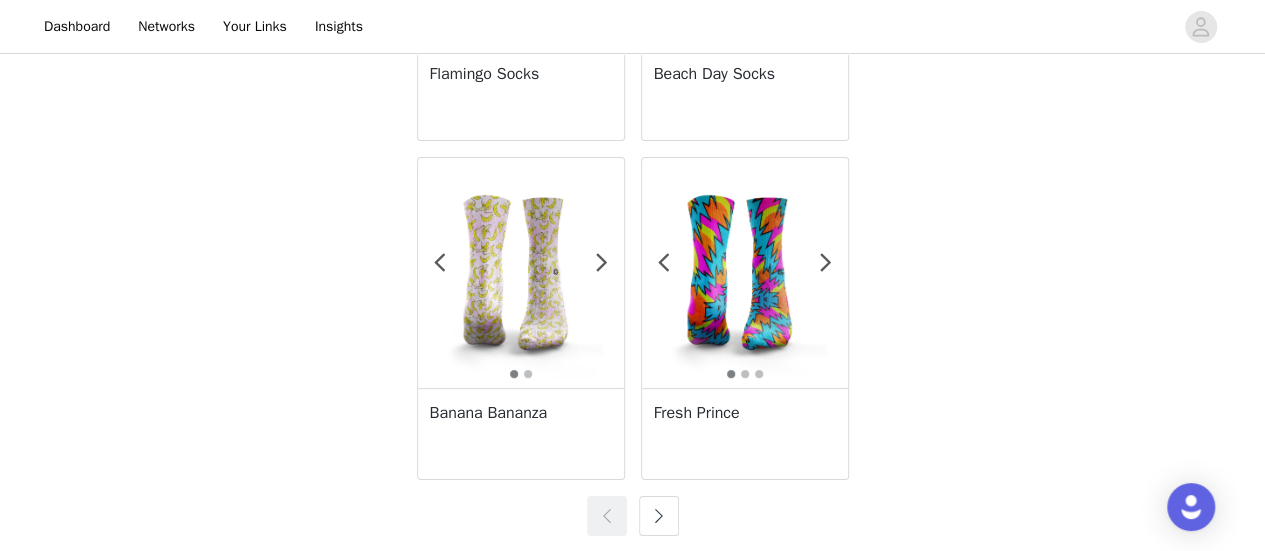 click at bounding box center [659, 516] 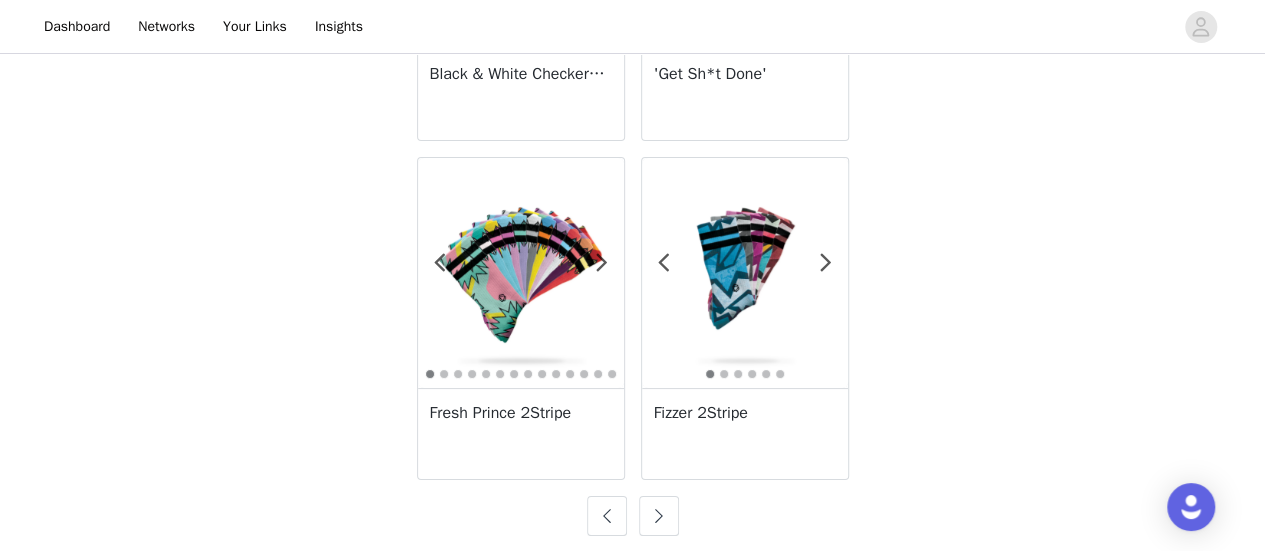 click at bounding box center [659, 516] 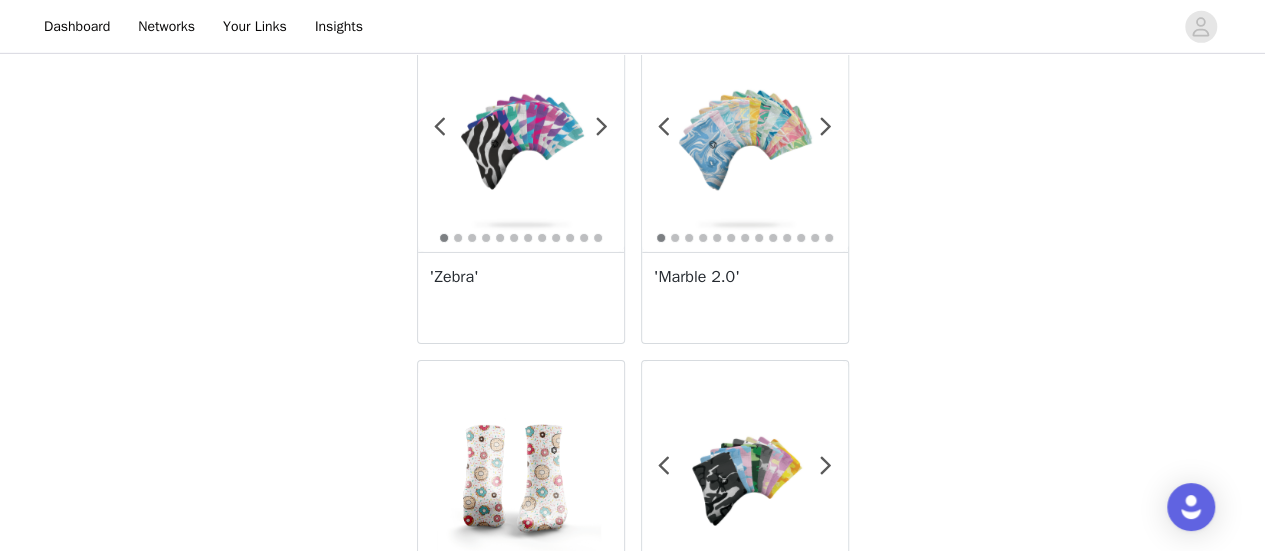 scroll, scrollTop: 3106, scrollLeft: 0, axis: vertical 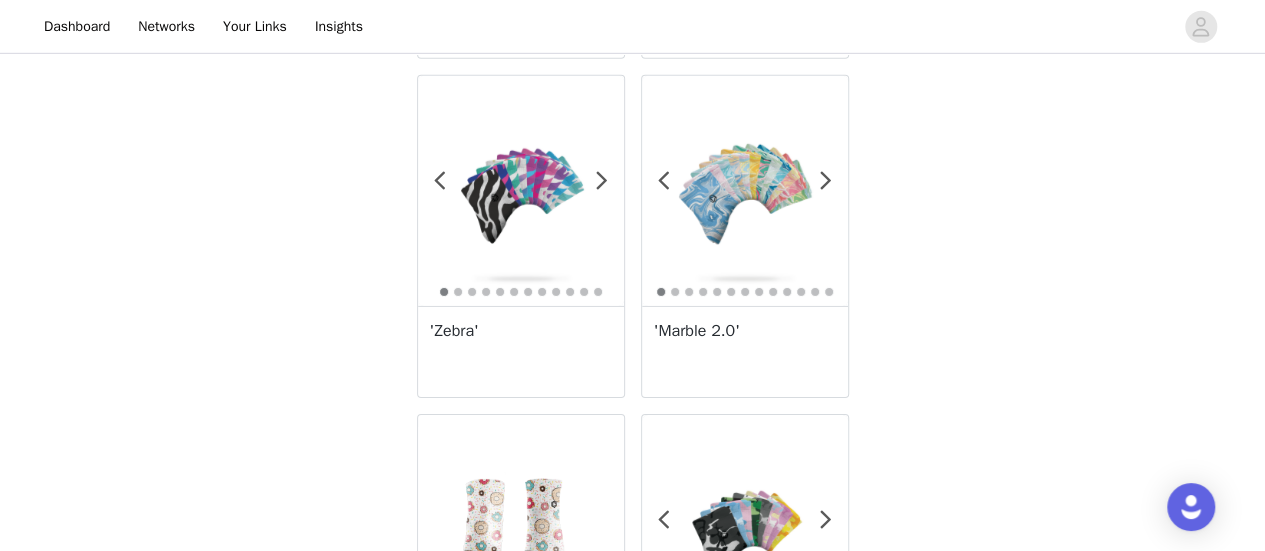 click on "'Zebra'" at bounding box center (521, 331) 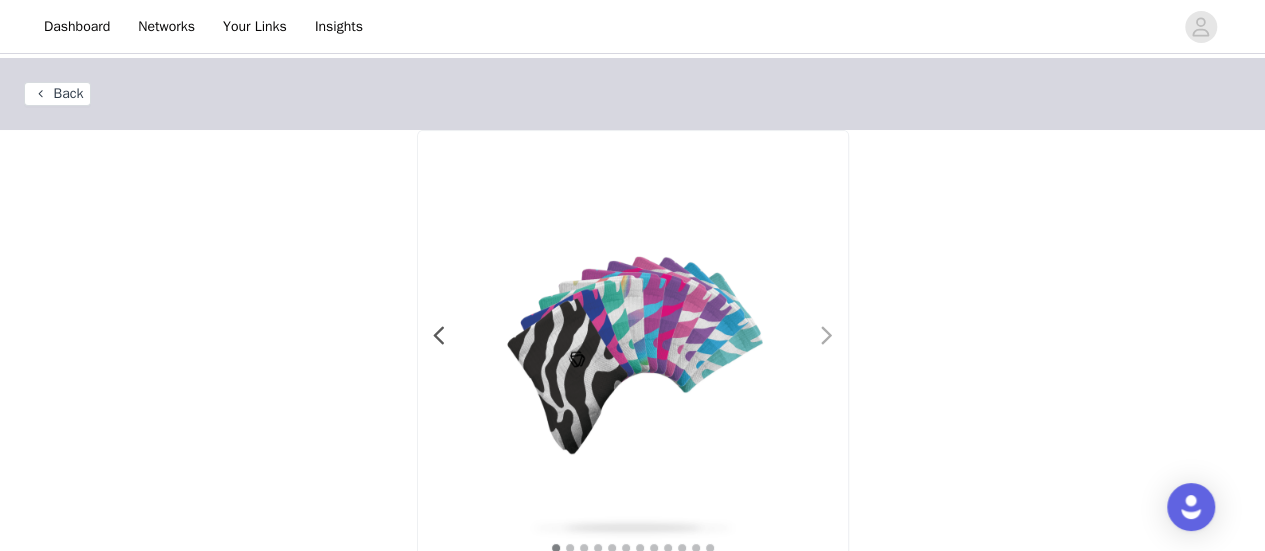 click at bounding box center (827, 336) 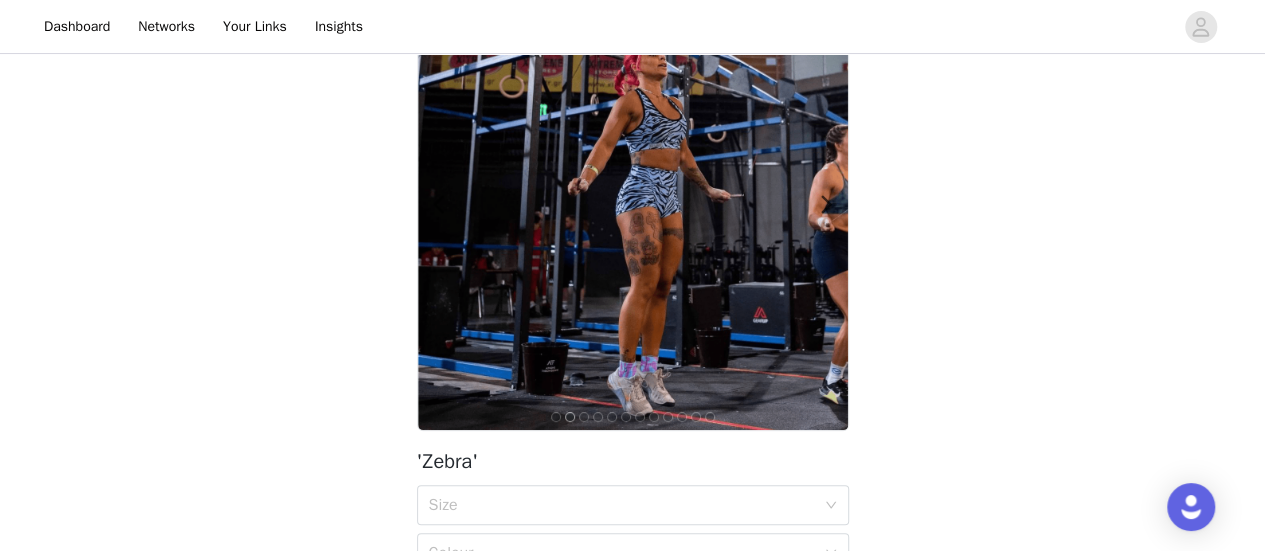 scroll, scrollTop: 126, scrollLeft: 0, axis: vertical 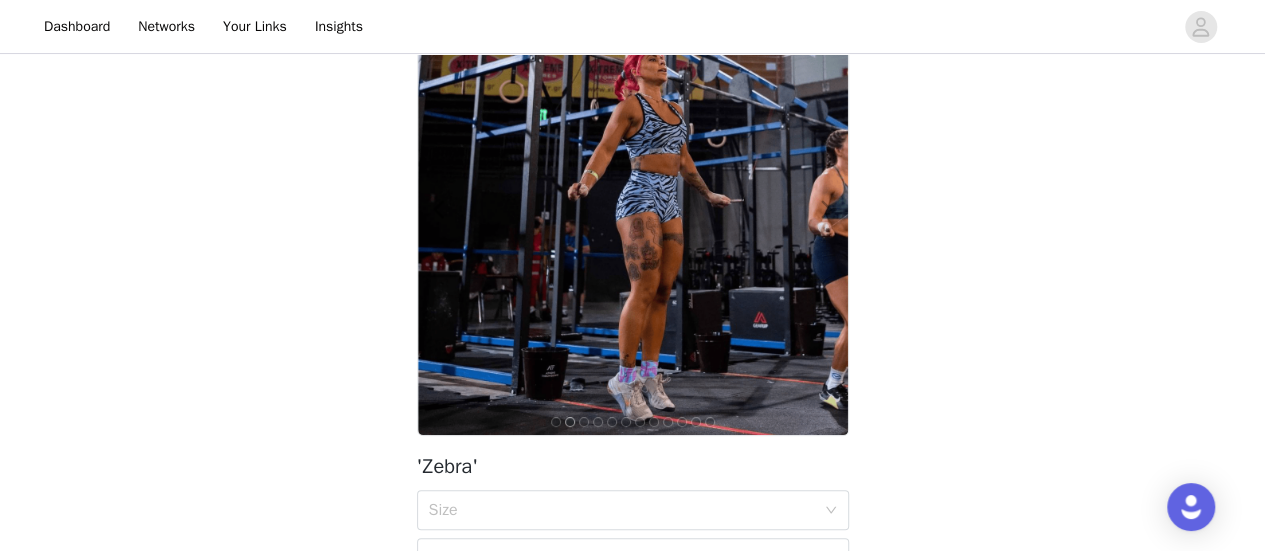 click at bounding box center [815, 220] 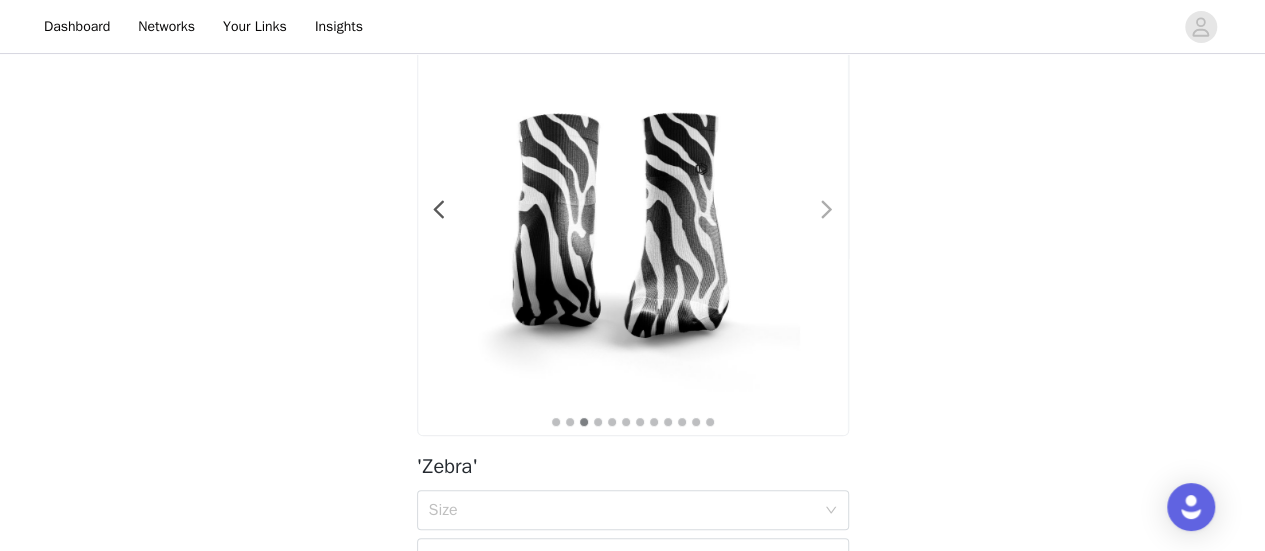 click at bounding box center (815, 220) 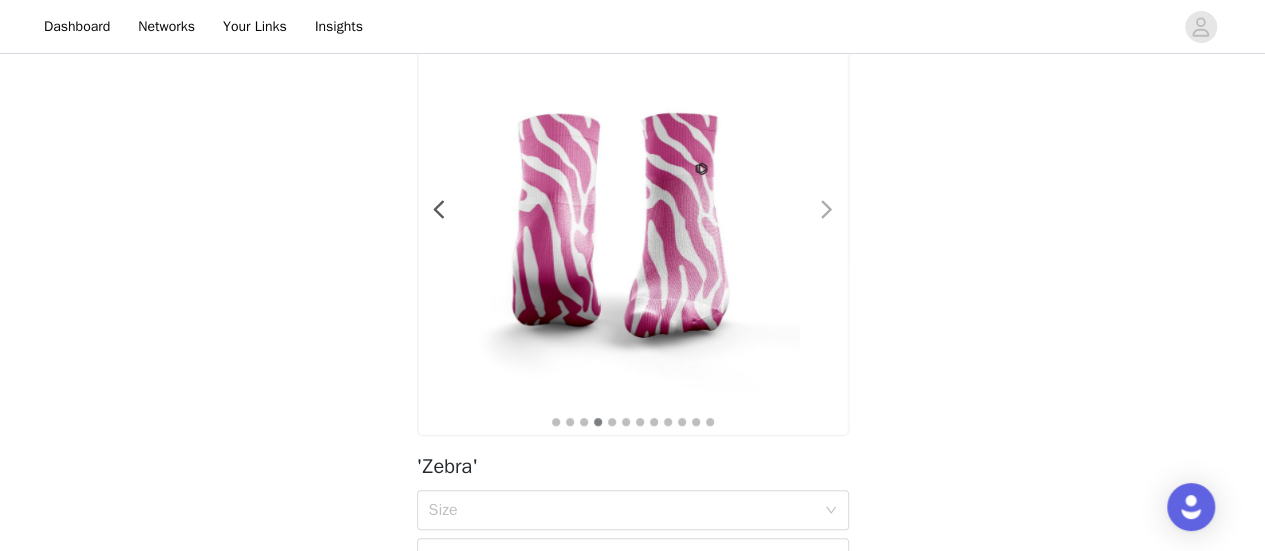 click at bounding box center [815, 220] 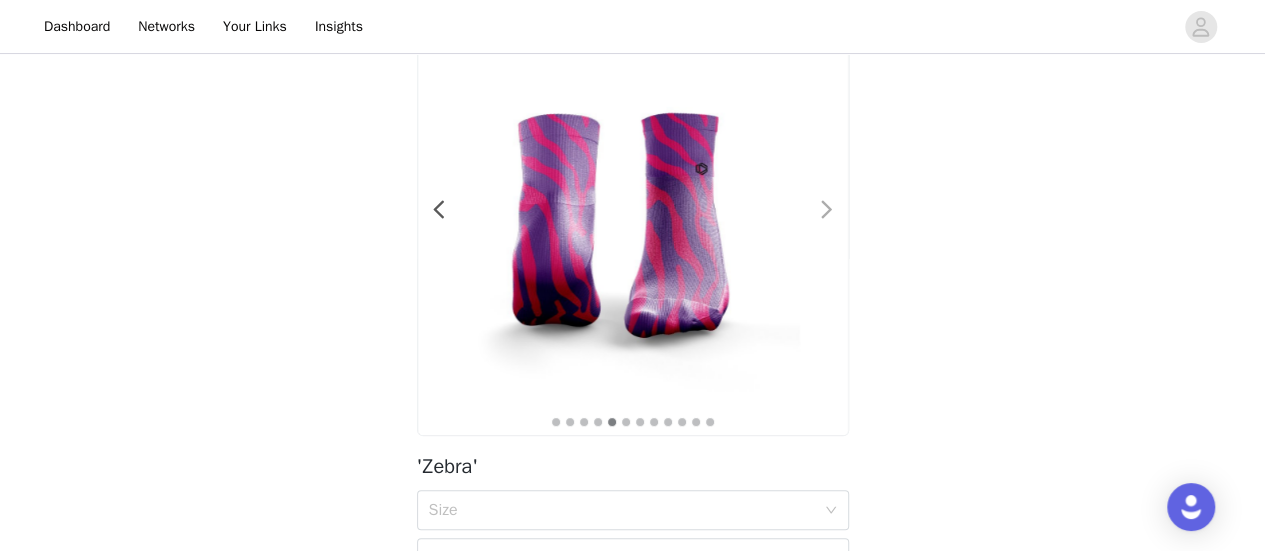click at bounding box center [815, 220] 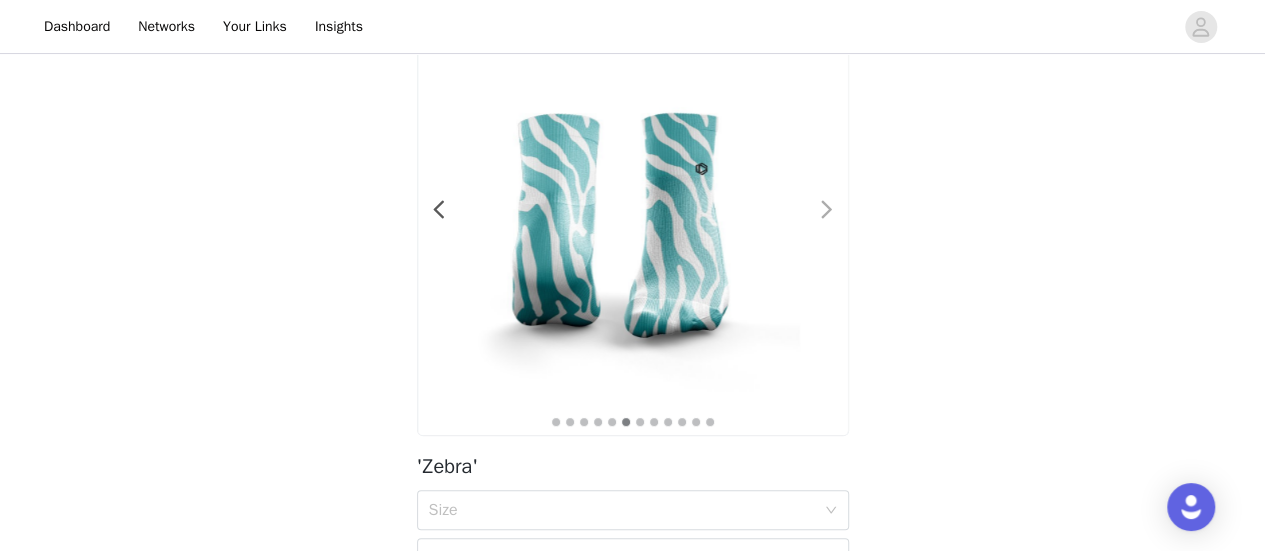click at bounding box center (815, 220) 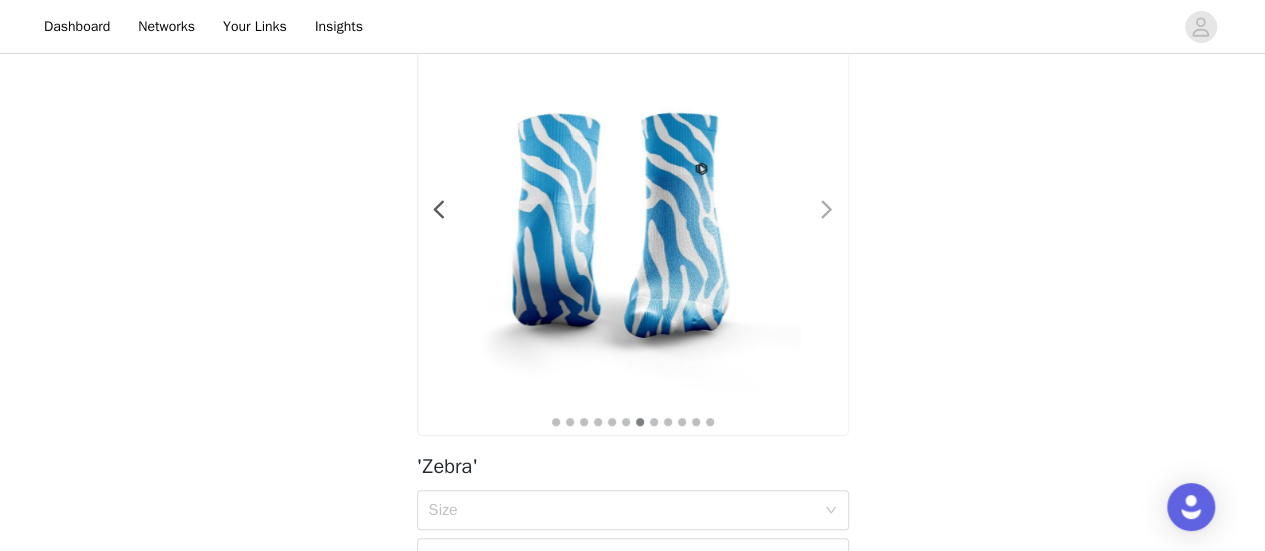click at bounding box center [815, 220] 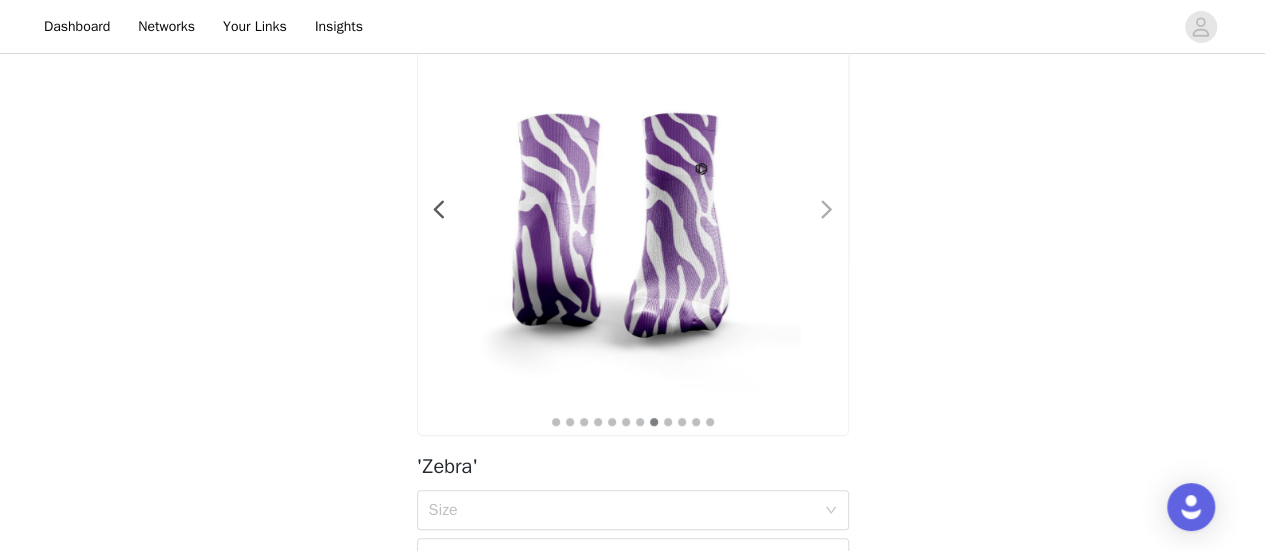 click at bounding box center [815, 220] 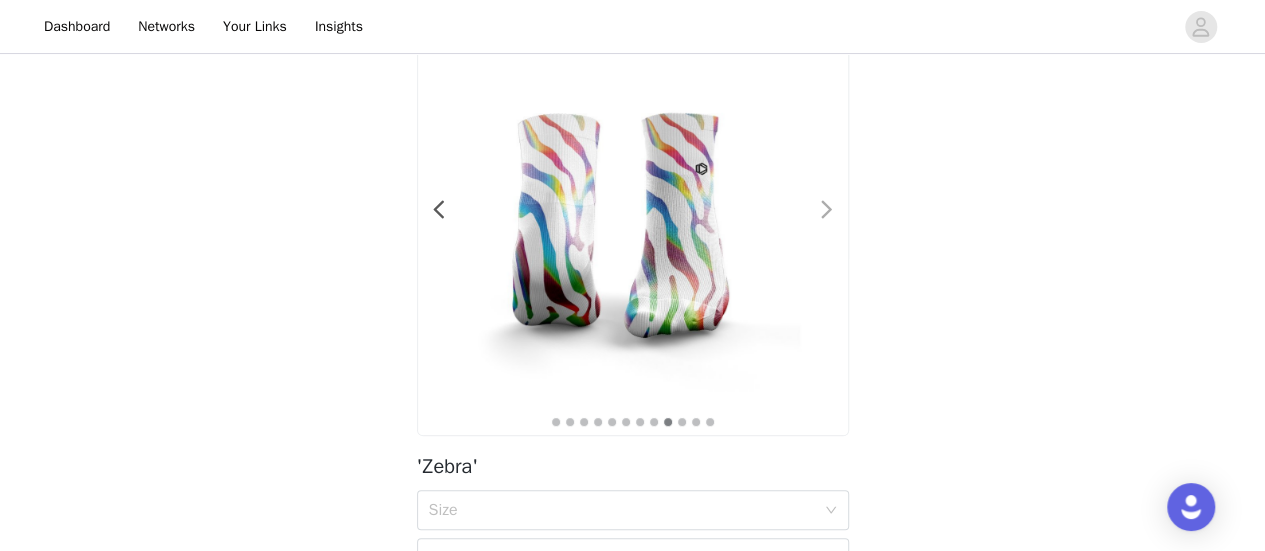 click at bounding box center [815, 220] 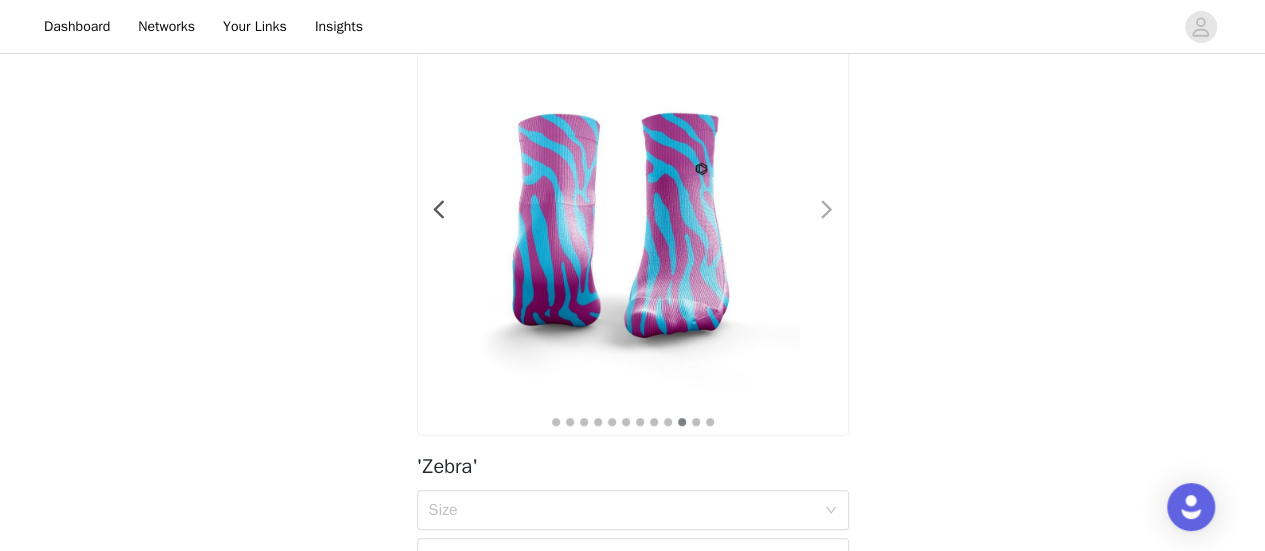 click at bounding box center [815, 220] 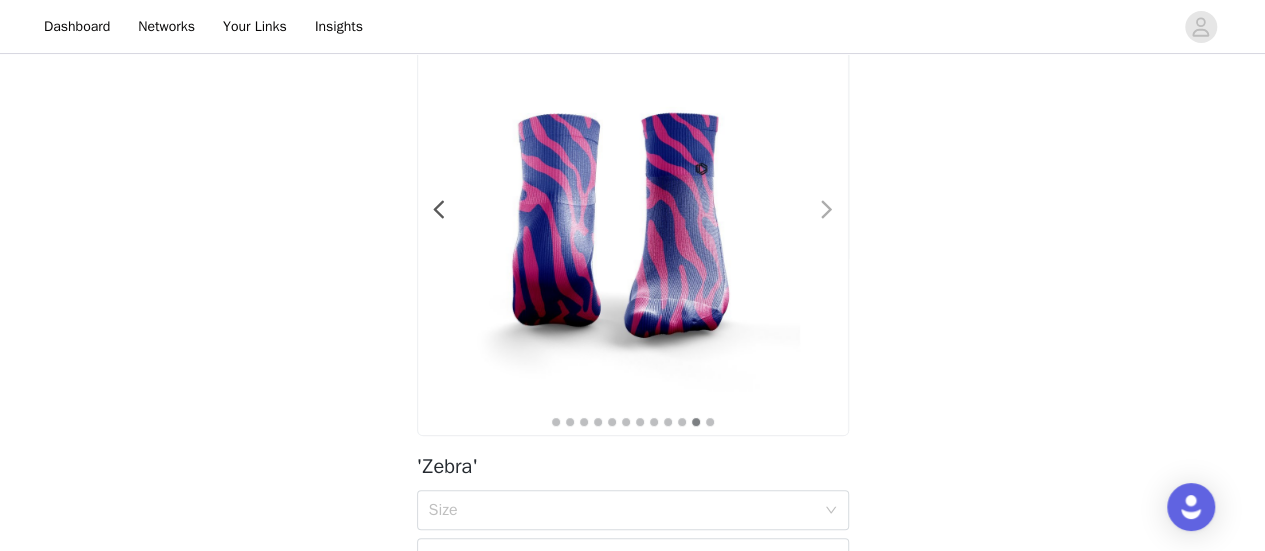 click at bounding box center (815, 220) 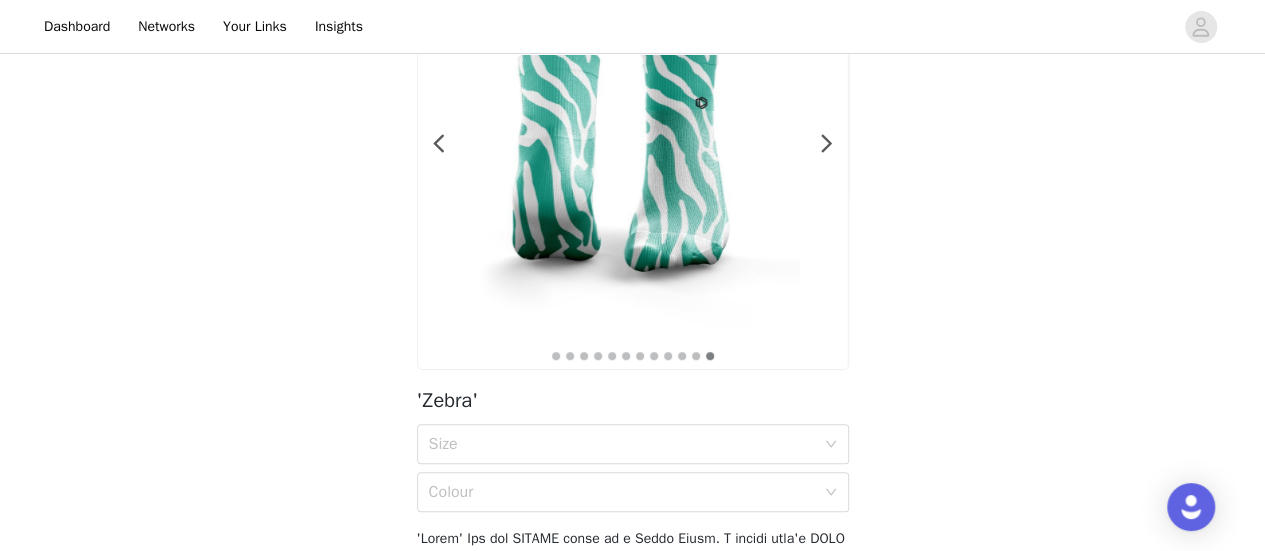 scroll, scrollTop: 185, scrollLeft: 0, axis: vertical 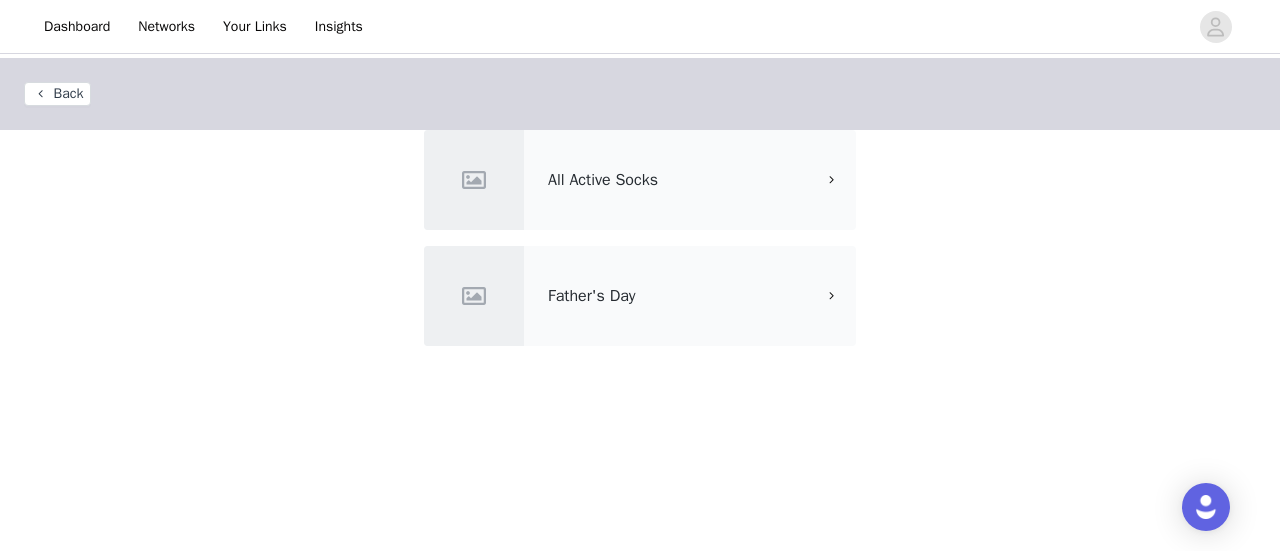 click on "All Active Socks" at bounding box center [681, 180] 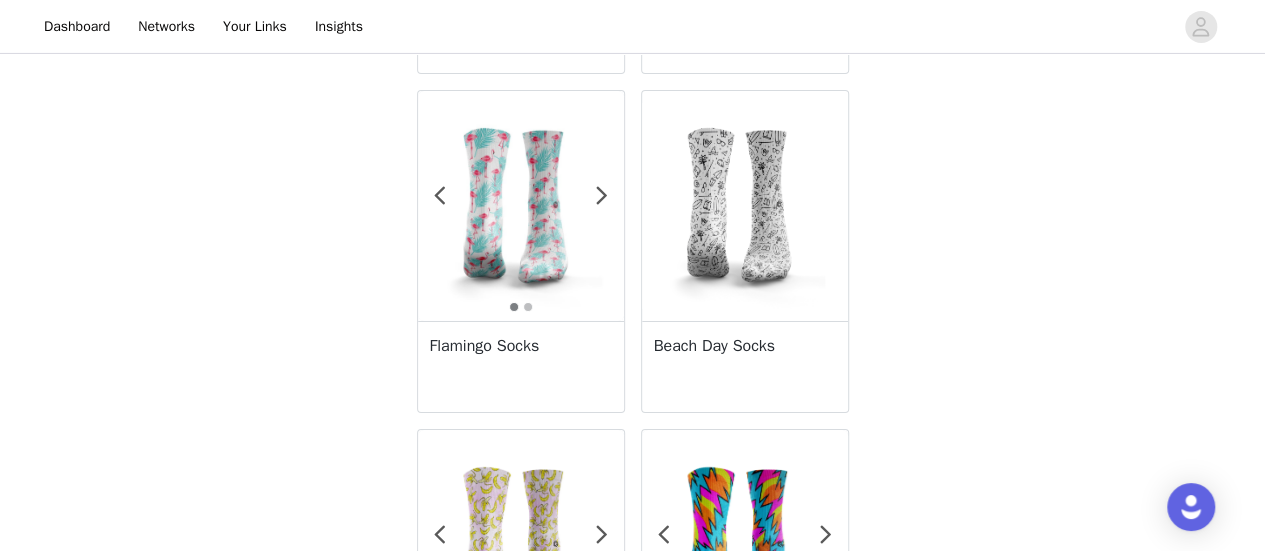scroll, scrollTop: 3702, scrollLeft: 0, axis: vertical 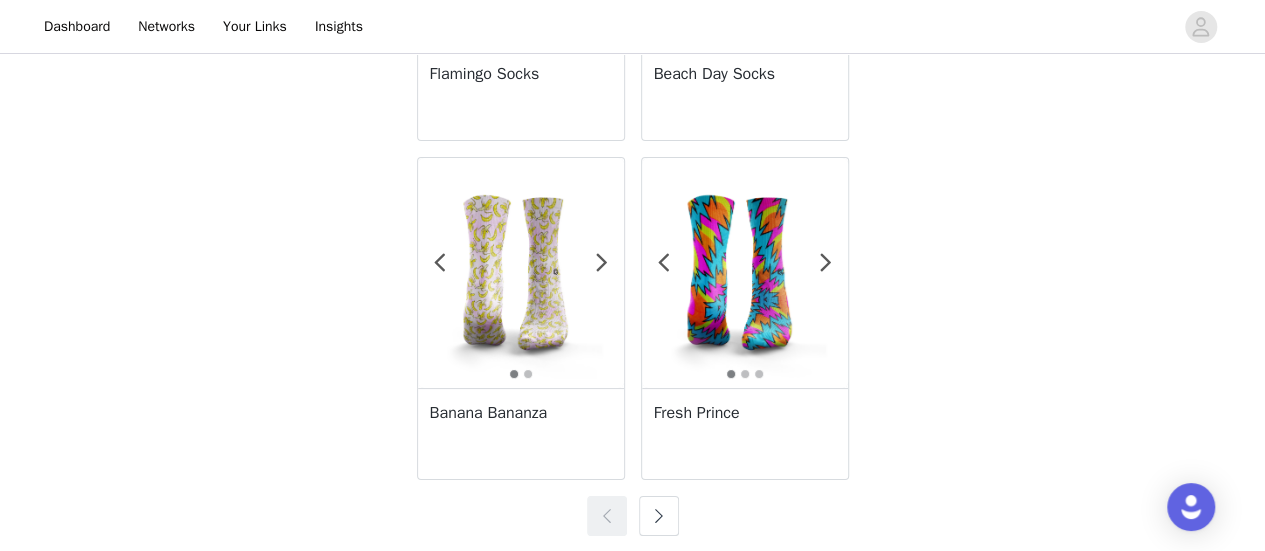click at bounding box center [659, 516] 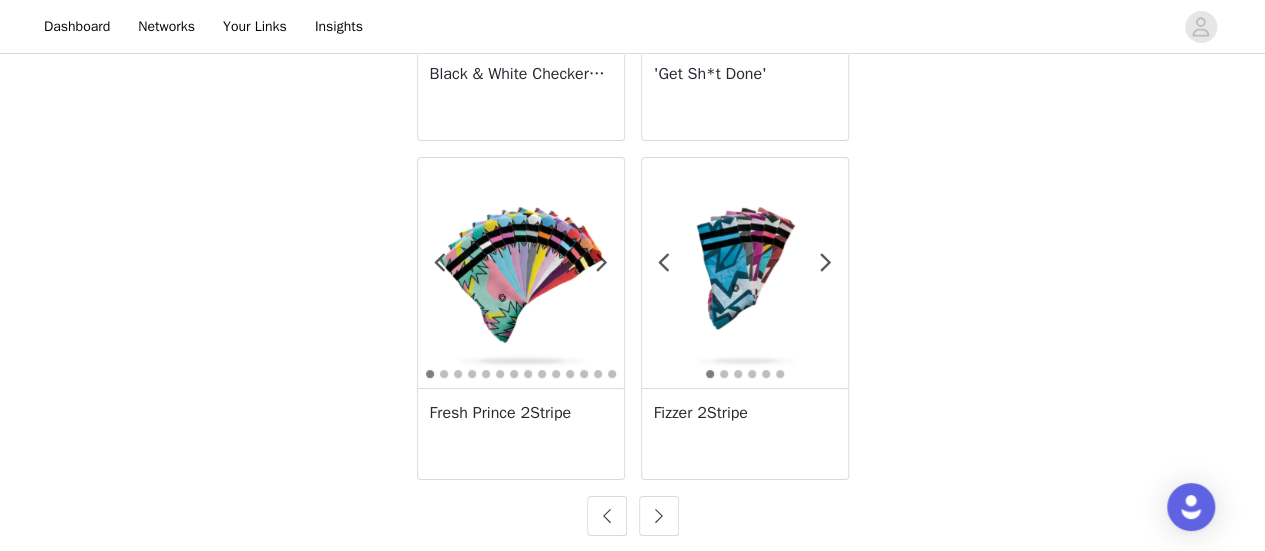 click at bounding box center [659, 516] 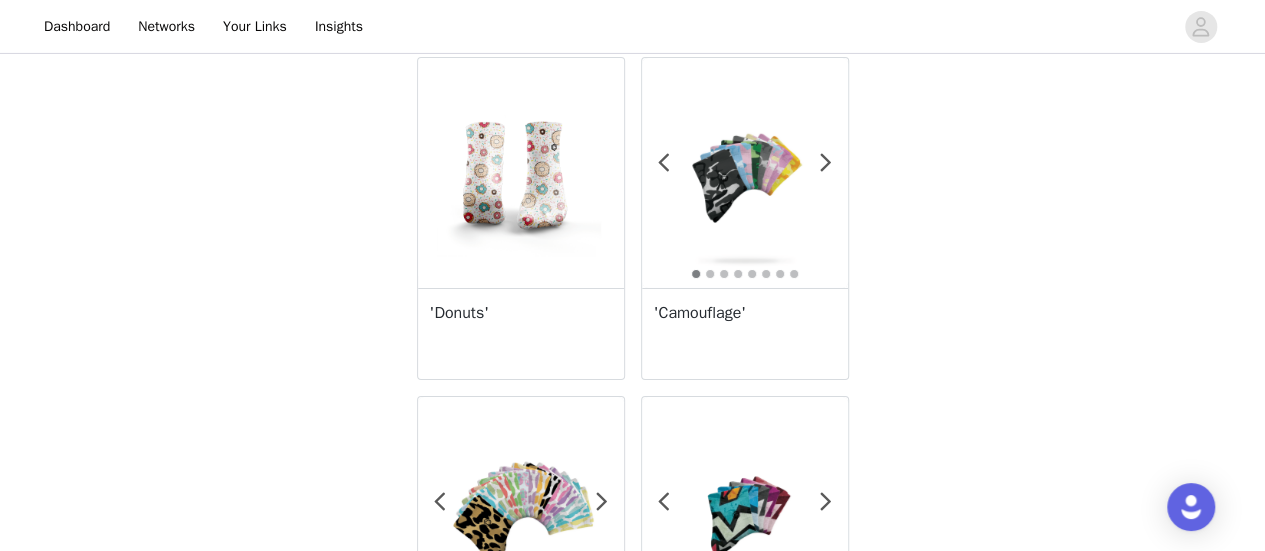 scroll, scrollTop: 3446, scrollLeft: 0, axis: vertical 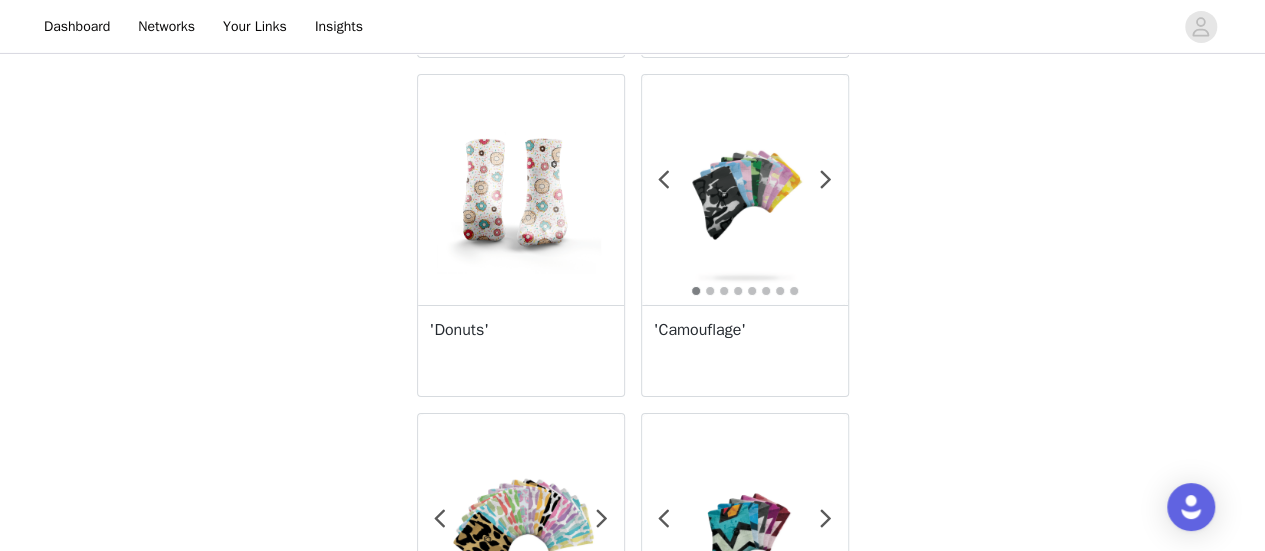 click at bounding box center (745, 190) 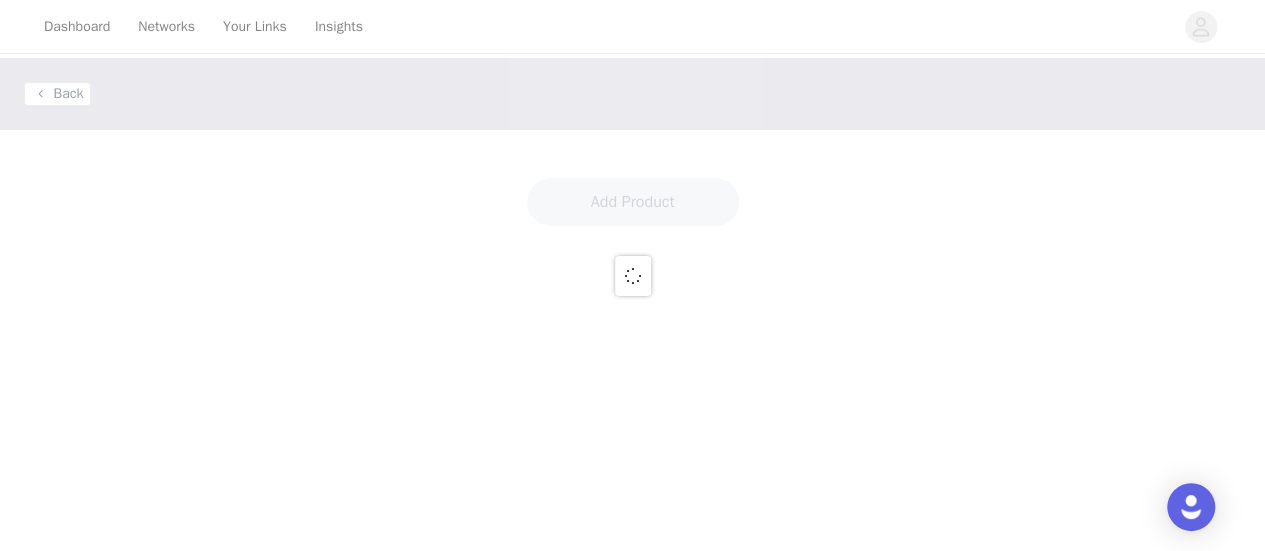 scroll, scrollTop: 0, scrollLeft: 0, axis: both 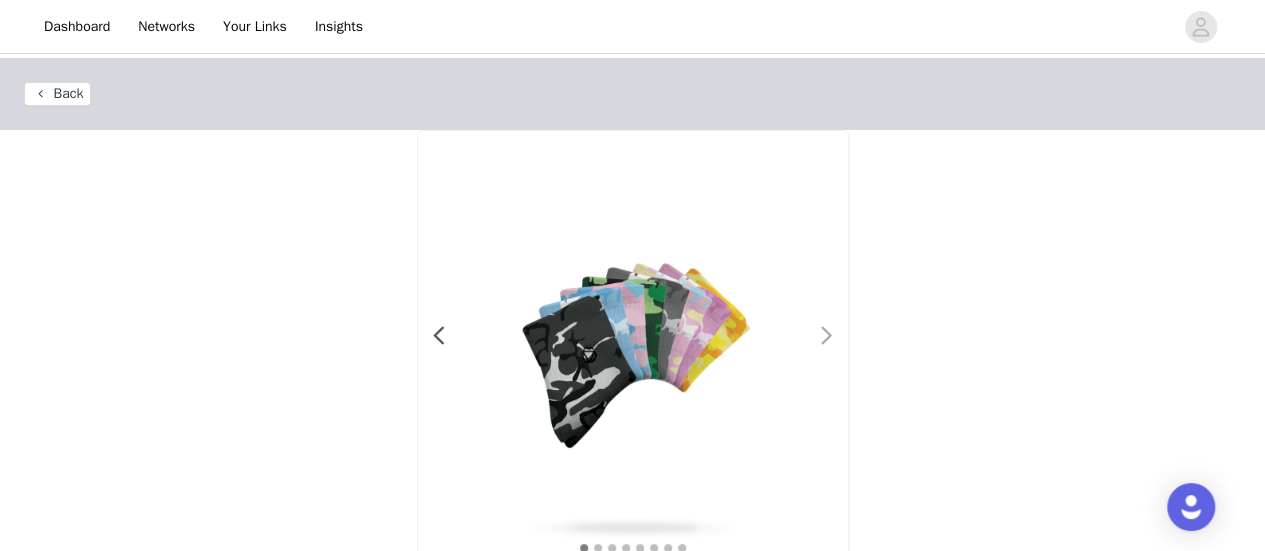 click at bounding box center (827, 336) 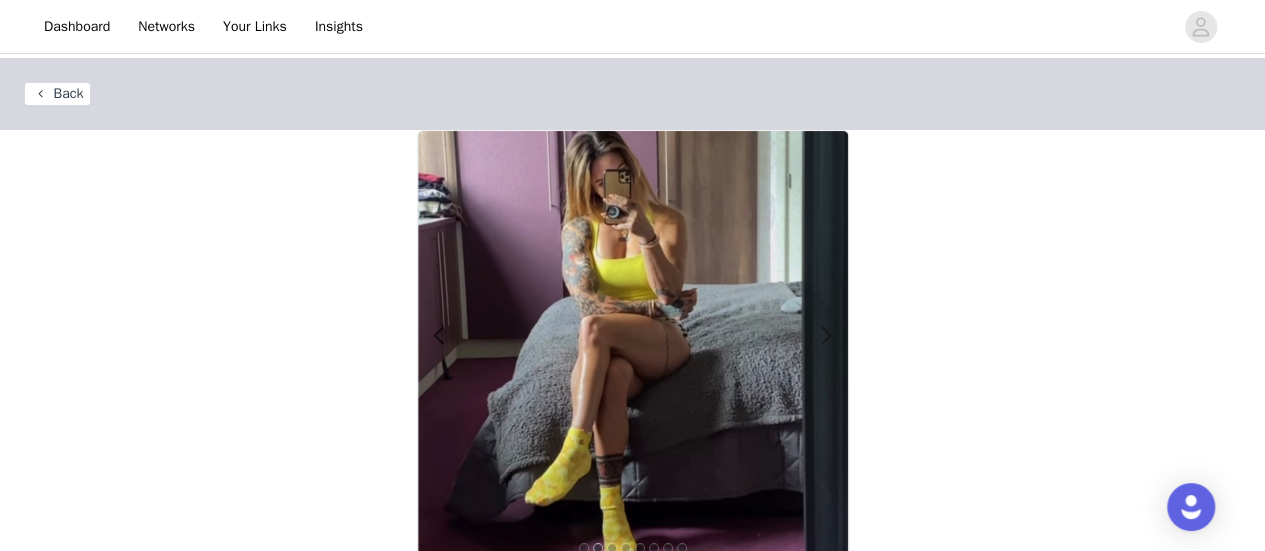 click at bounding box center [827, 336] 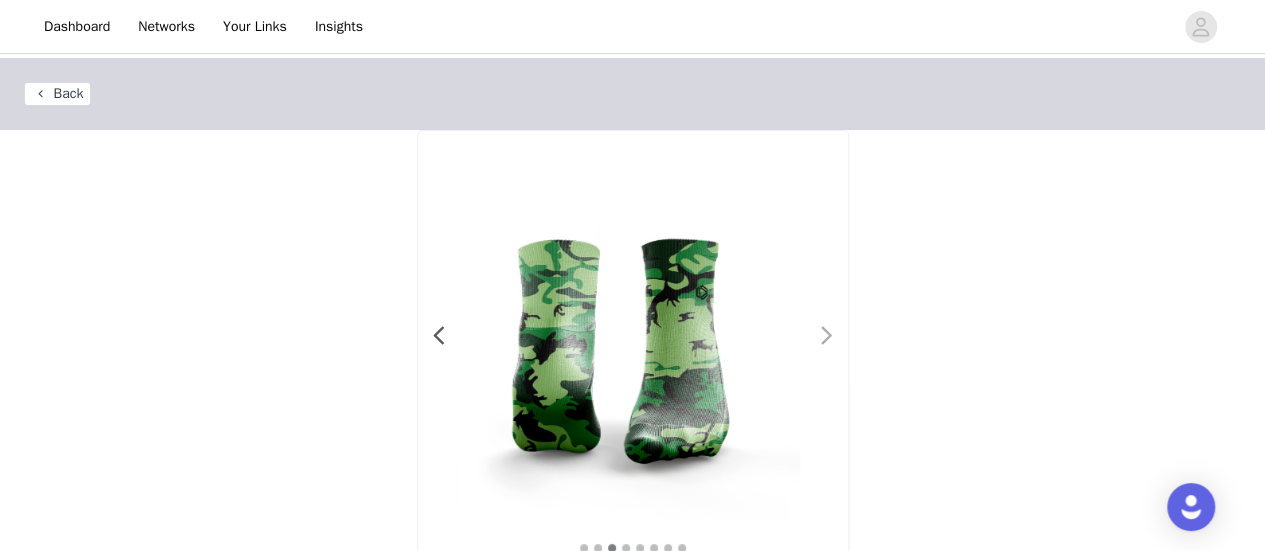 click at bounding box center [827, 336] 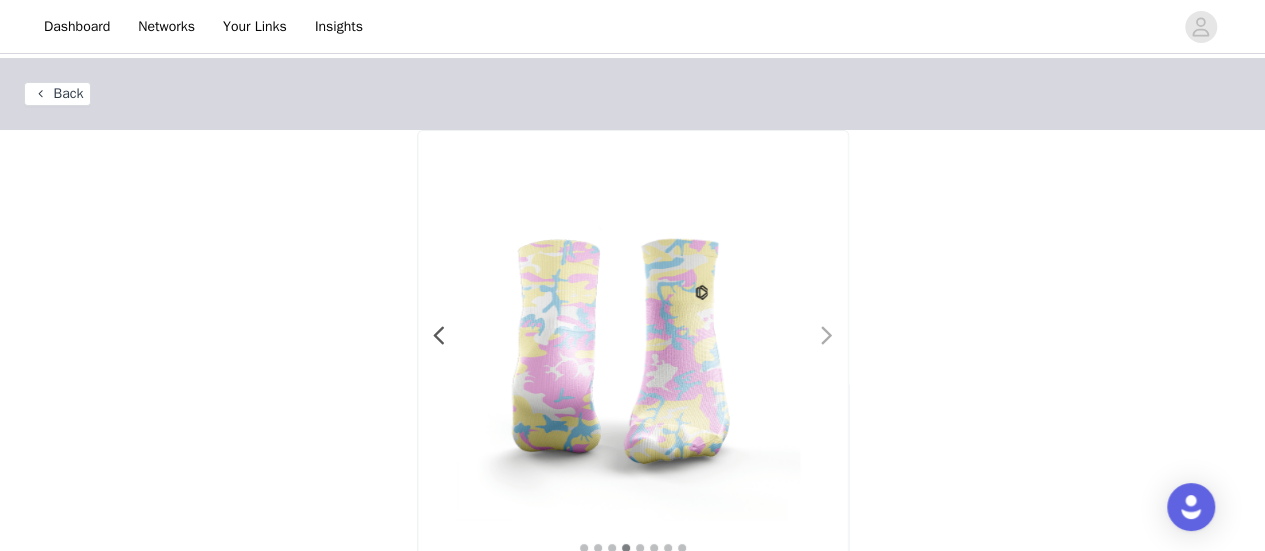 click at bounding box center (827, 336) 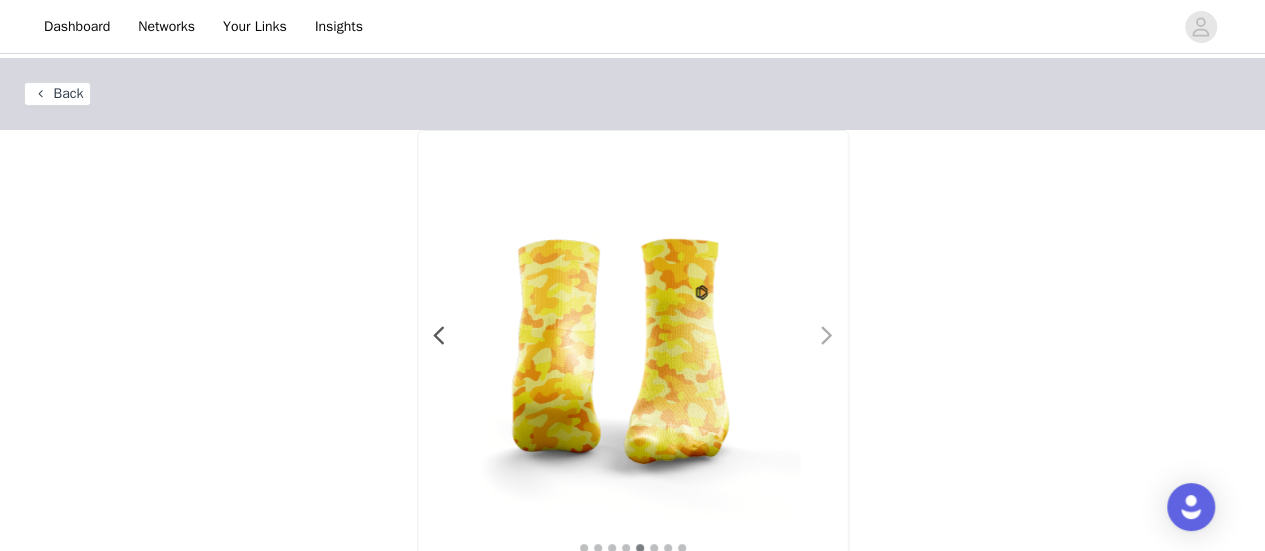 click at bounding box center (827, 336) 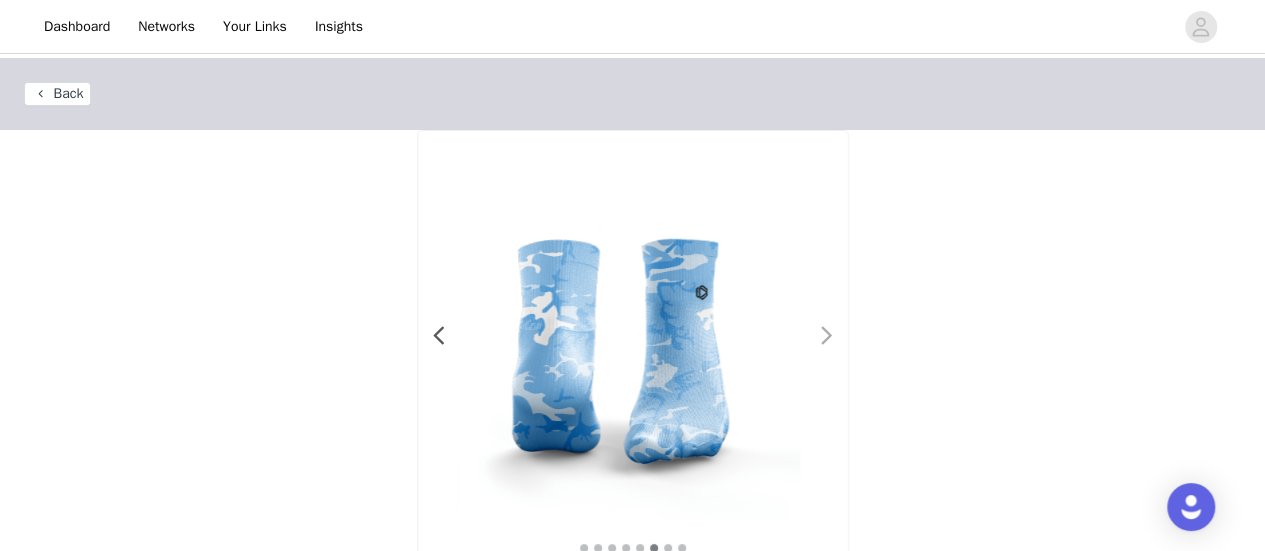 click at bounding box center [827, 336] 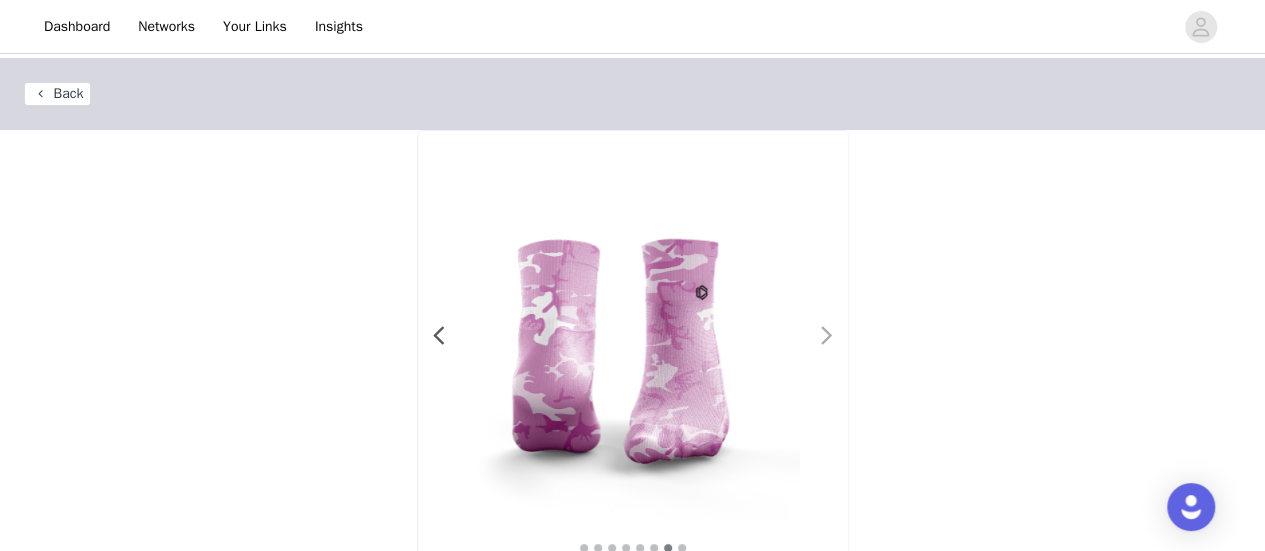 click at bounding box center [827, 336] 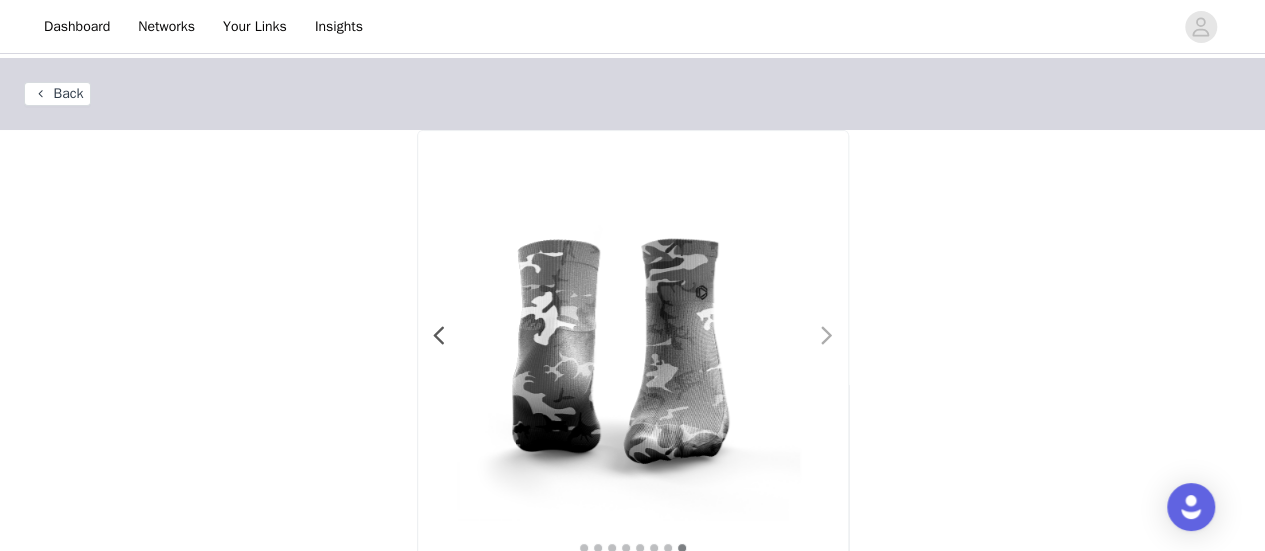 click at bounding box center (827, 336) 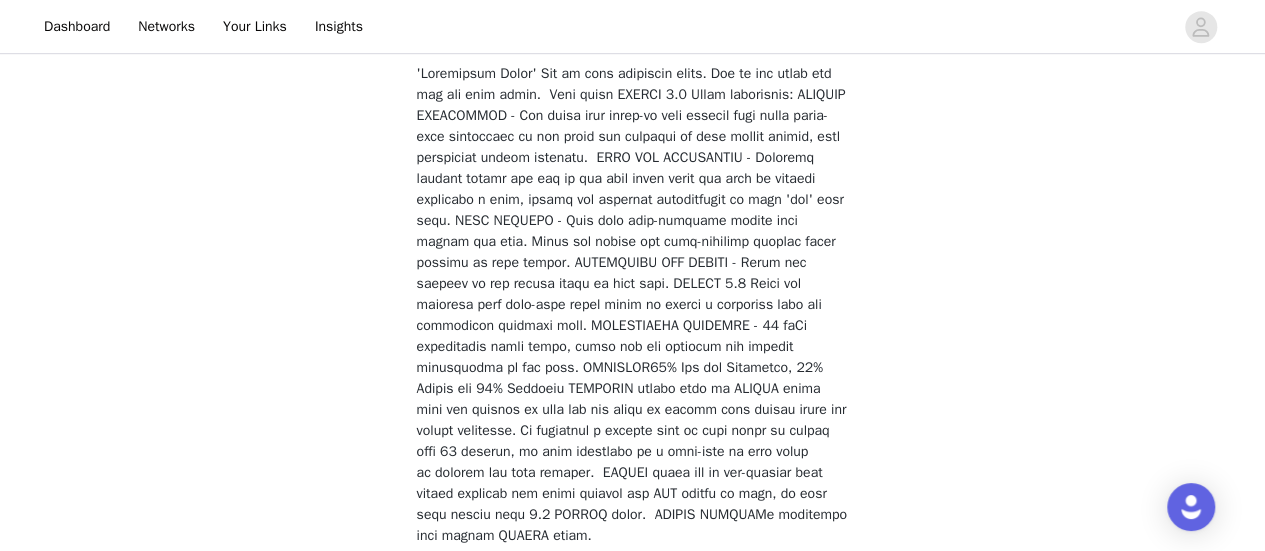 scroll, scrollTop: 771, scrollLeft: 0, axis: vertical 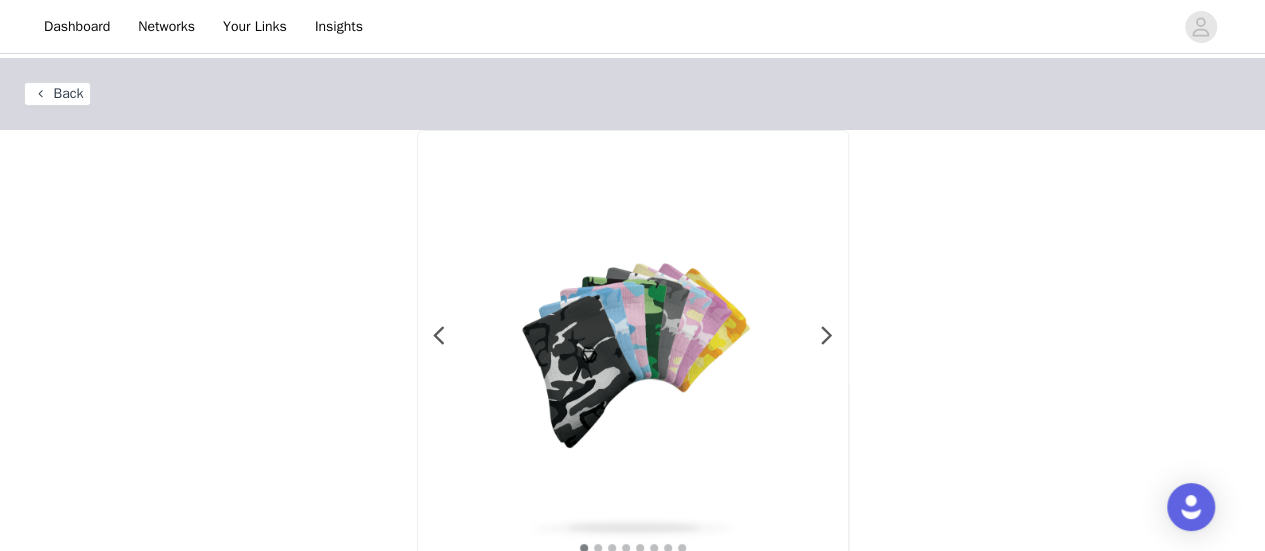 click on "Back" at bounding box center (57, 94) 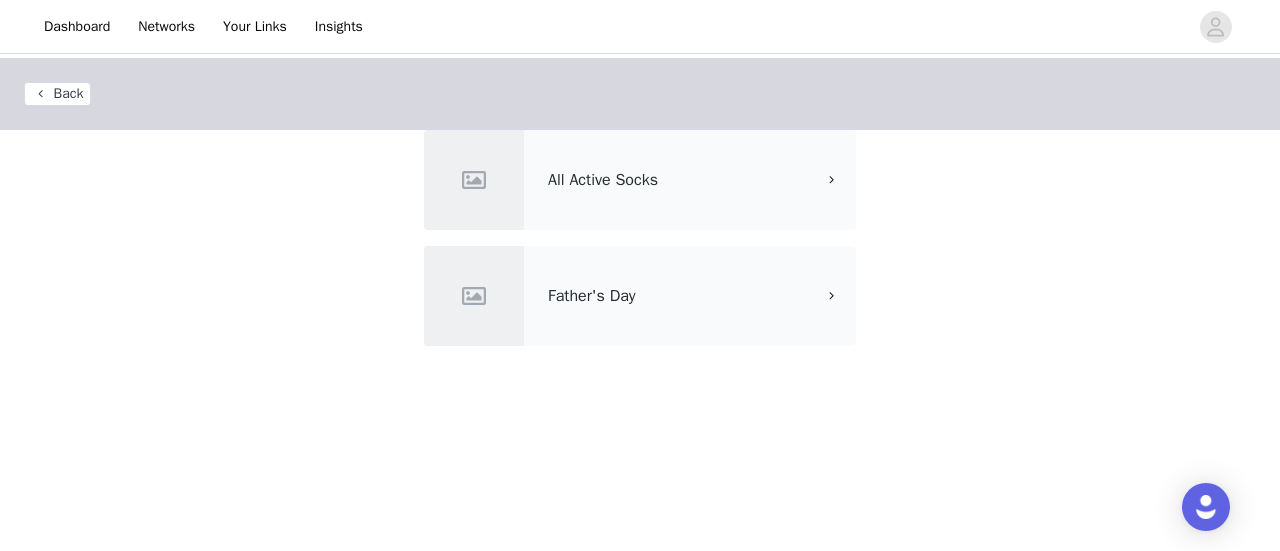 click on "All Active Socks" at bounding box center [640, 180] 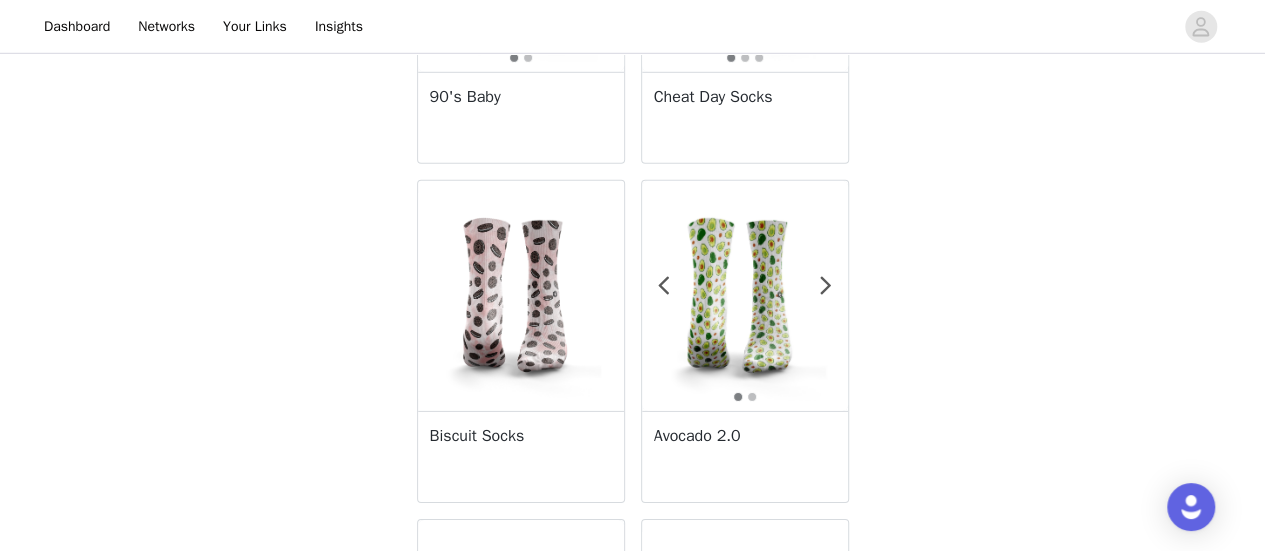 scroll, scrollTop: 3702, scrollLeft: 0, axis: vertical 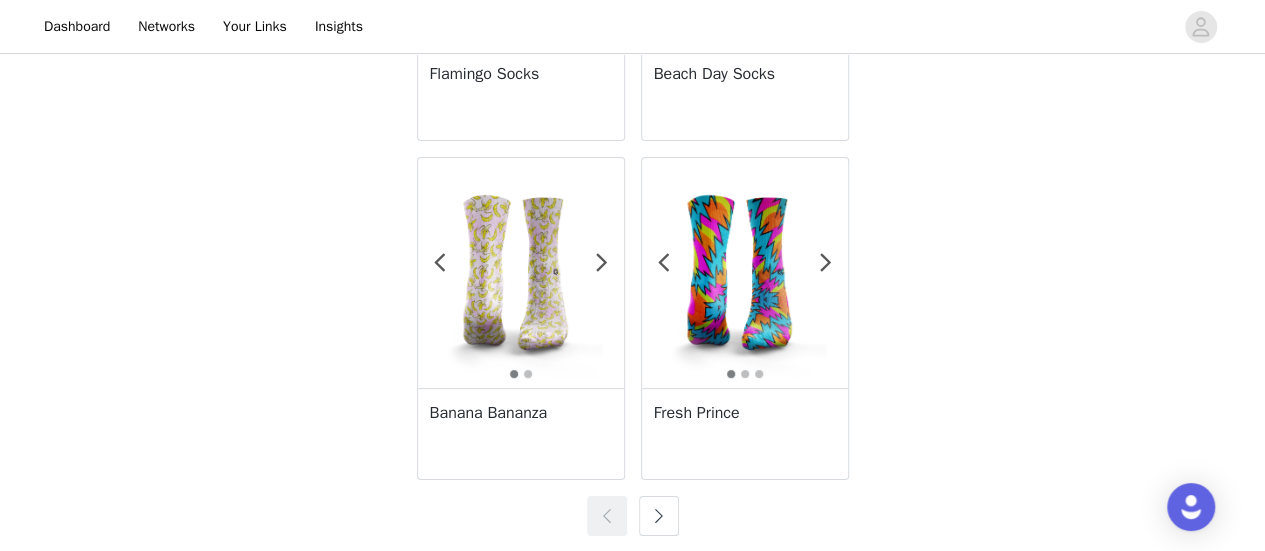drag, startPoint x: 1250, startPoint y: 488, endPoint x: 1229, endPoint y: 596, distance: 110.02273 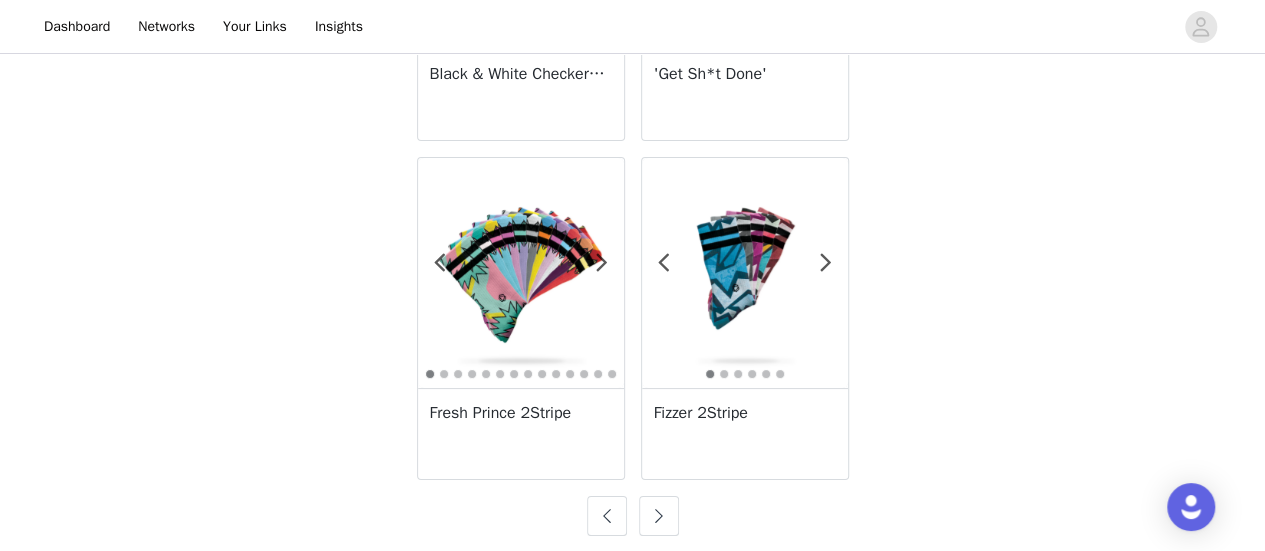 click at bounding box center [659, 516] 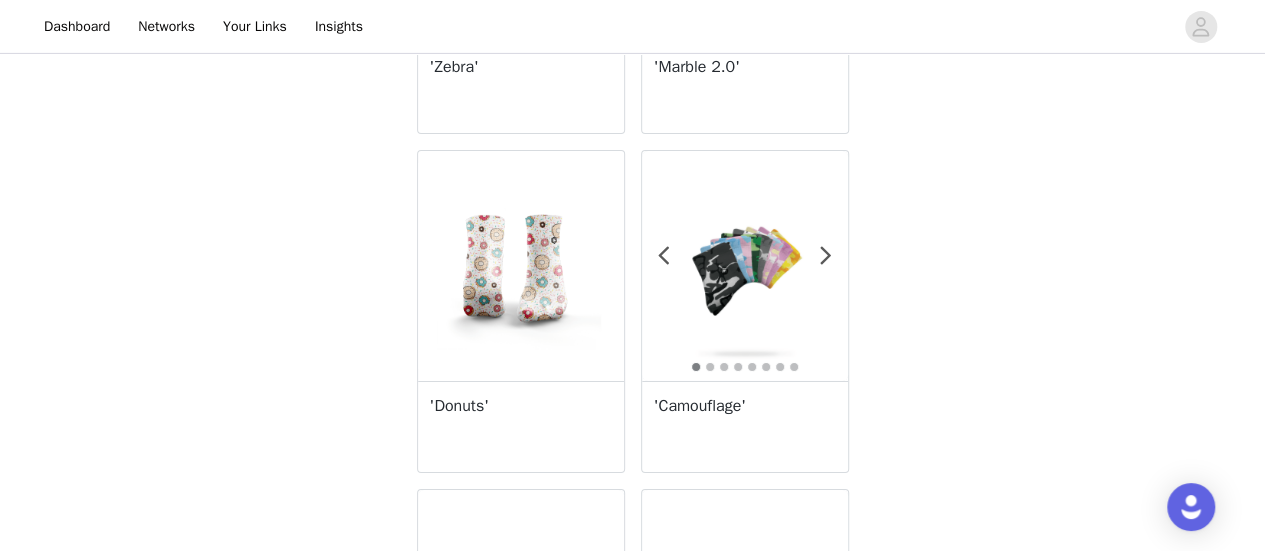 scroll, scrollTop: 3702, scrollLeft: 0, axis: vertical 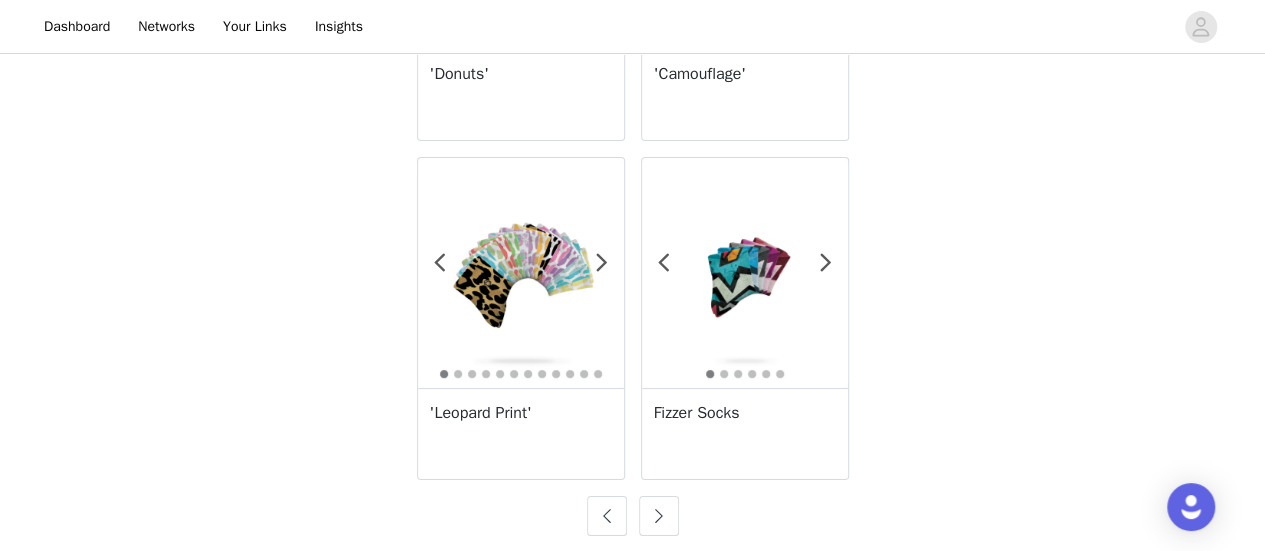 click on "'Leopard Print'" at bounding box center [521, 413] 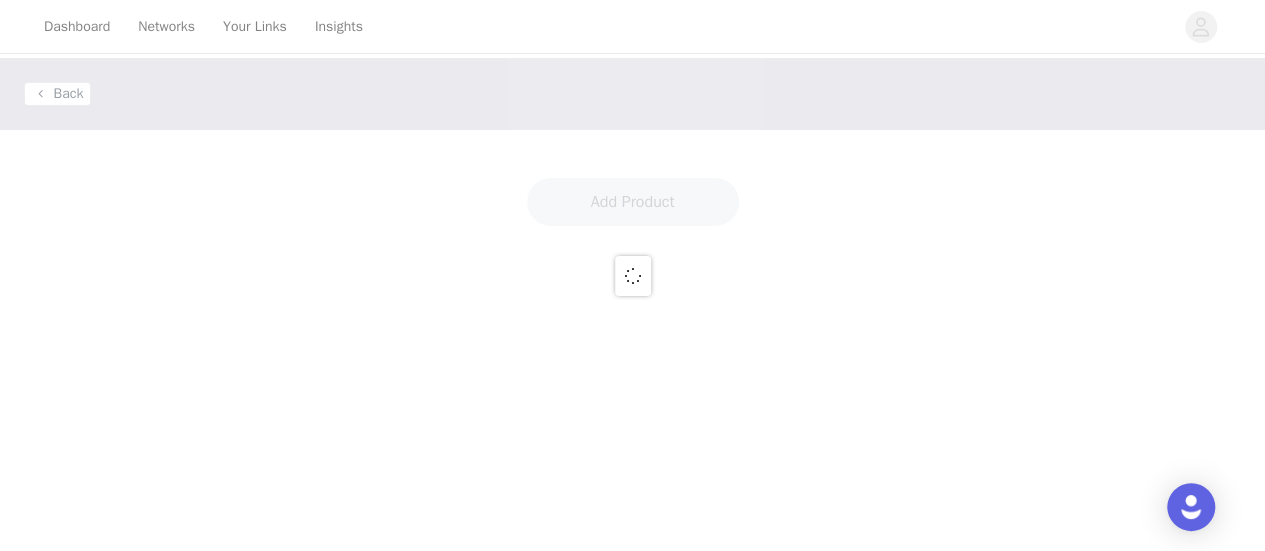 scroll, scrollTop: 0, scrollLeft: 0, axis: both 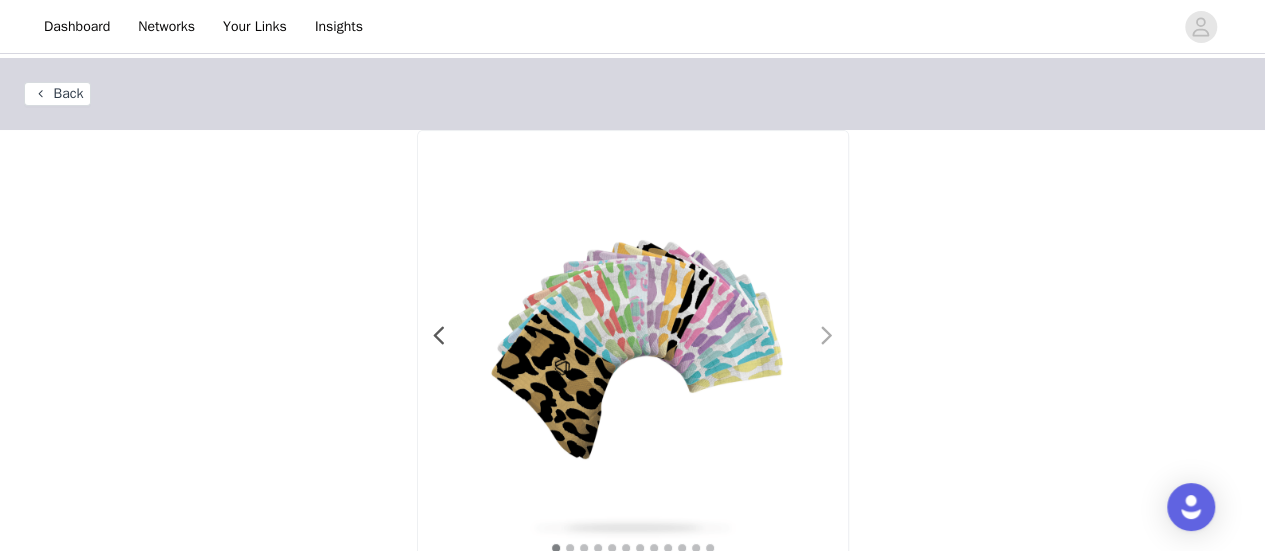 click at bounding box center [827, 336] 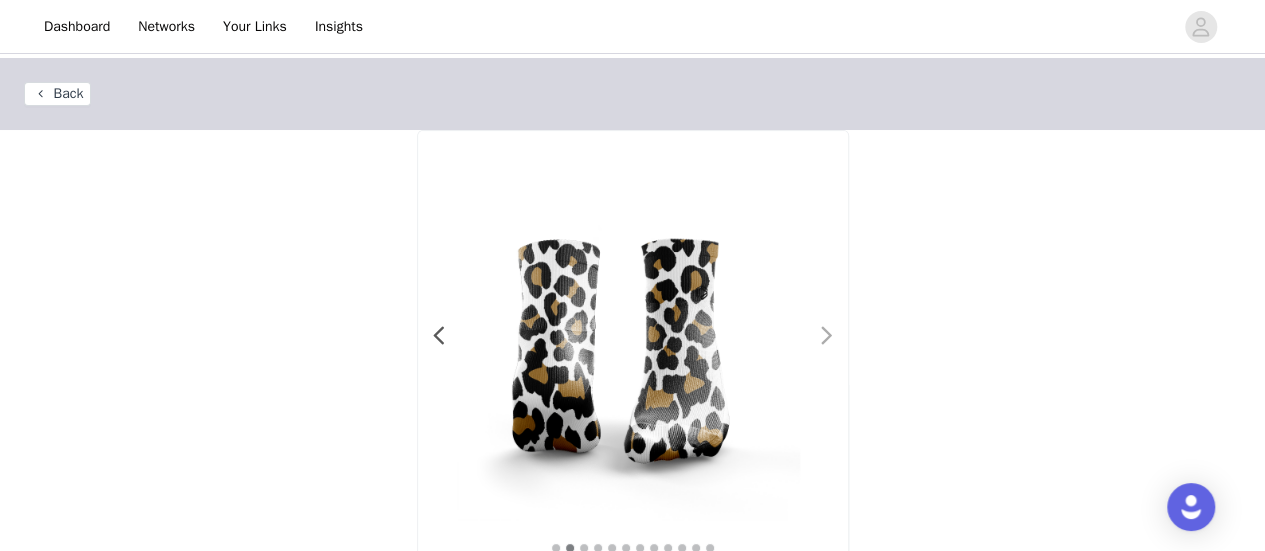 click at bounding box center [827, 336] 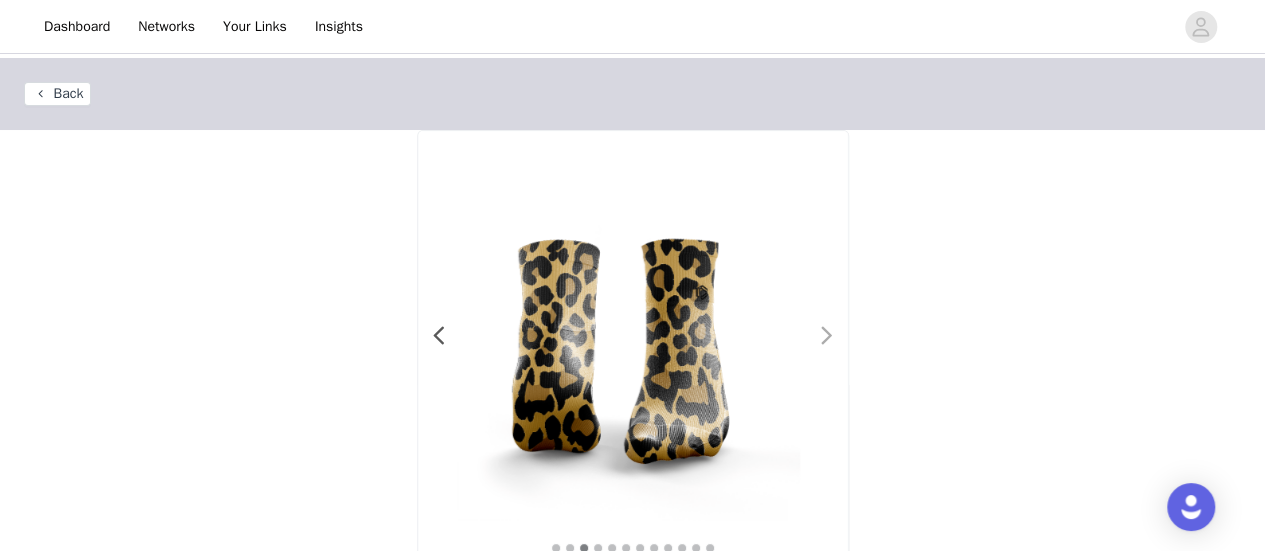 click at bounding box center (827, 336) 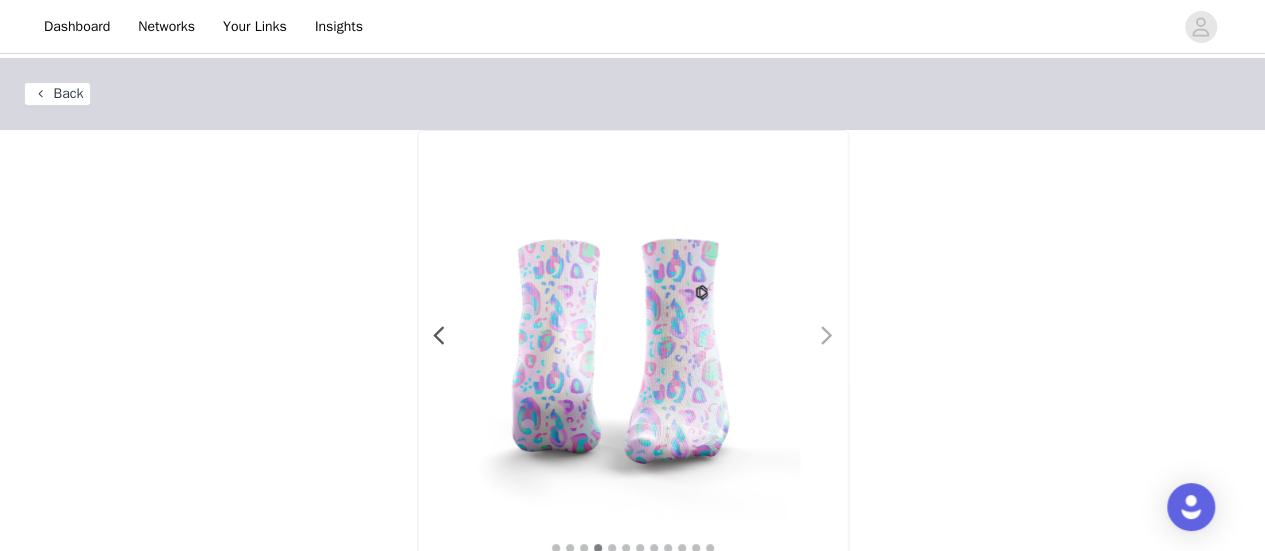 click at bounding box center [827, 336] 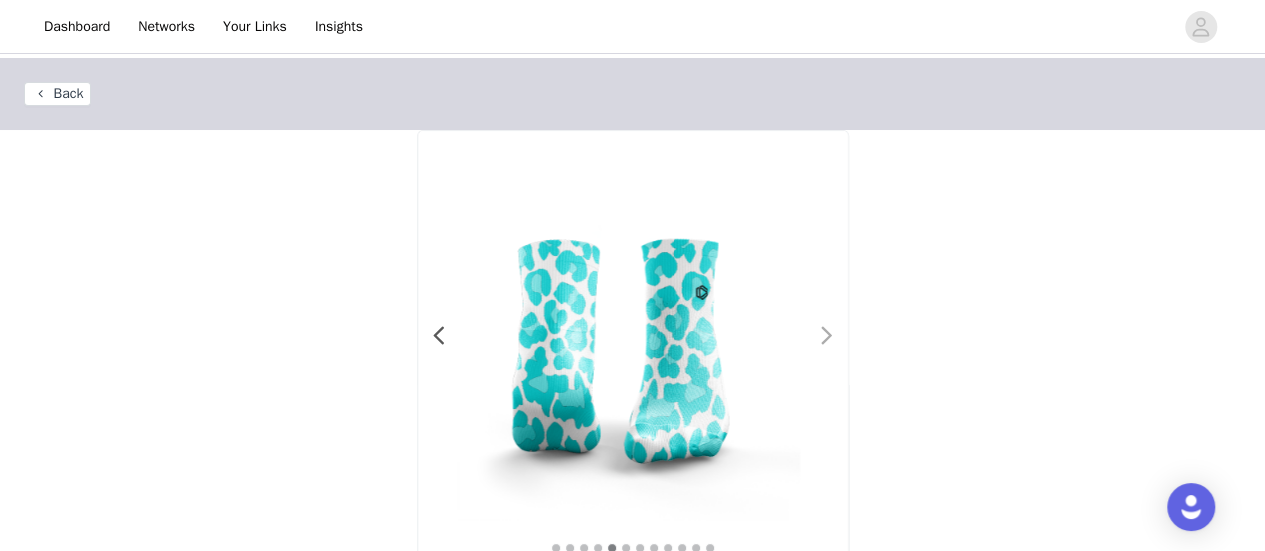 click at bounding box center [827, 336] 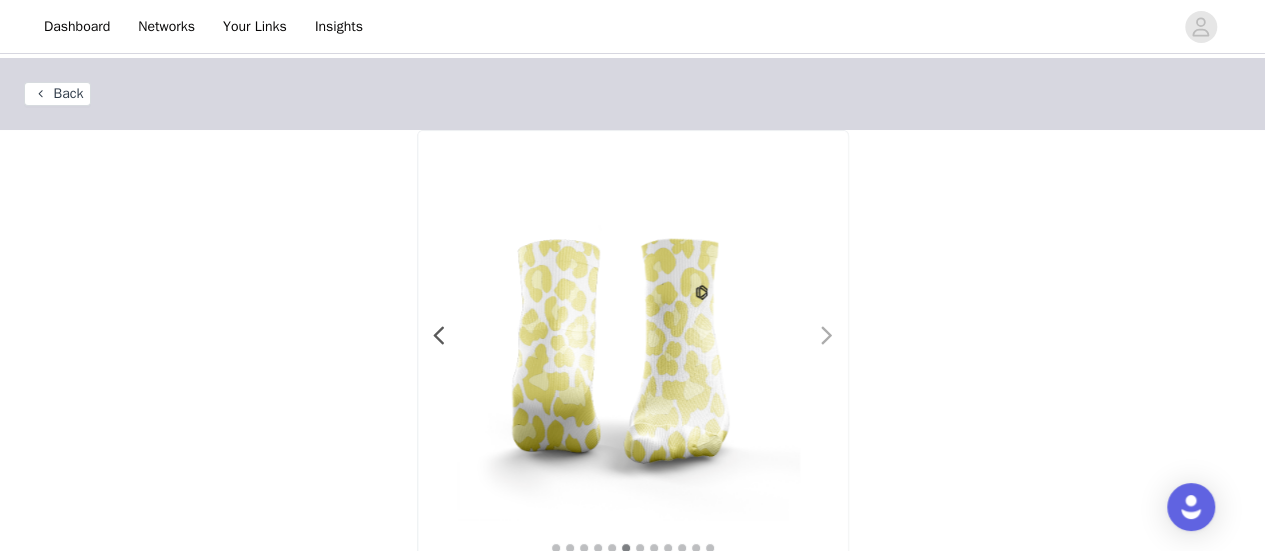 click at bounding box center (827, 336) 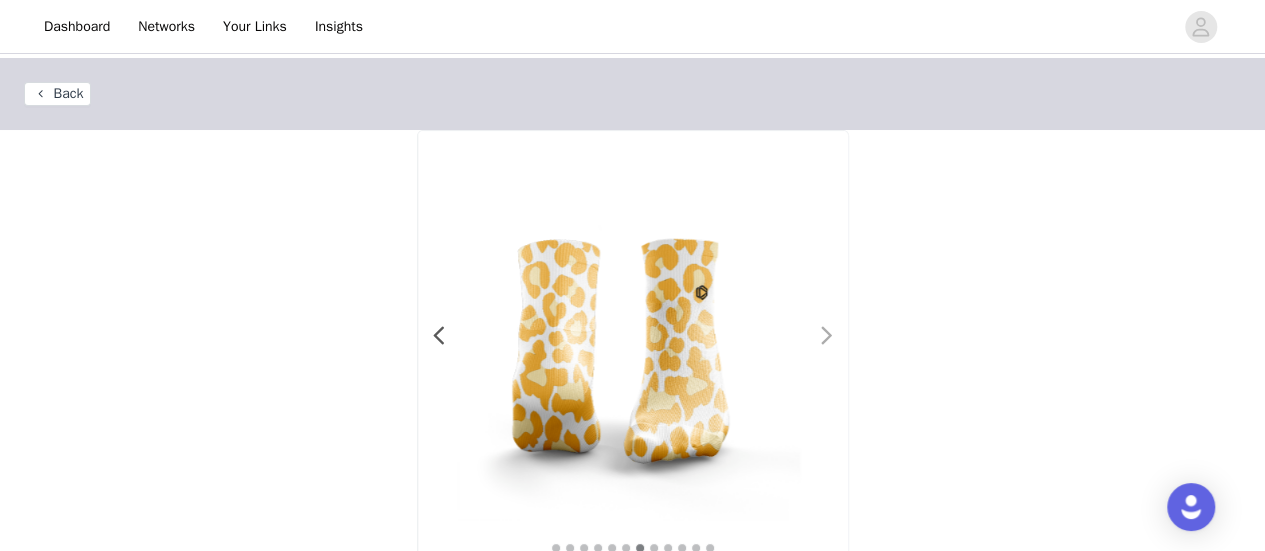 click at bounding box center [827, 336] 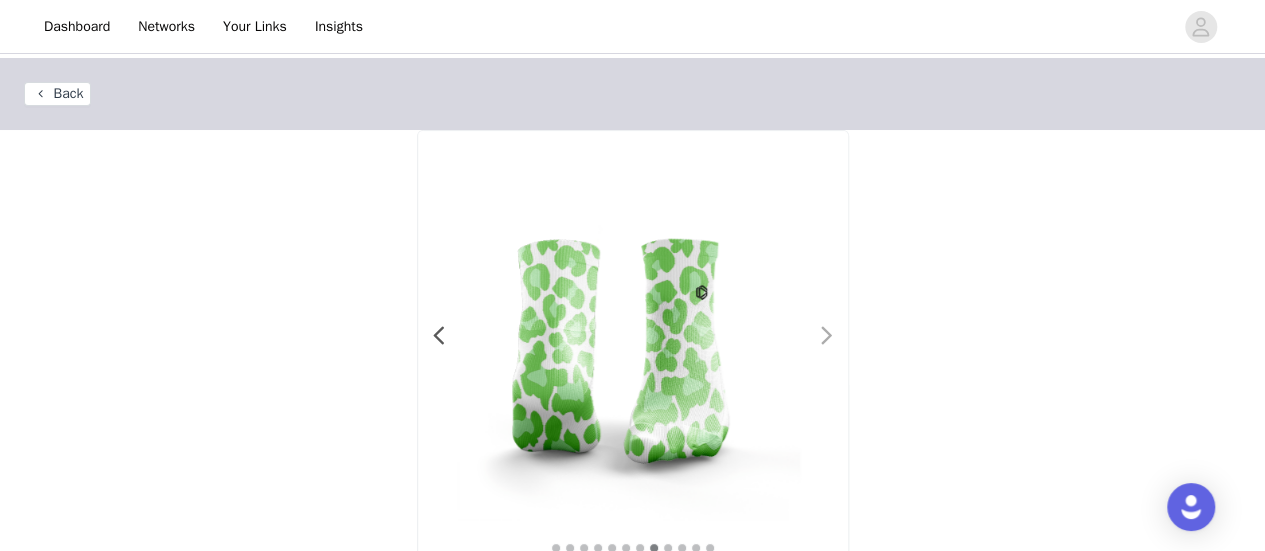 click at bounding box center (827, 336) 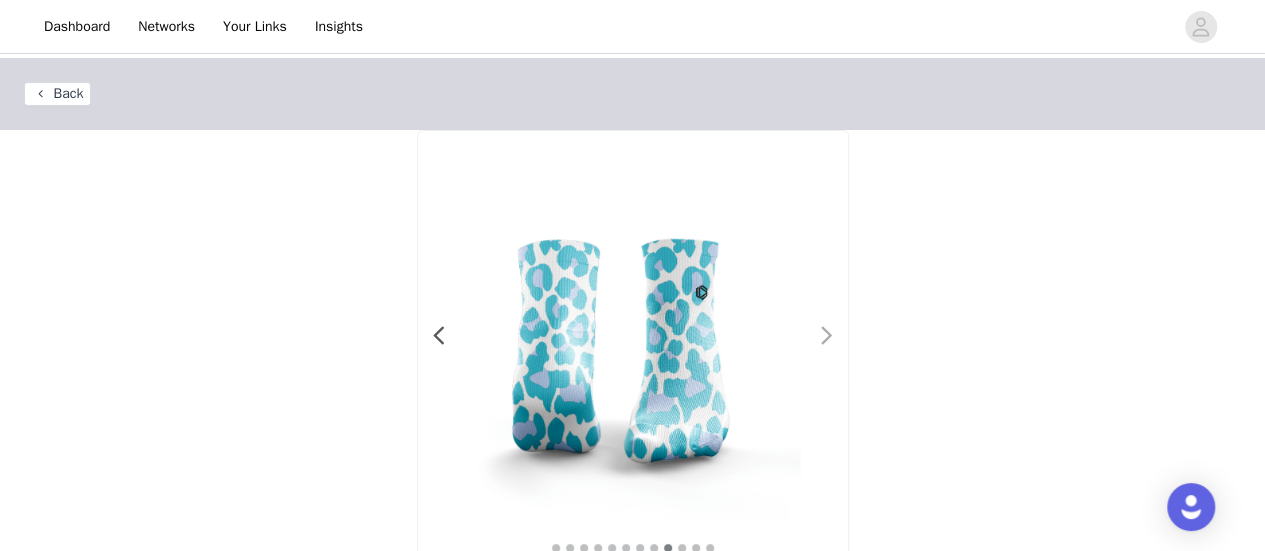 click at bounding box center (827, 336) 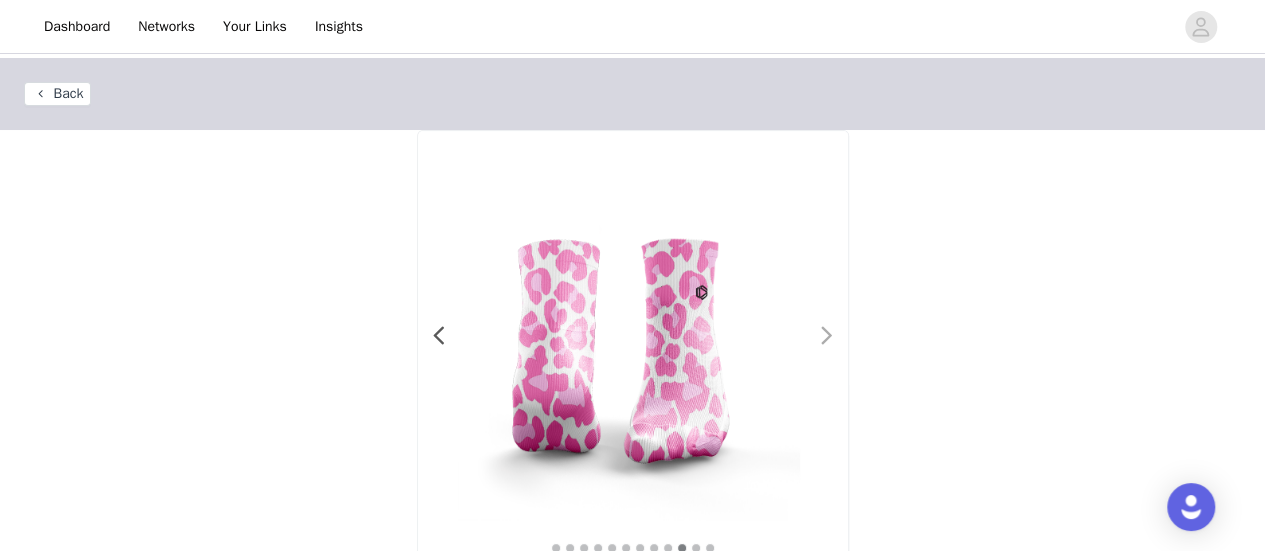 click at bounding box center (827, 336) 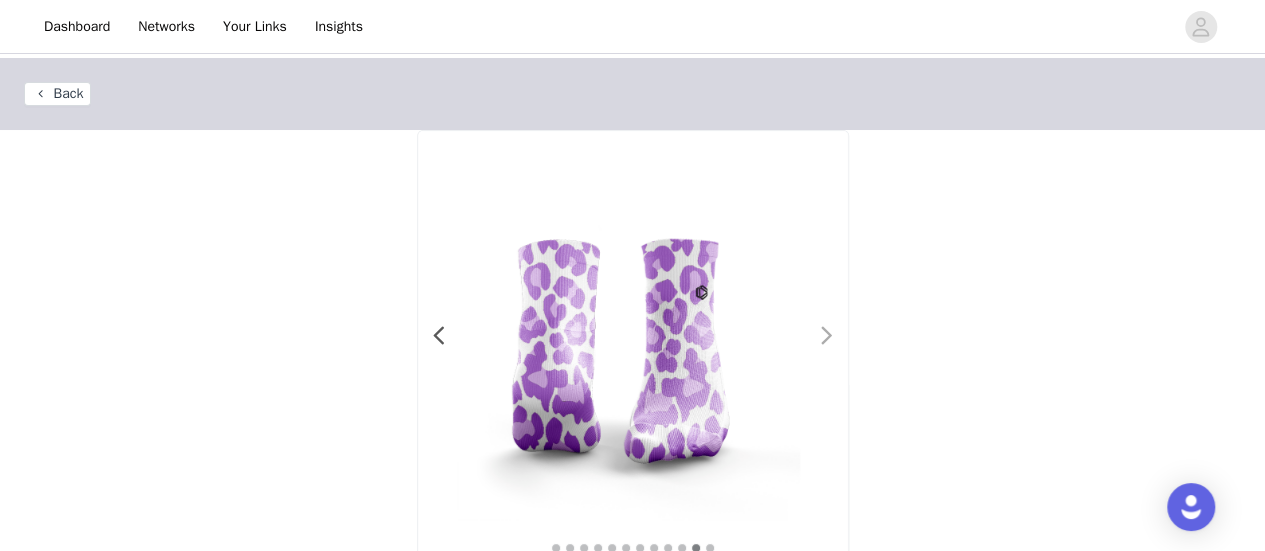 click at bounding box center (827, 336) 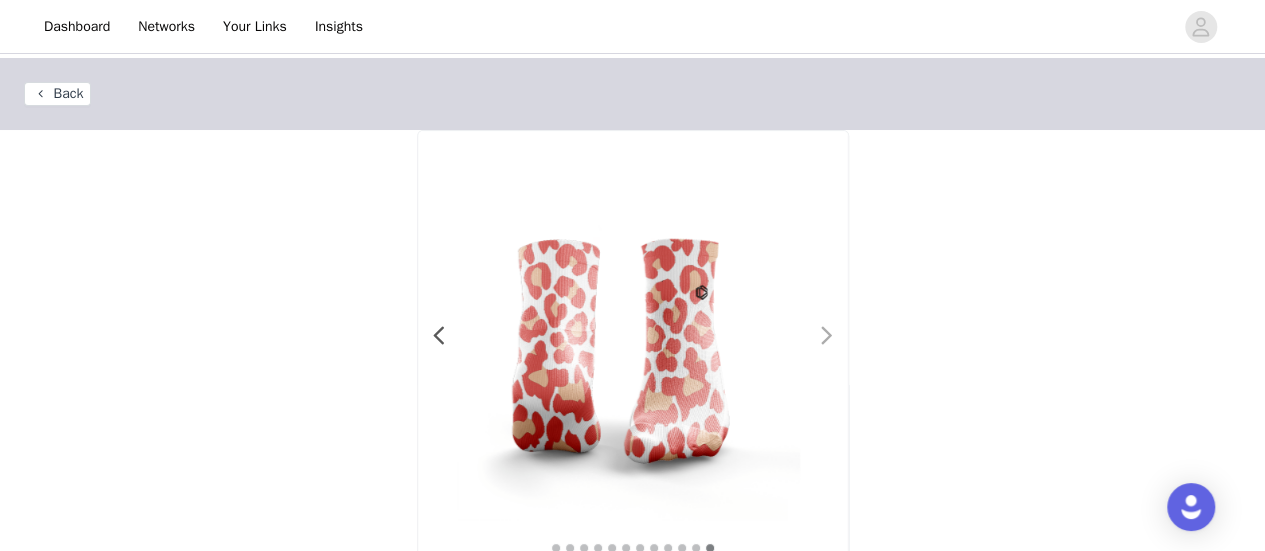 click at bounding box center (827, 336) 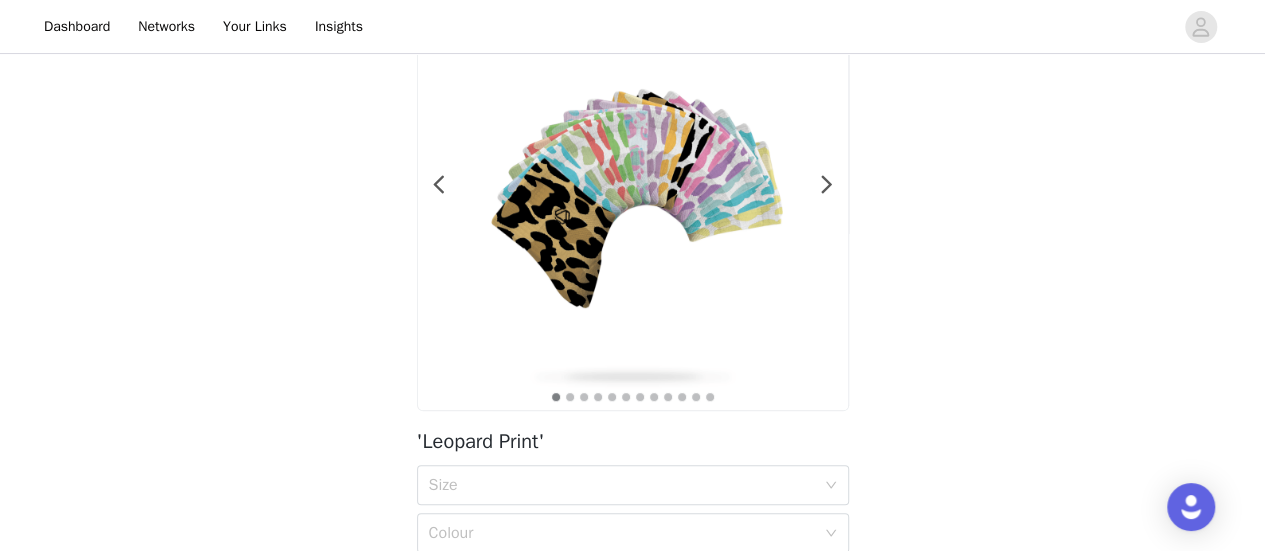 scroll, scrollTop: 154, scrollLeft: 0, axis: vertical 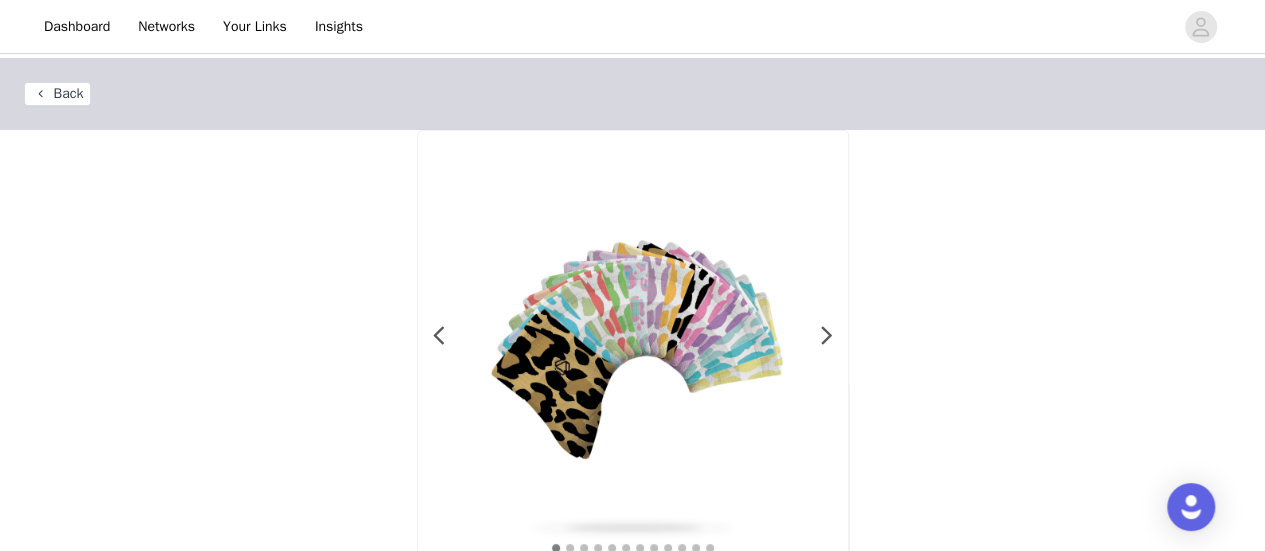 click on "Back" at bounding box center (57, 94) 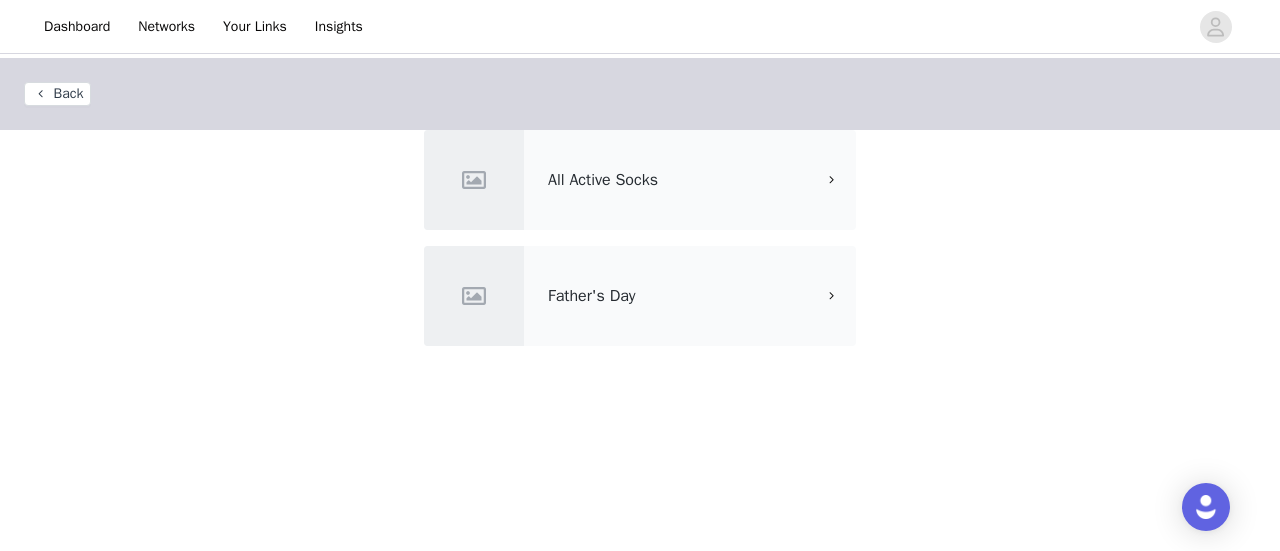 click on "All Active Socks" at bounding box center (681, 180) 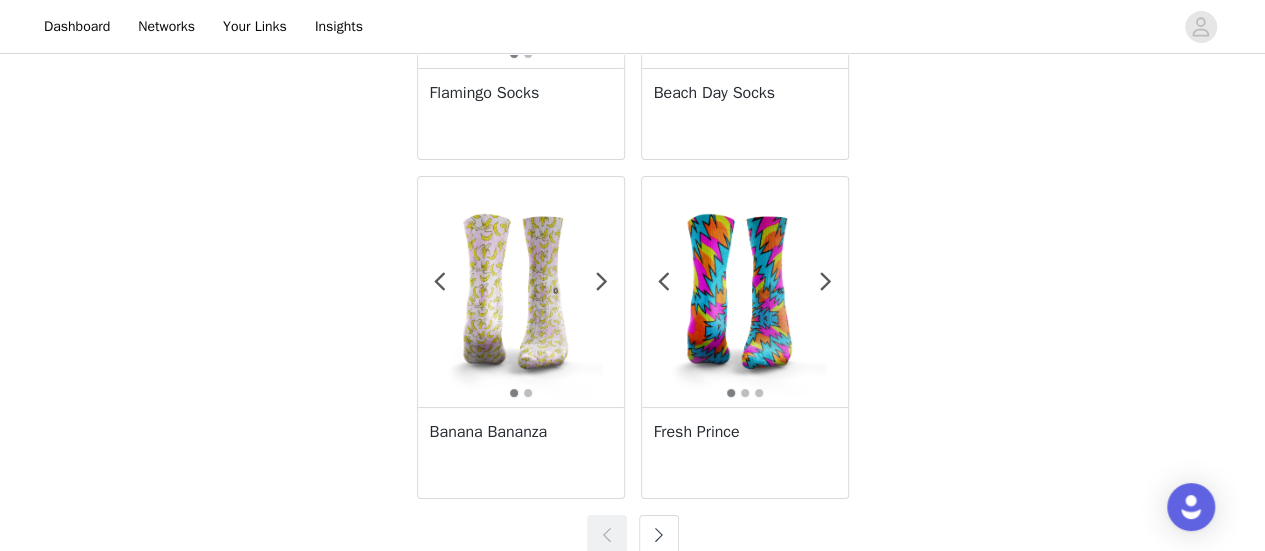 scroll, scrollTop: 3702, scrollLeft: 0, axis: vertical 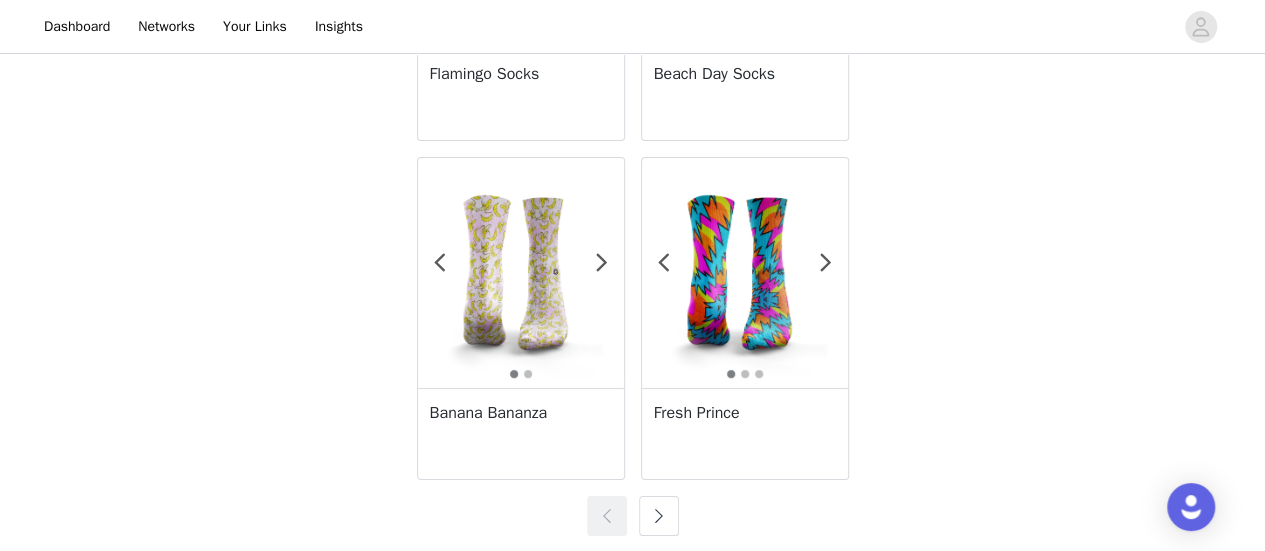 click at bounding box center [659, 516] 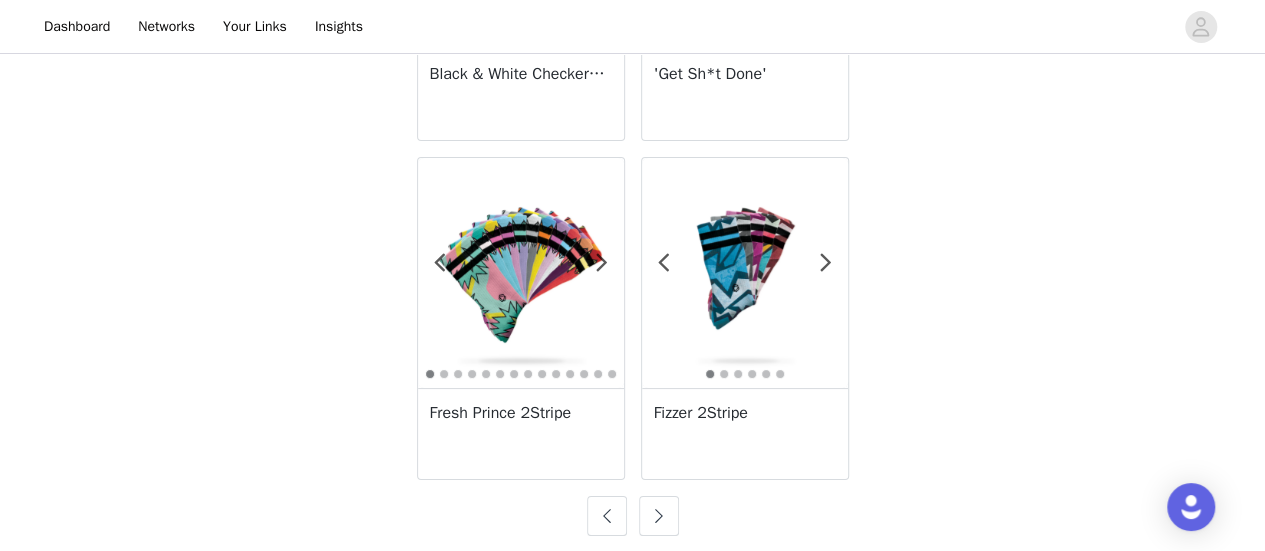click at bounding box center [659, 516] 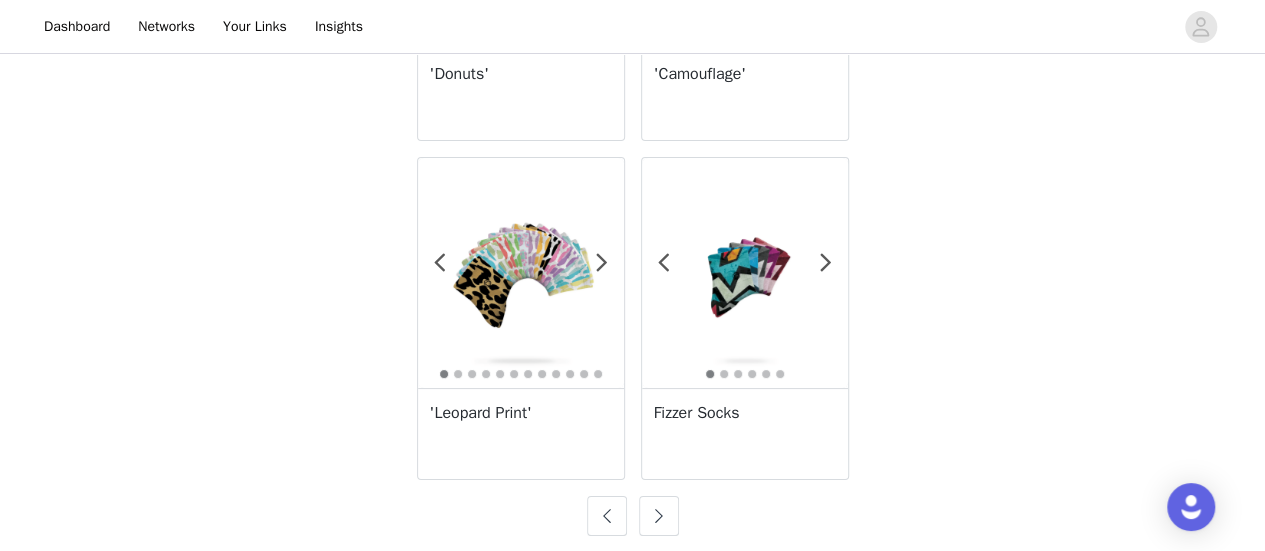 click on "Fizzer Socks" at bounding box center [745, 413] 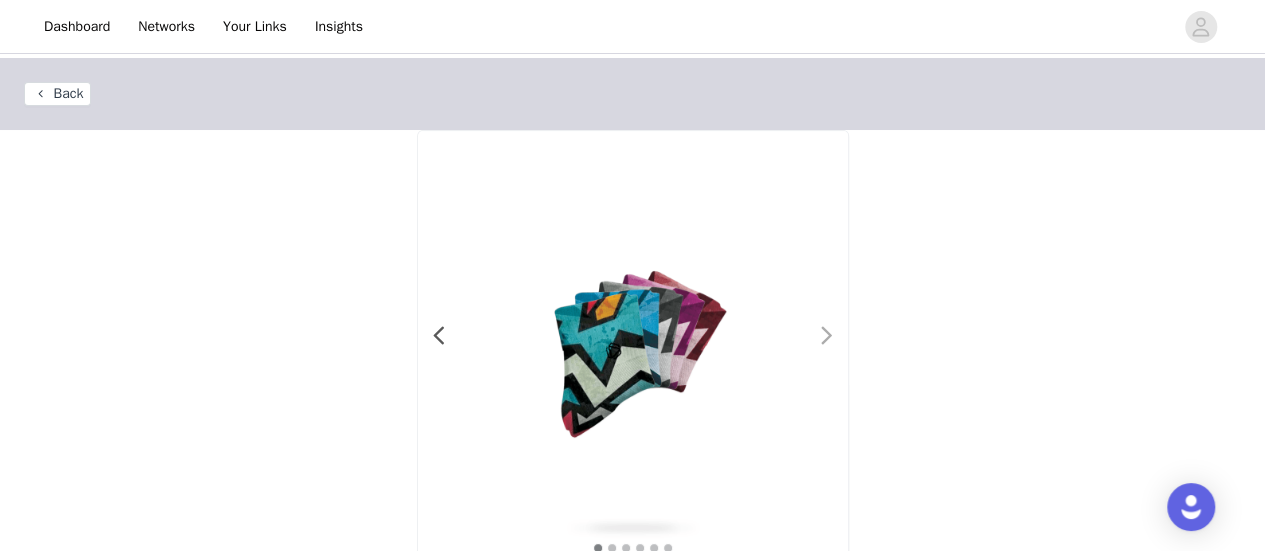 click at bounding box center [827, 336] 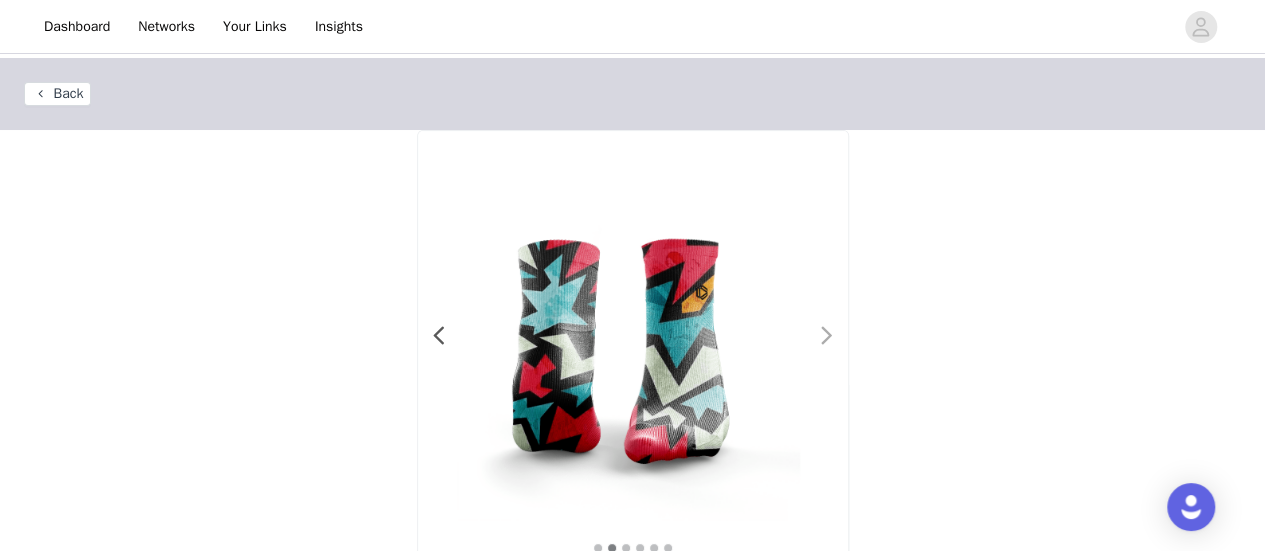click at bounding box center (827, 336) 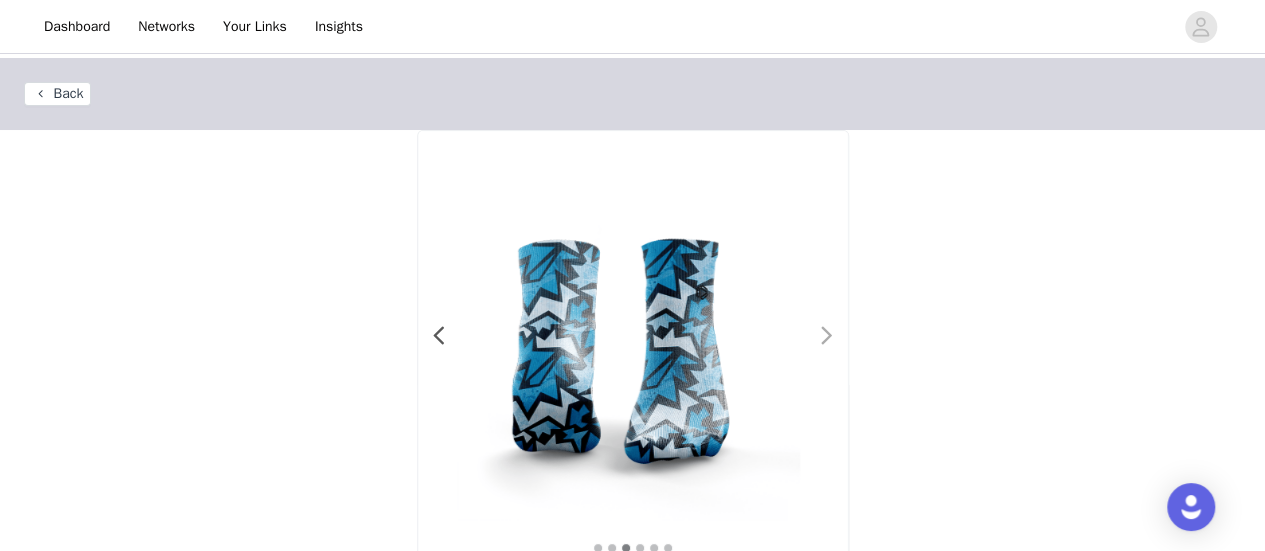 click at bounding box center (827, 336) 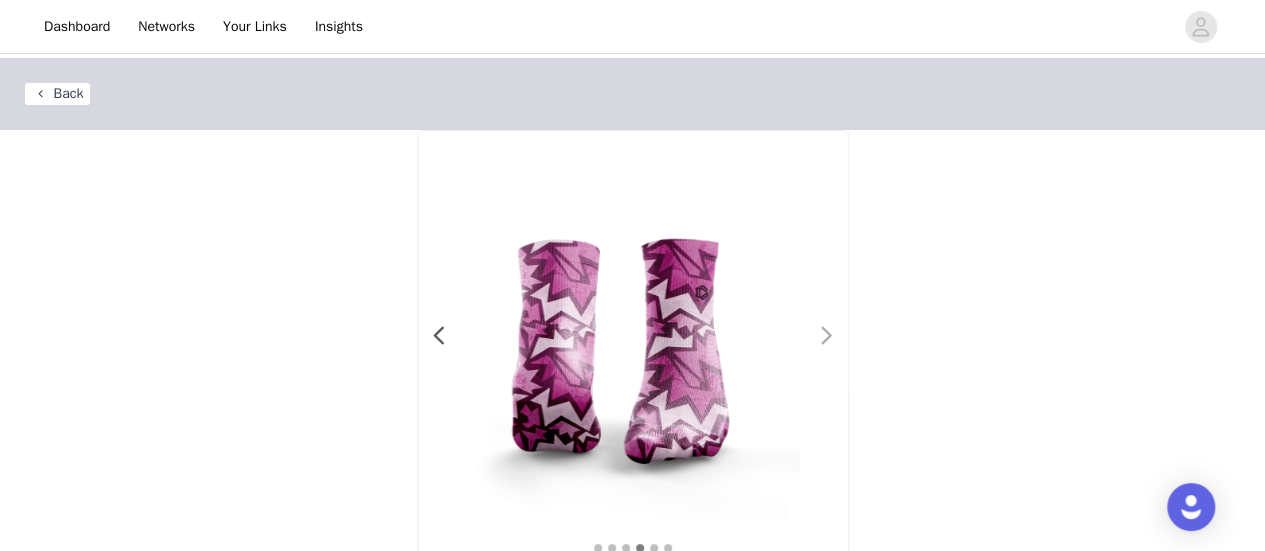 click at bounding box center (827, 336) 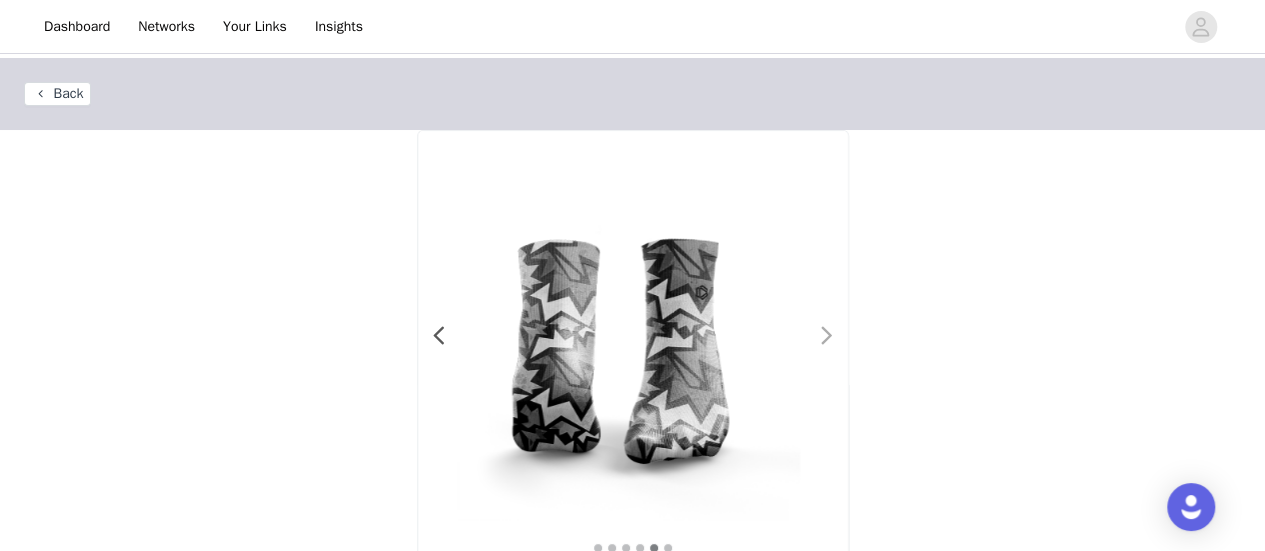 click at bounding box center [827, 336] 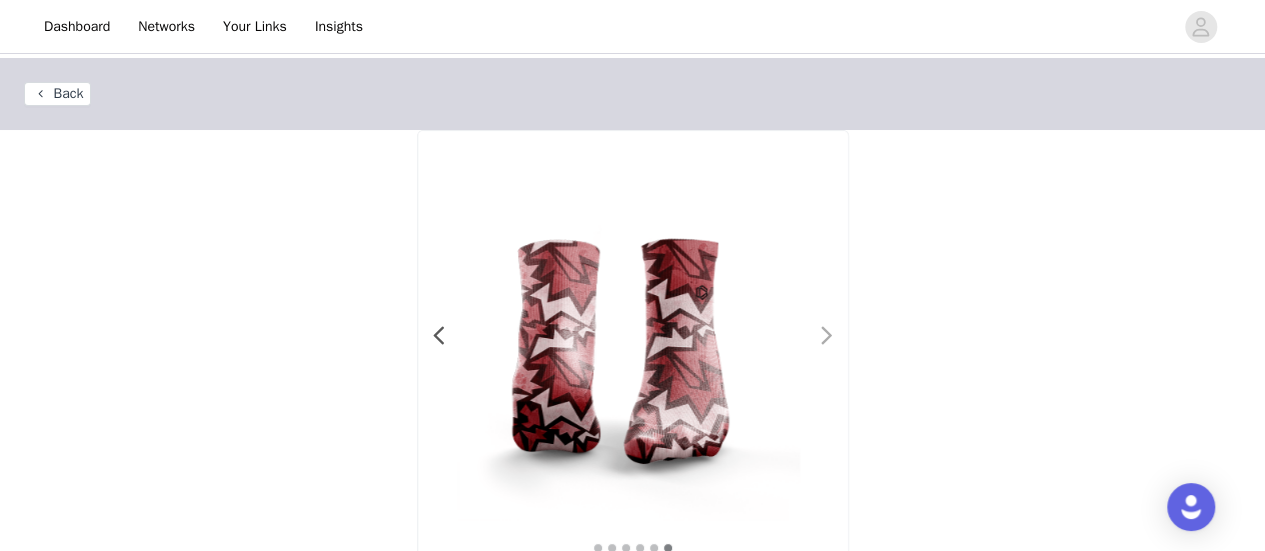 click at bounding box center [827, 336] 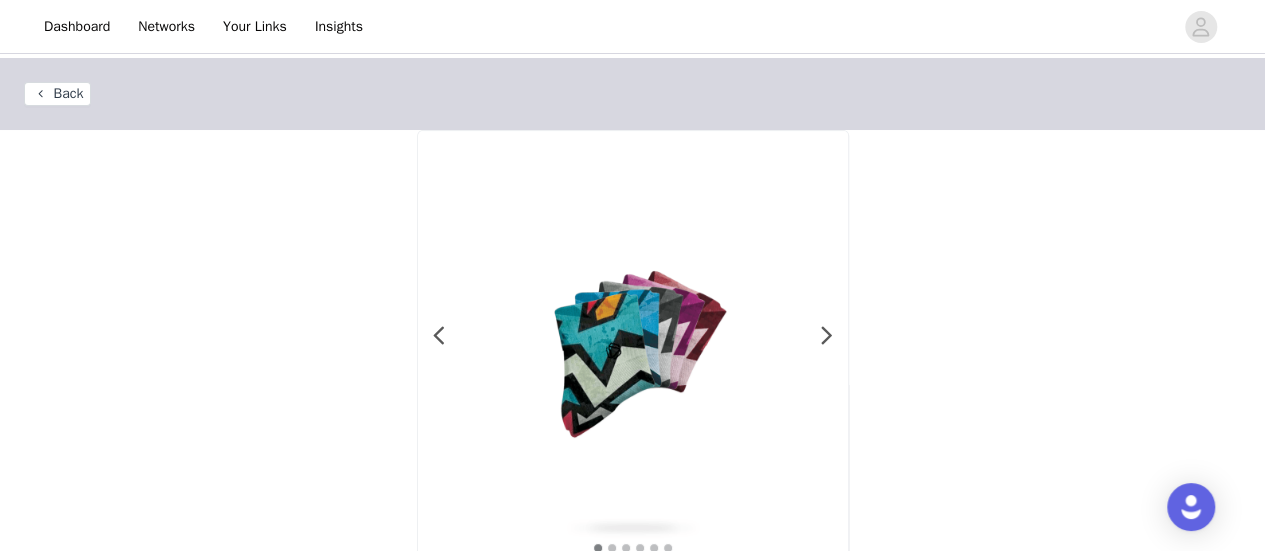 click on "Back" at bounding box center (57, 94) 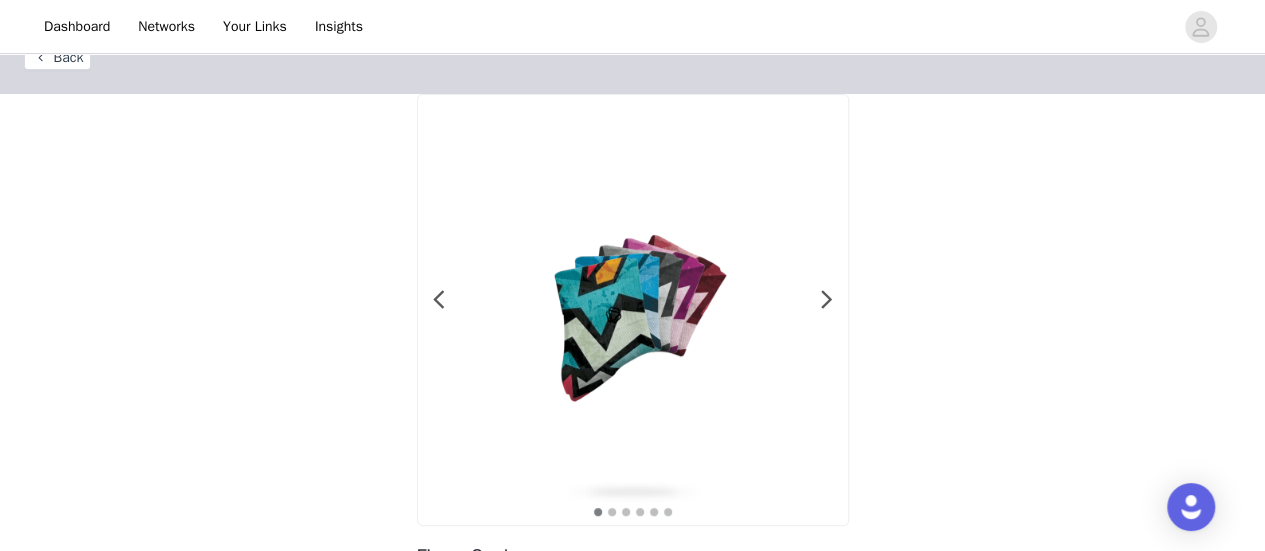 scroll, scrollTop: 0, scrollLeft: 0, axis: both 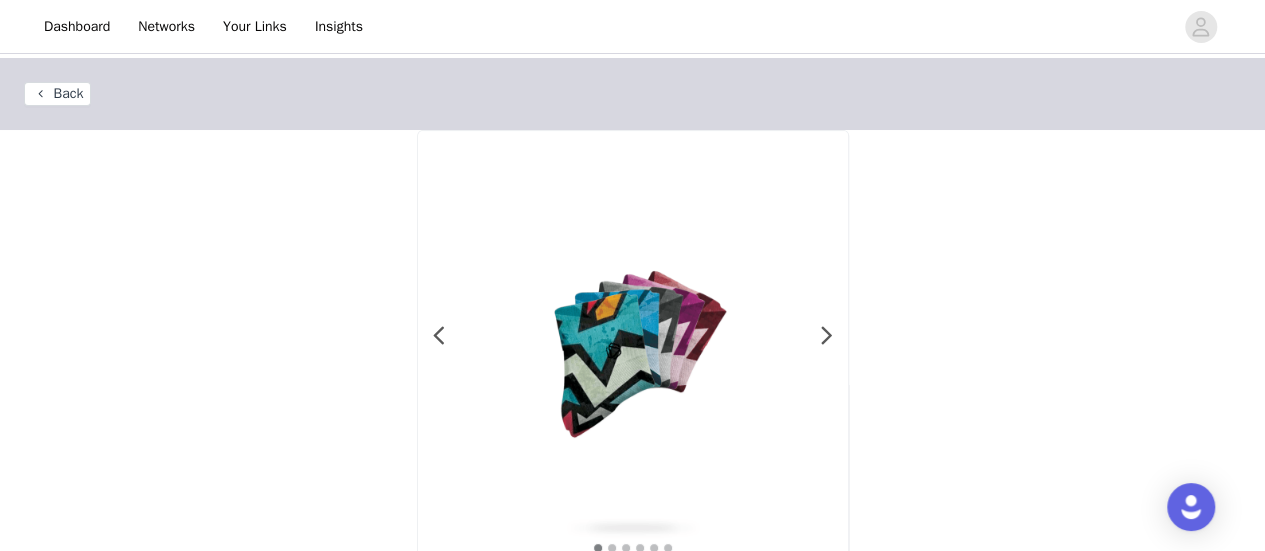 click on "Back" at bounding box center [57, 94] 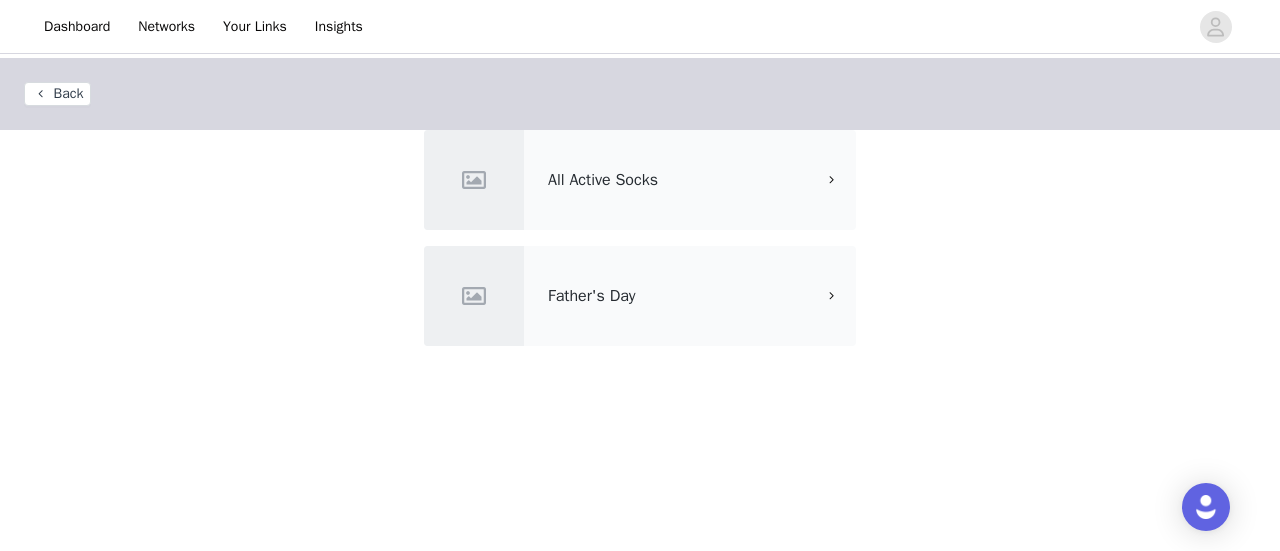 click on "All Active Socks" at bounding box center (640, 180) 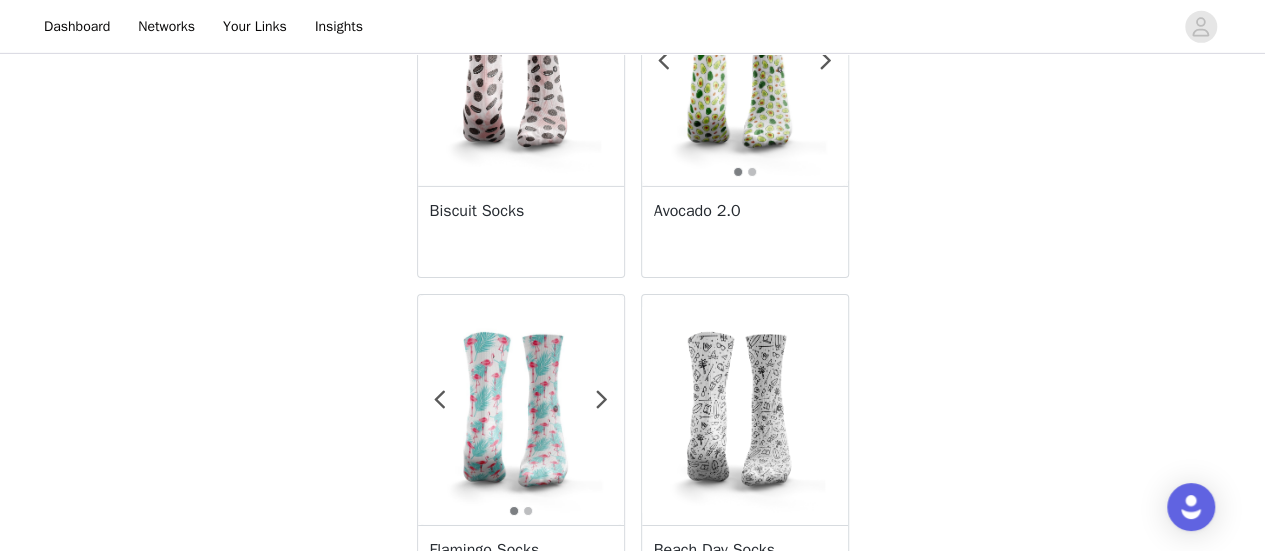 scroll, scrollTop: 3702, scrollLeft: 0, axis: vertical 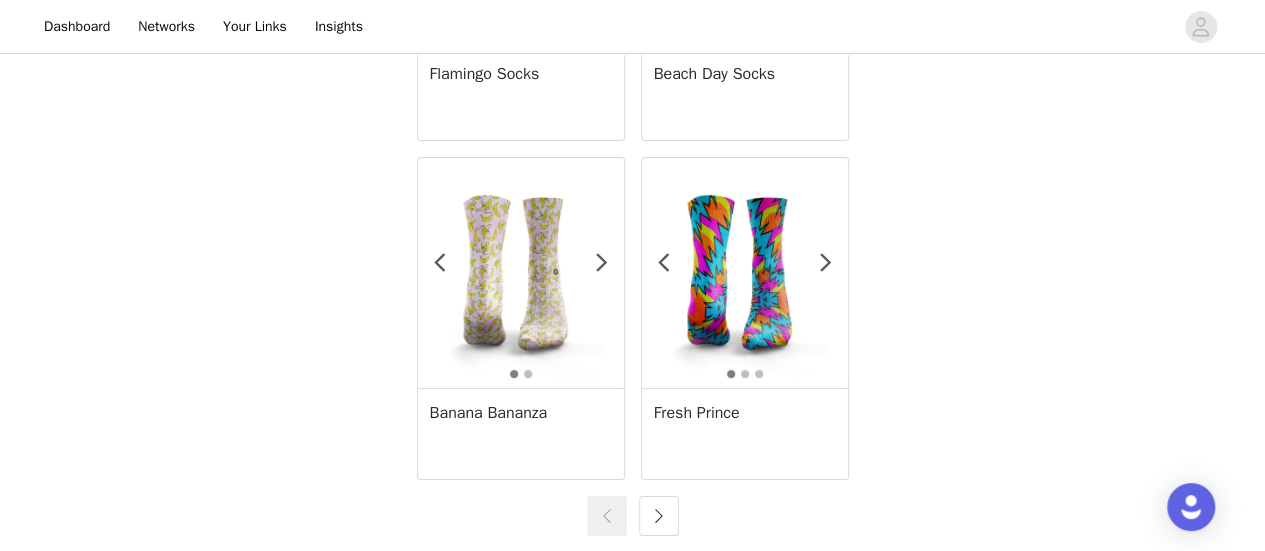 click at bounding box center [659, 516] 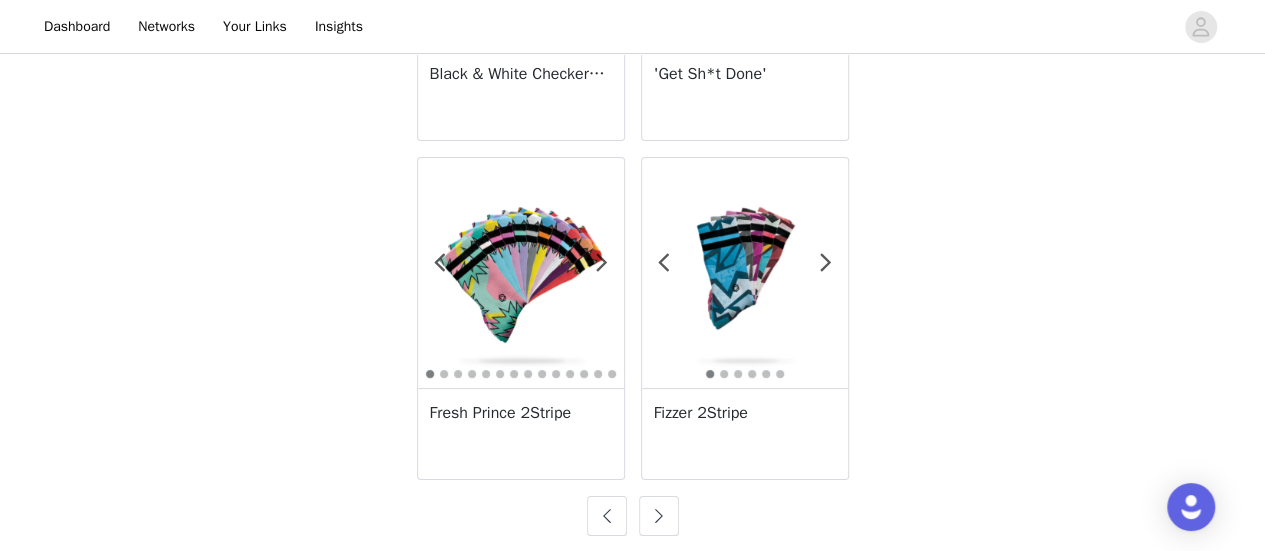 click at bounding box center [659, 516] 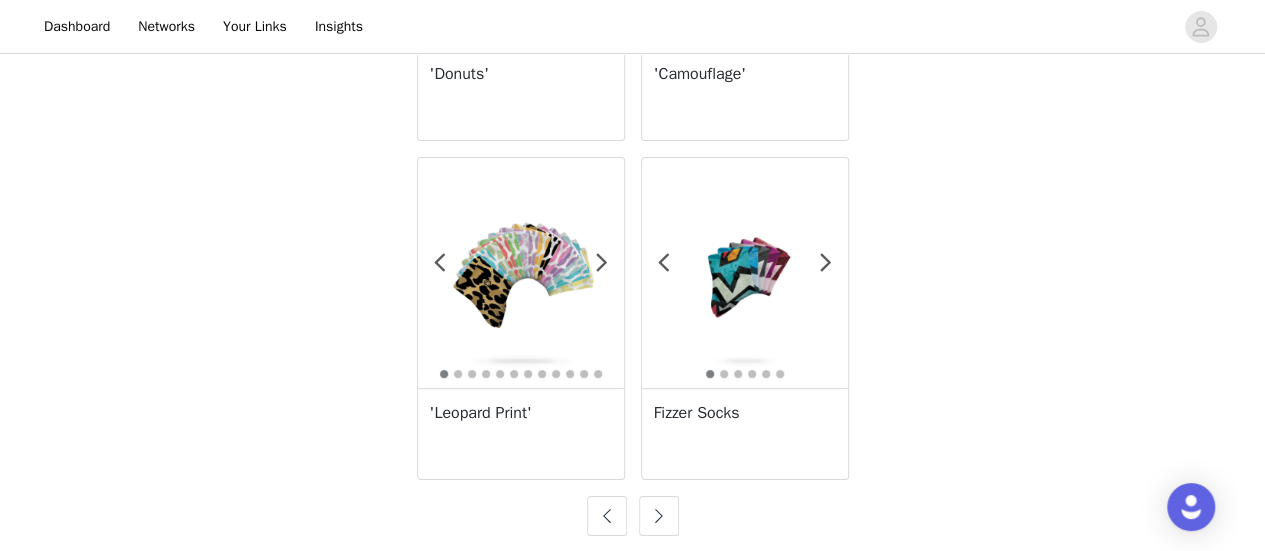 click at bounding box center [659, 516] 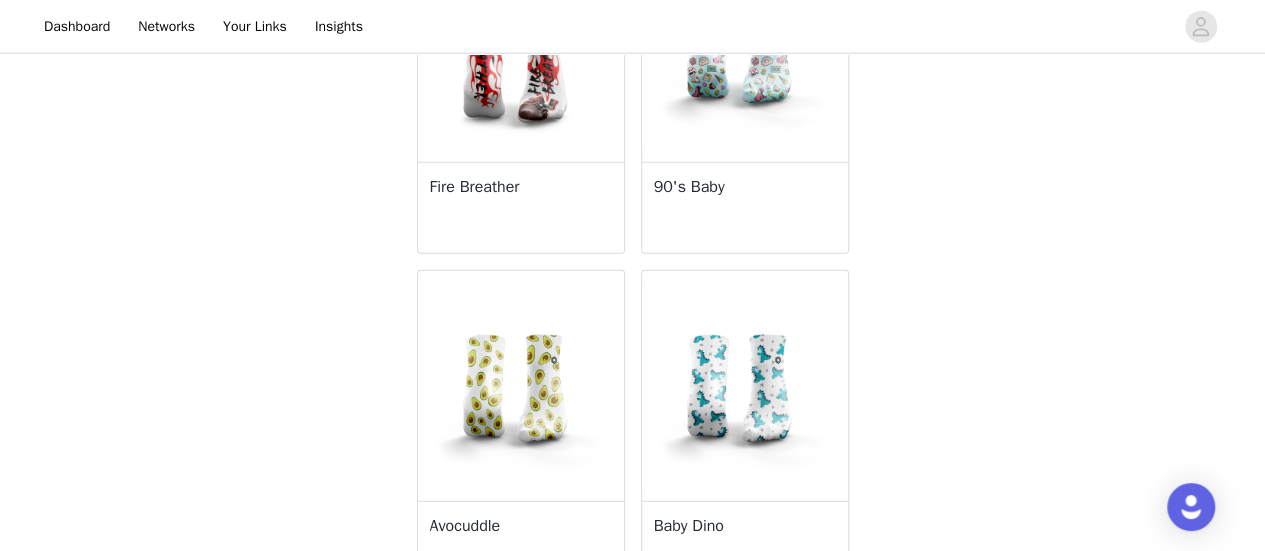 scroll, scrollTop: 2594, scrollLeft: 0, axis: vertical 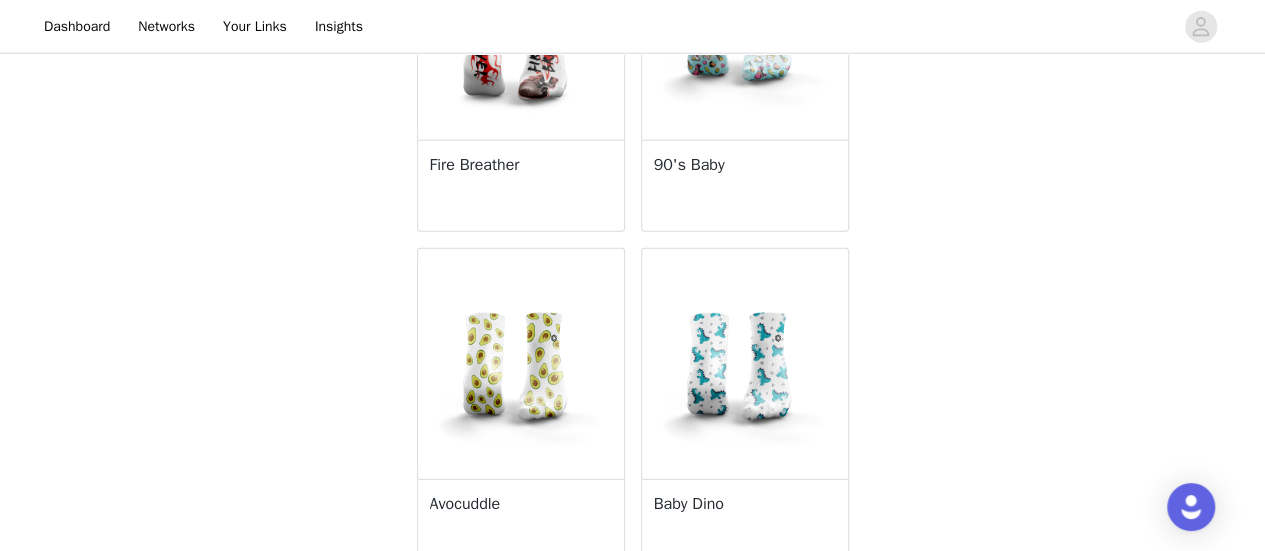 click on "Baby Dino" at bounding box center [745, 504] 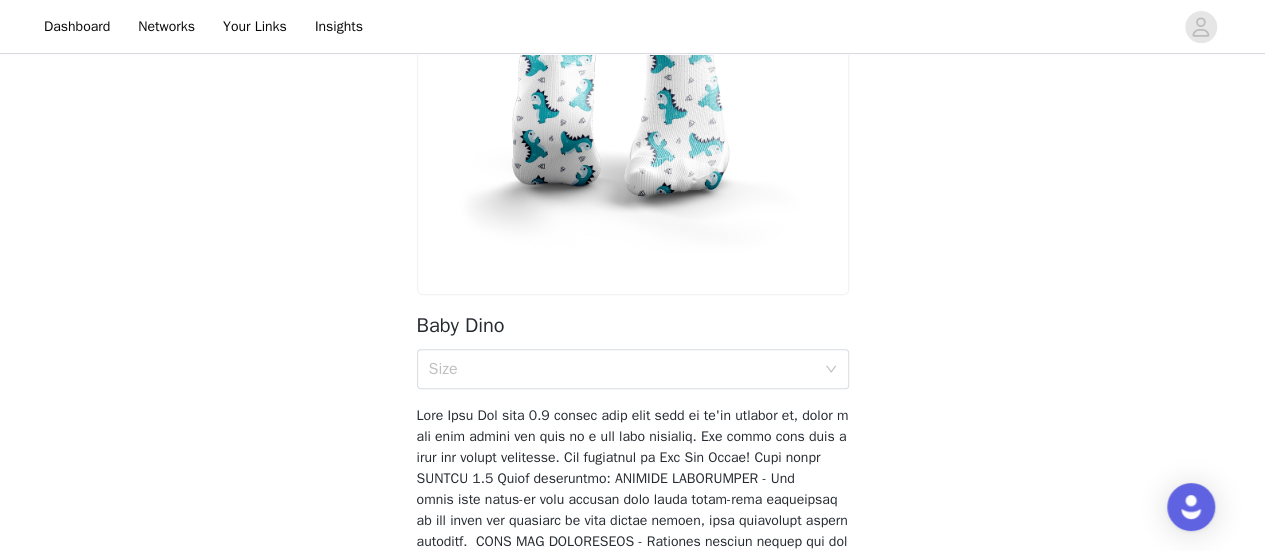 scroll, scrollTop: 270, scrollLeft: 0, axis: vertical 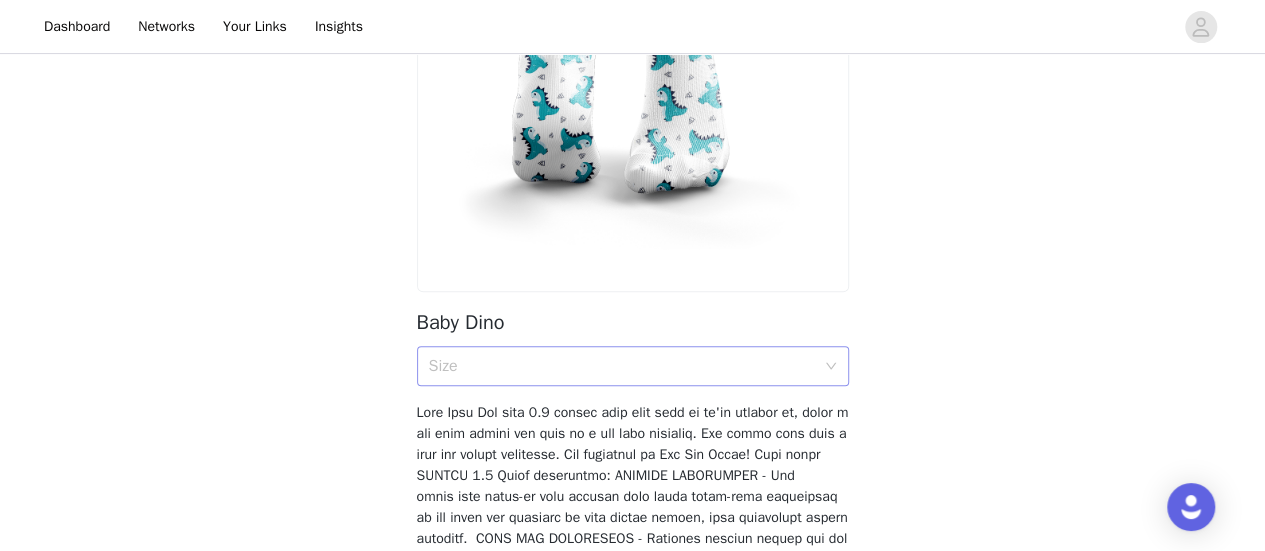 click 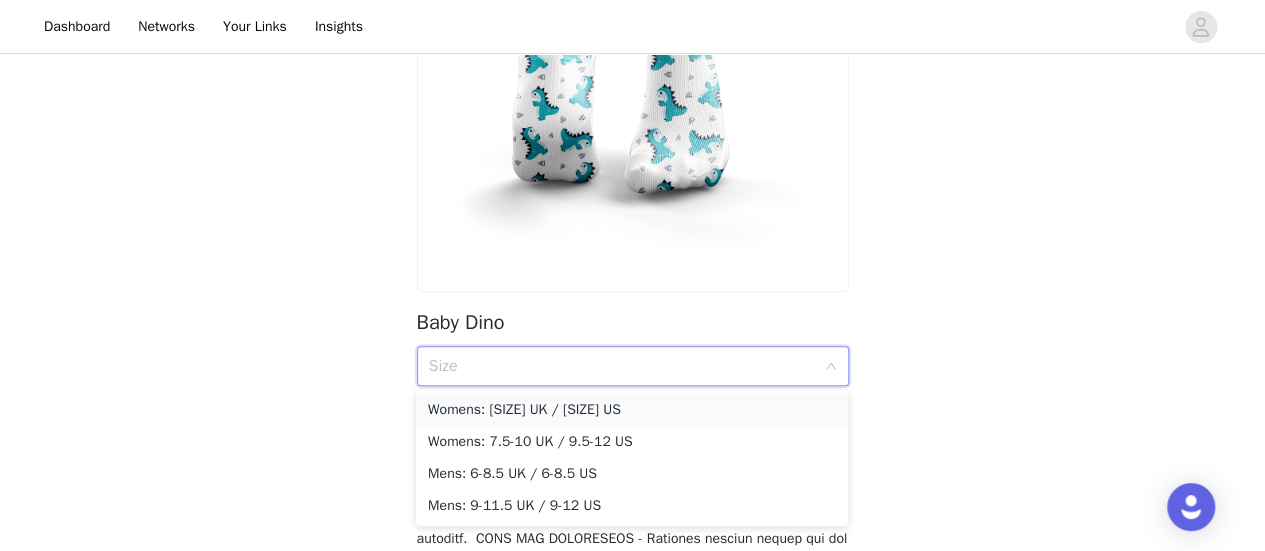 click on "Womens: [SIZE] UK / [SIZE] US" at bounding box center (632, 410) 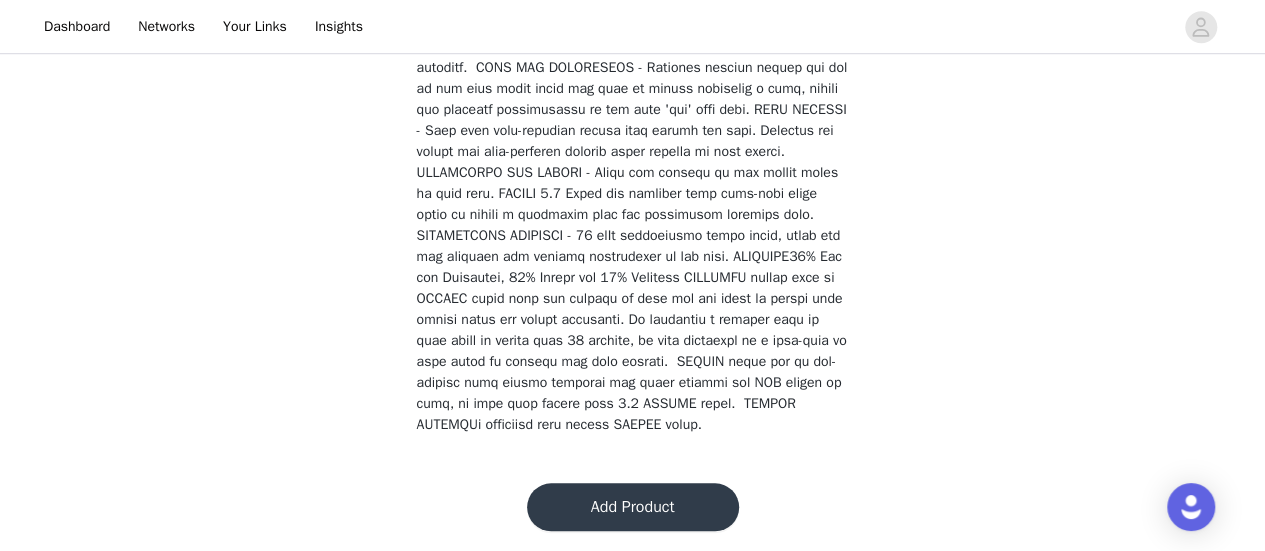 scroll, scrollTop: 744, scrollLeft: 0, axis: vertical 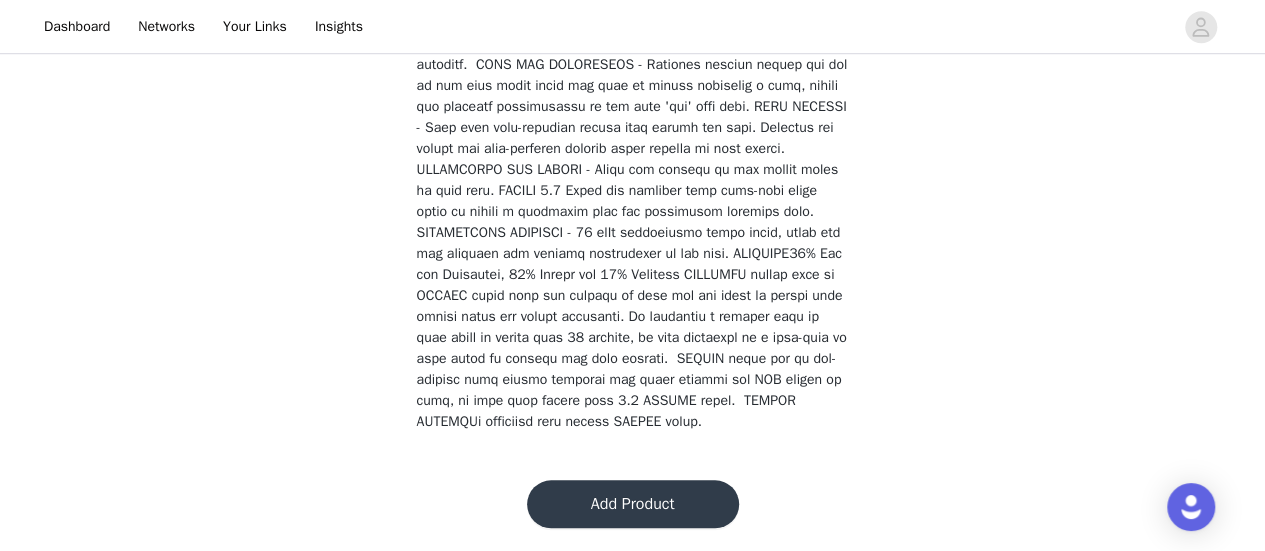 click on "Add Product" at bounding box center (633, 504) 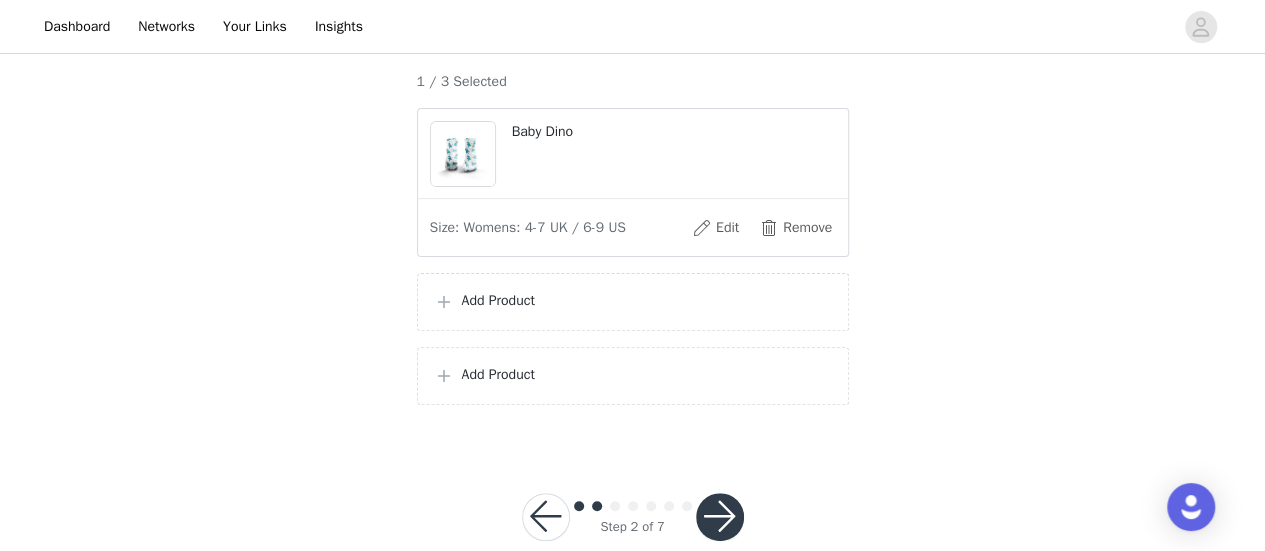 scroll, scrollTop: 226, scrollLeft: 0, axis: vertical 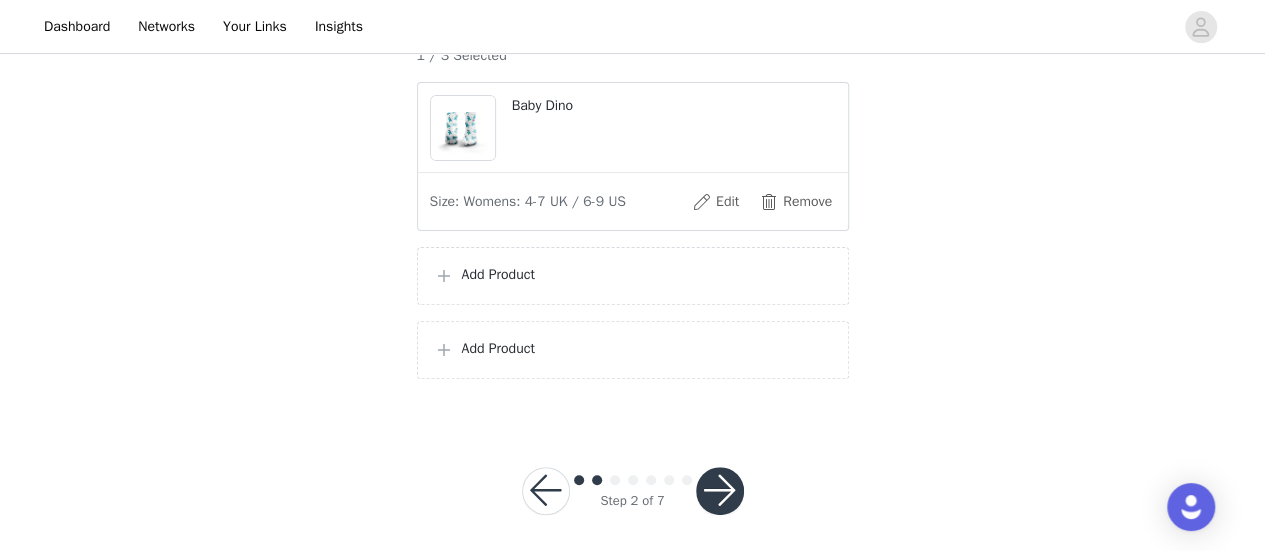 click on "Add Product" at bounding box center (647, 274) 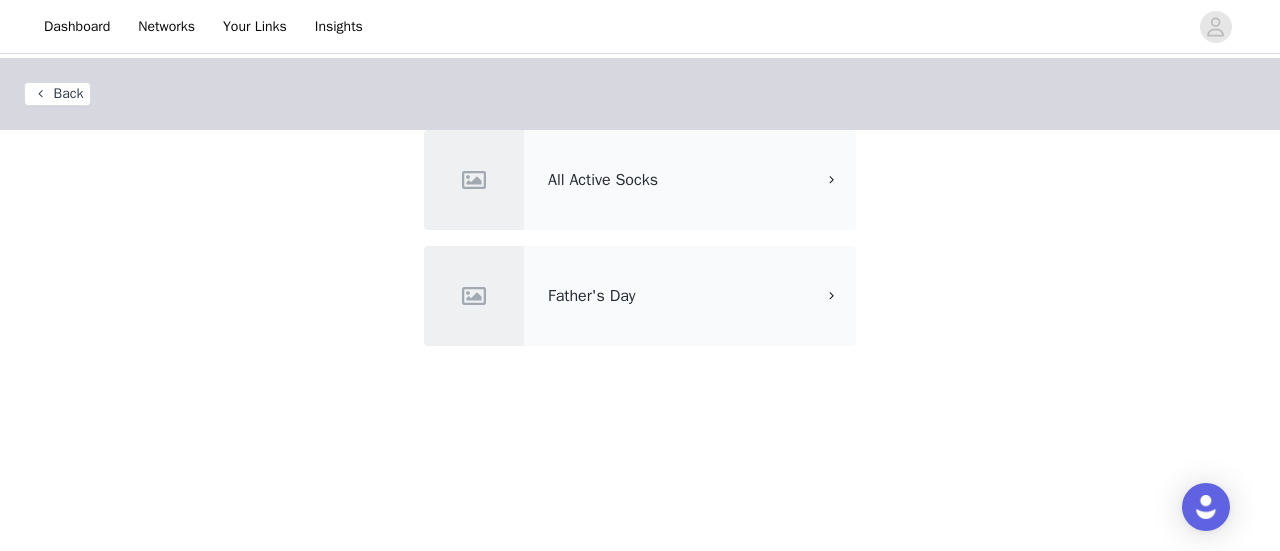 click on "All Active Socks" at bounding box center (603, 180) 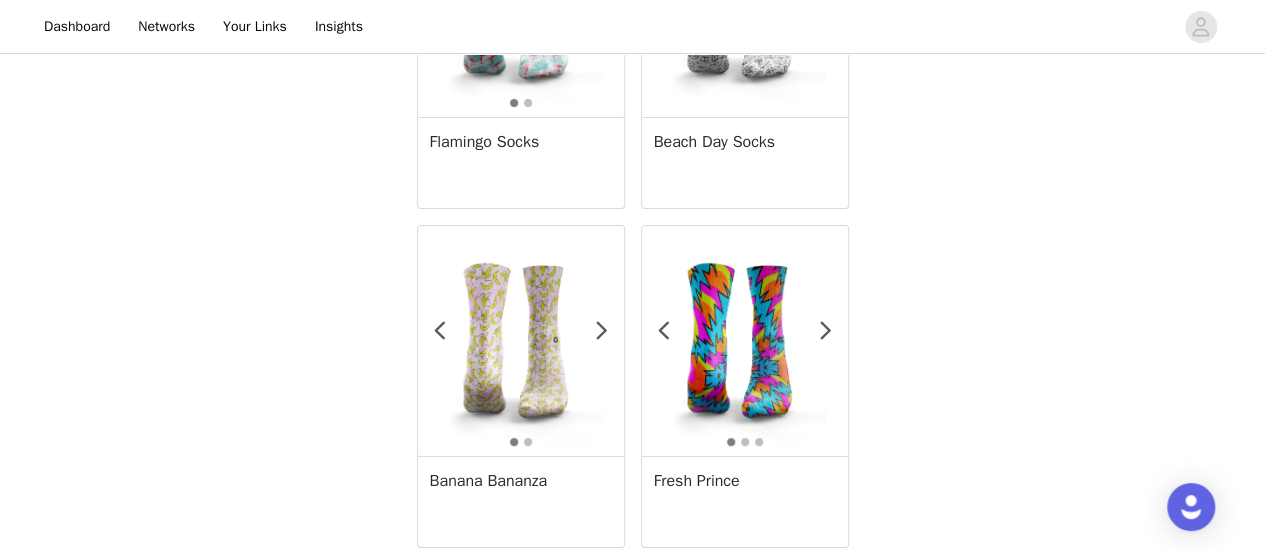 scroll, scrollTop: 3702, scrollLeft: 0, axis: vertical 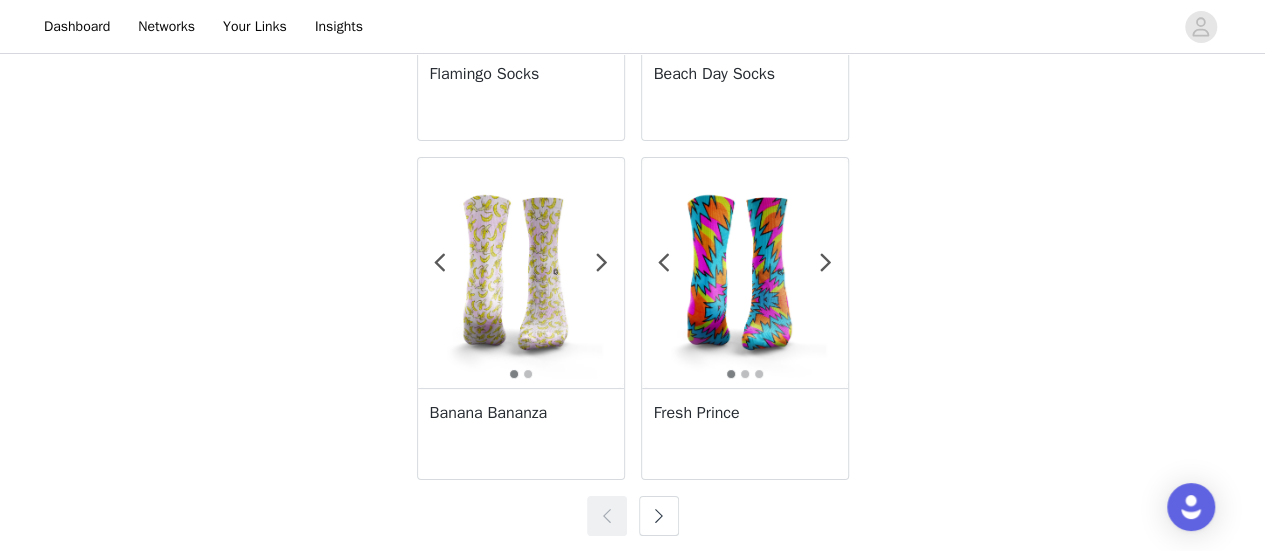 click at bounding box center (659, 516) 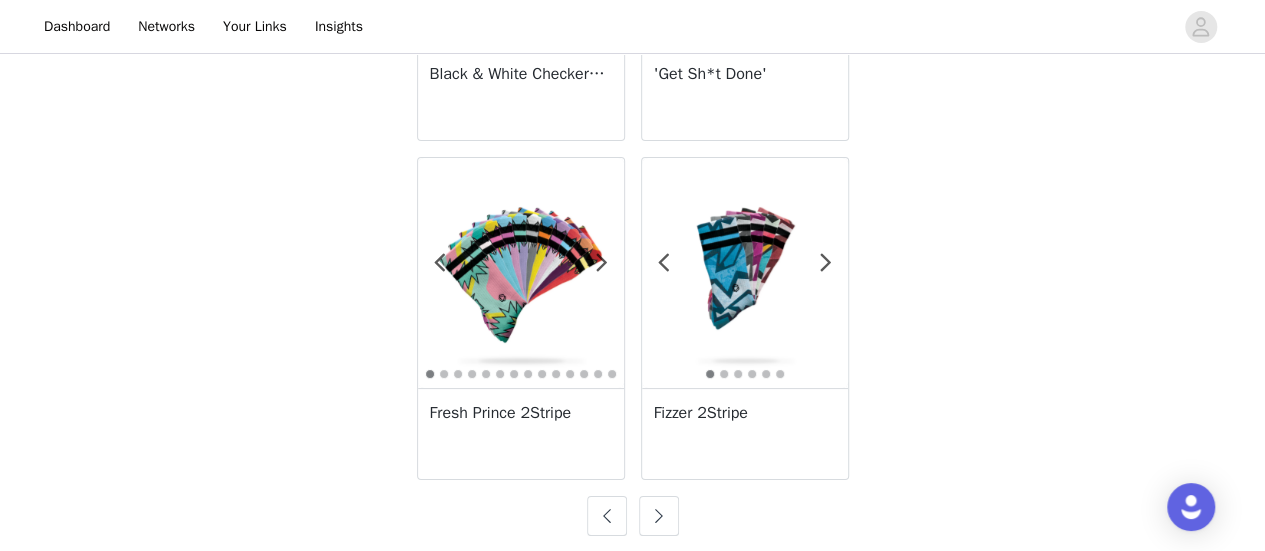 click at bounding box center [659, 516] 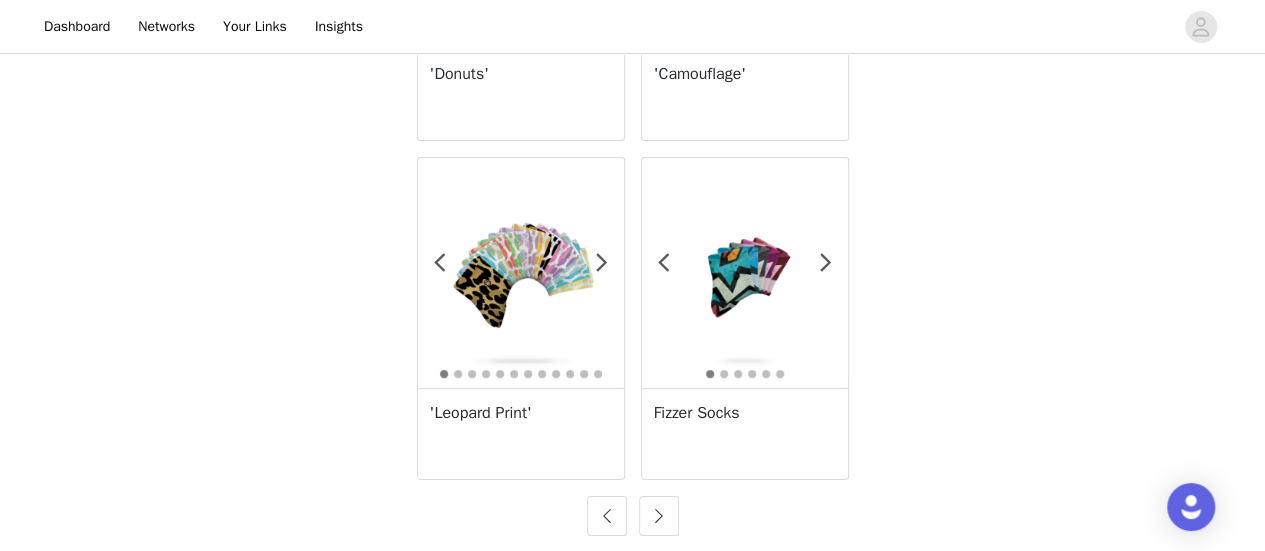 click at bounding box center (659, 516) 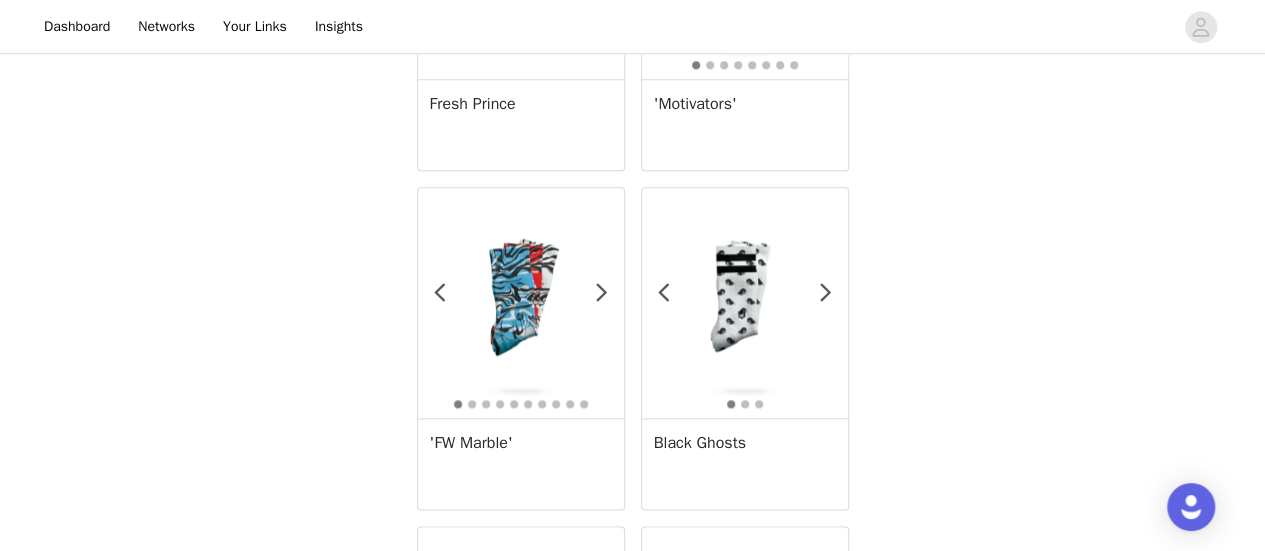 scroll, scrollTop: 943, scrollLeft: 0, axis: vertical 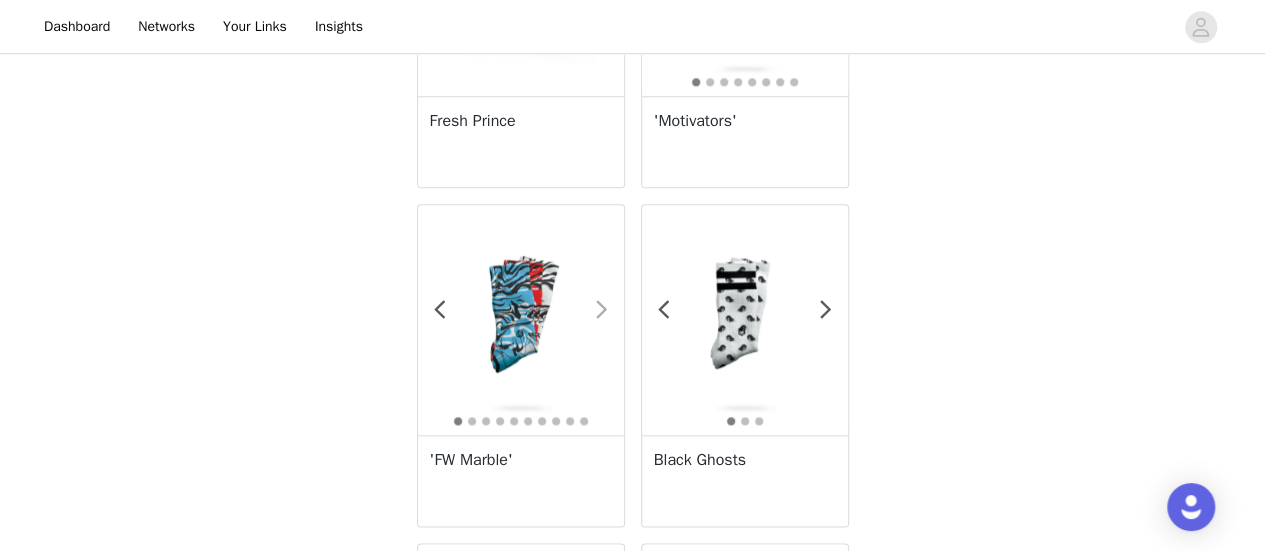 click at bounding box center [602, 310] 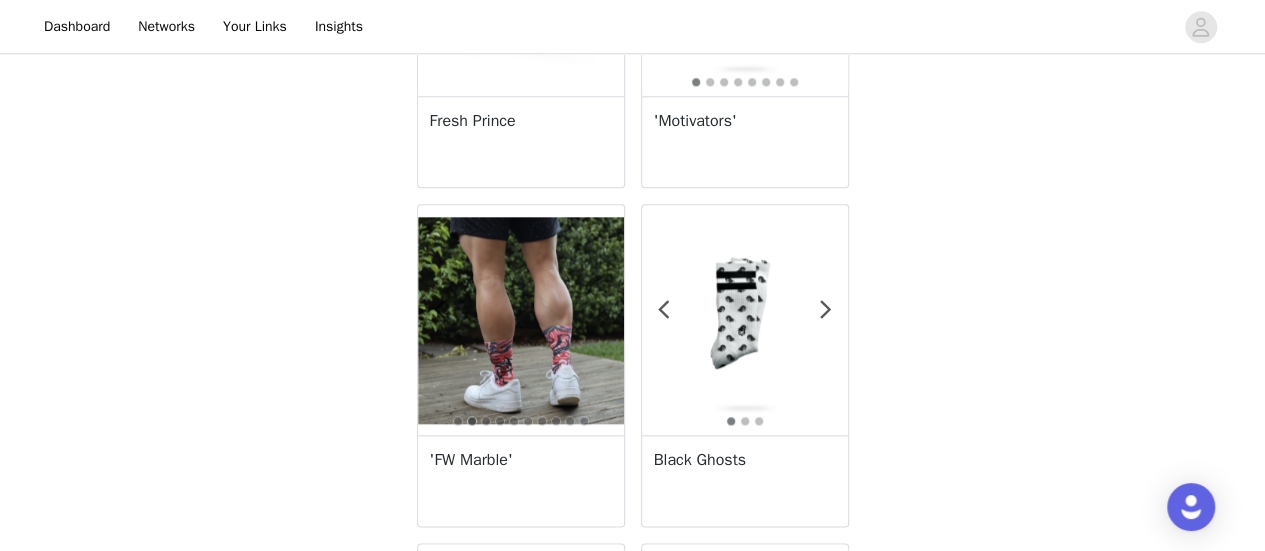 click at bounding box center (602, 310) 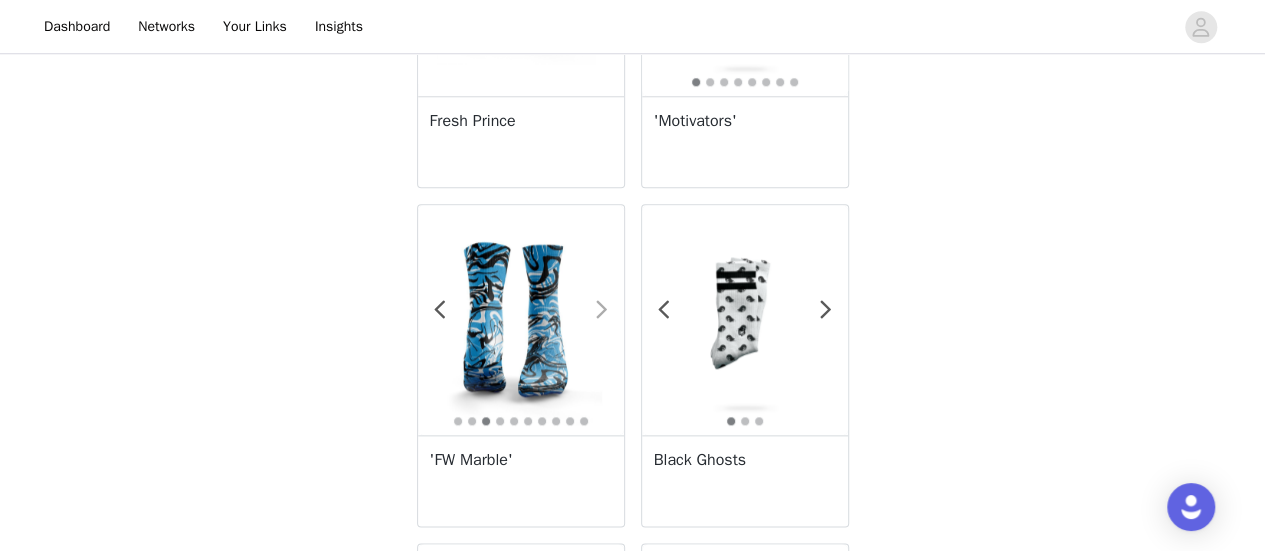 click at bounding box center (590, 320) 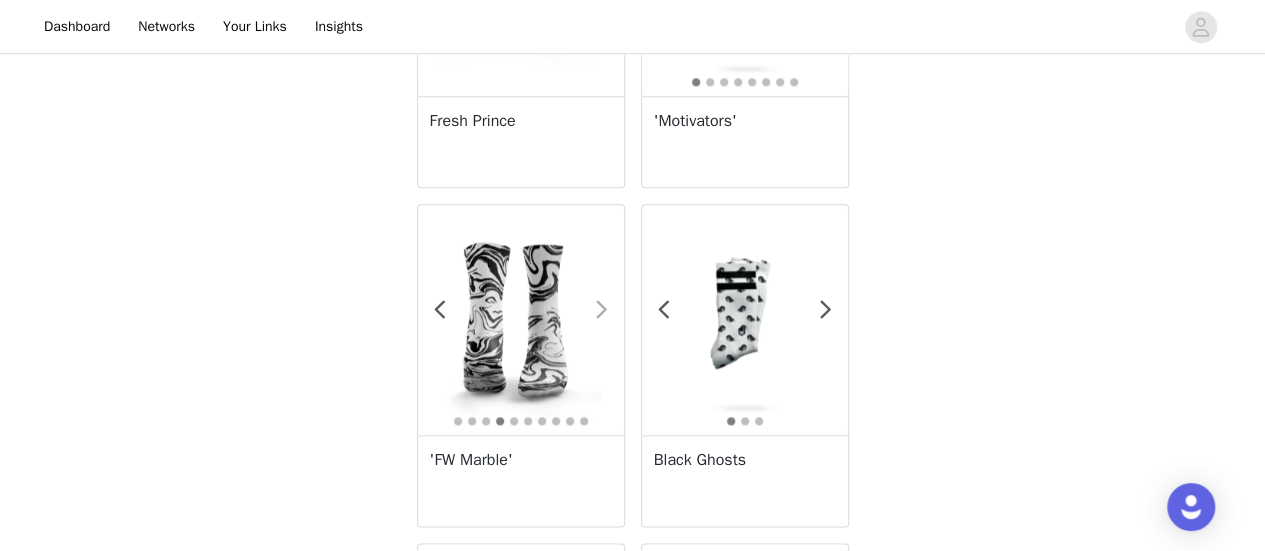click at bounding box center [590, 320] 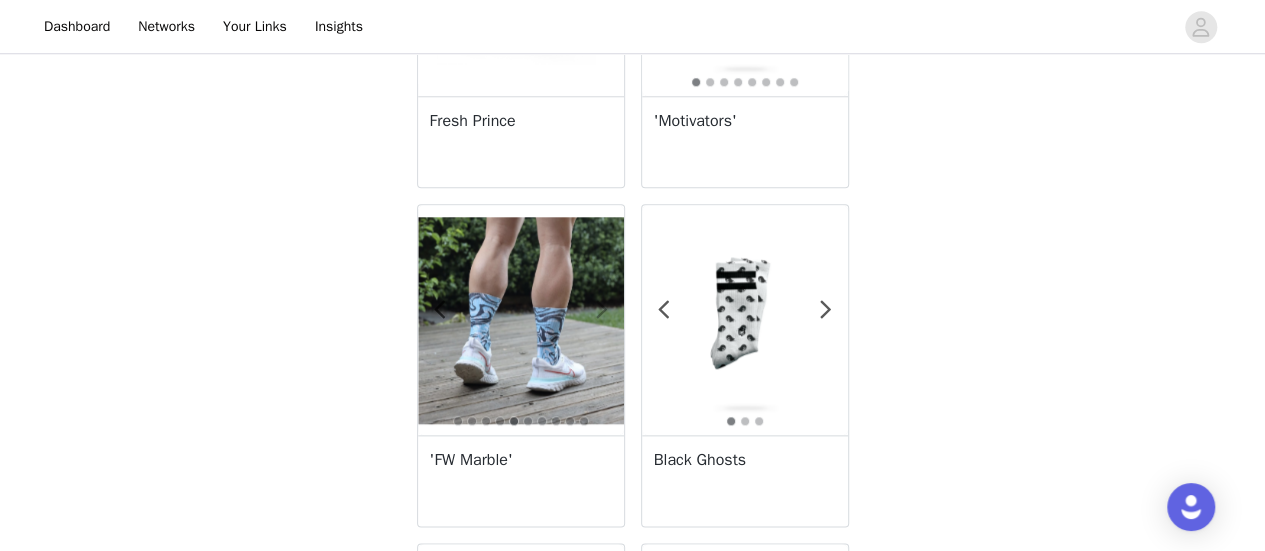 click at bounding box center (590, 320) 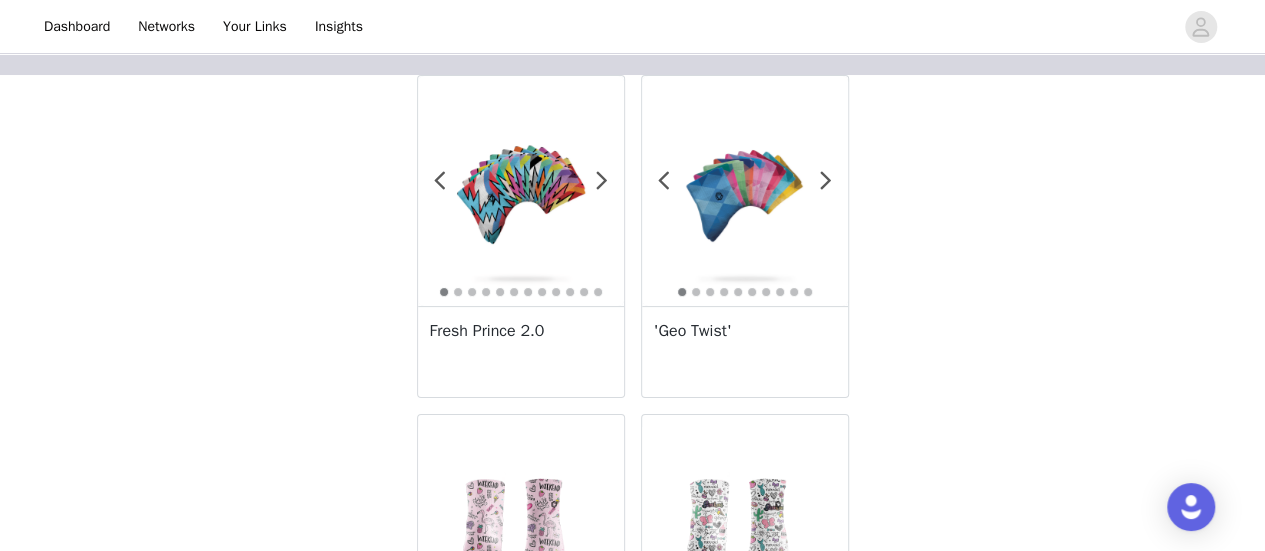 scroll, scrollTop: 0, scrollLeft: 0, axis: both 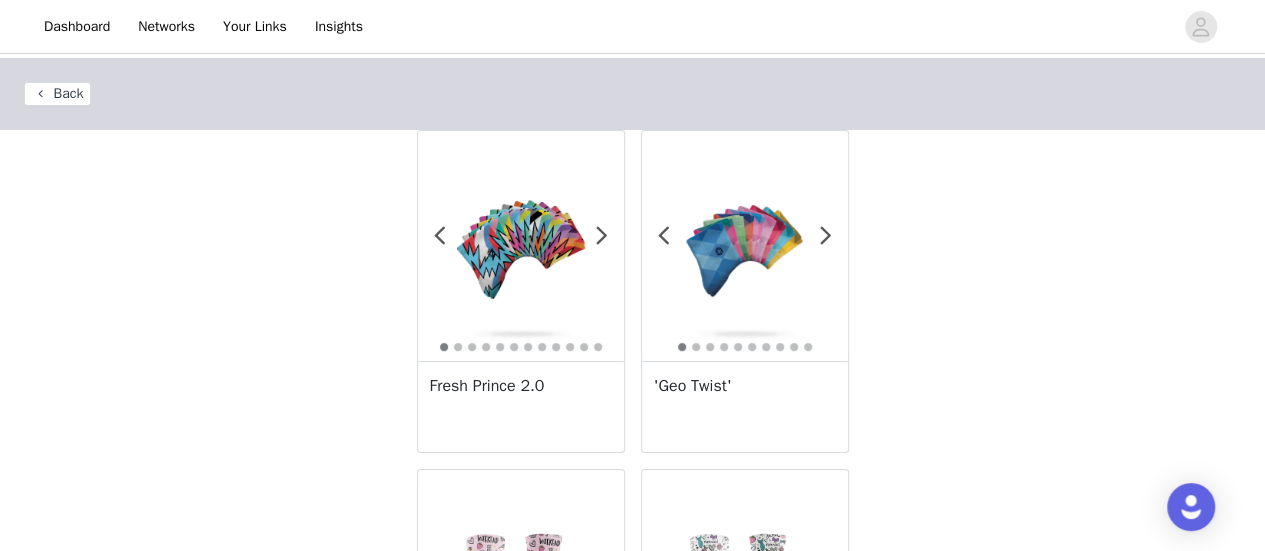 click on "Fresh Prince 2.0" at bounding box center (521, 386) 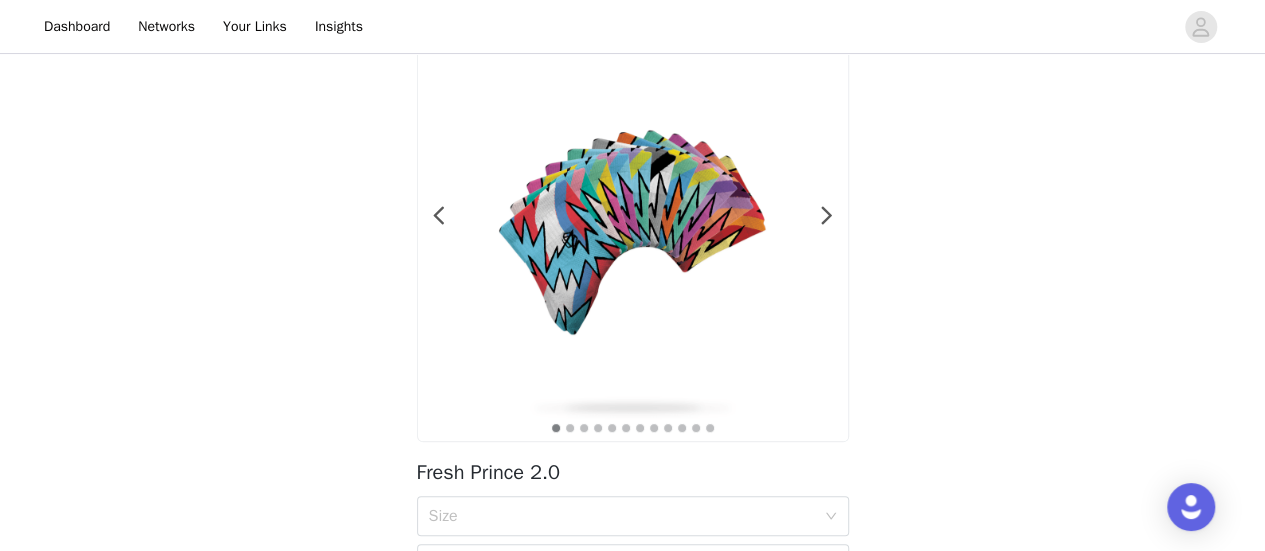 scroll, scrollTop: 126, scrollLeft: 0, axis: vertical 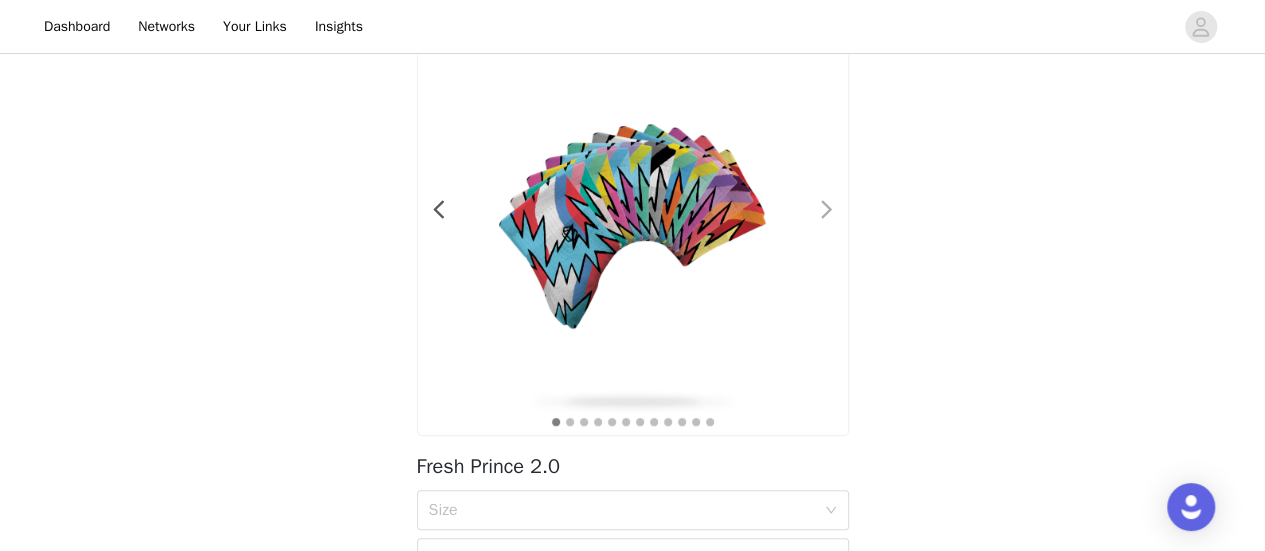 click at bounding box center [827, 210] 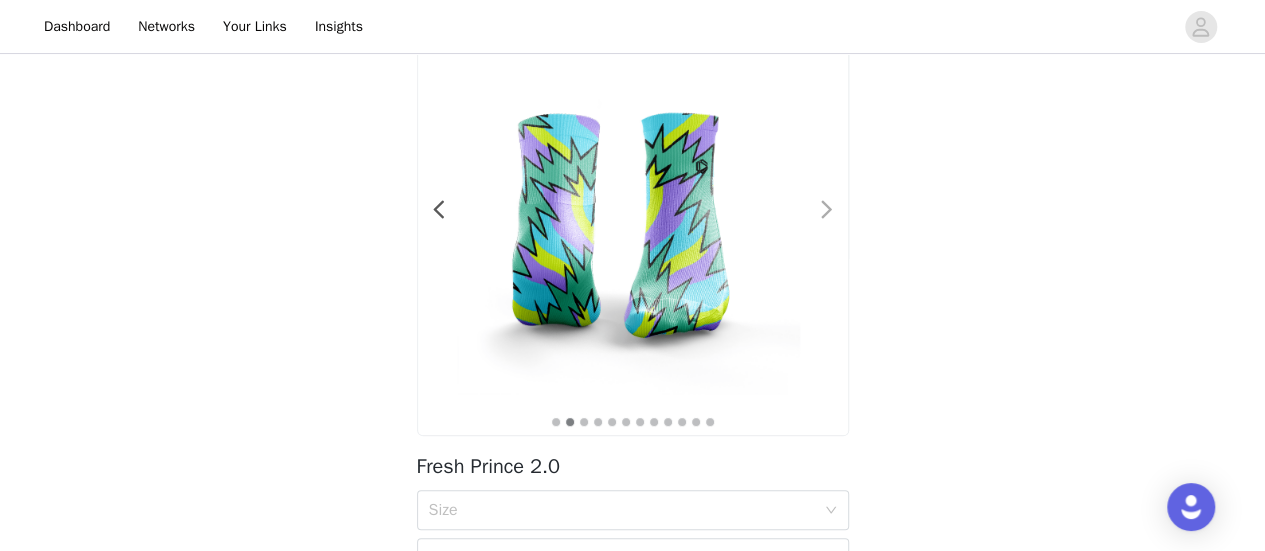 click at bounding box center [827, 210] 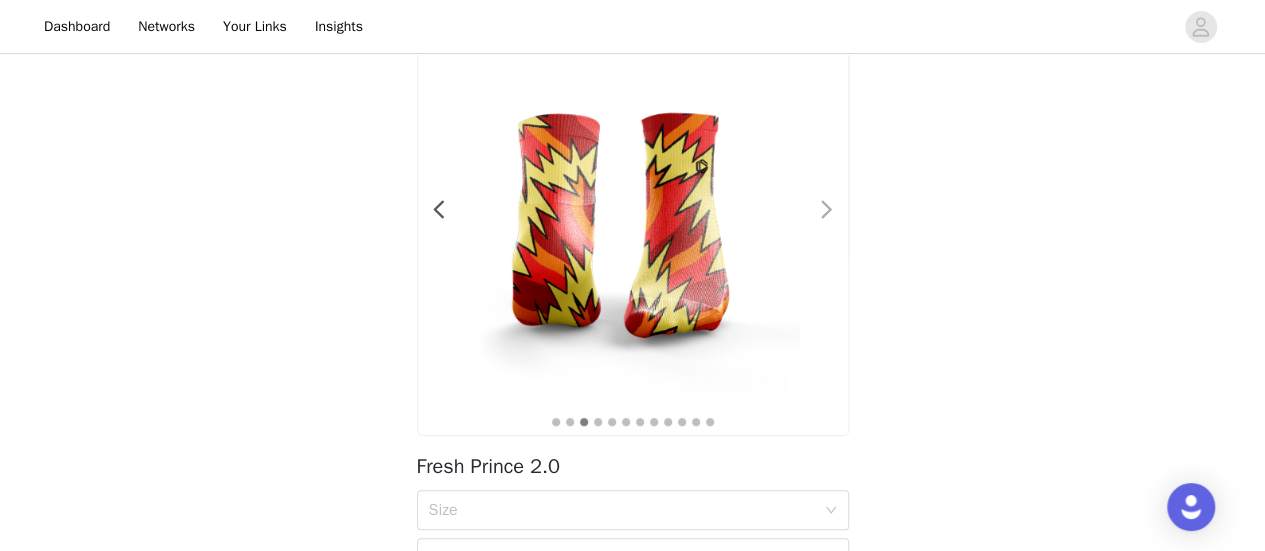 click at bounding box center [815, 220] 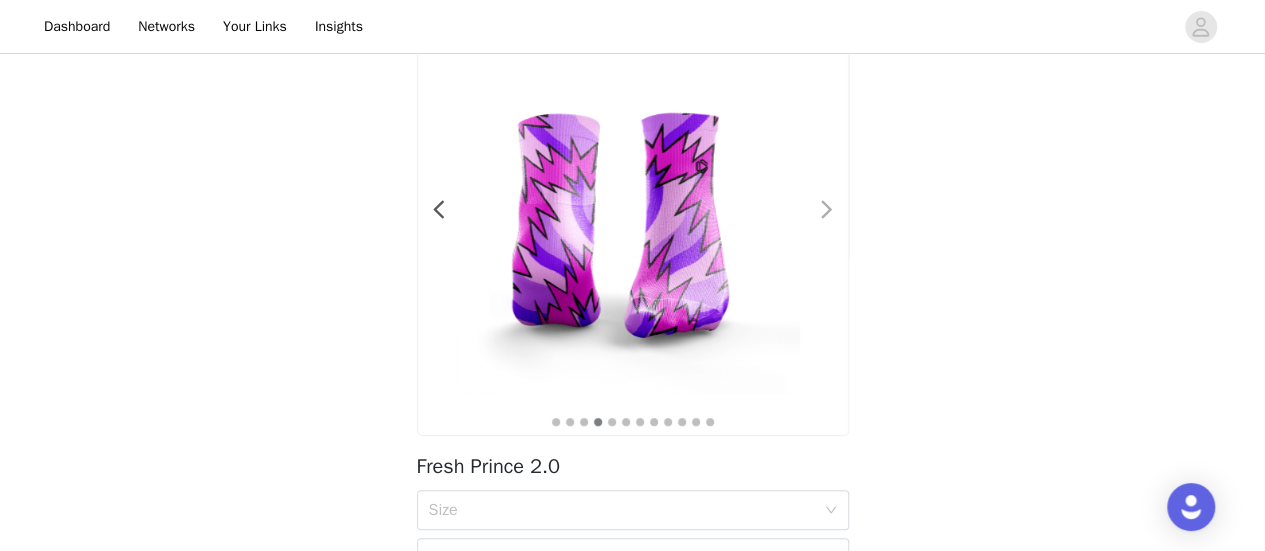 click at bounding box center (815, 220) 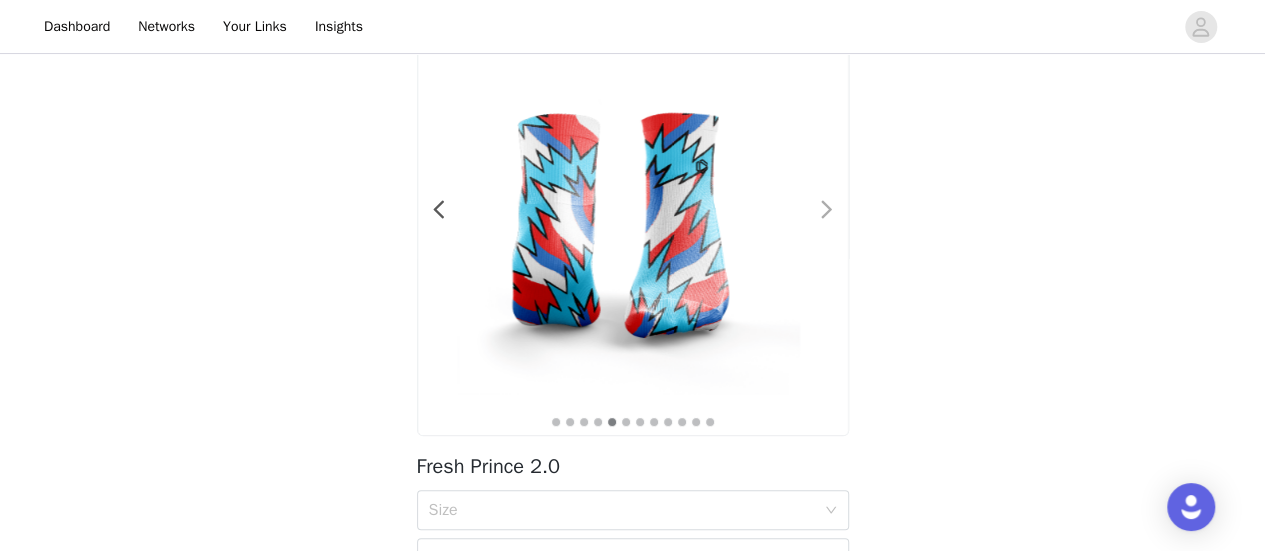 click at bounding box center (815, 220) 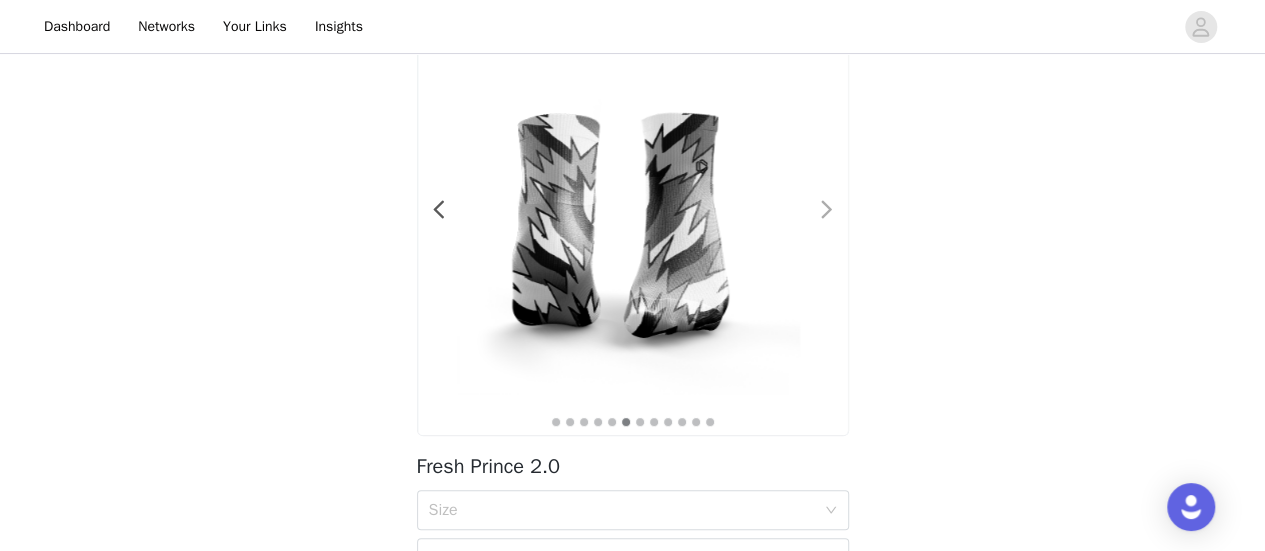 click at bounding box center (815, 220) 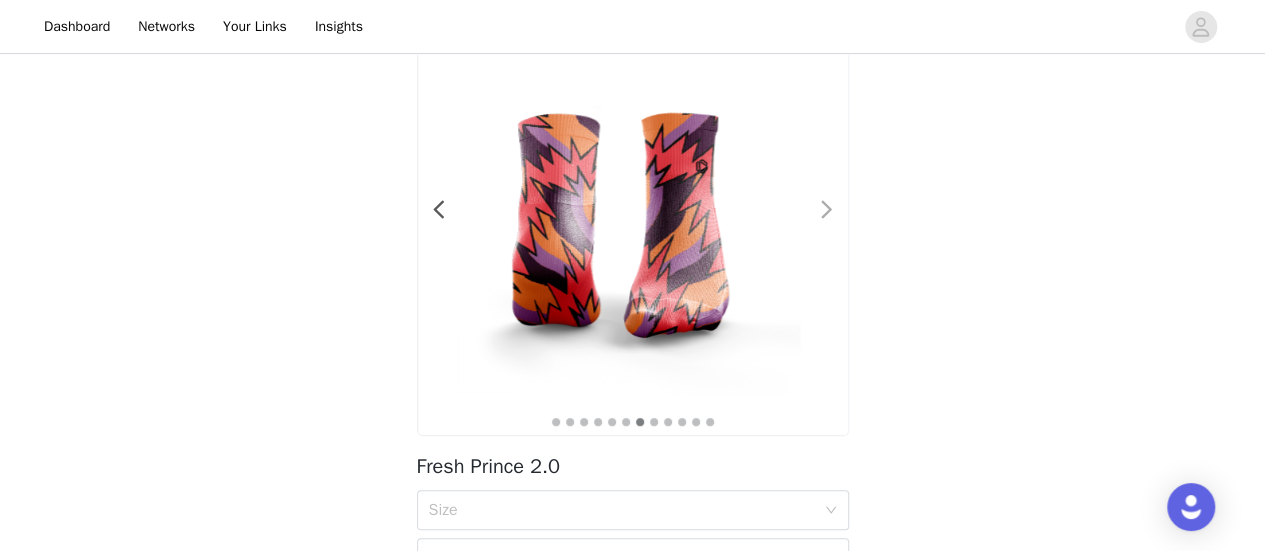 click at bounding box center [815, 220] 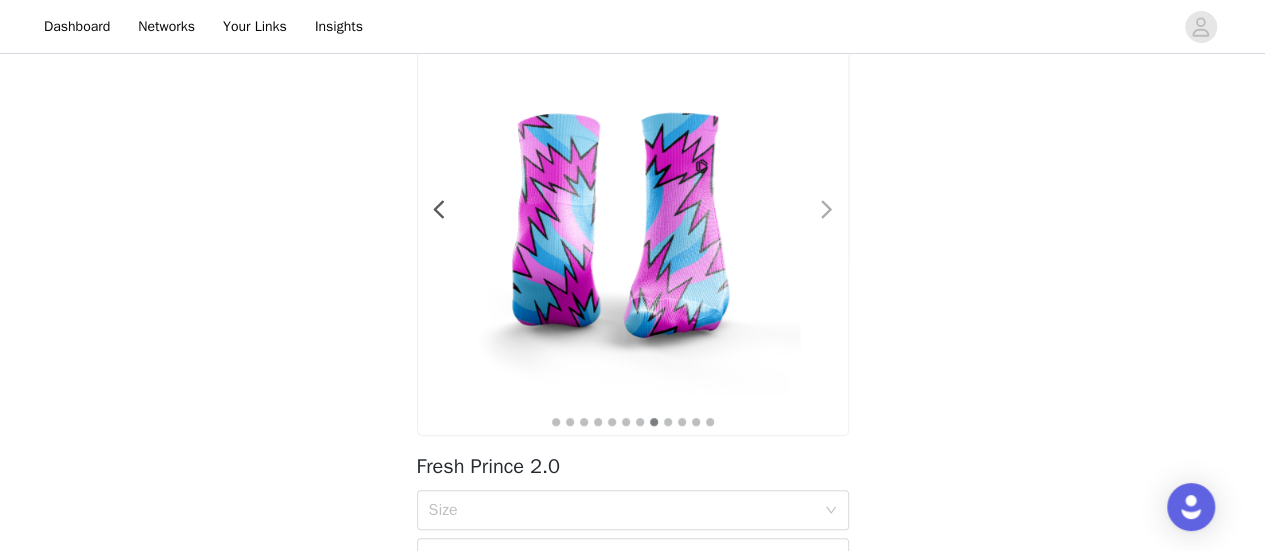click at bounding box center [815, 220] 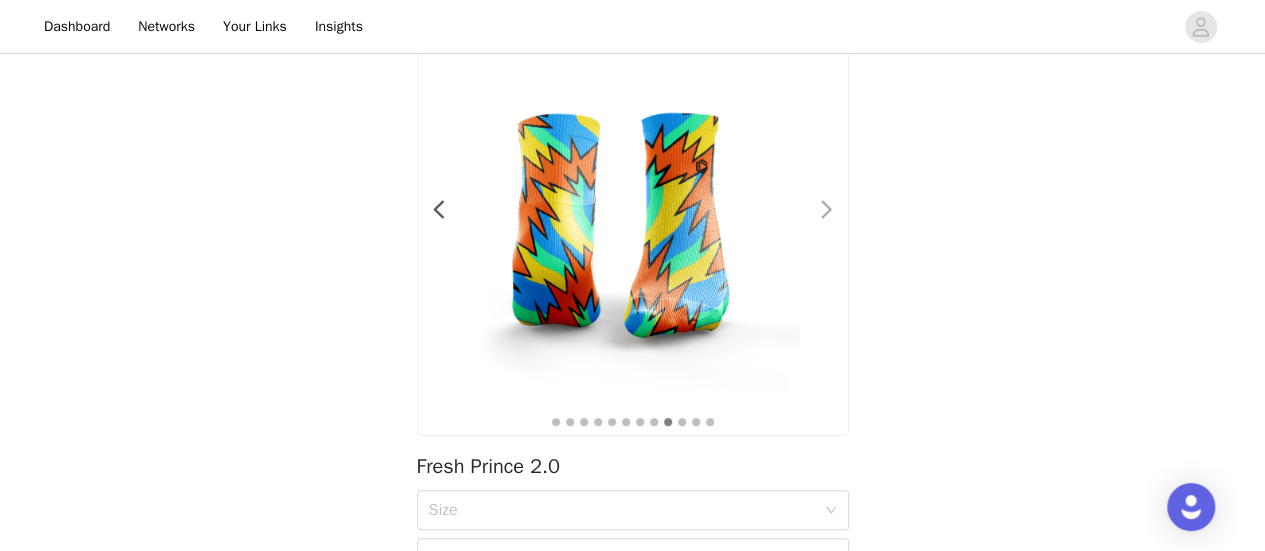 click at bounding box center (815, 220) 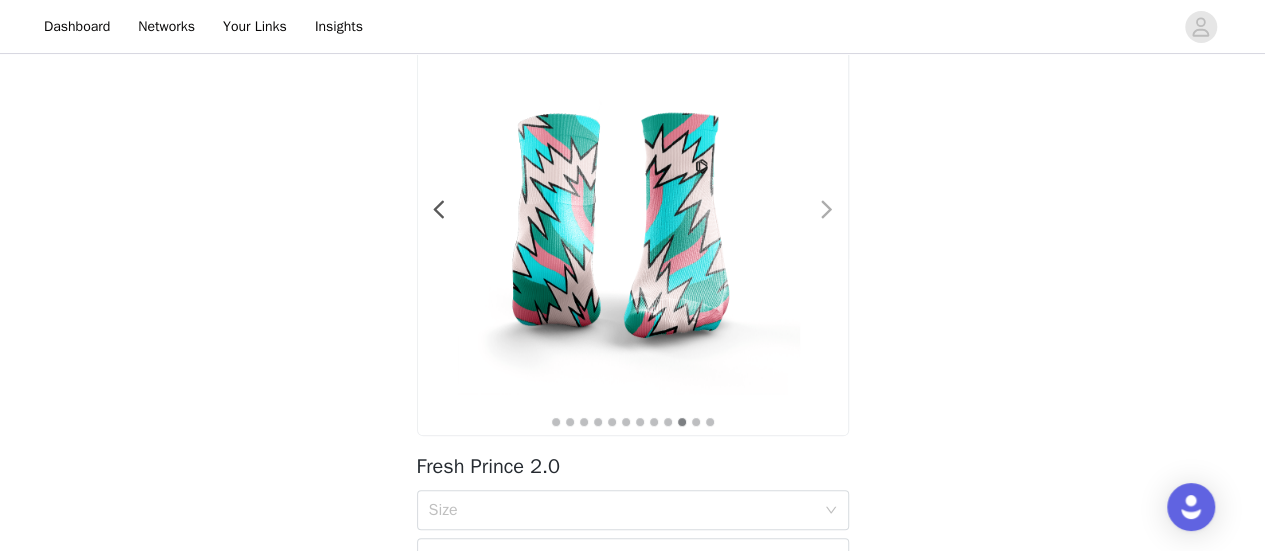 click at bounding box center [815, 220] 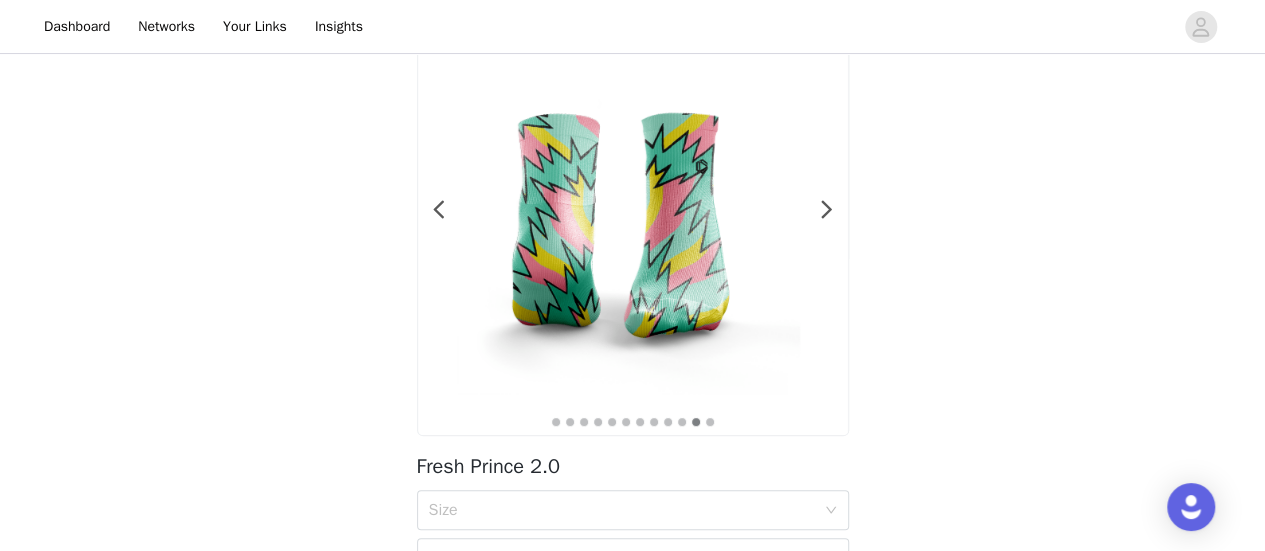 click at bounding box center (633, 220) 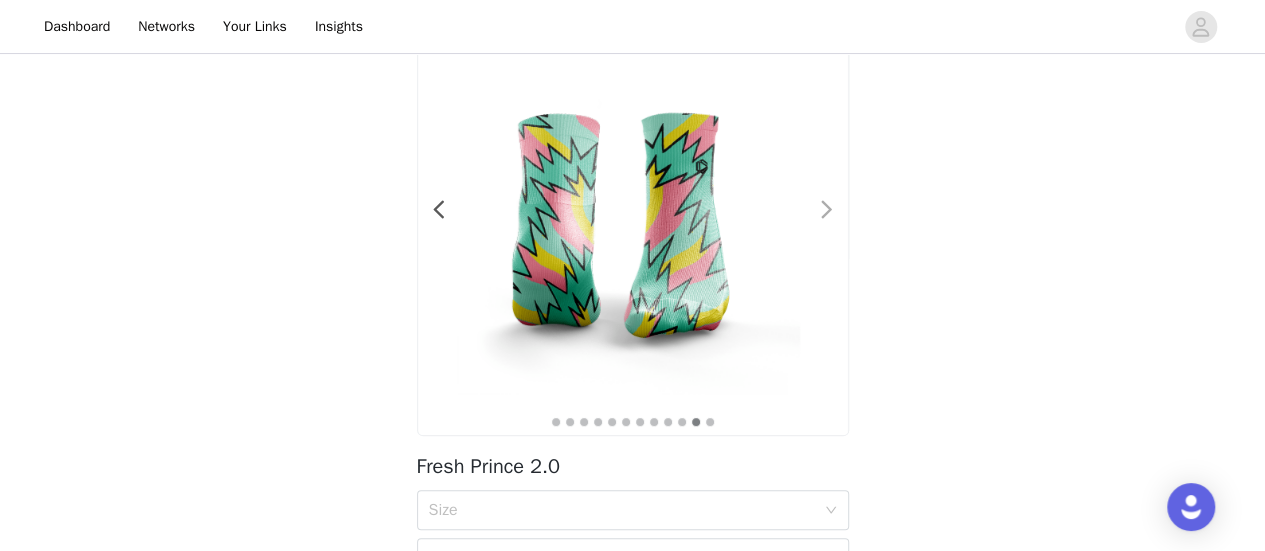 click at bounding box center [827, 210] 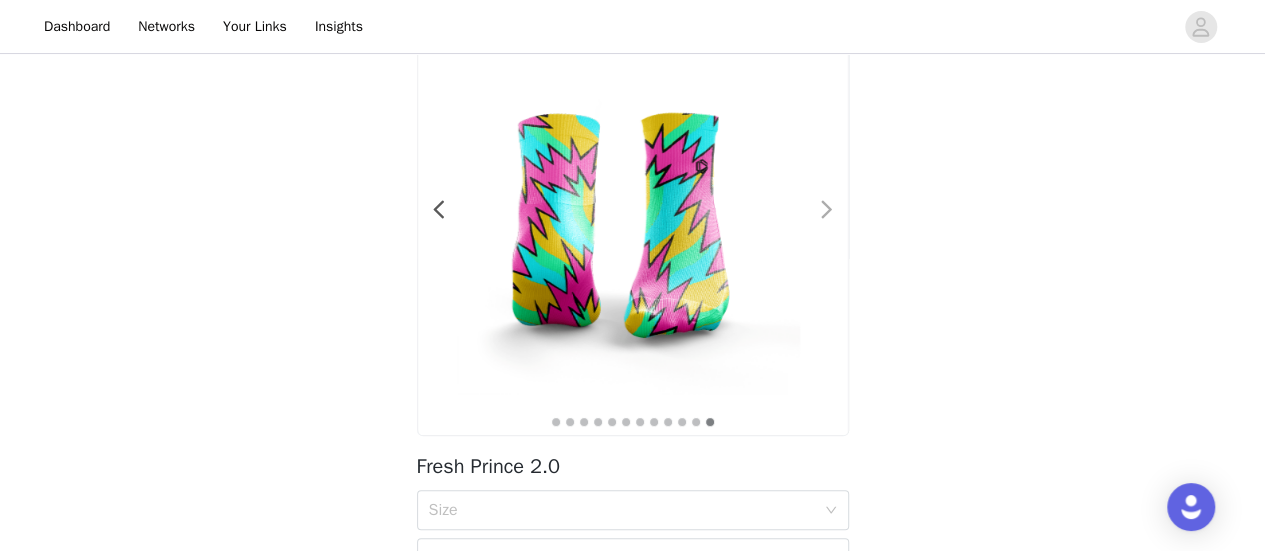 click at bounding box center (827, 210) 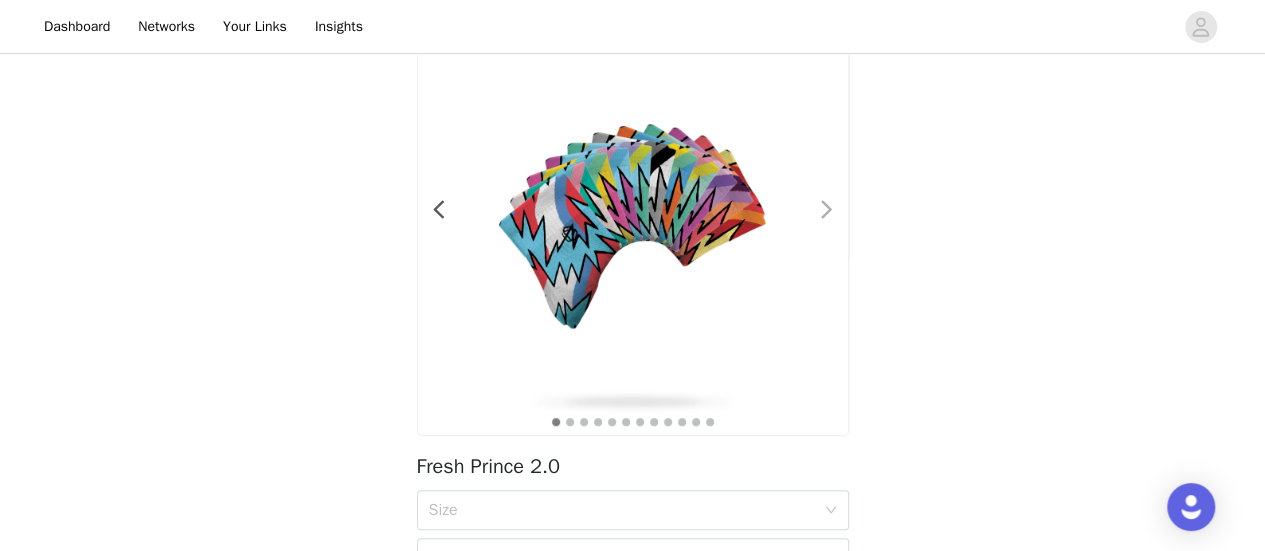 click at bounding box center [827, 210] 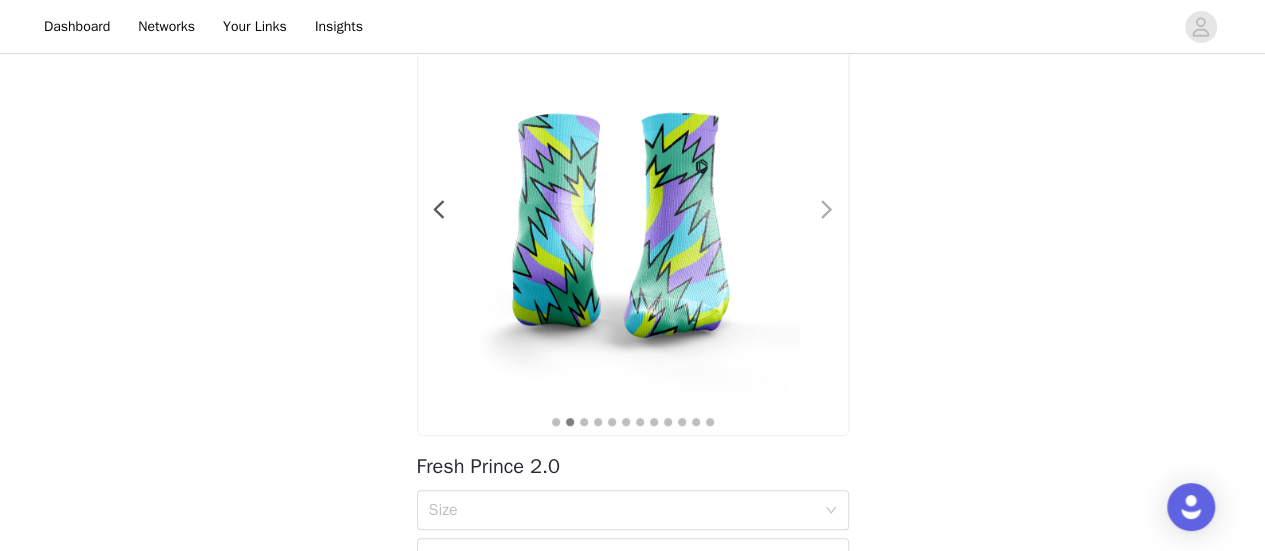 click at bounding box center [827, 210] 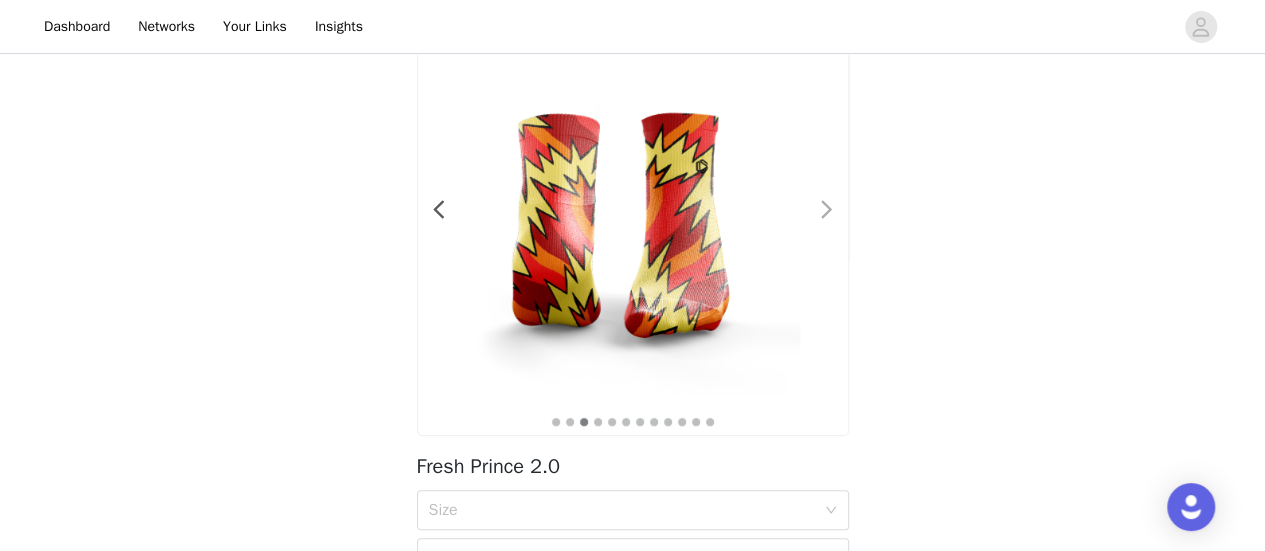 click at bounding box center (827, 210) 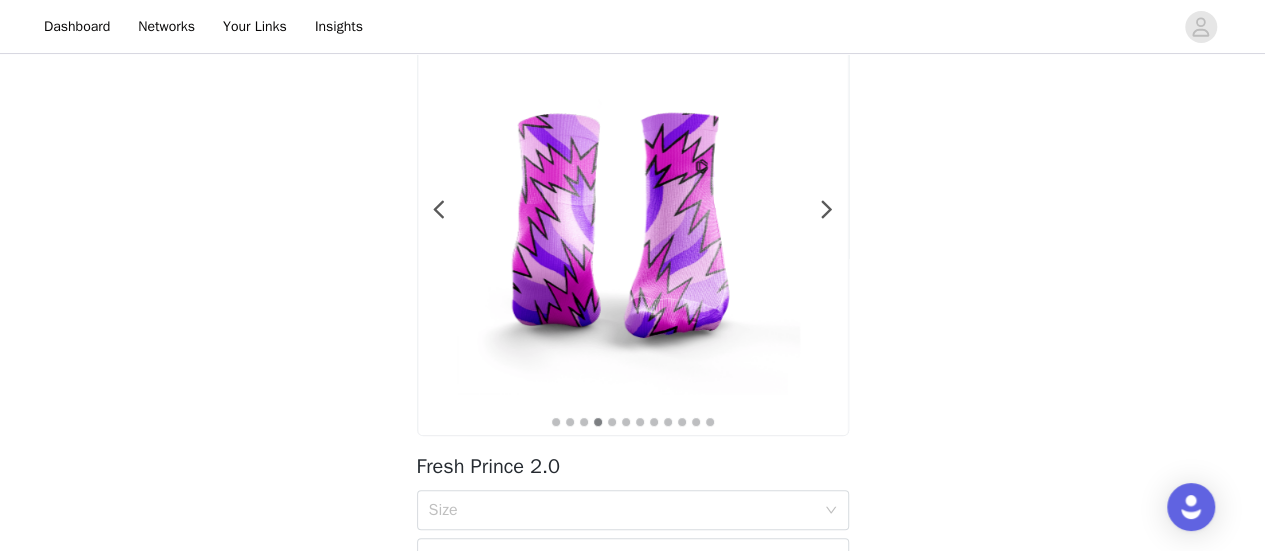 click at bounding box center [633, 220] 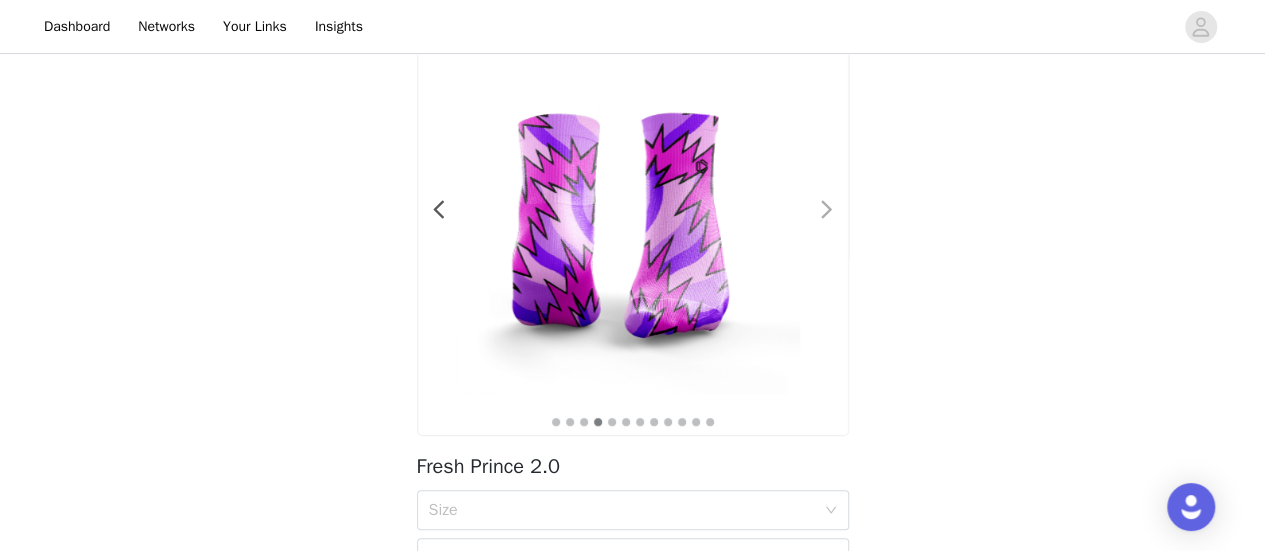 click at bounding box center [827, 210] 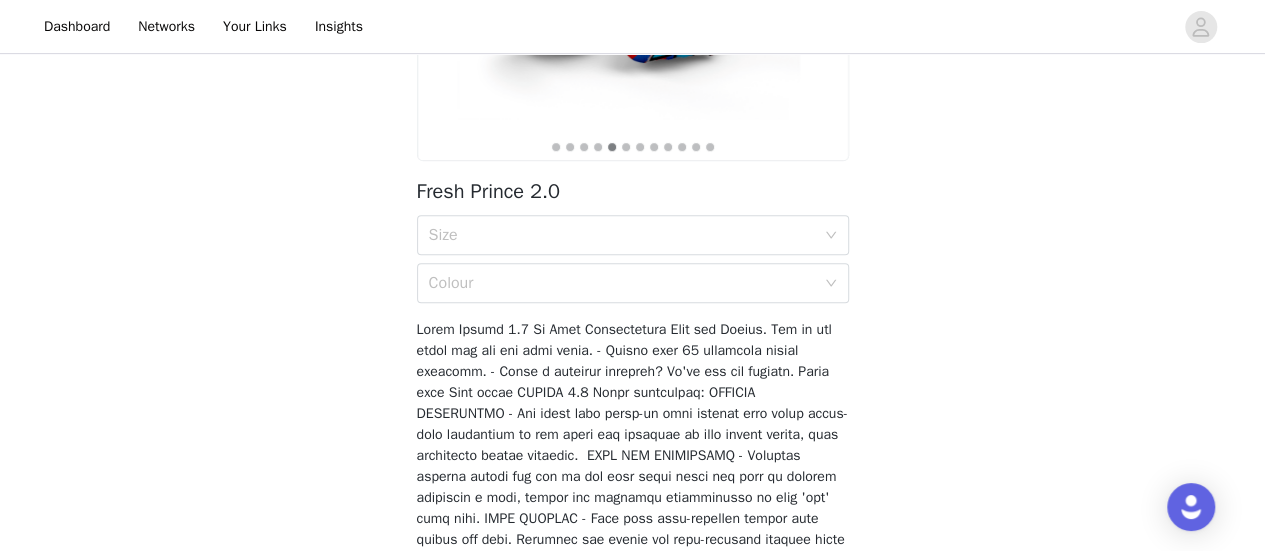 scroll, scrollTop: 405, scrollLeft: 0, axis: vertical 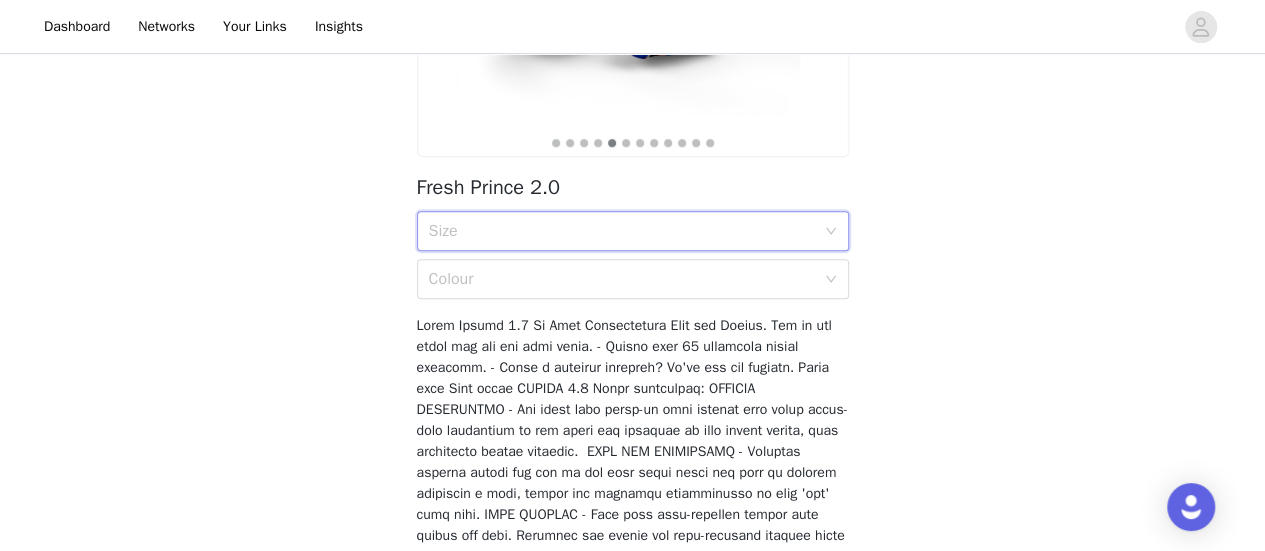 click 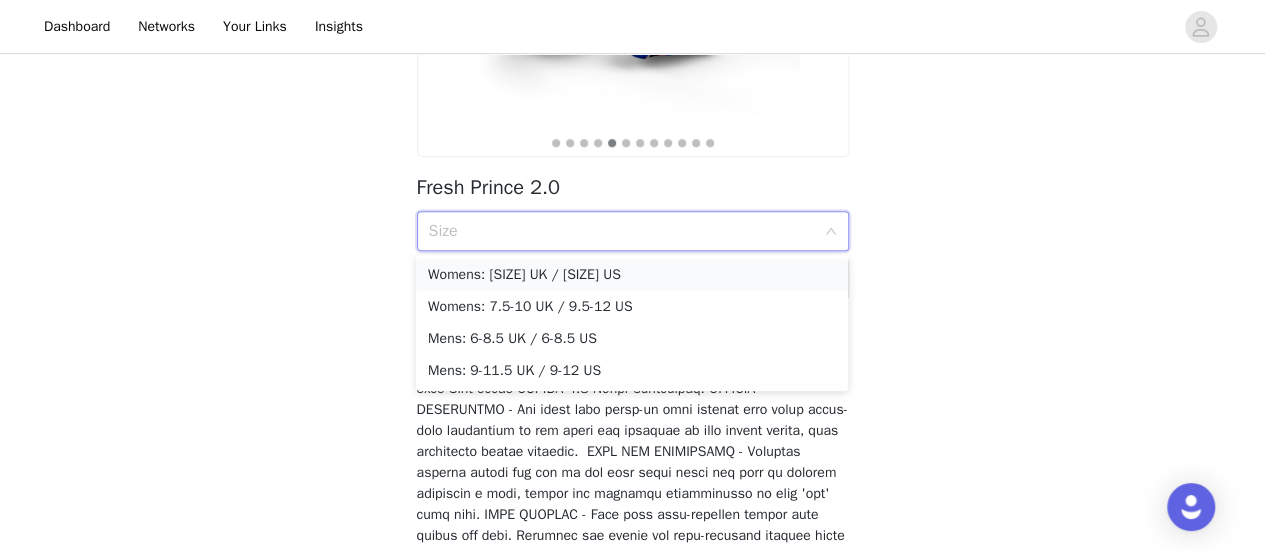 click on "Womens: [SIZE] UK / [SIZE] US" at bounding box center [632, 275] 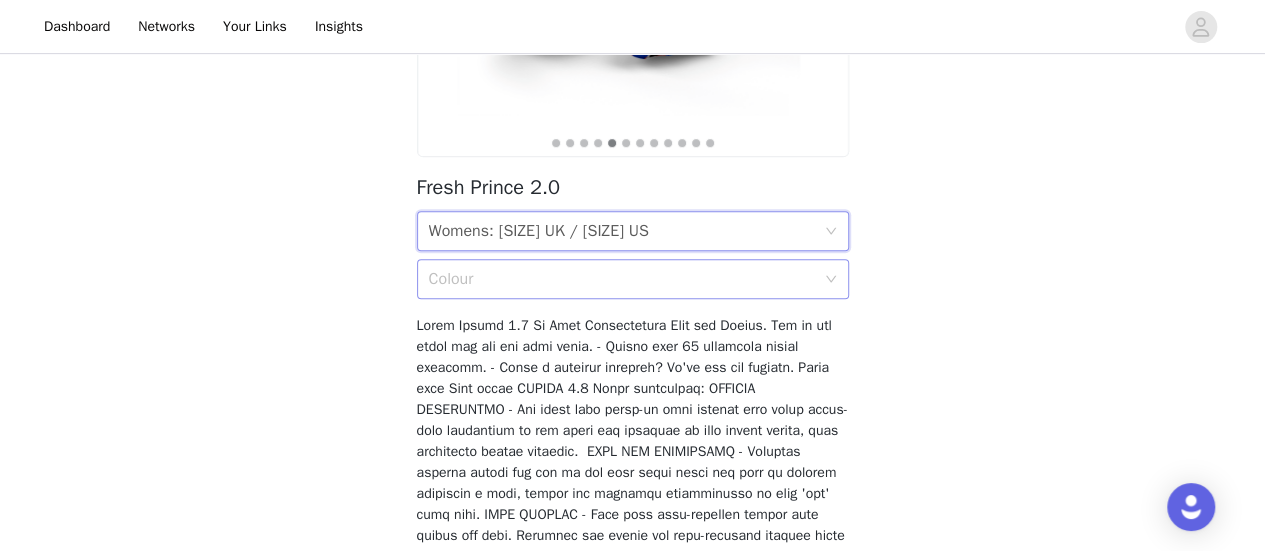 click on "Colour" at bounding box center [622, 279] 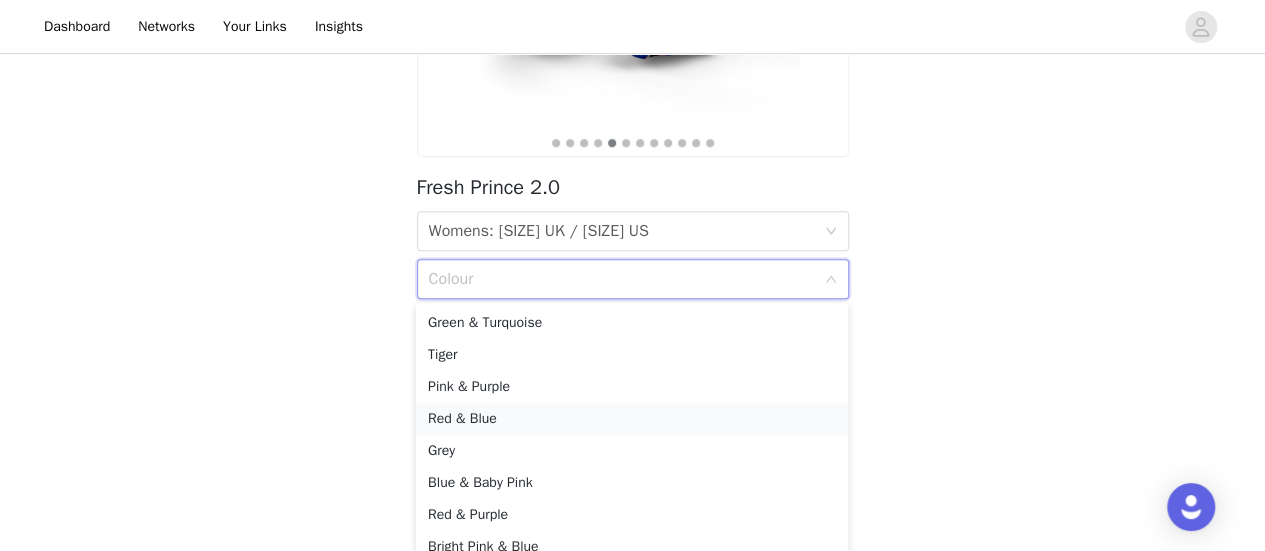 click on "Red & Blue" at bounding box center (632, 419) 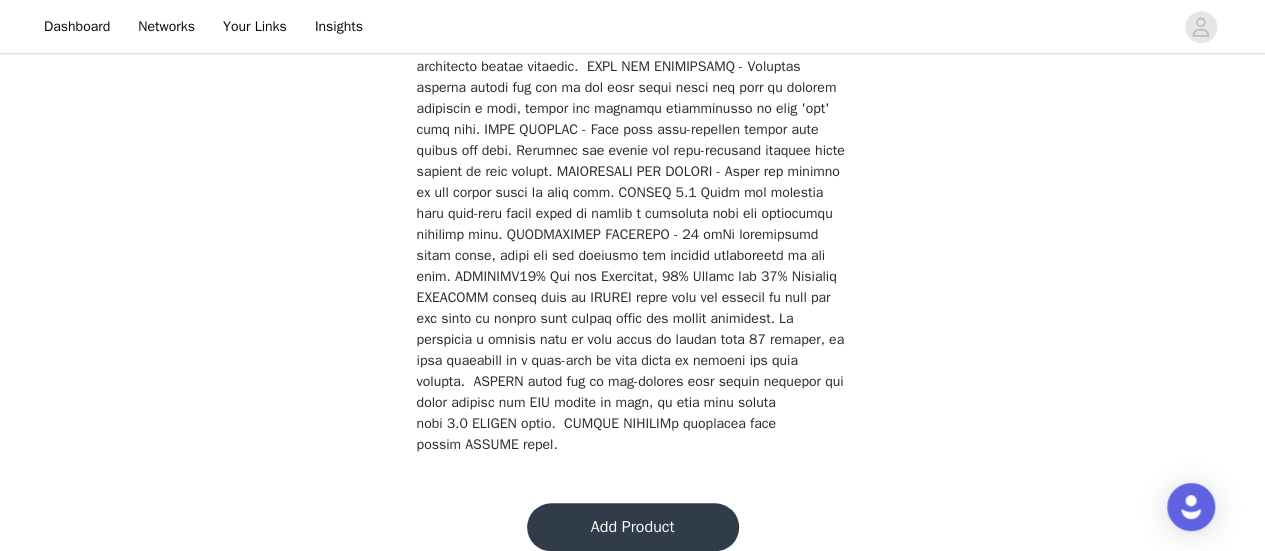 scroll, scrollTop: 792, scrollLeft: 0, axis: vertical 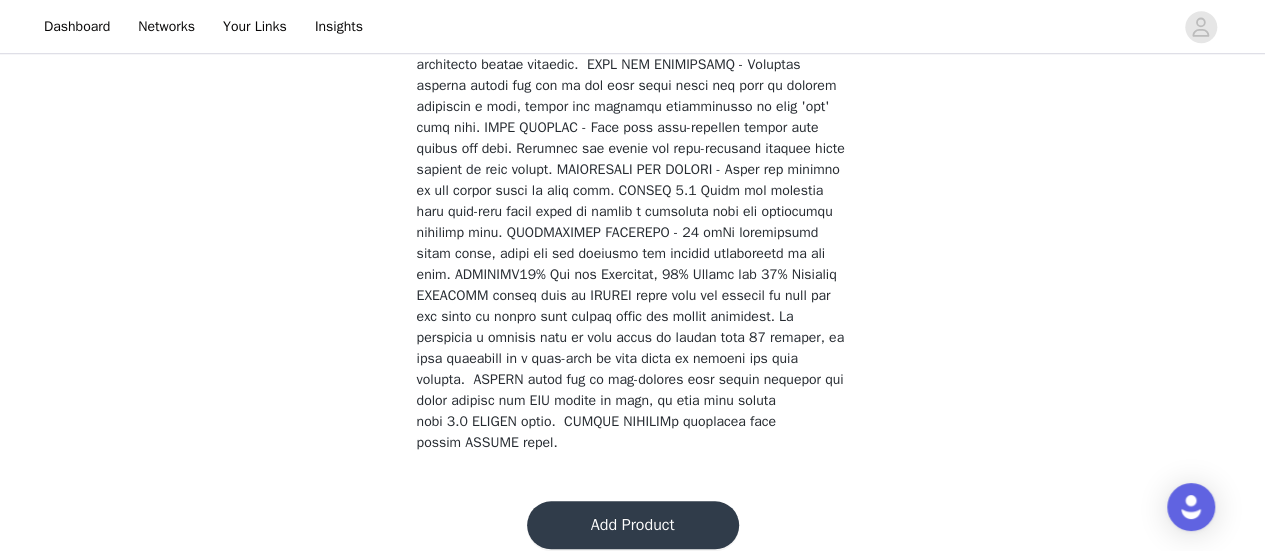 click on "Add Product" at bounding box center (633, 525) 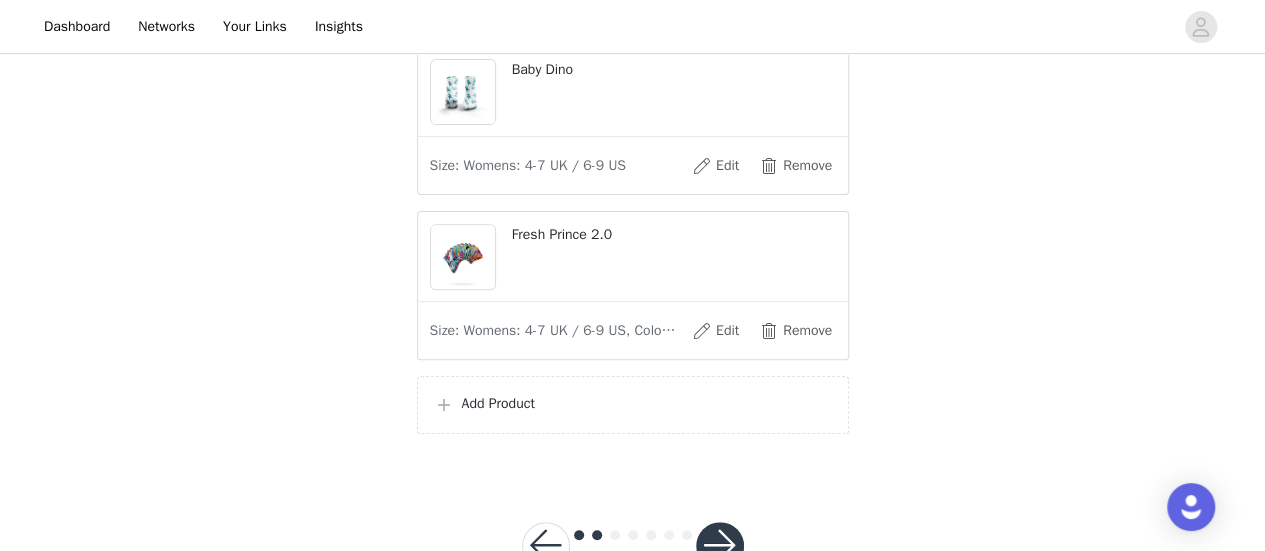 scroll, scrollTop: 294, scrollLeft: 0, axis: vertical 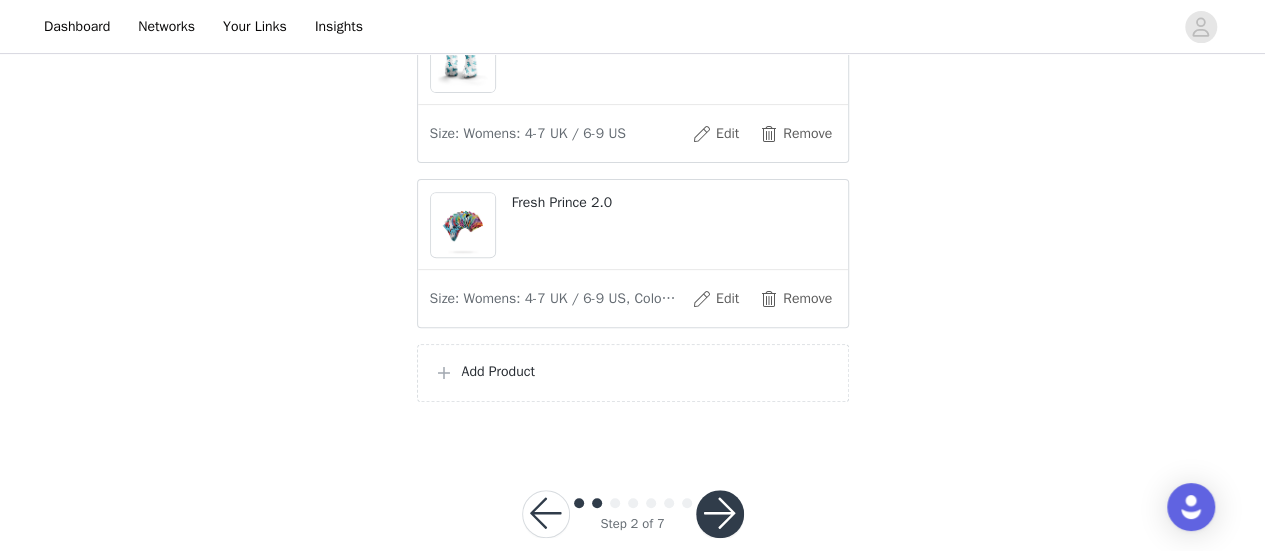 click on "Add Product" at bounding box center (647, 371) 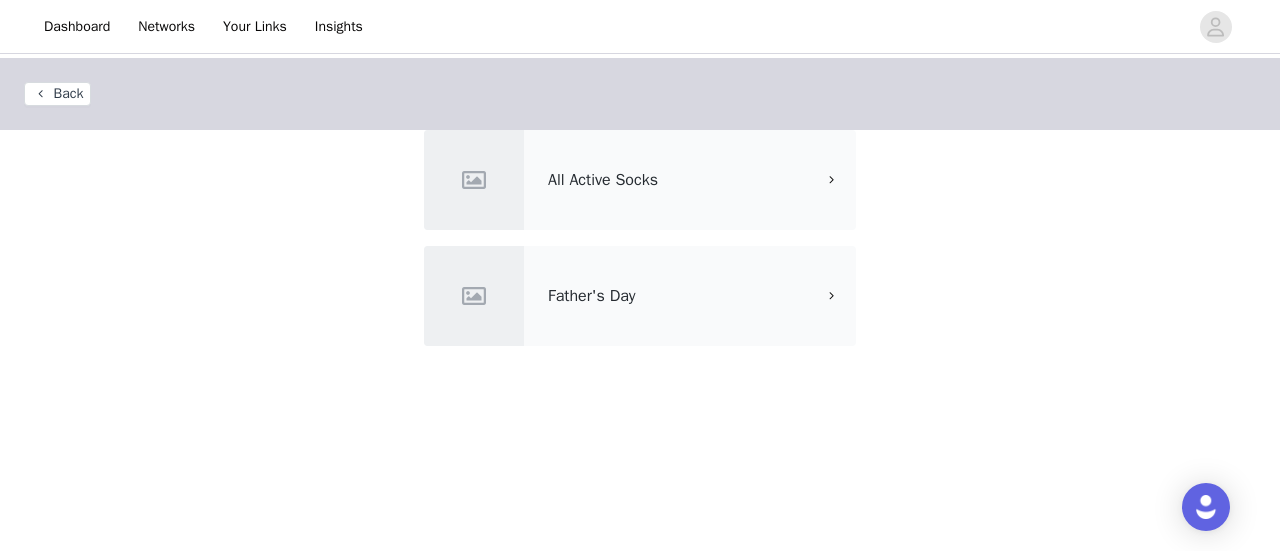 click on "All Active Socks" at bounding box center (640, 180) 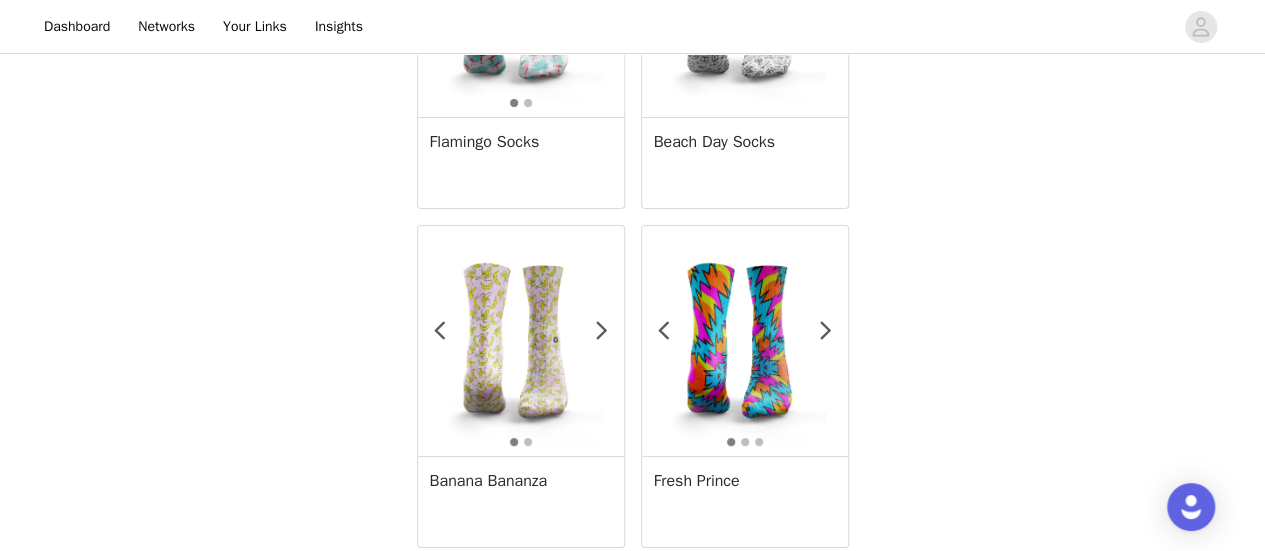 scroll, scrollTop: 3702, scrollLeft: 0, axis: vertical 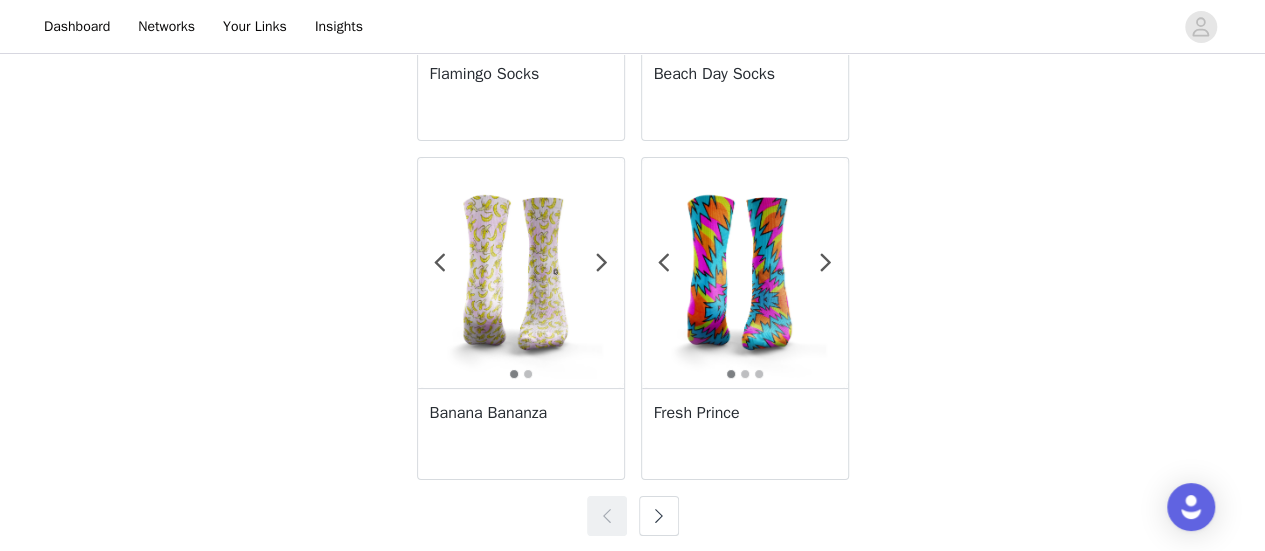 click at bounding box center [659, 516] 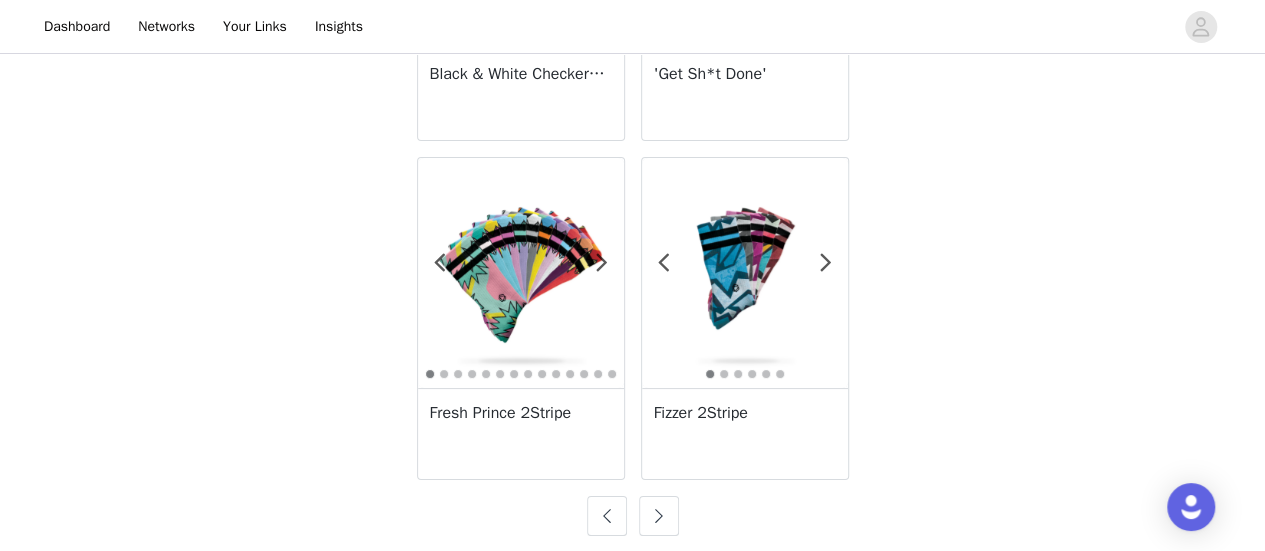 click at bounding box center (659, 516) 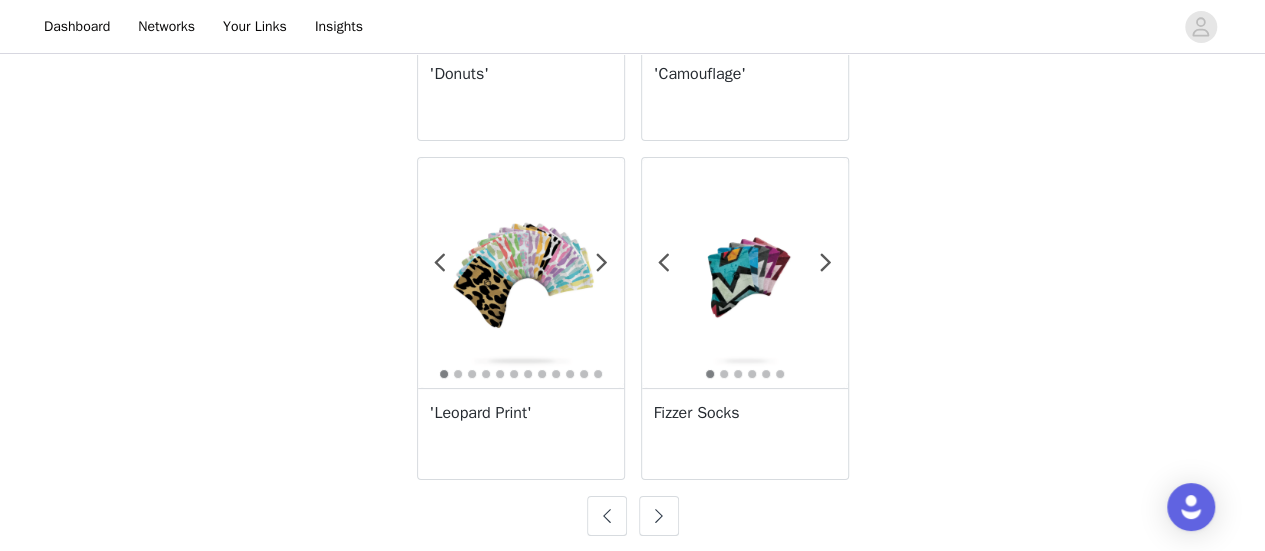 click at bounding box center (659, 516) 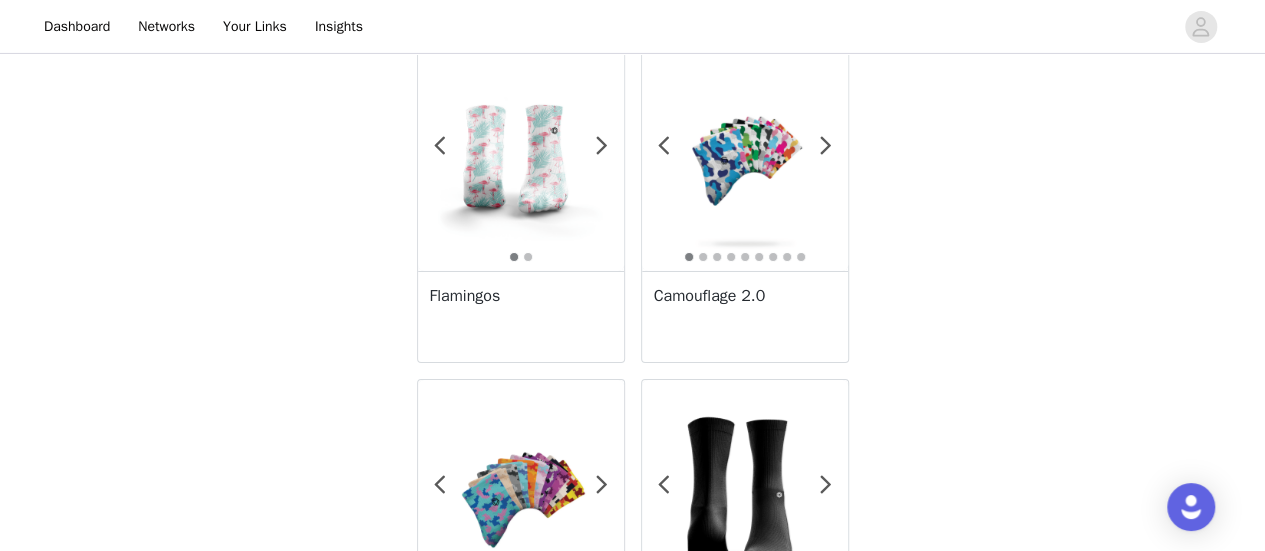 scroll, scrollTop: 3702, scrollLeft: 0, axis: vertical 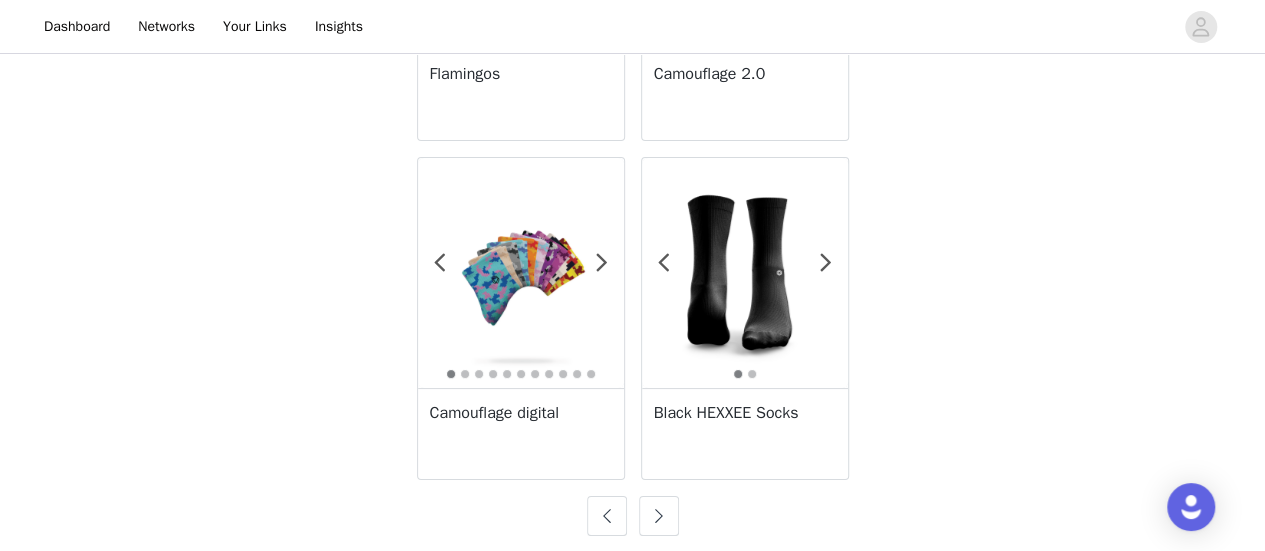 click at bounding box center [659, 516] 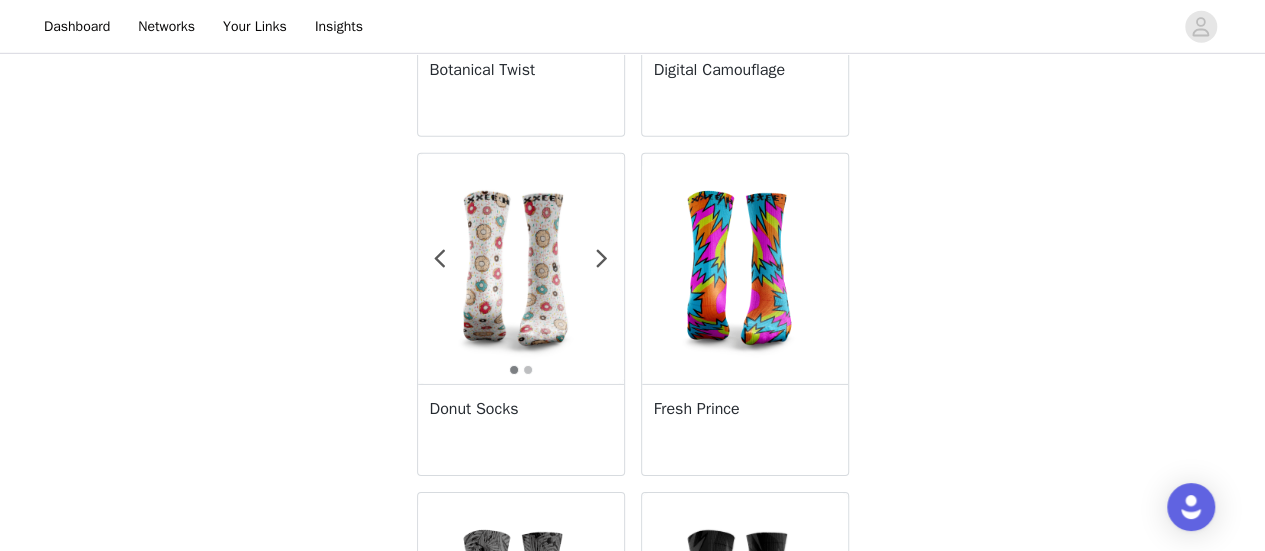 scroll, scrollTop: 3702, scrollLeft: 0, axis: vertical 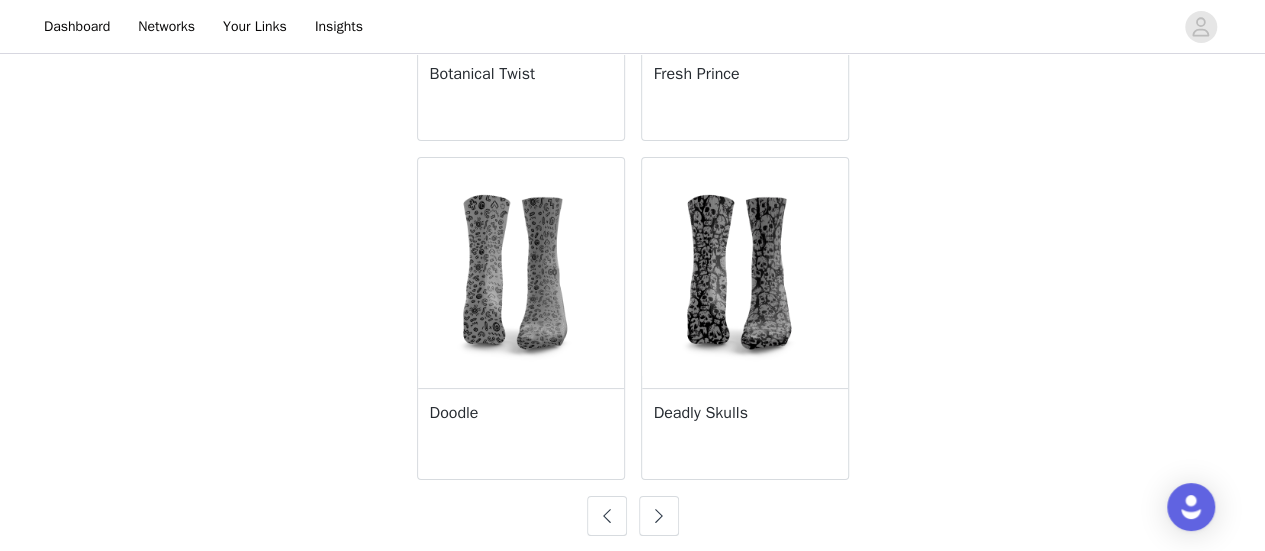 click at bounding box center [659, 516] 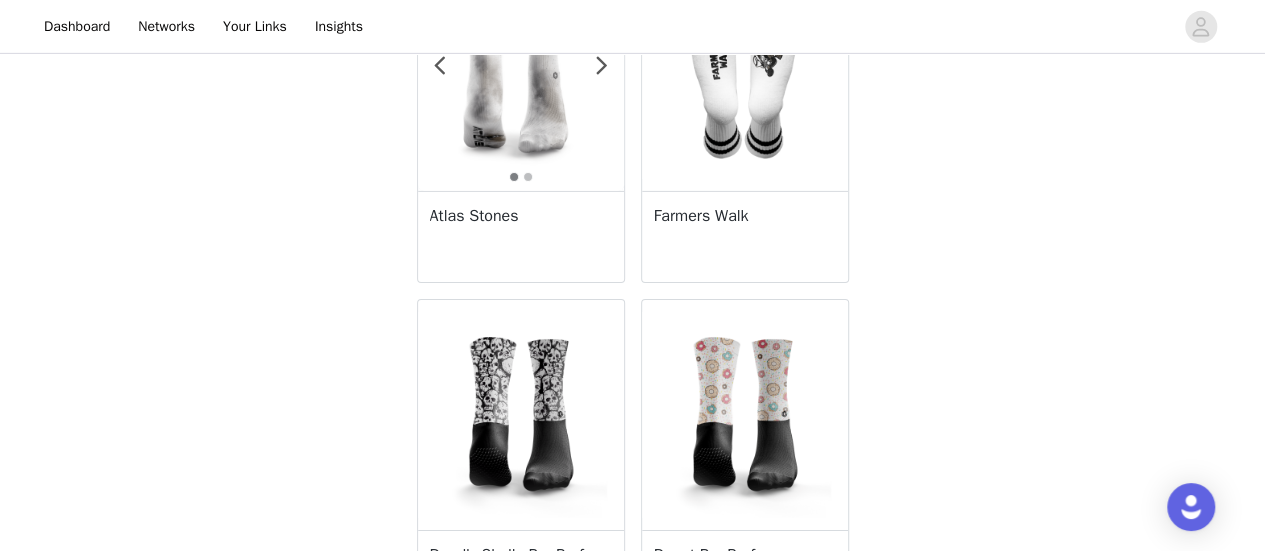 scroll, scrollTop: 3702, scrollLeft: 0, axis: vertical 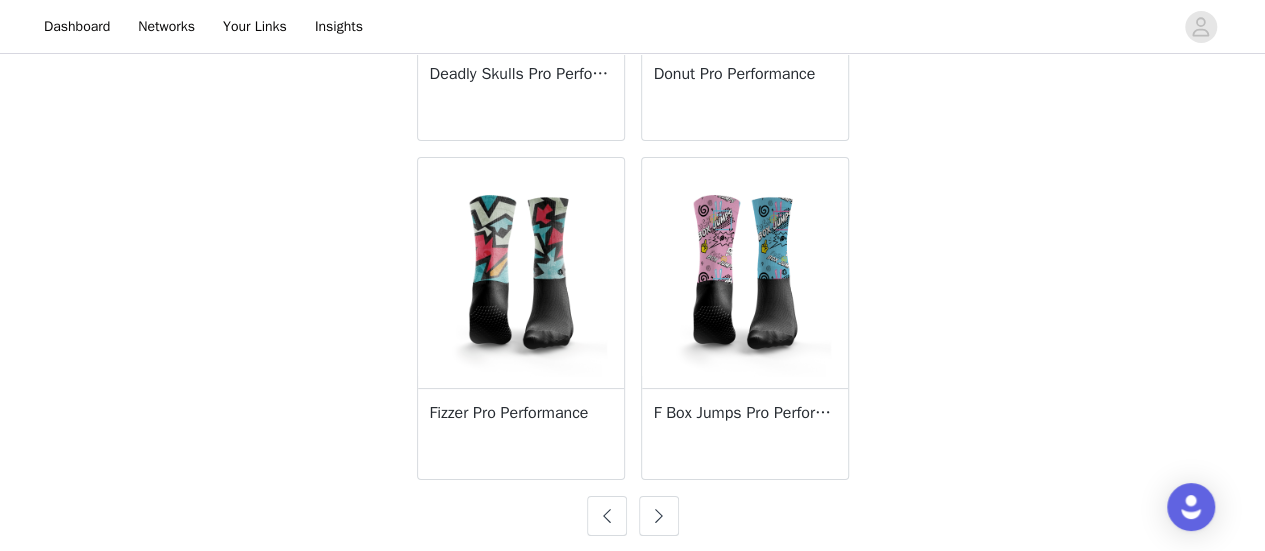click at bounding box center (659, 516) 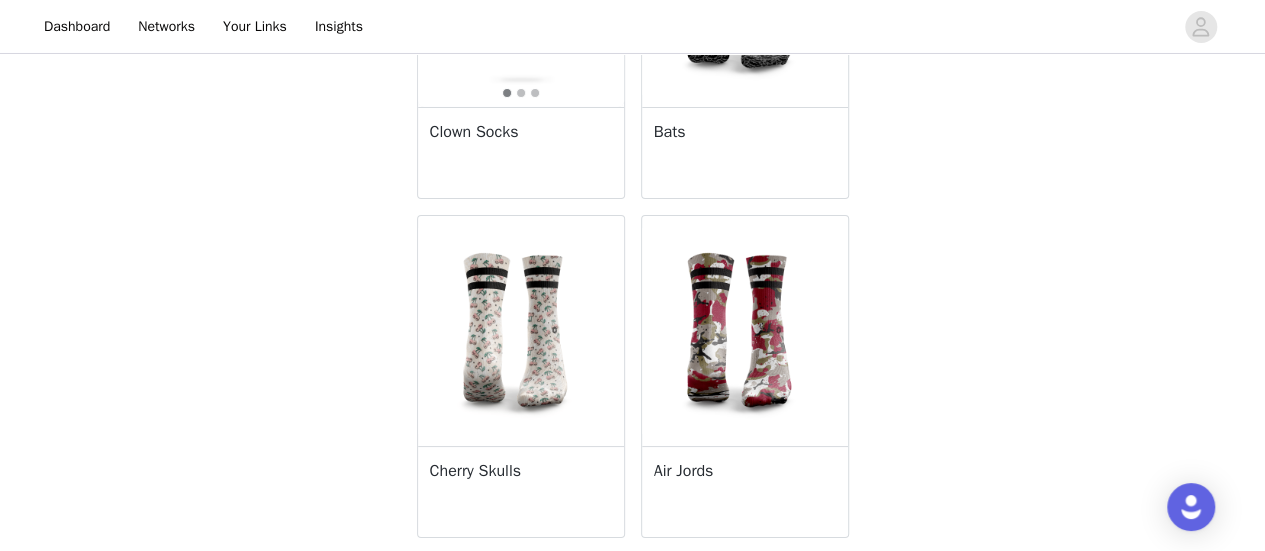 scroll, scrollTop: 3702, scrollLeft: 0, axis: vertical 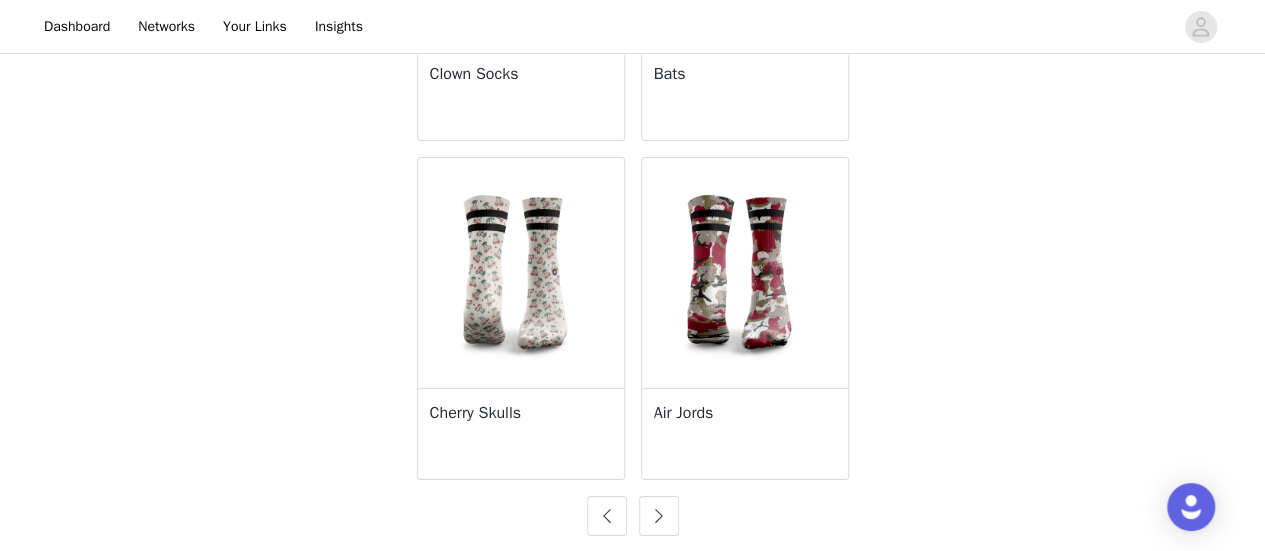 click at bounding box center (659, 516) 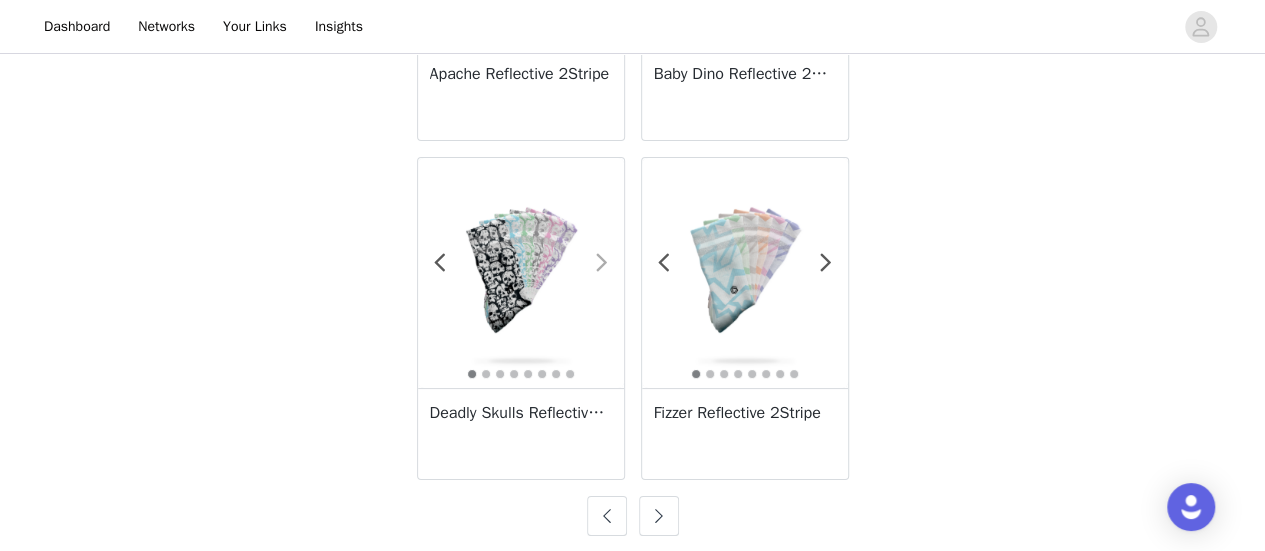 click at bounding box center [602, 263] 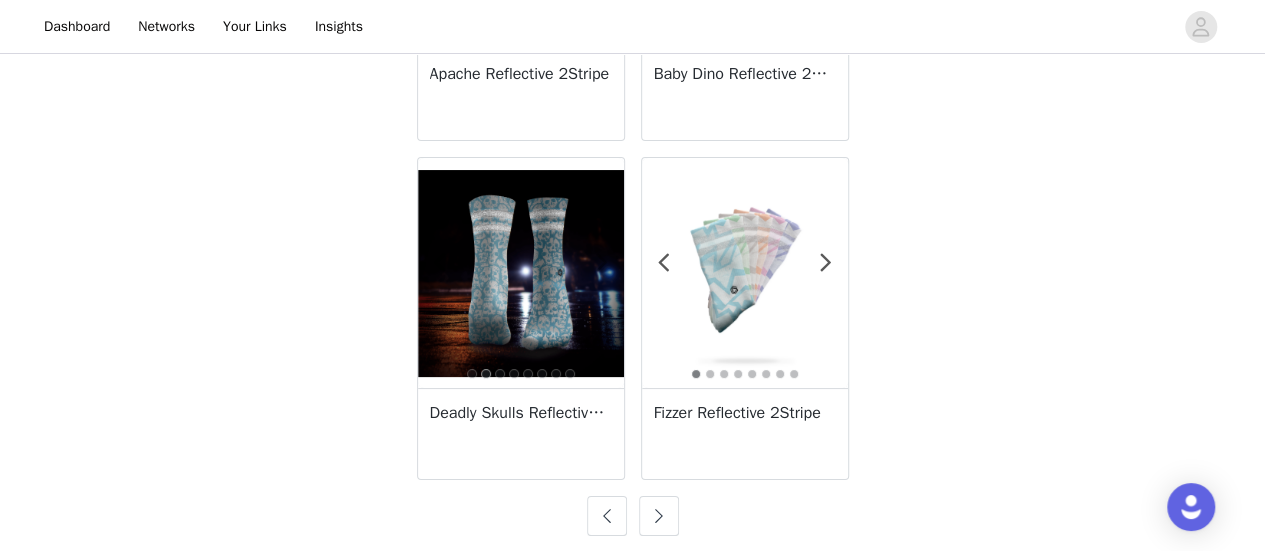 click at bounding box center (602, 263) 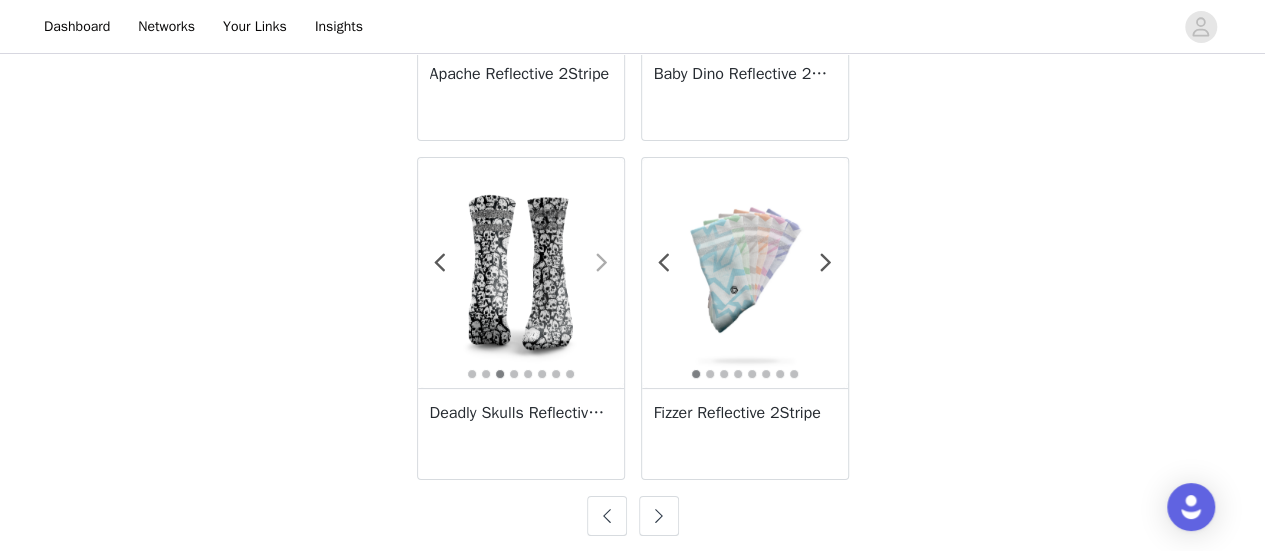click at bounding box center [590, 273] 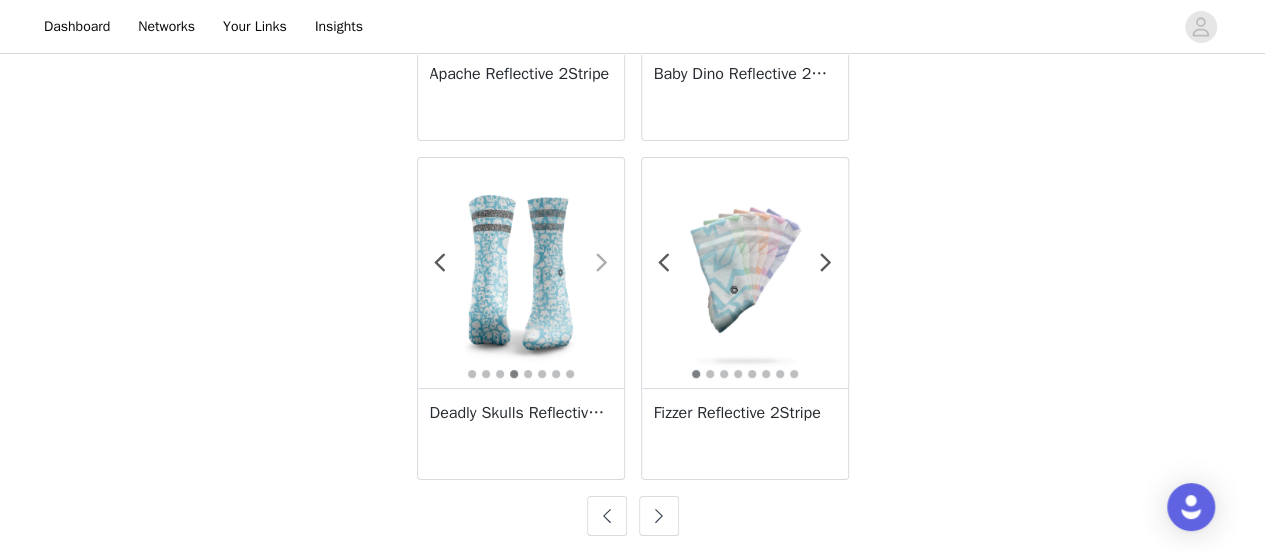click at bounding box center (590, 273) 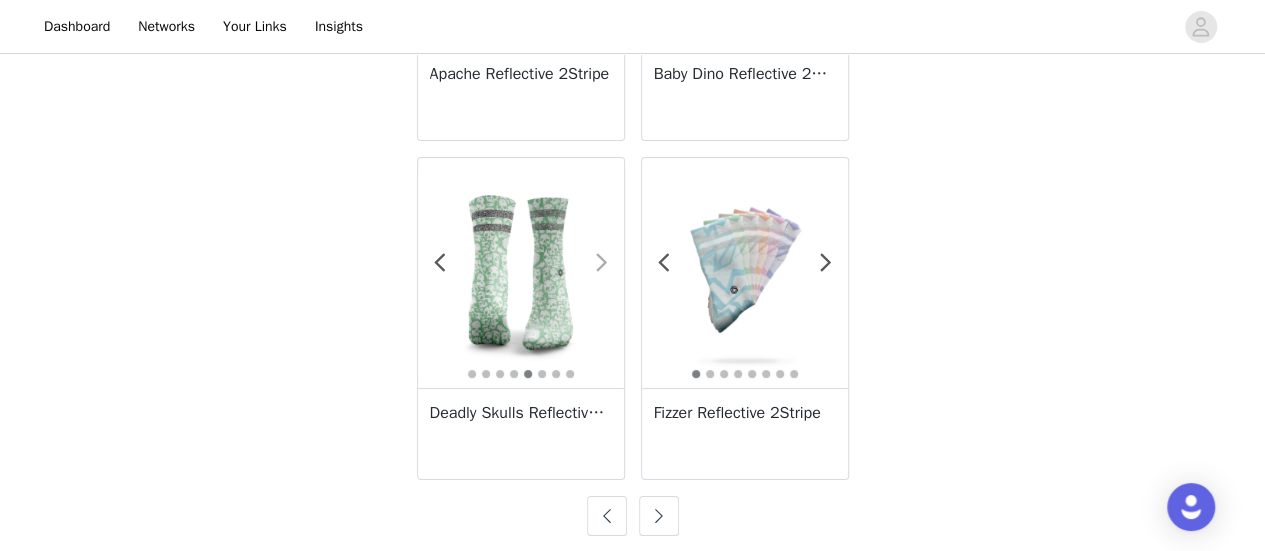 click at bounding box center [590, 273] 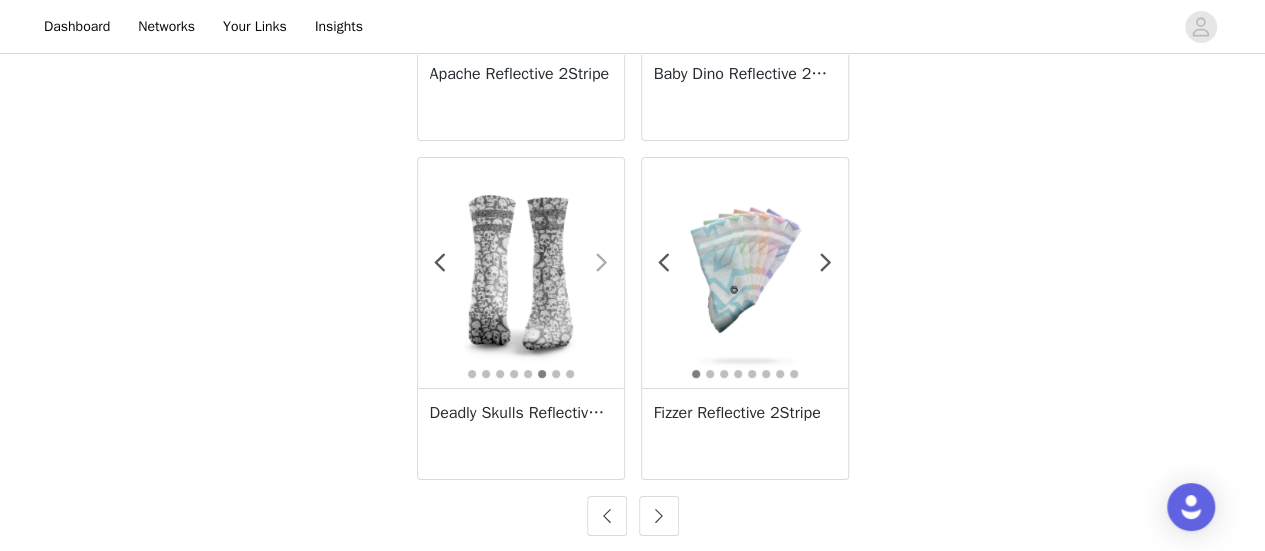 click at bounding box center (602, 263) 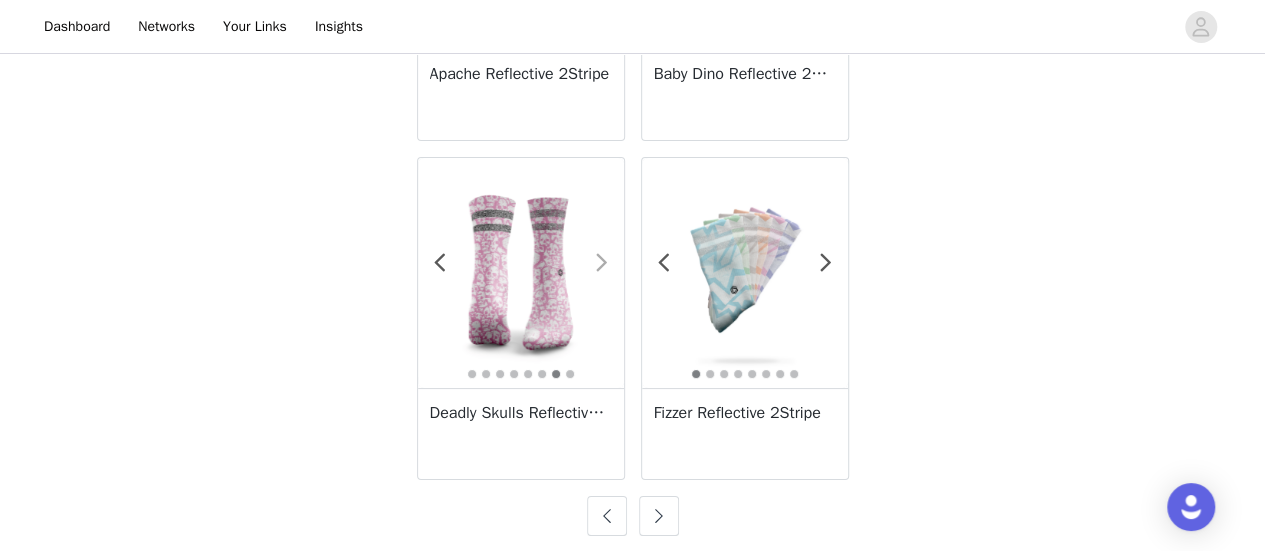 click at bounding box center (602, 263) 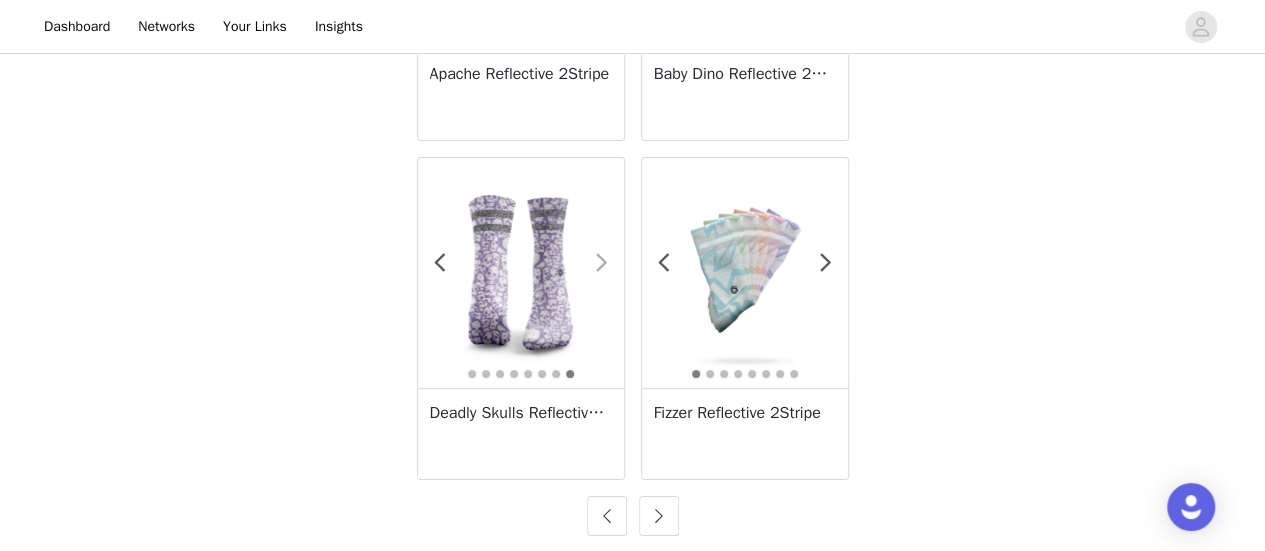 click at bounding box center (602, 263) 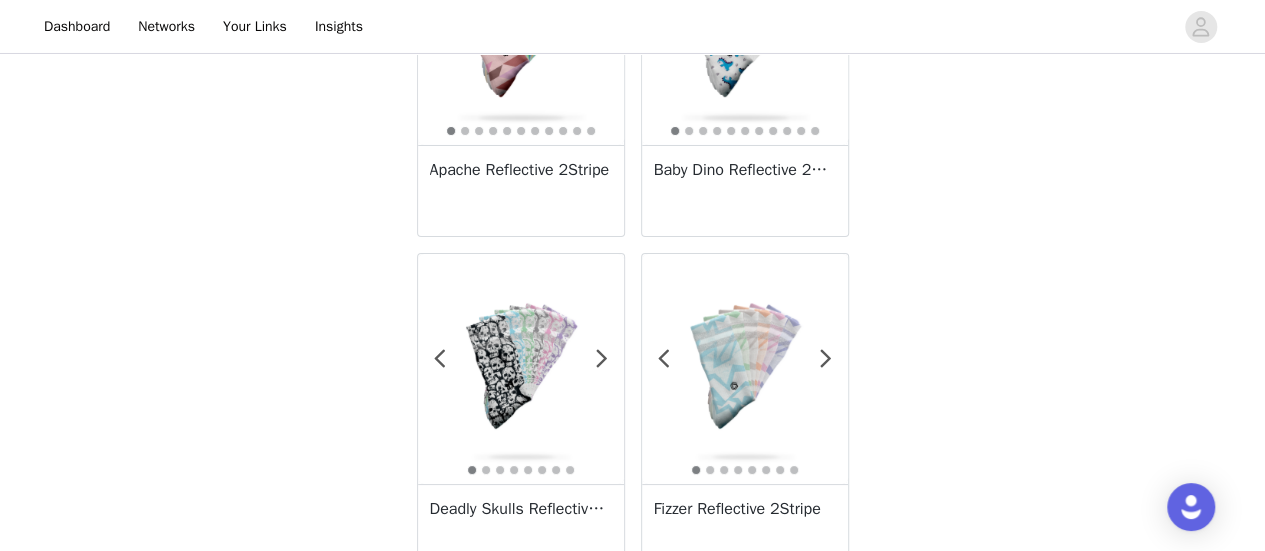 scroll, scrollTop: 3702, scrollLeft: 0, axis: vertical 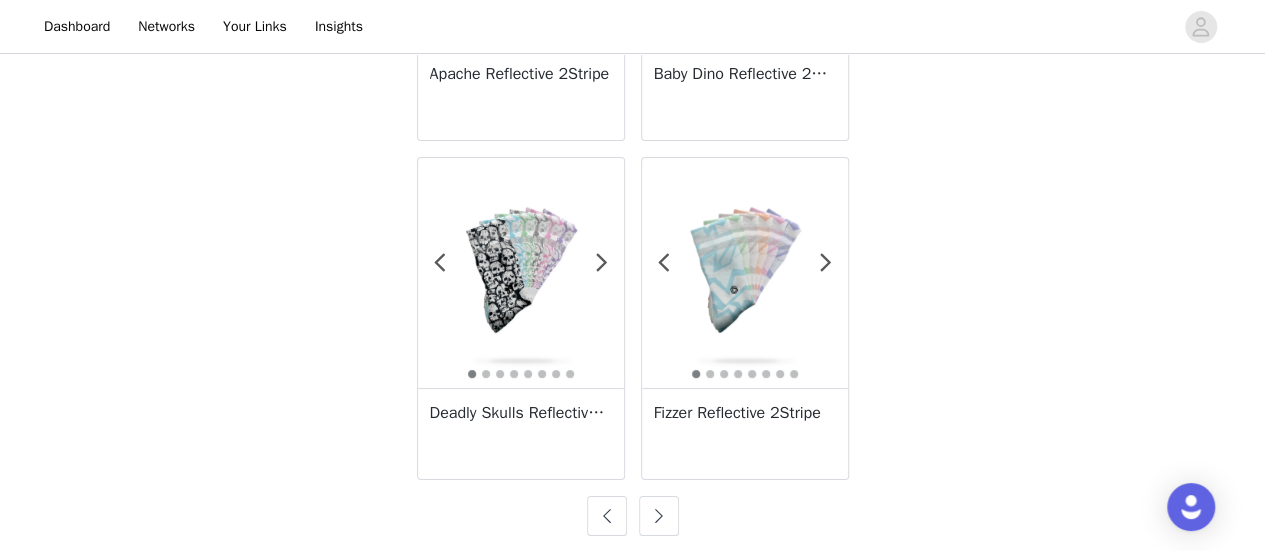 click at bounding box center [659, 516] 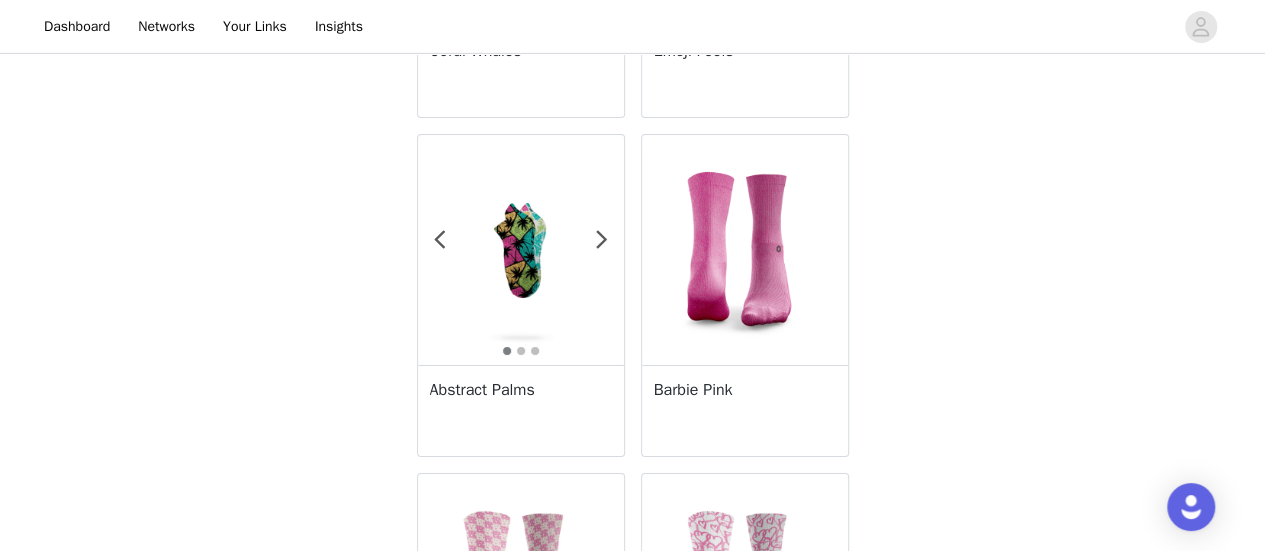 scroll, scrollTop: 3375, scrollLeft: 0, axis: vertical 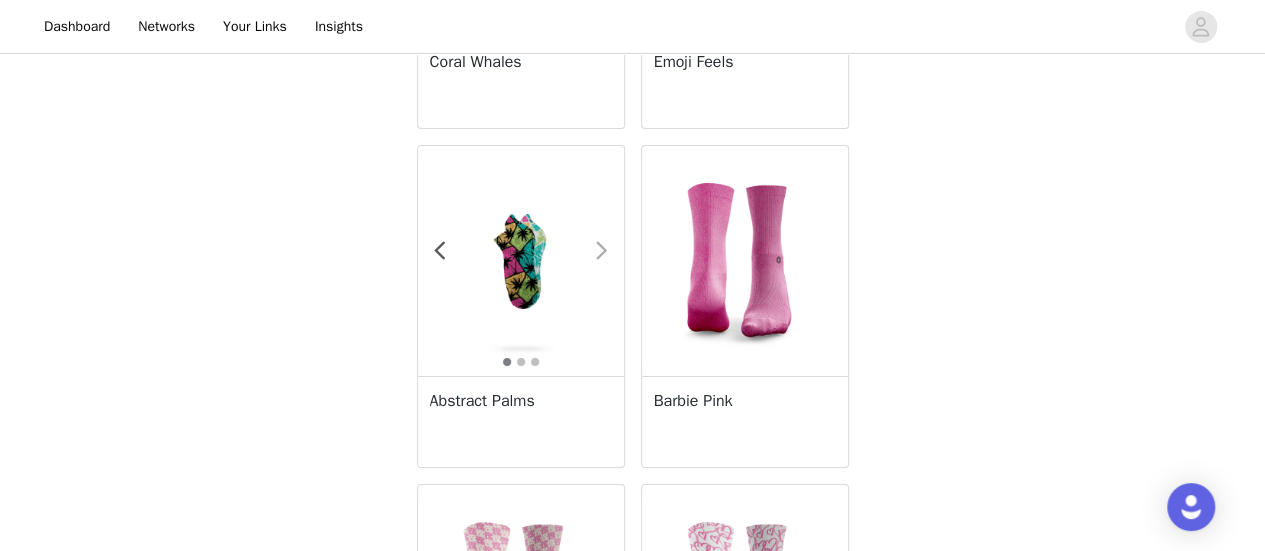 click at bounding box center [602, 251] 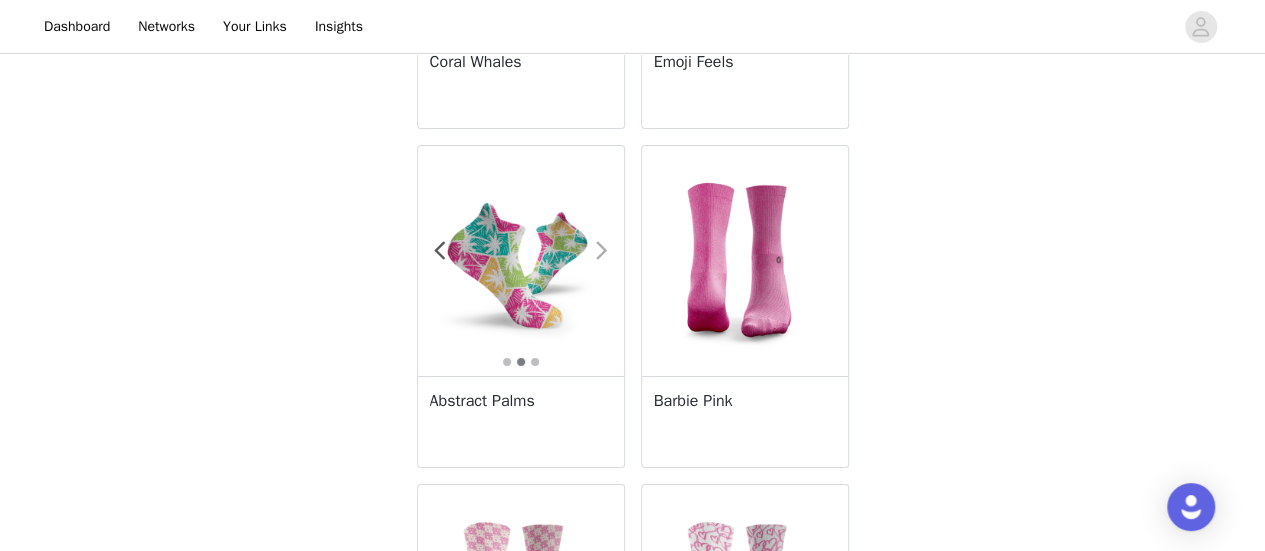 click at bounding box center (602, 251) 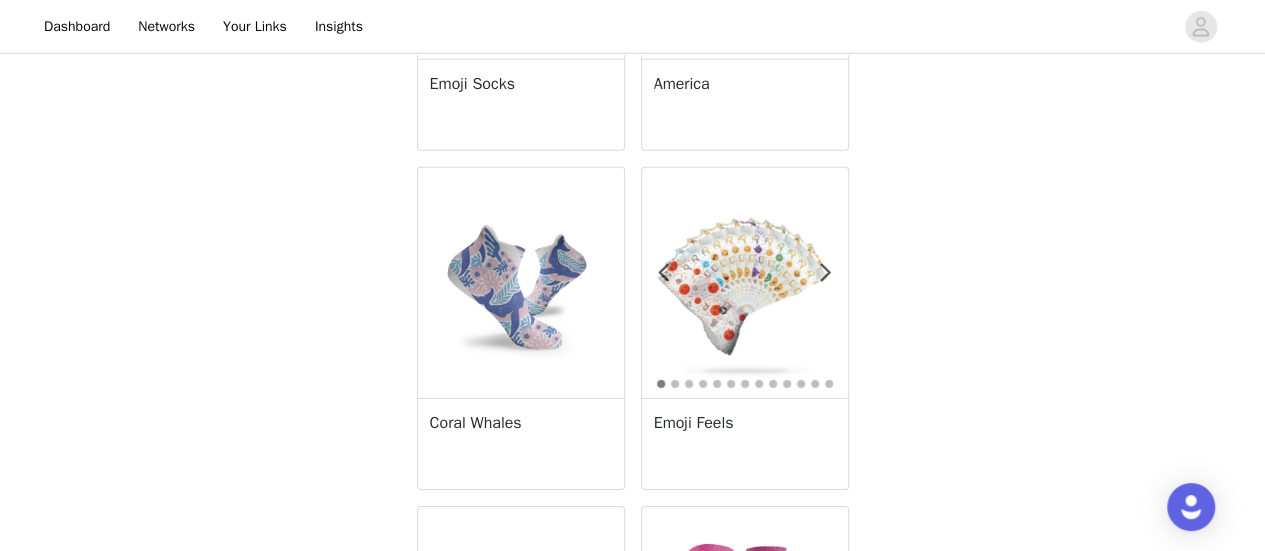 scroll, scrollTop: 3009, scrollLeft: 0, axis: vertical 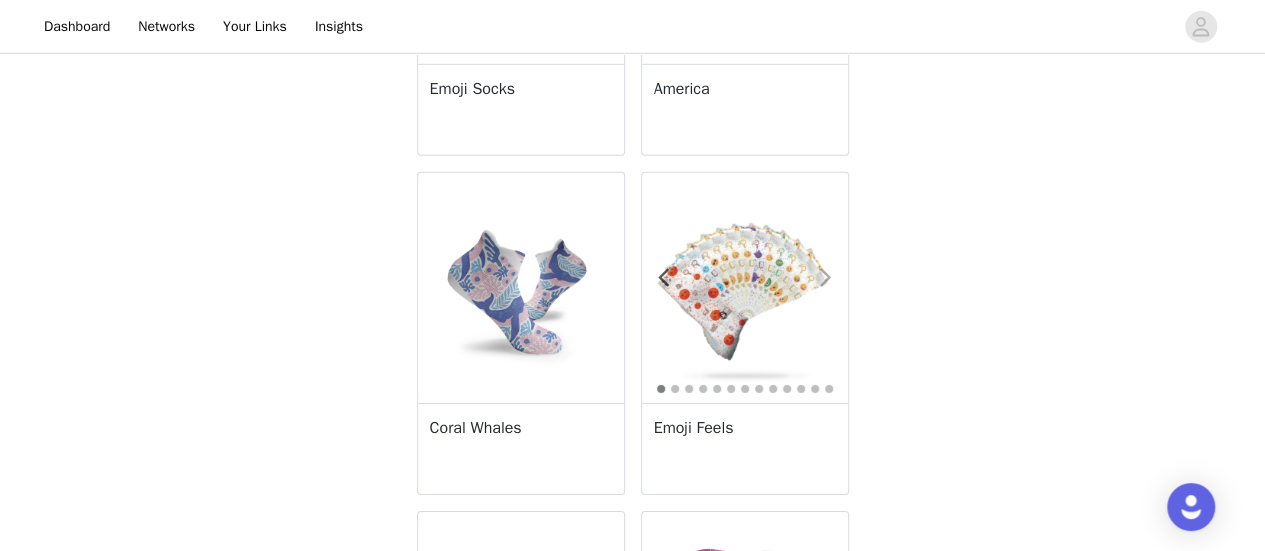 click at bounding box center [826, 278] 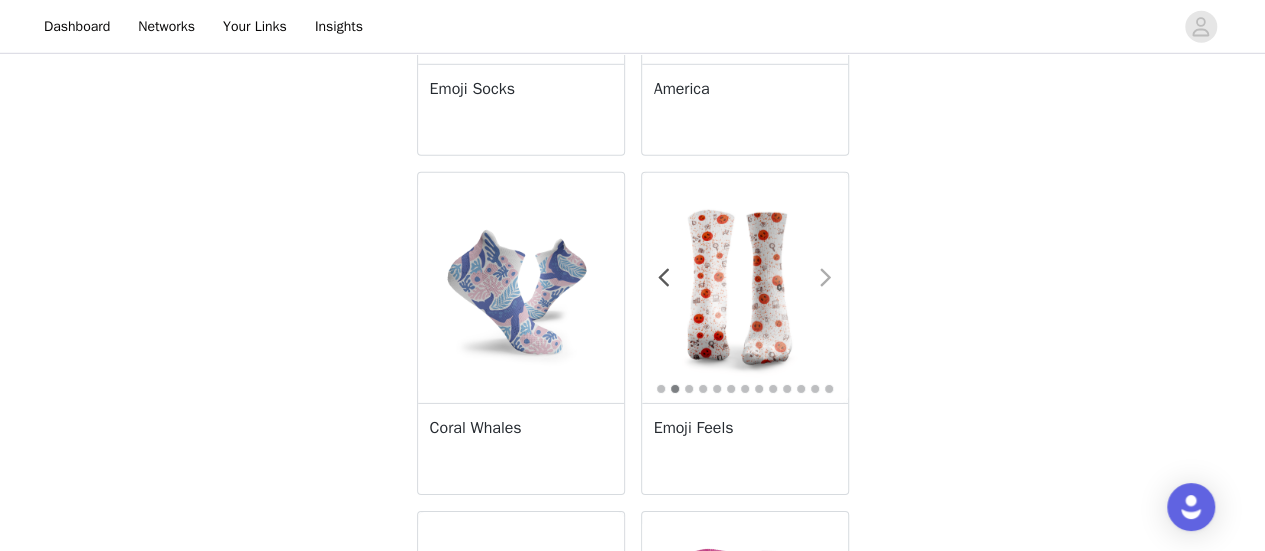 click at bounding box center (826, 278) 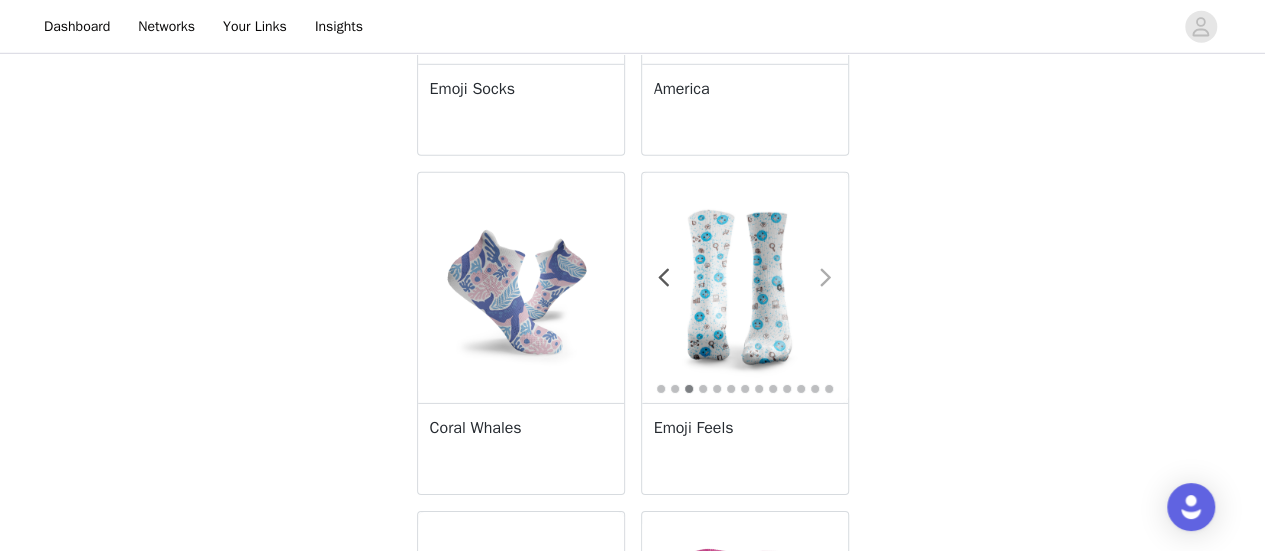 click at bounding box center [814, 288] 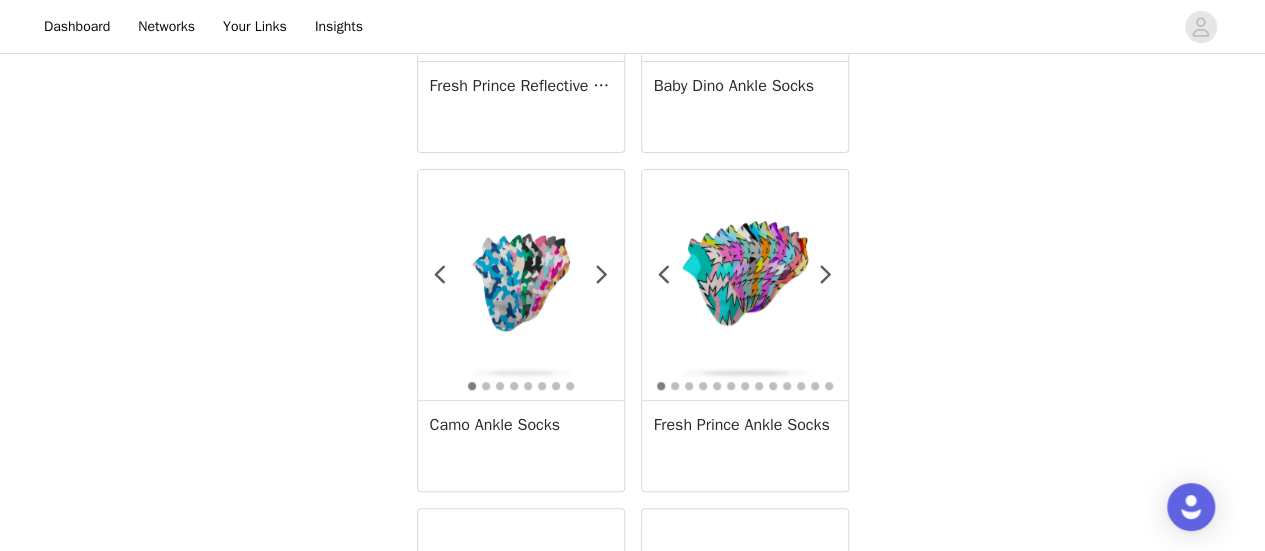 scroll, scrollTop: 256, scrollLeft: 0, axis: vertical 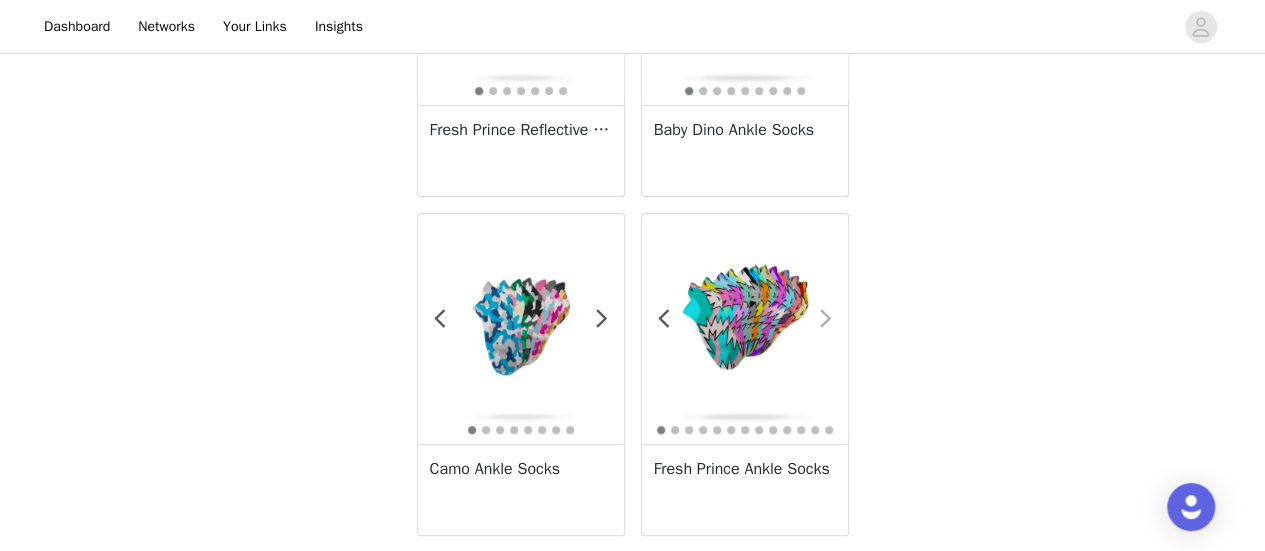 click at bounding box center (826, 319) 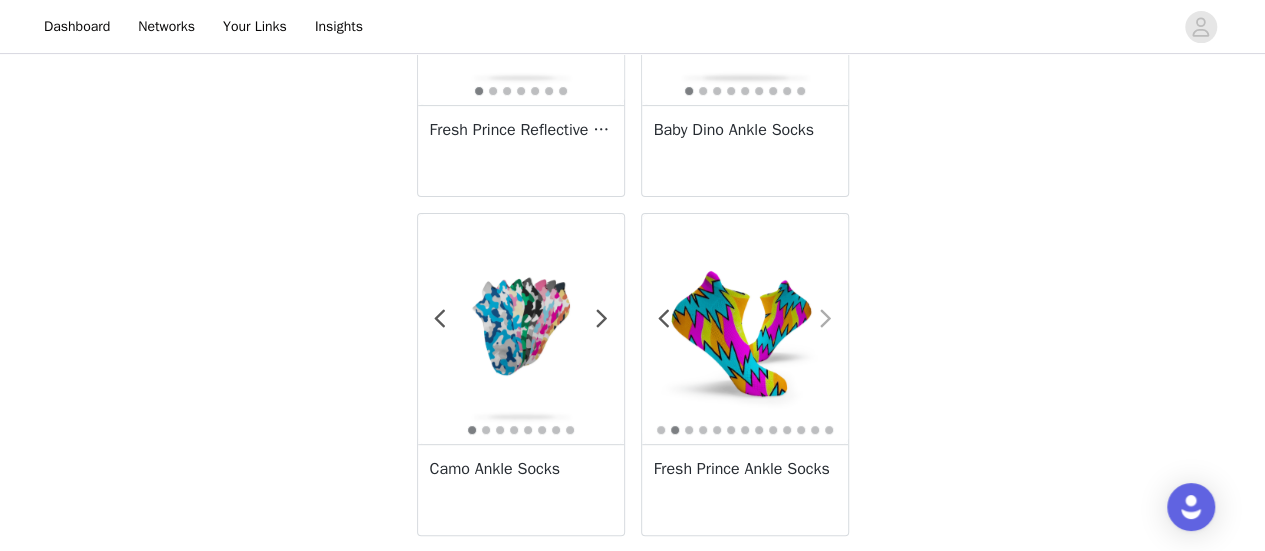 click at bounding box center (826, 319) 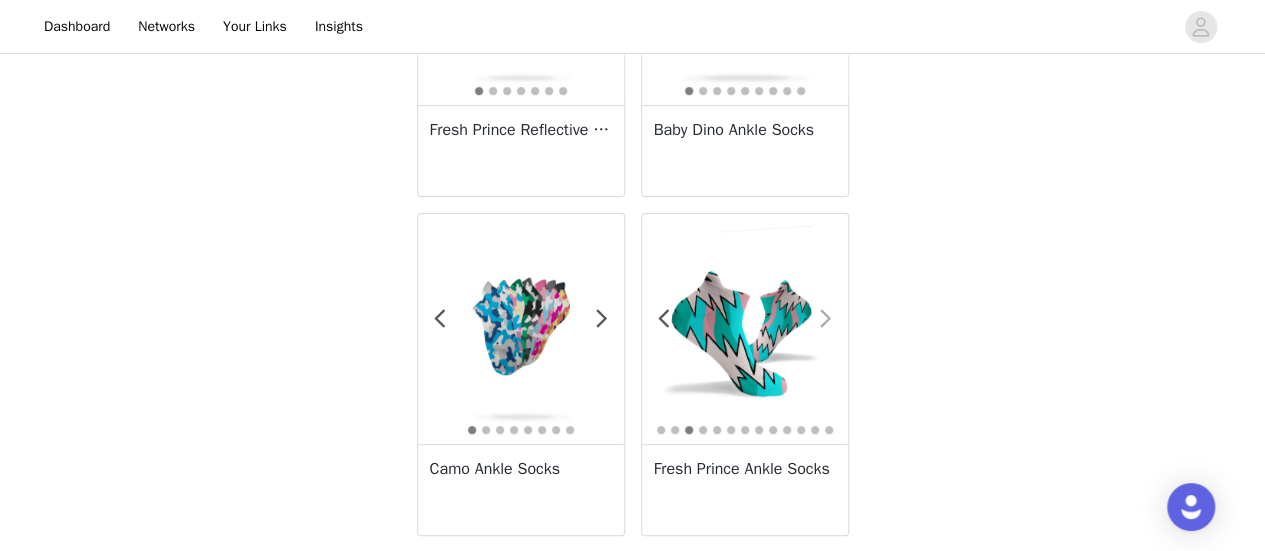 click at bounding box center [826, 319] 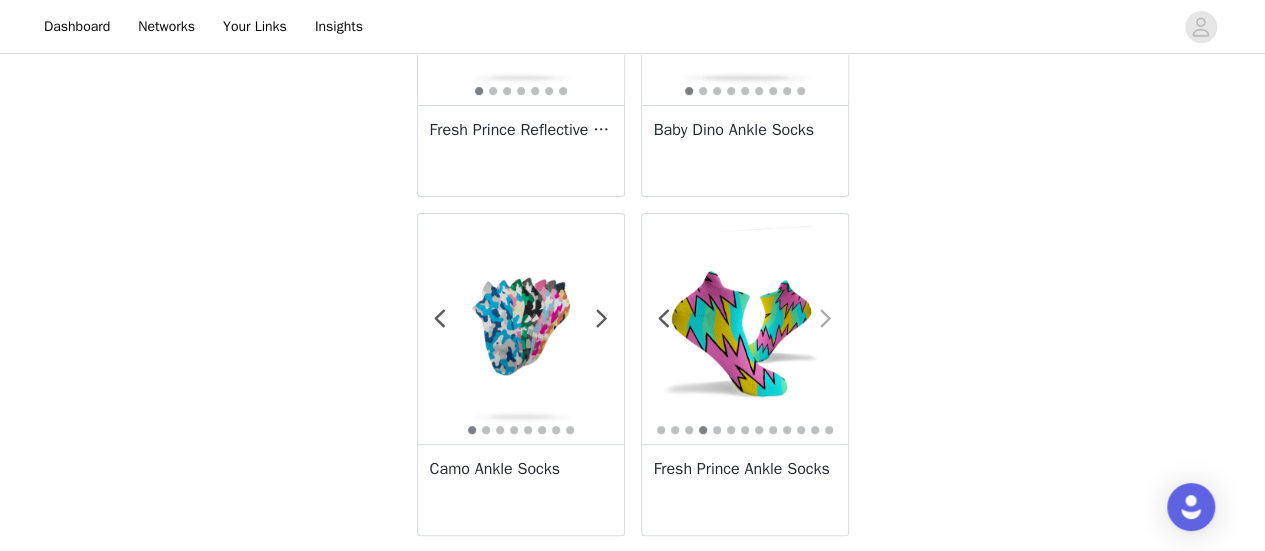 click at bounding box center [826, 319] 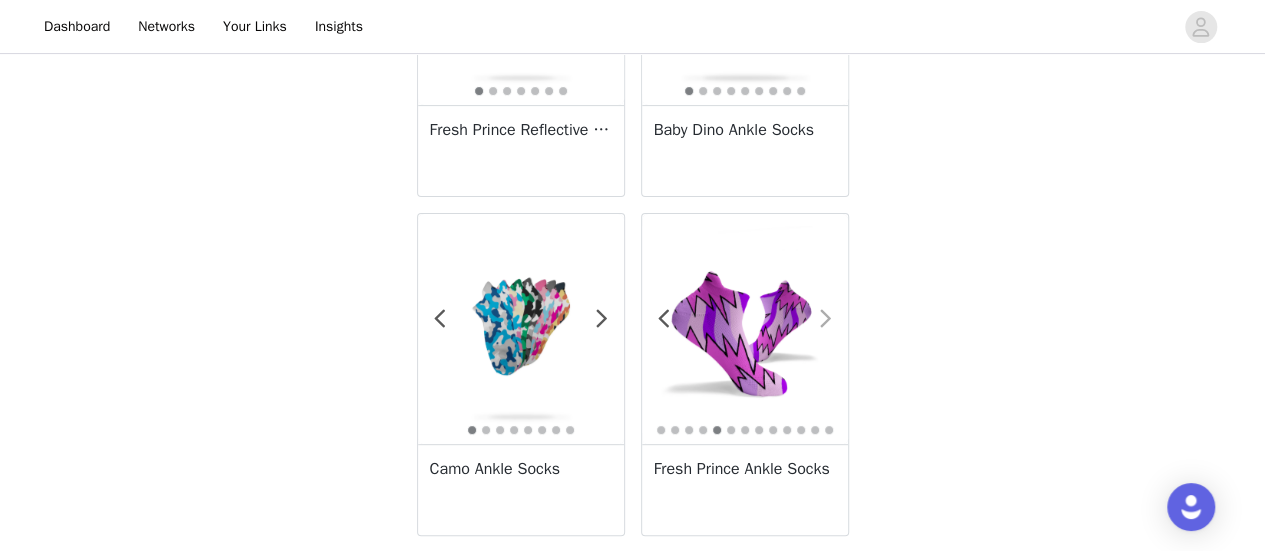 click at bounding box center (826, 319) 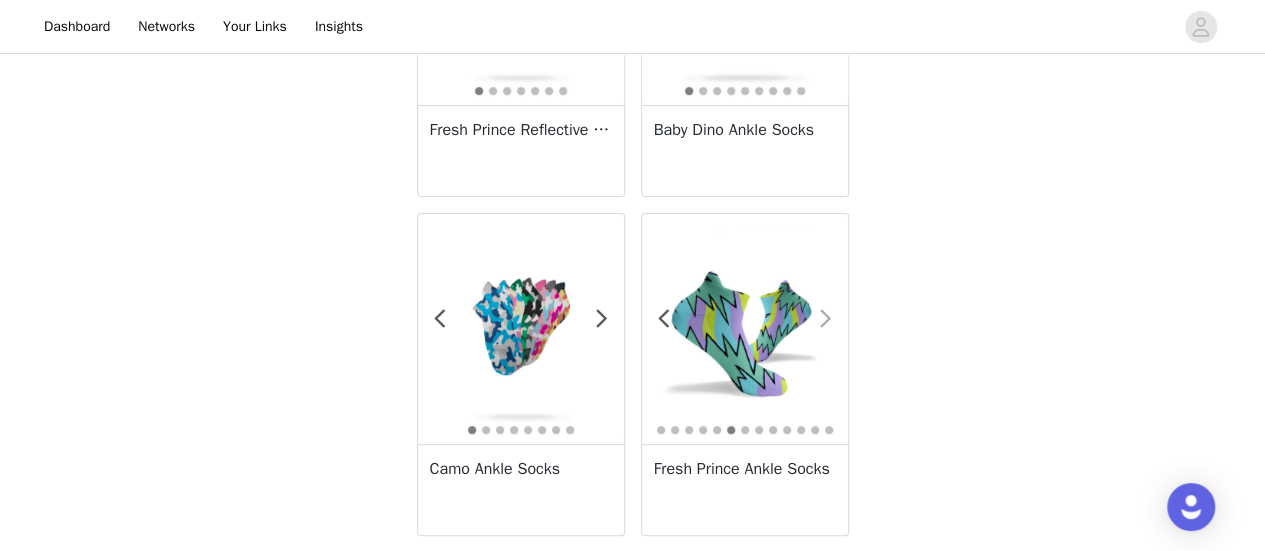 click at bounding box center [826, 319] 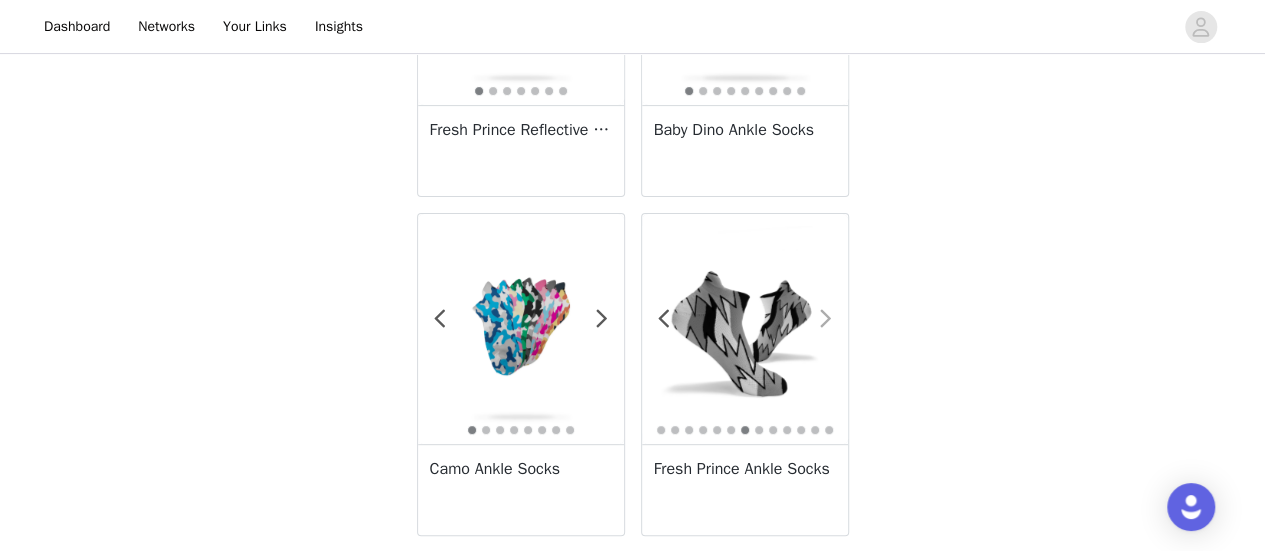 click at bounding box center [826, 319] 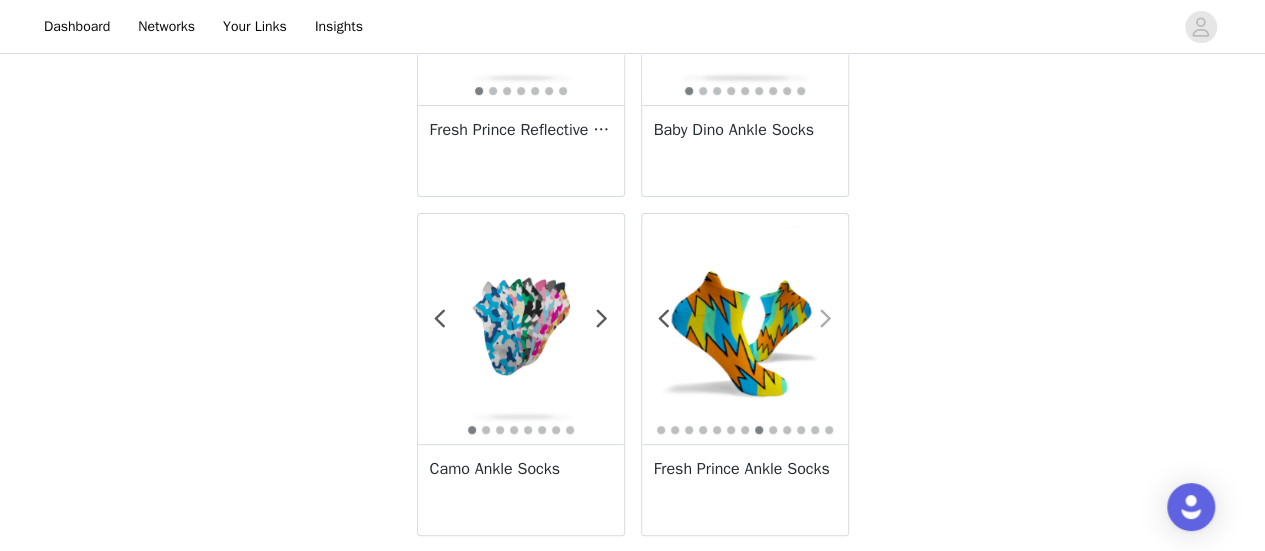 click at bounding box center [826, 319] 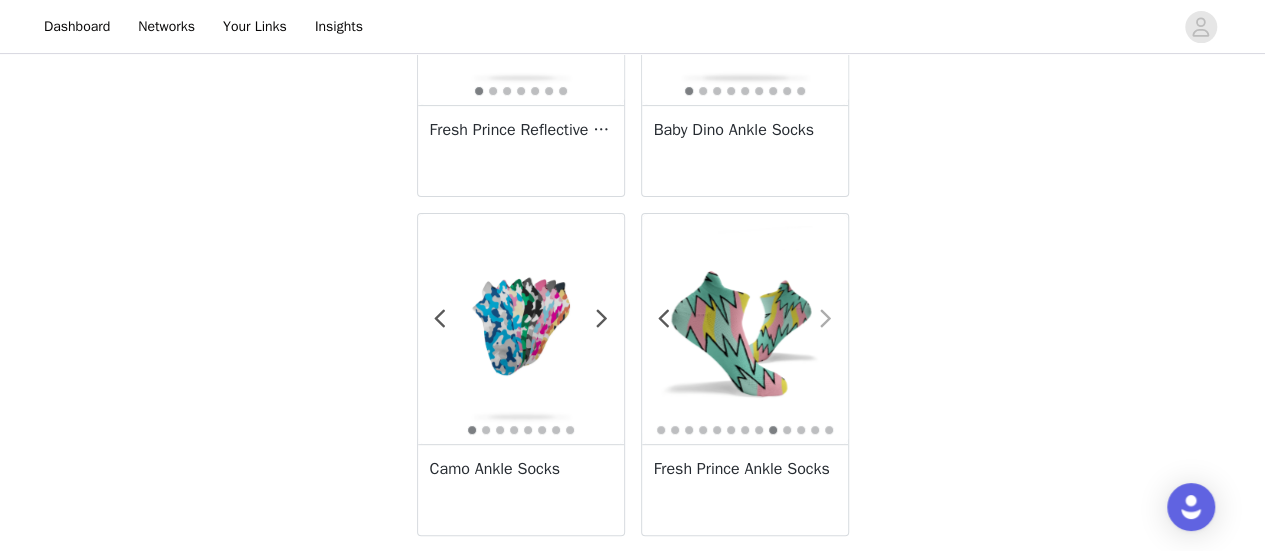 click at bounding box center (826, 319) 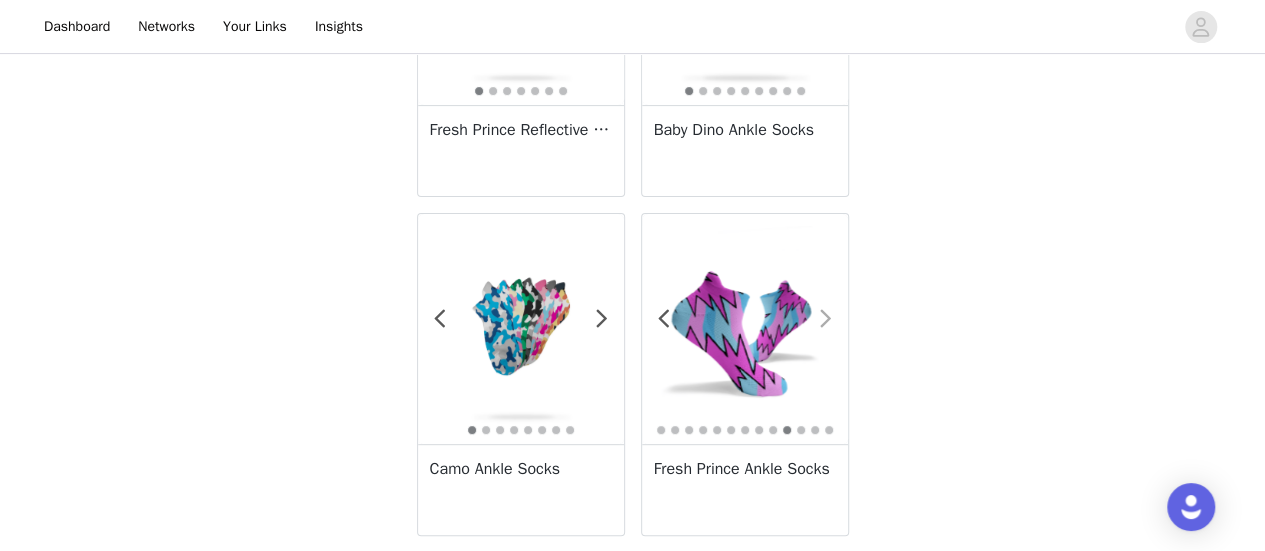 click at bounding box center [826, 319] 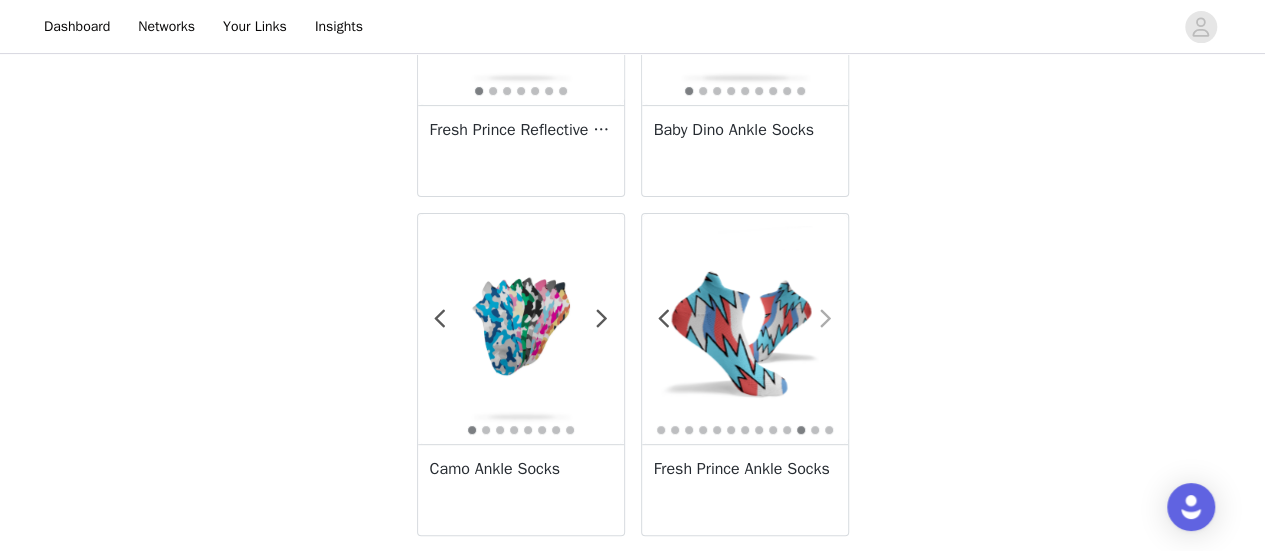 click at bounding box center (826, 319) 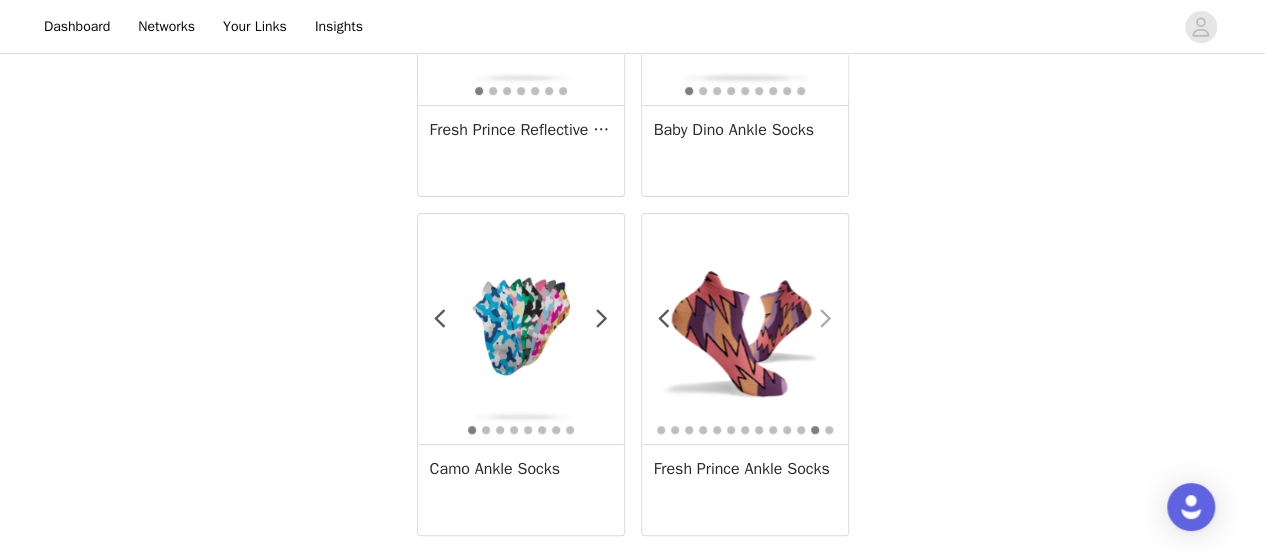 click at bounding box center [826, 319] 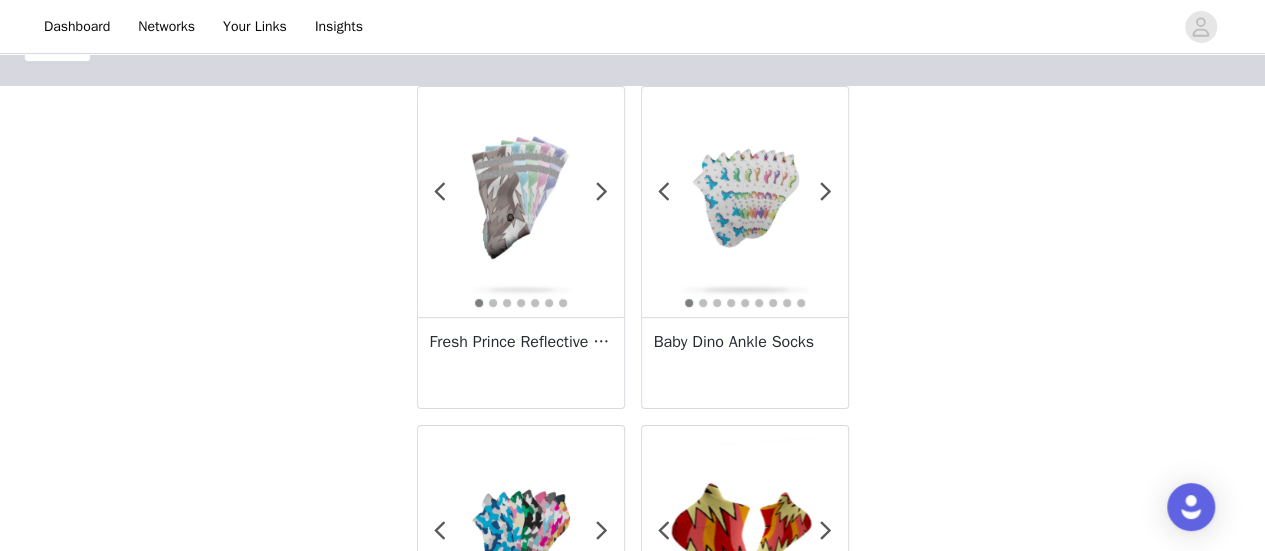 scroll, scrollTop: 0, scrollLeft: 0, axis: both 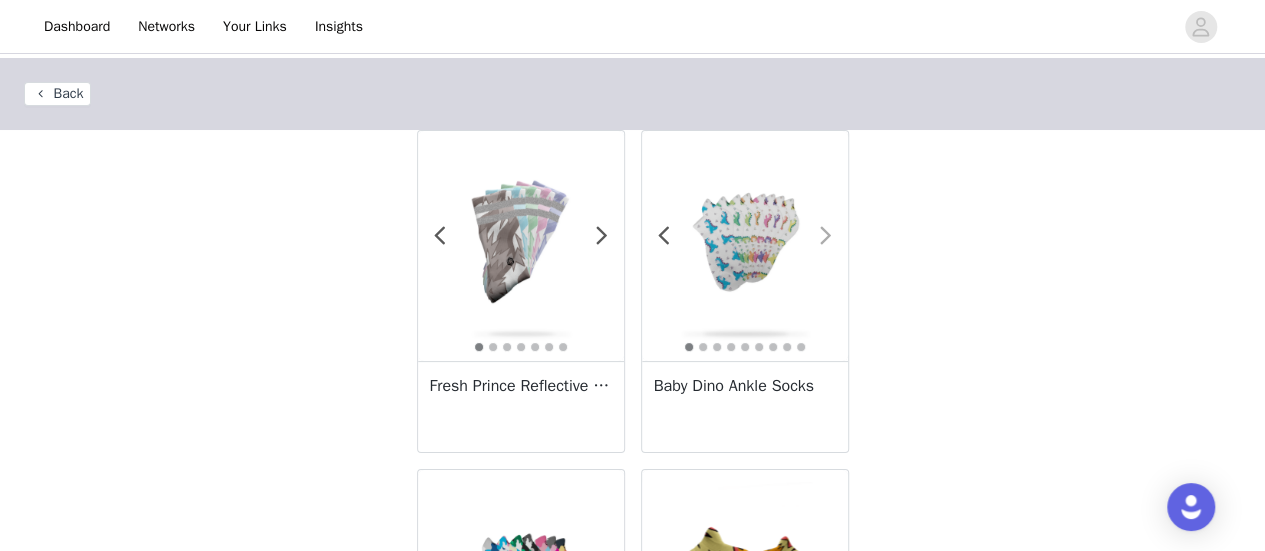 click at bounding box center (826, 236) 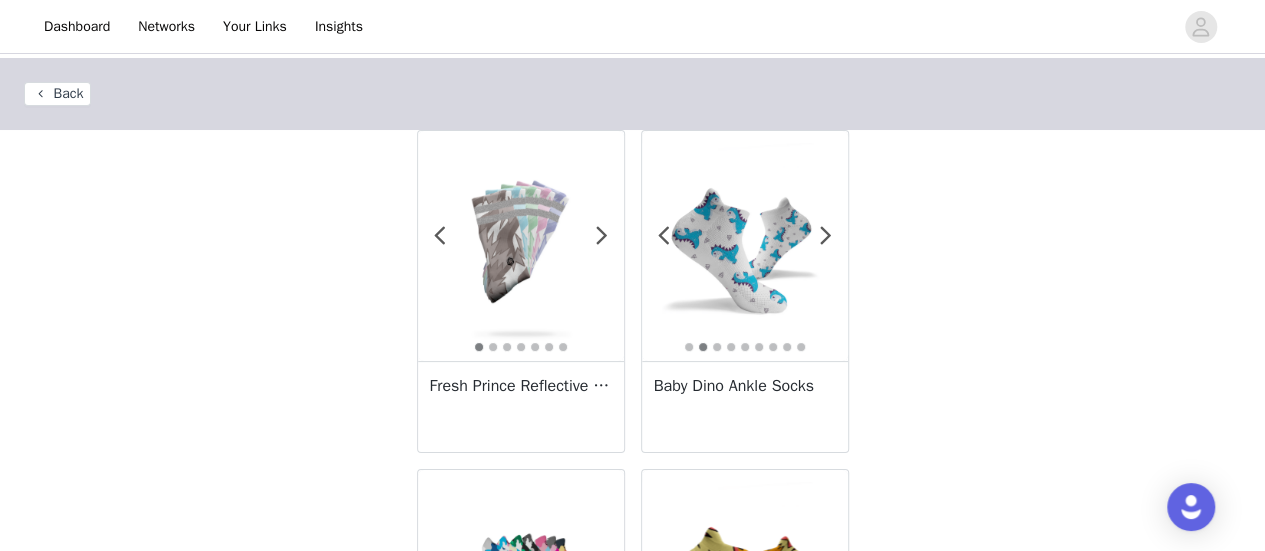 click on "Baby Dino Ankle Socks" at bounding box center [745, 386] 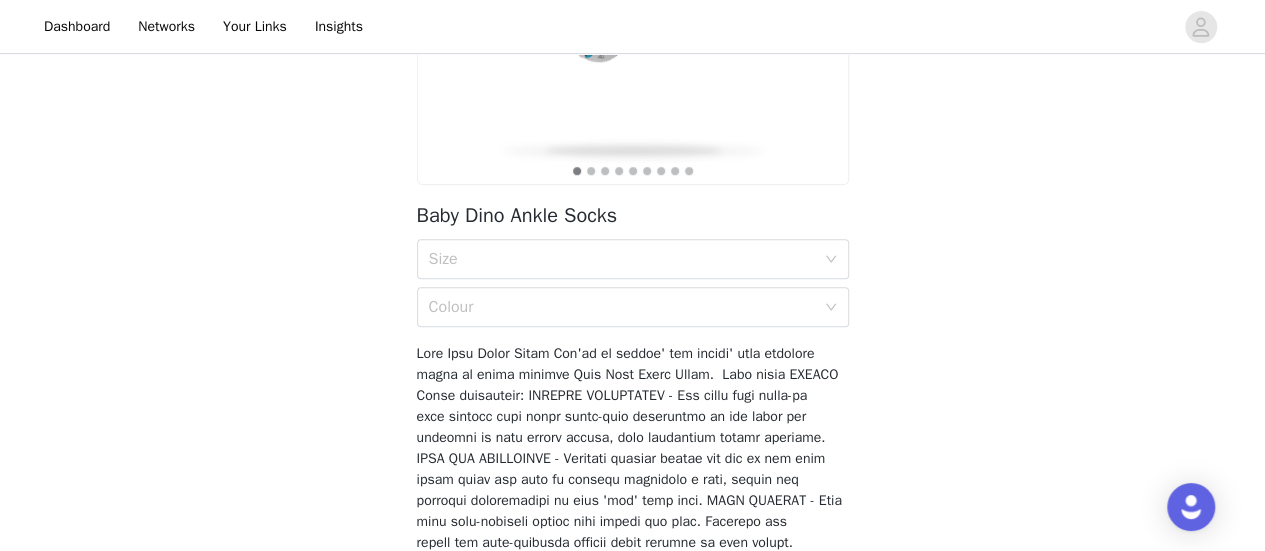scroll, scrollTop: 403, scrollLeft: 0, axis: vertical 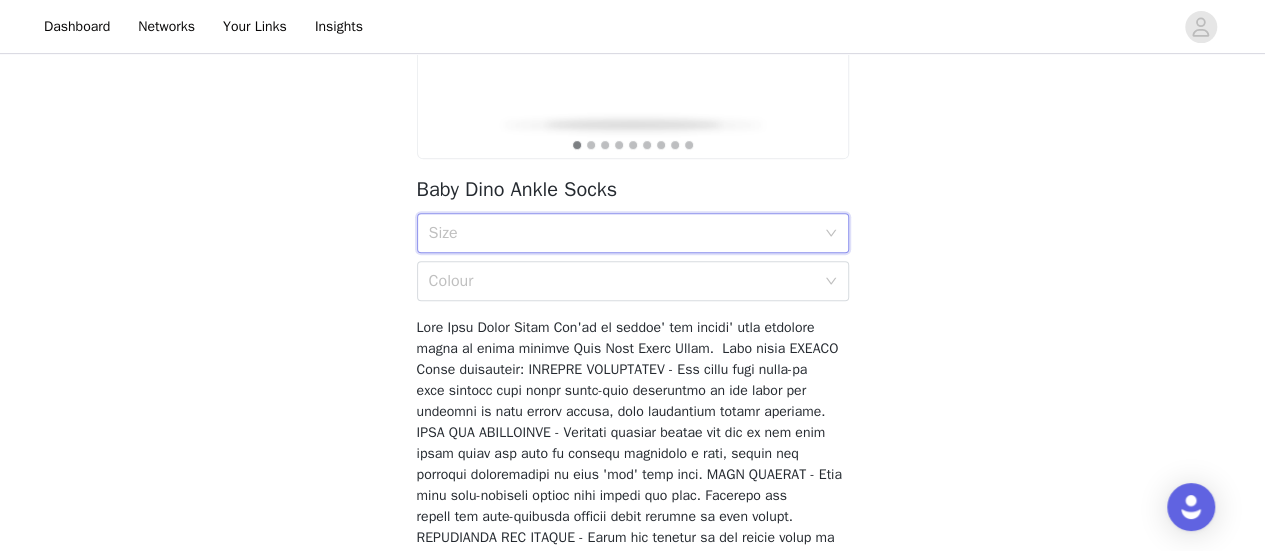 click on "Size" at bounding box center [633, 233] 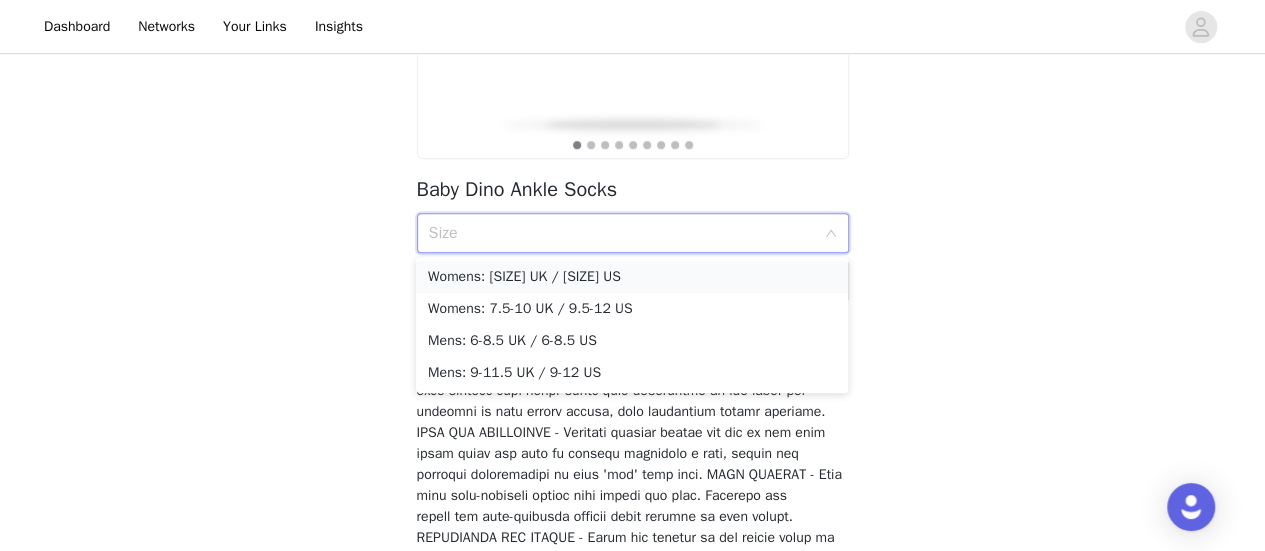click on "Womens: [SIZE] UK / [SIZE] US" at bounding box center [632, 277] 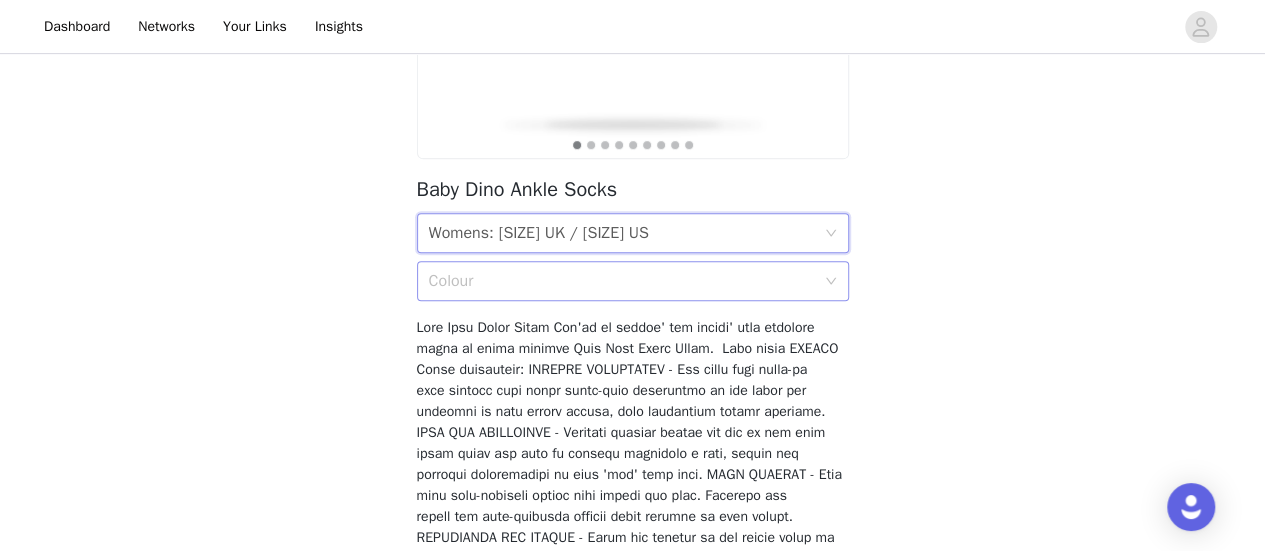 click on "Colour" at bounding box center [622, 281] 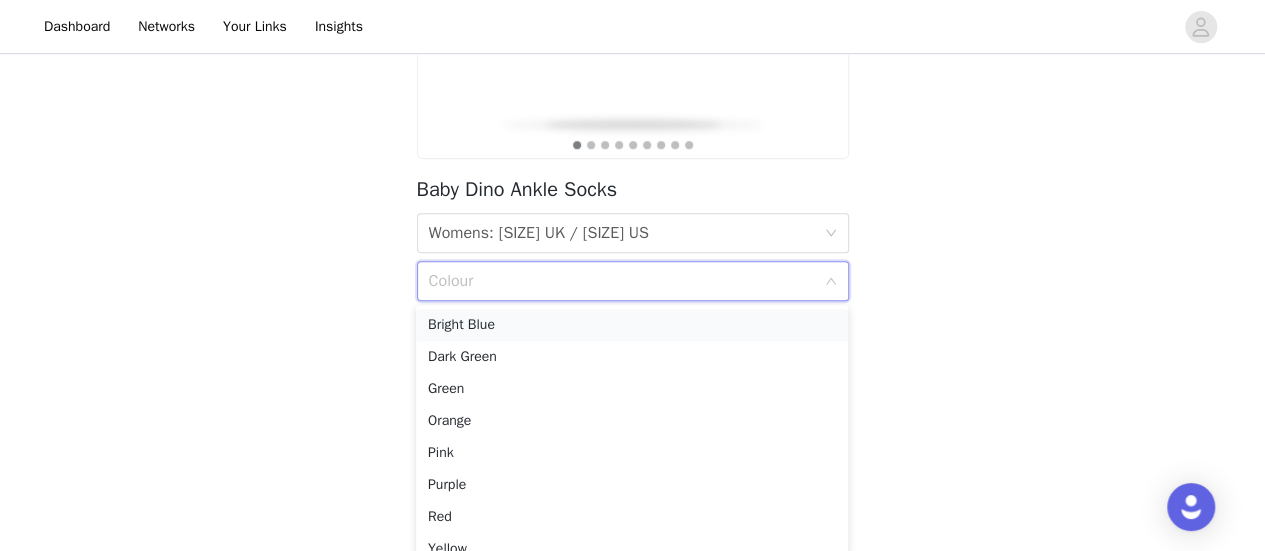 click on "Bright Blue" at bounding box center [632, 325] 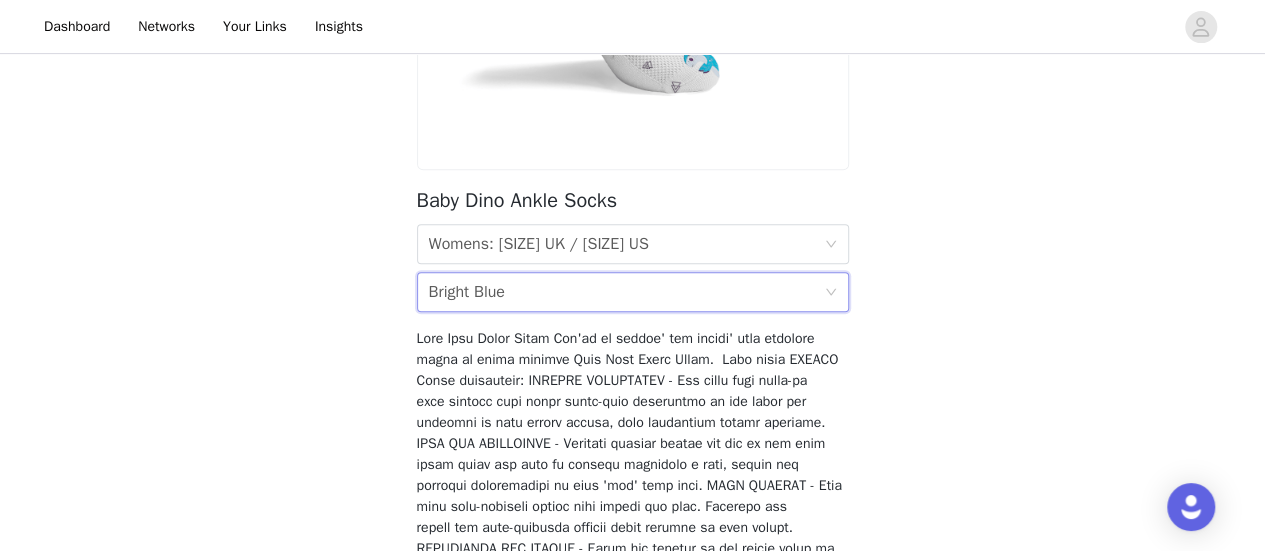 scroll, scrollTop: 404, scrollLeft: 0, axis: vertical 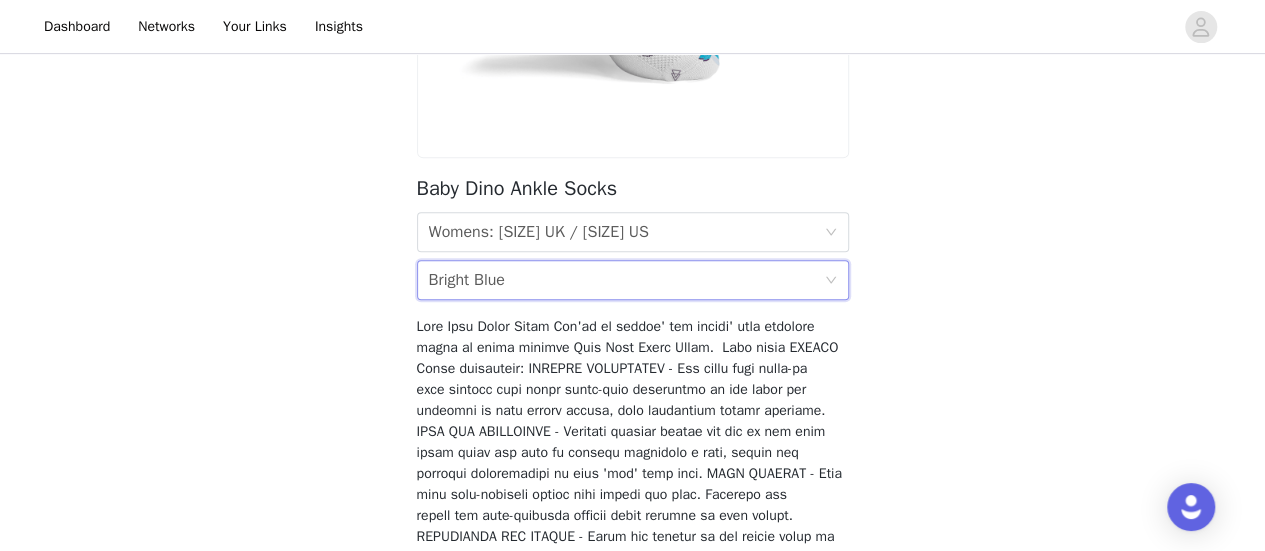 click on "Colour [COLOR]" at bounding box center [633, 280] 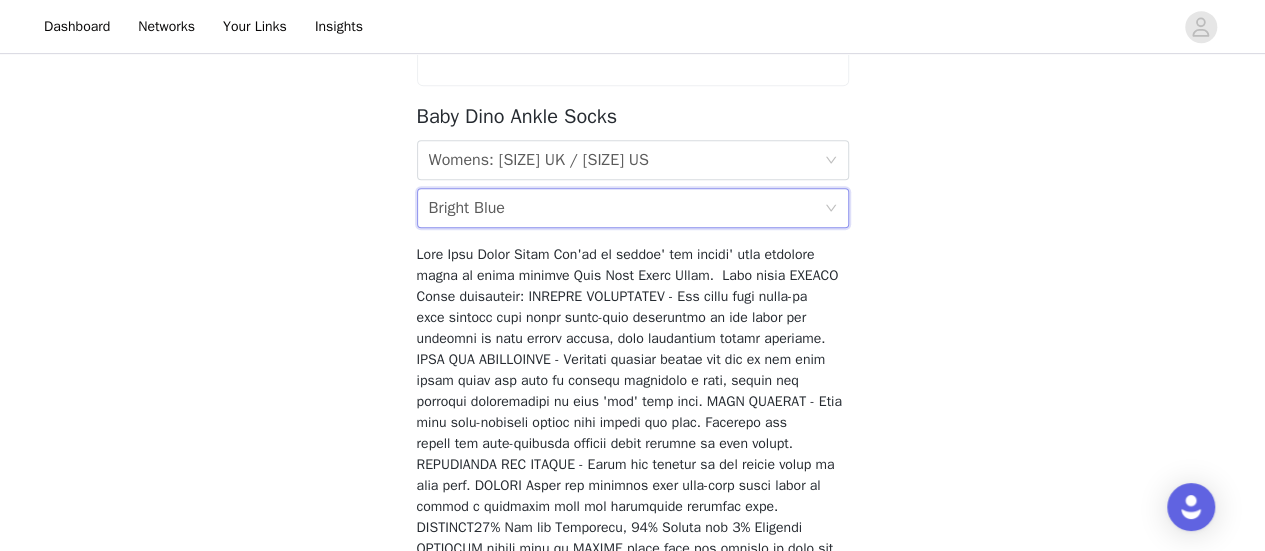 scroll, scrollTop: 478, scrollLeft: 0, axis: vertical 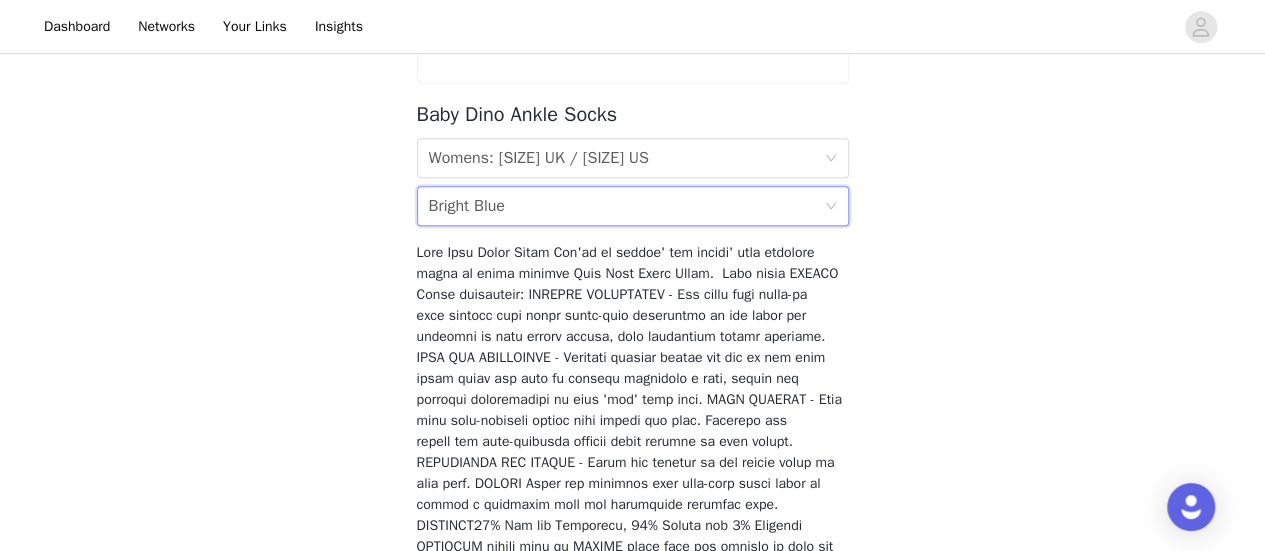 click on "Colour [COLOR]" at bounding box center (626, 206) 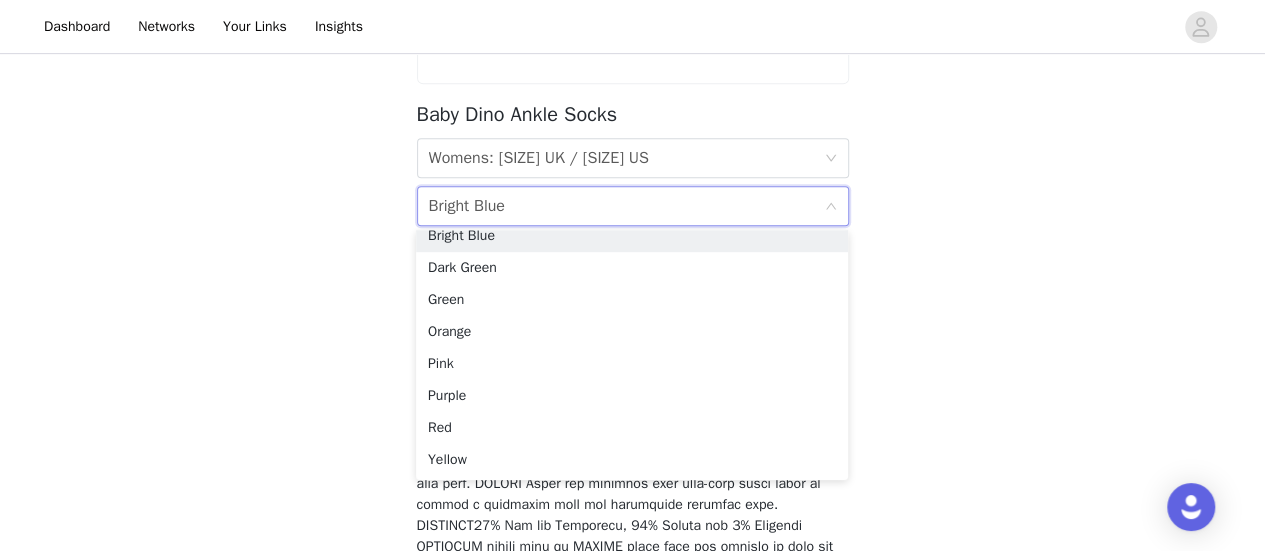 scroll, scrollTop: 0, scrollLeft: 0, axis: both 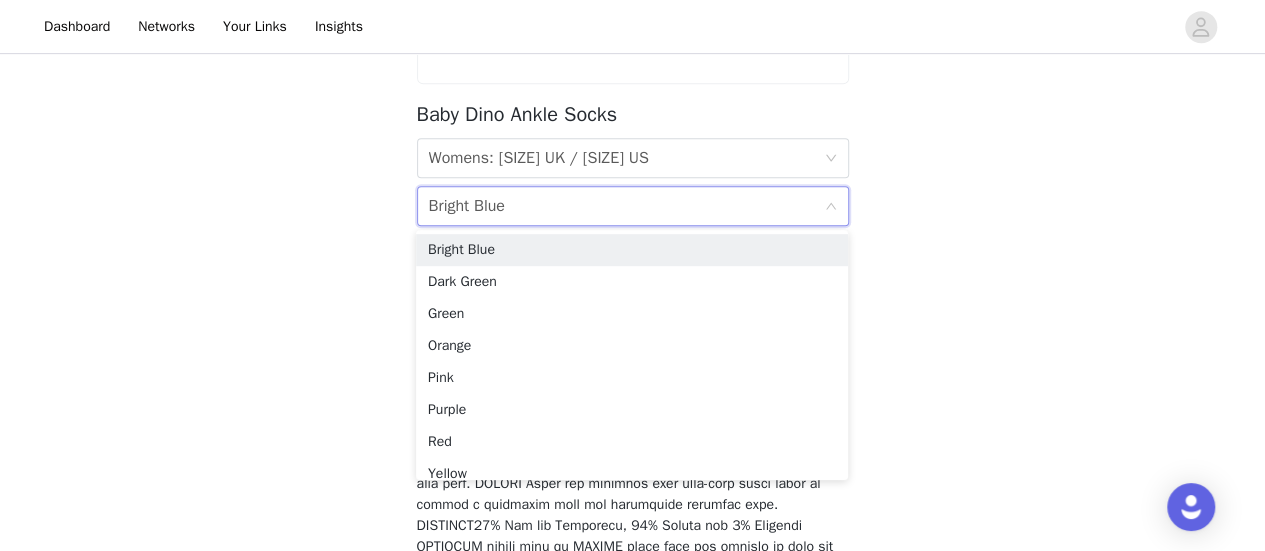 click on "Back
Baby Dino Ankle Socks
Size Womens: [SIZE] UK / [SIZE] US Colour [COLOR] [COLOR]" at bounding box center (632, 154) 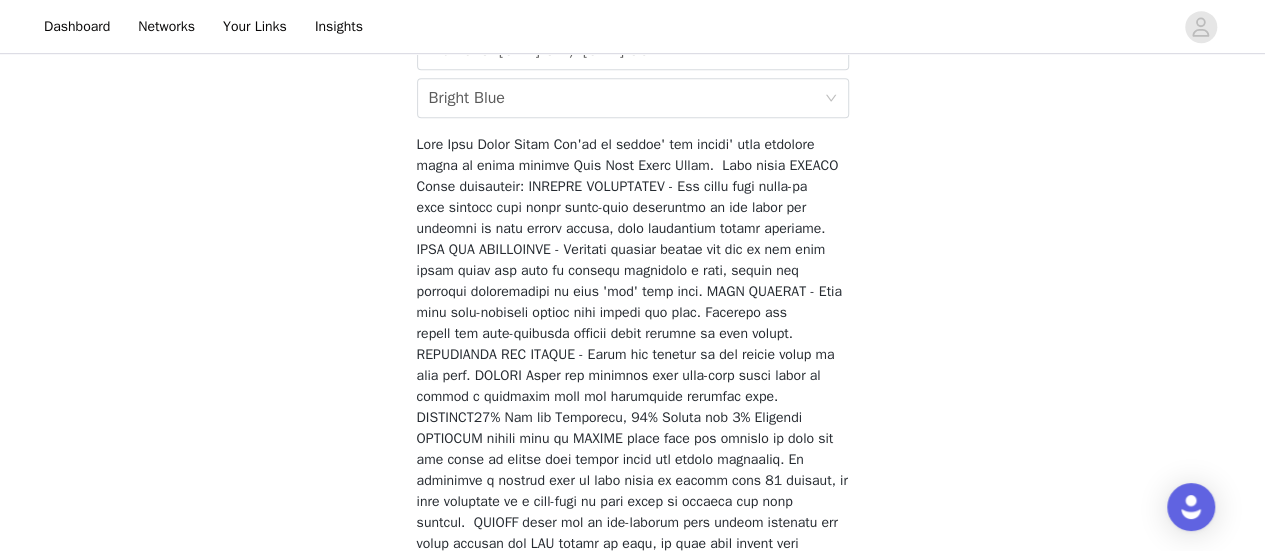 scroll, scrollTop: 729, scrollLeft: 0, axis: vertical 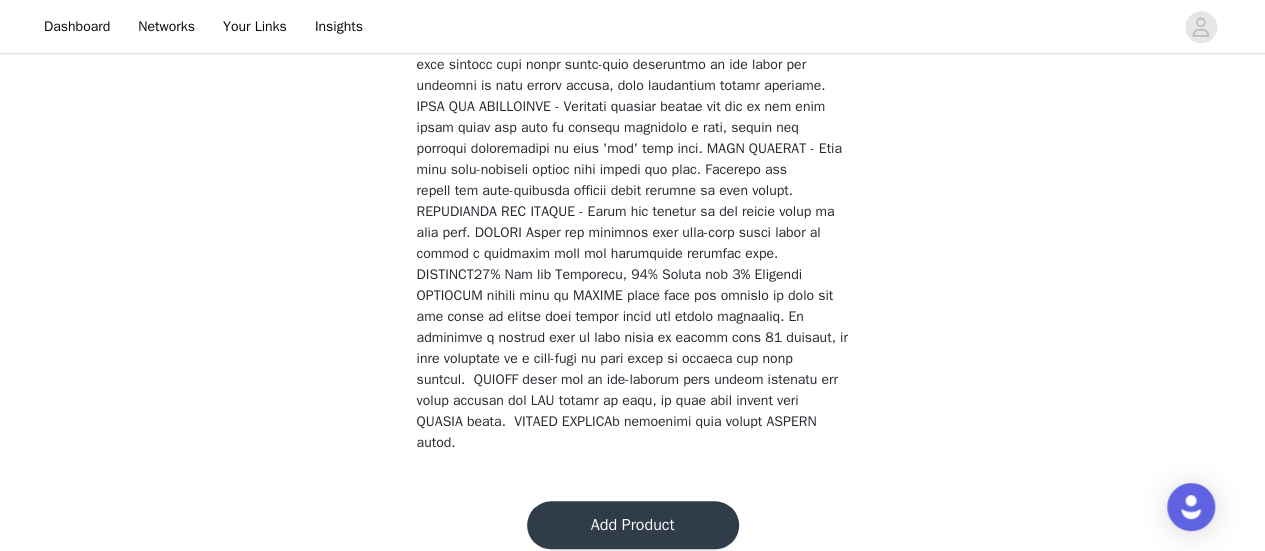 click on "Add Product" at bounding box center (633, 525) 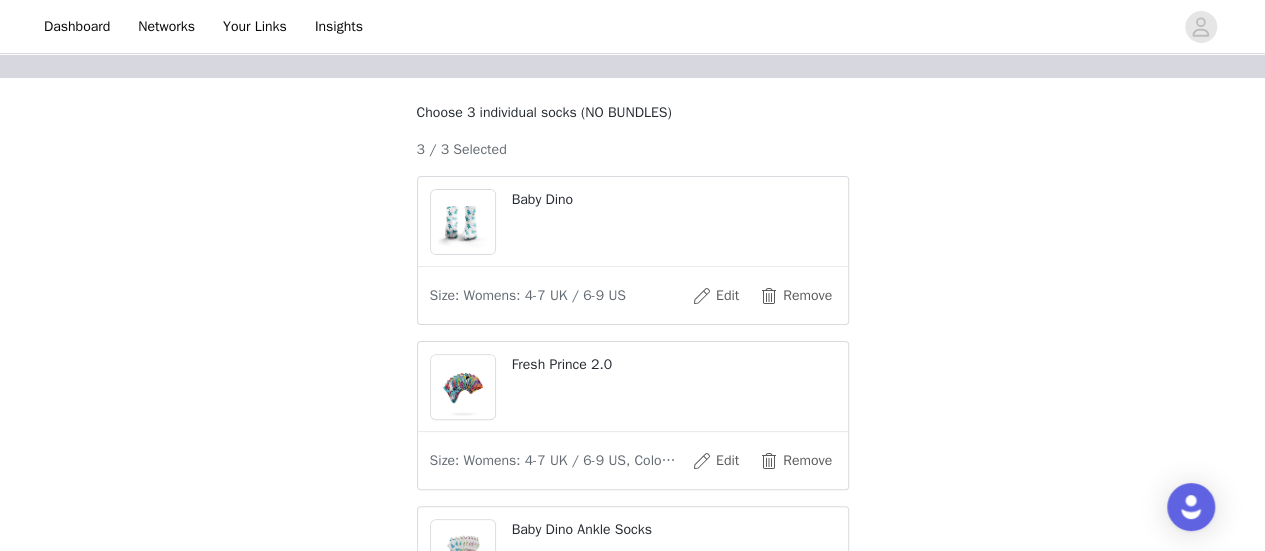 scroll, scrollTop: 185, scrollLeft: 0, axis: vertical 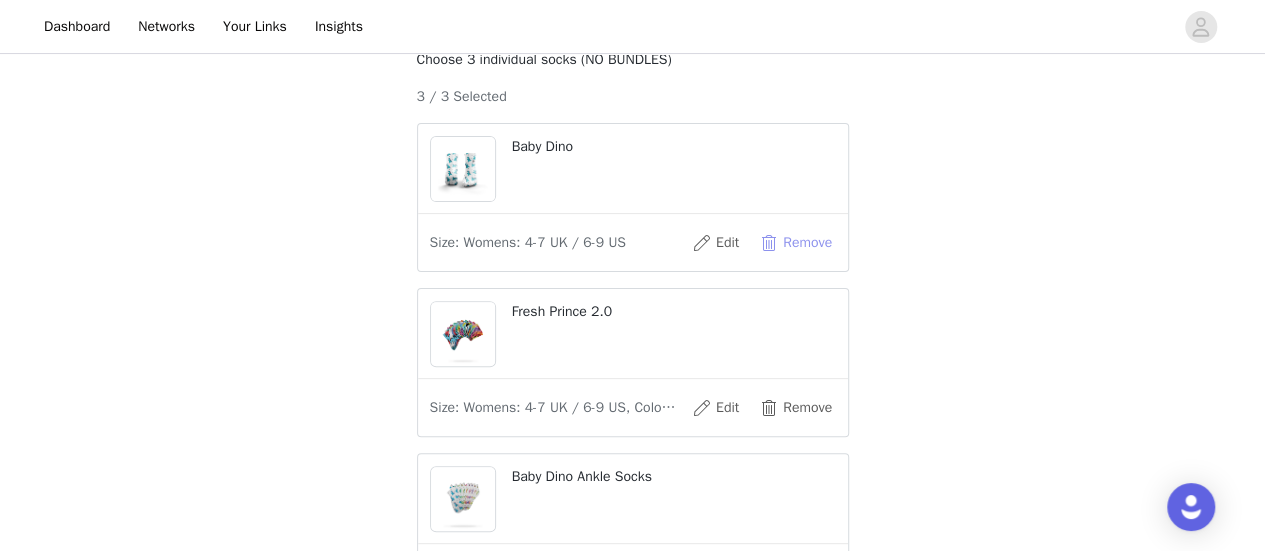 click on "Remove" at bounding box center [796, 243] 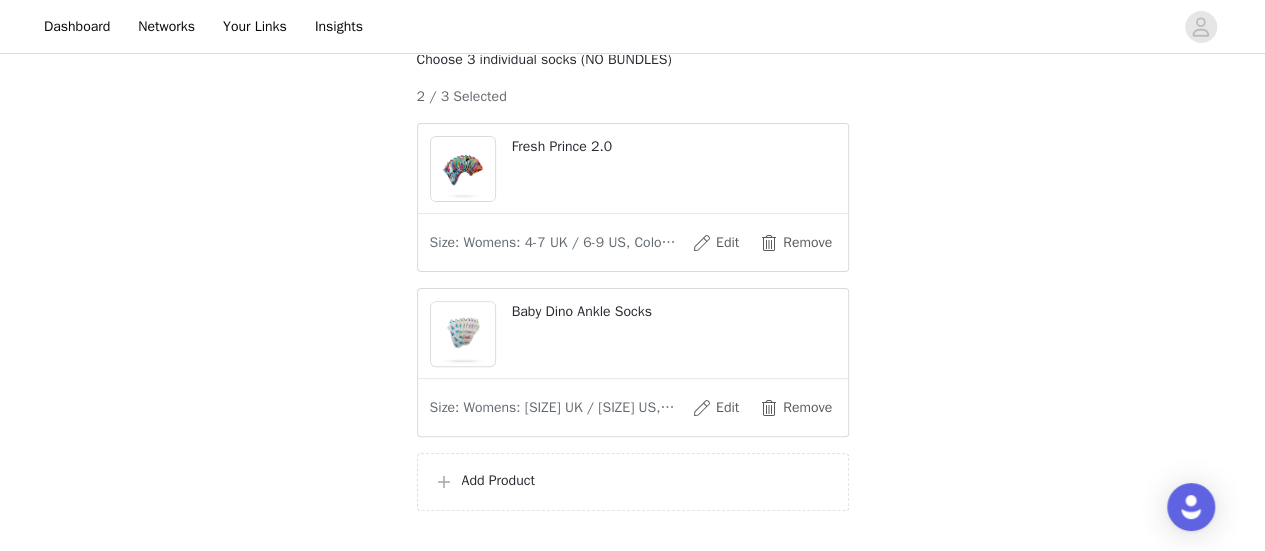 click on "Add Product" at bounding box center [633, 482] 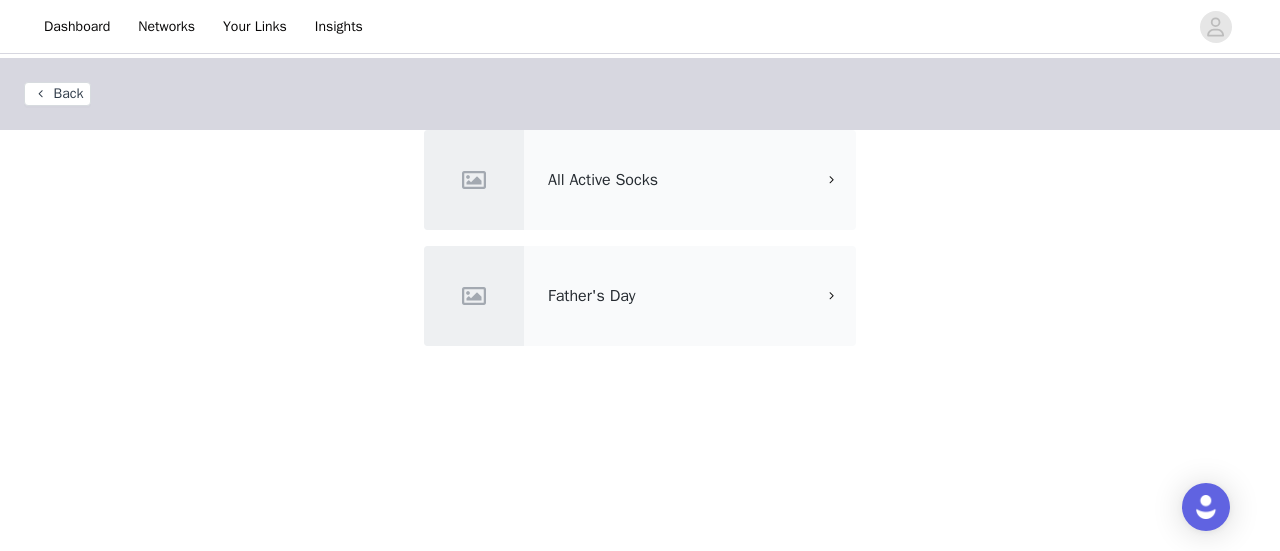 click on "All Active Socks" at bounding box center (681, 180) 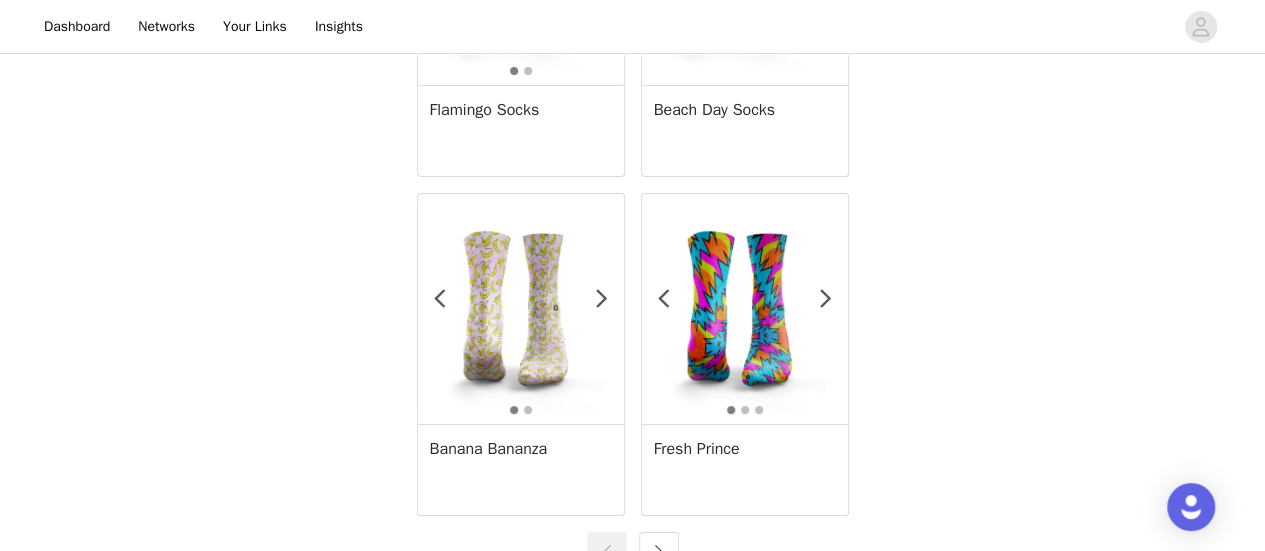 scroll, scrollTop: 3702, scrollLeft: 0, axis: vertical 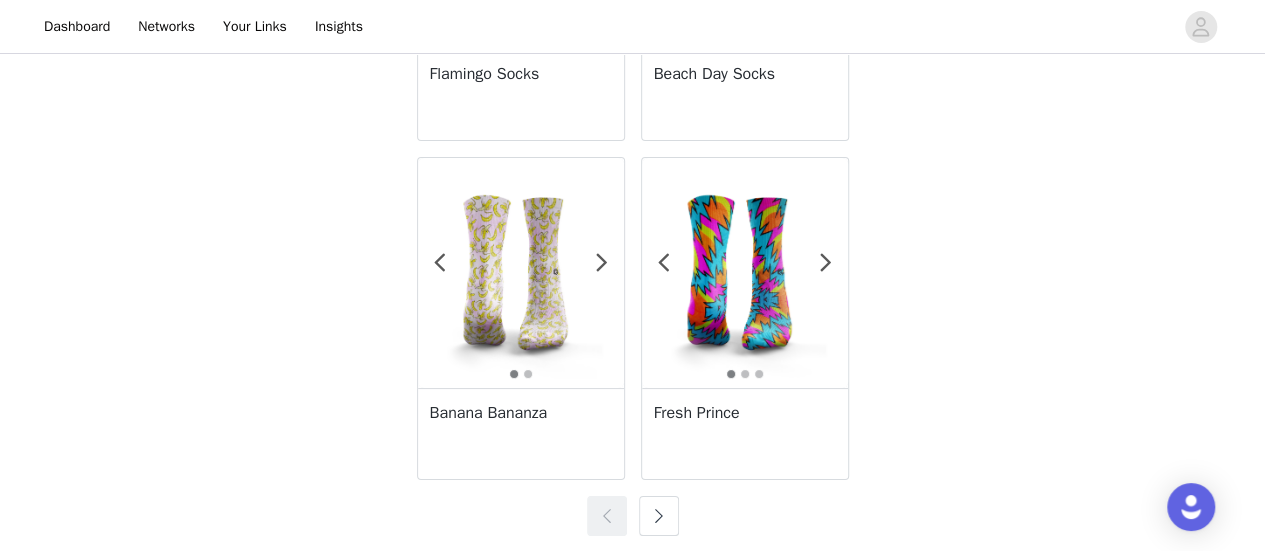 click at bounding box center (659, 516) 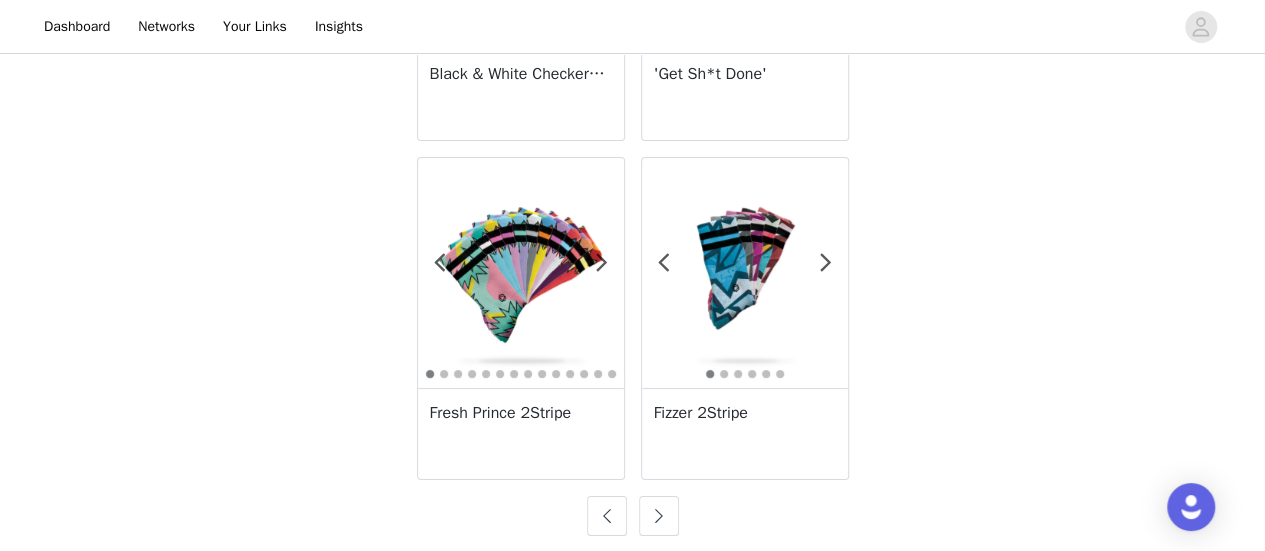 click at bounding box center [659, 516] 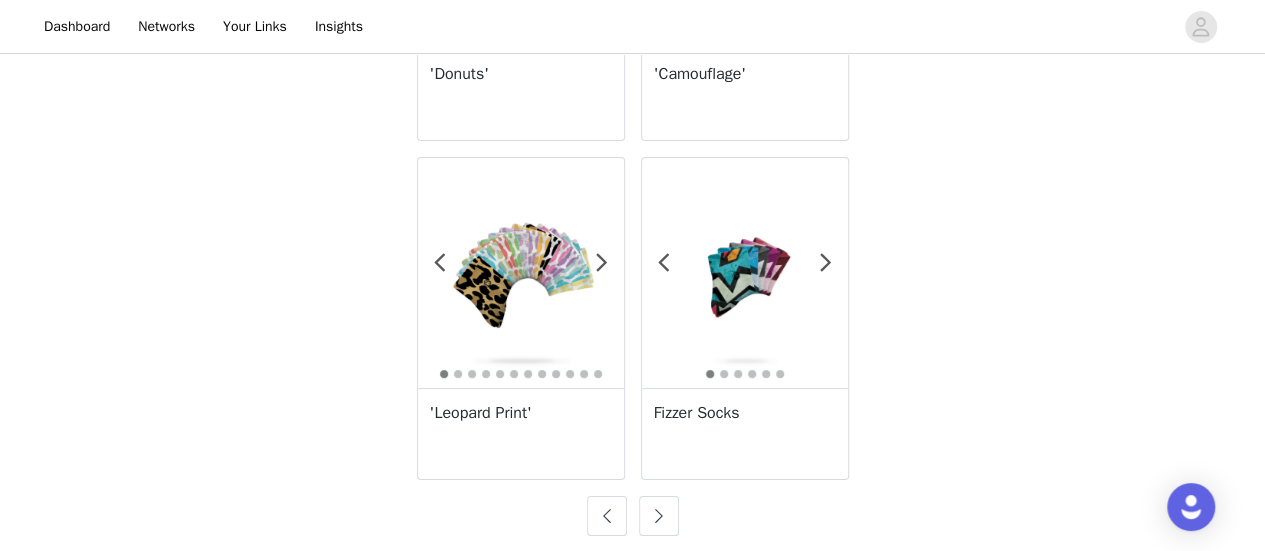 click at bounding box center (659, 516) 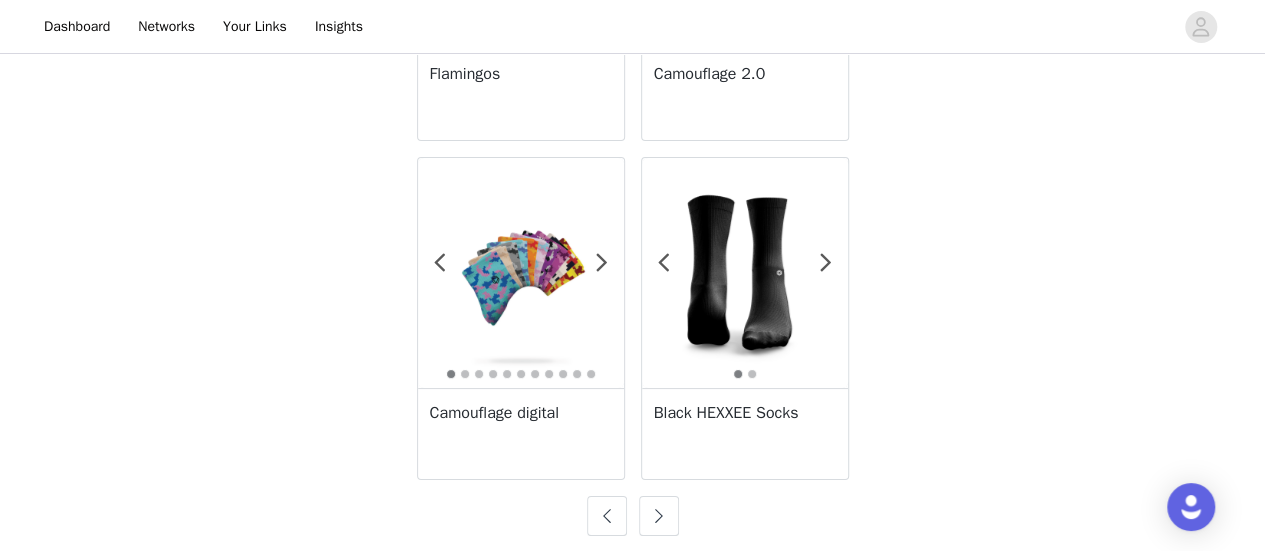 click at bounding box center (659, 516) 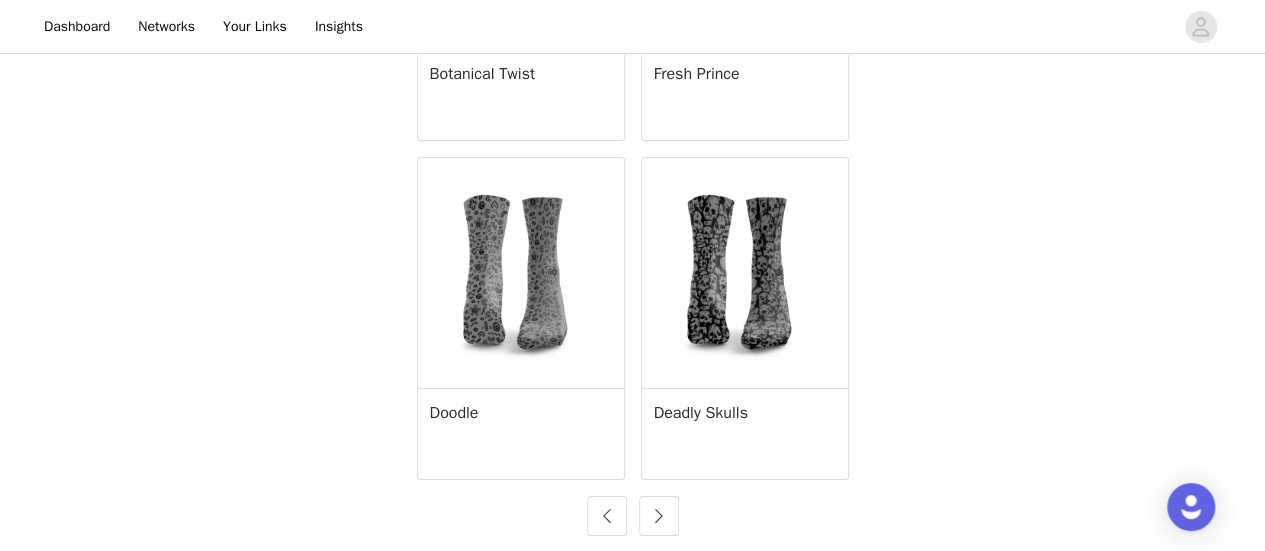 click at bounding box center (659, 516) 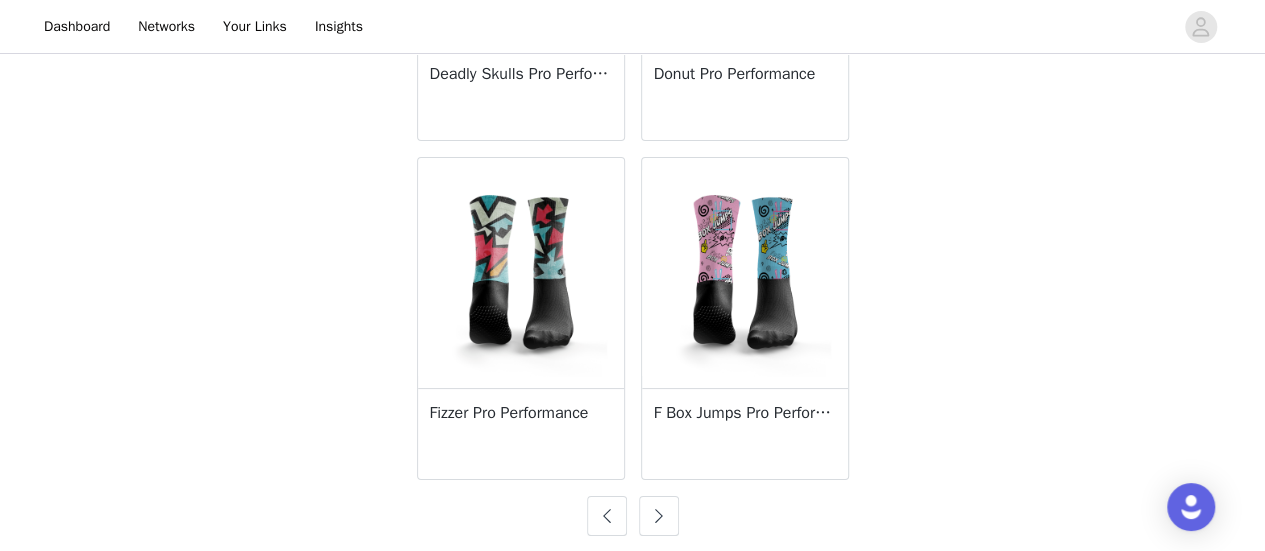 click at bounding box center [659, 516] 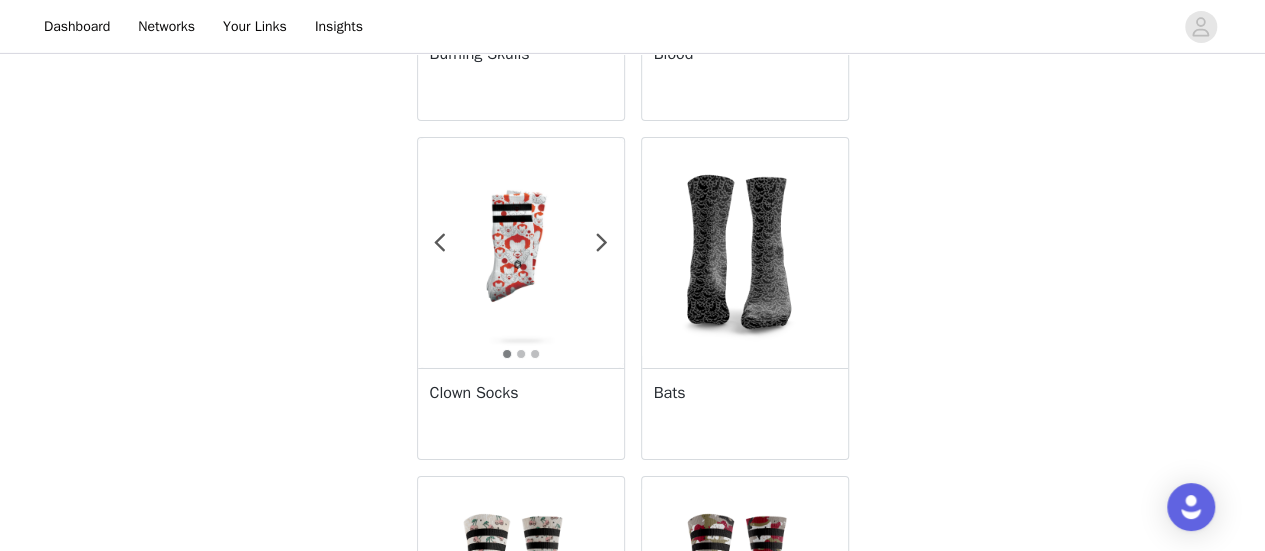 scroll, scrollTop: 3702, scrollLeft: 0, axis: vertical 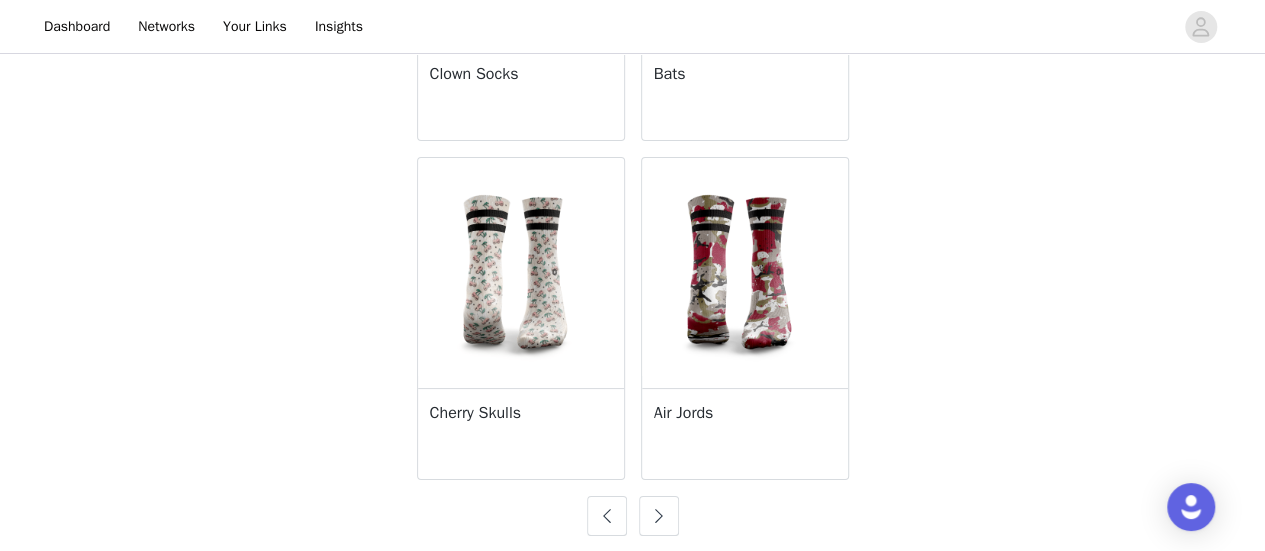 click at bounding box center [659, 516] 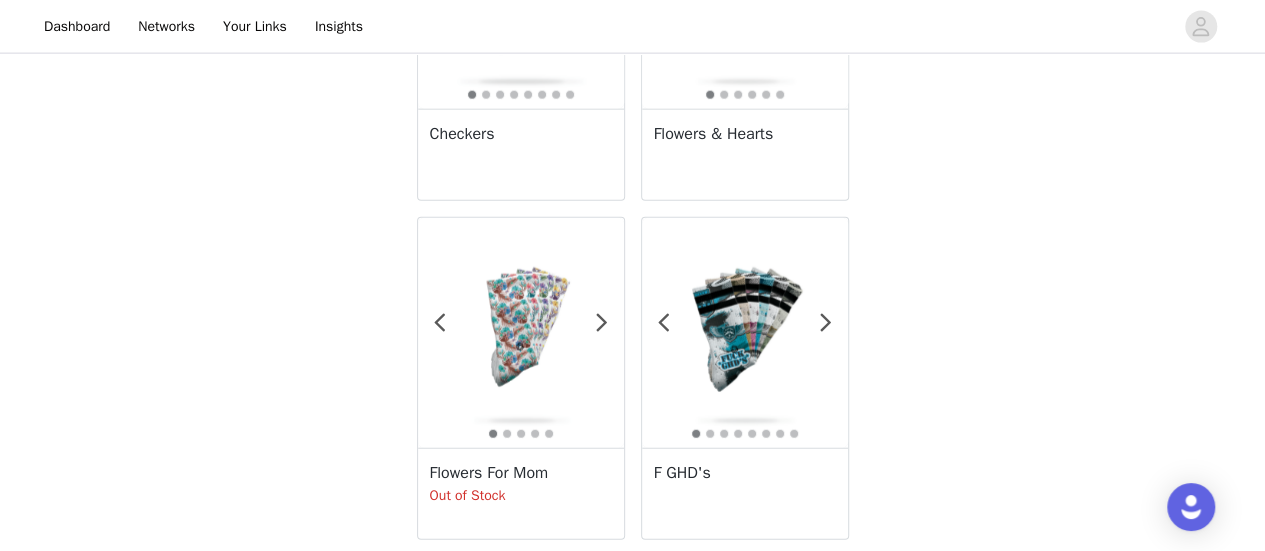 scroll, scrollTop: 3702, scrollLeft: 0, axis: vertical 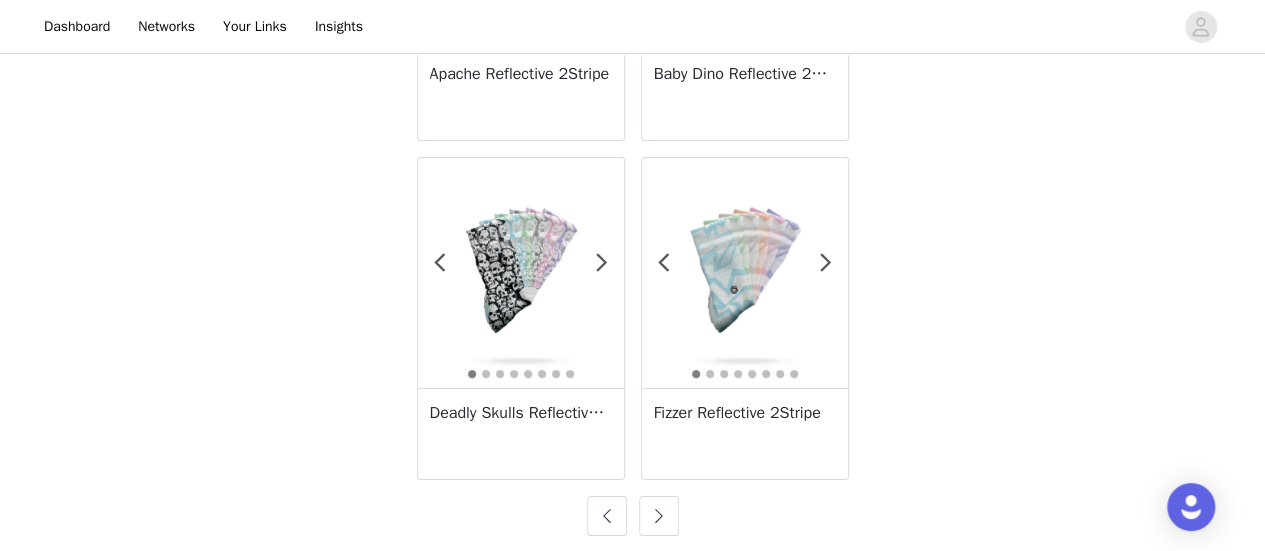 click at bounding box center [659, 516] 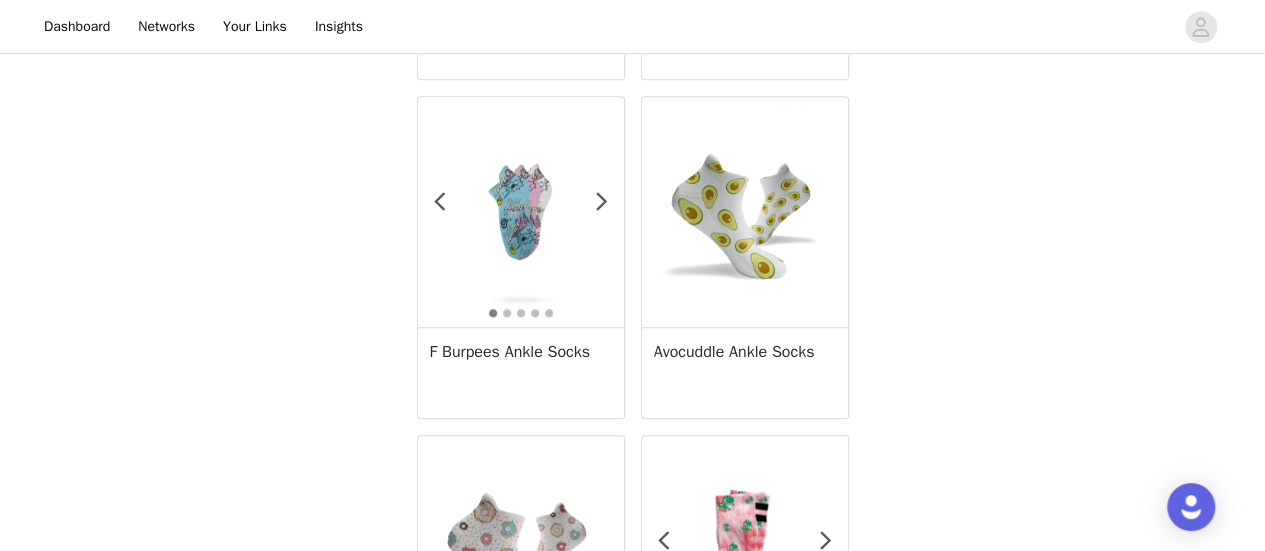 scroll, scrollTop: 657, scrollLeft: 0, axis: vertical 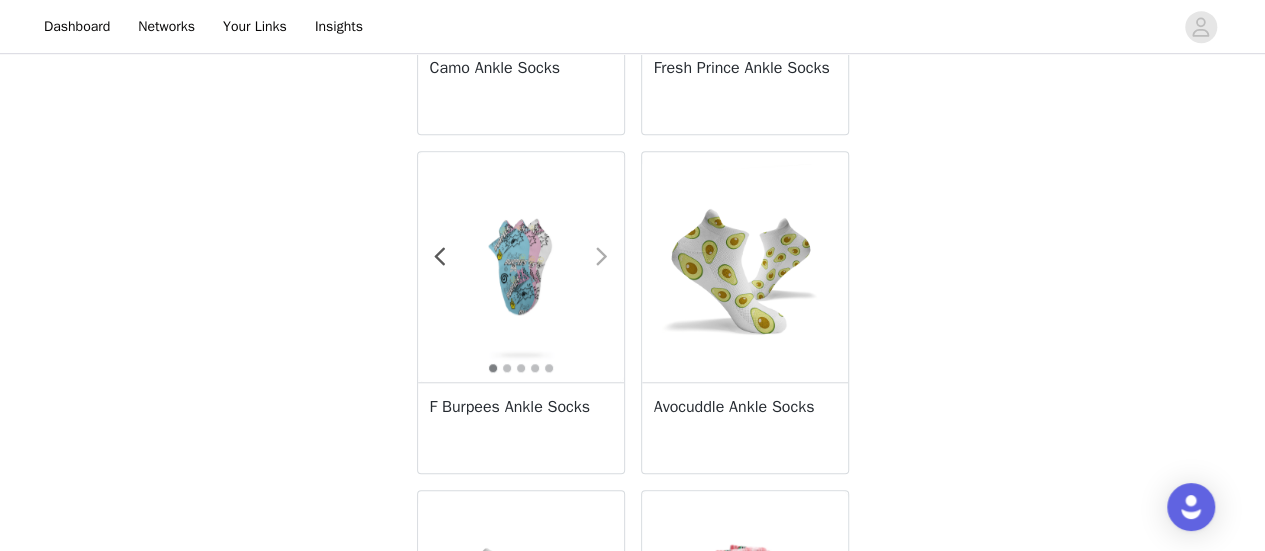 click at bounding box center [602, 257] 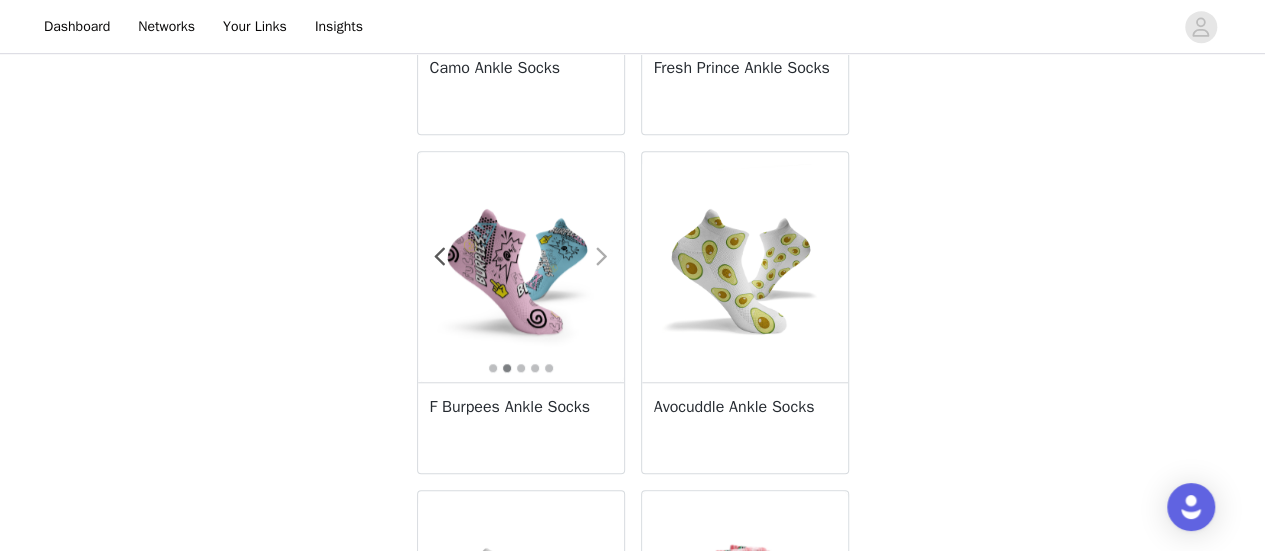 click at bounding box center [602, 257] 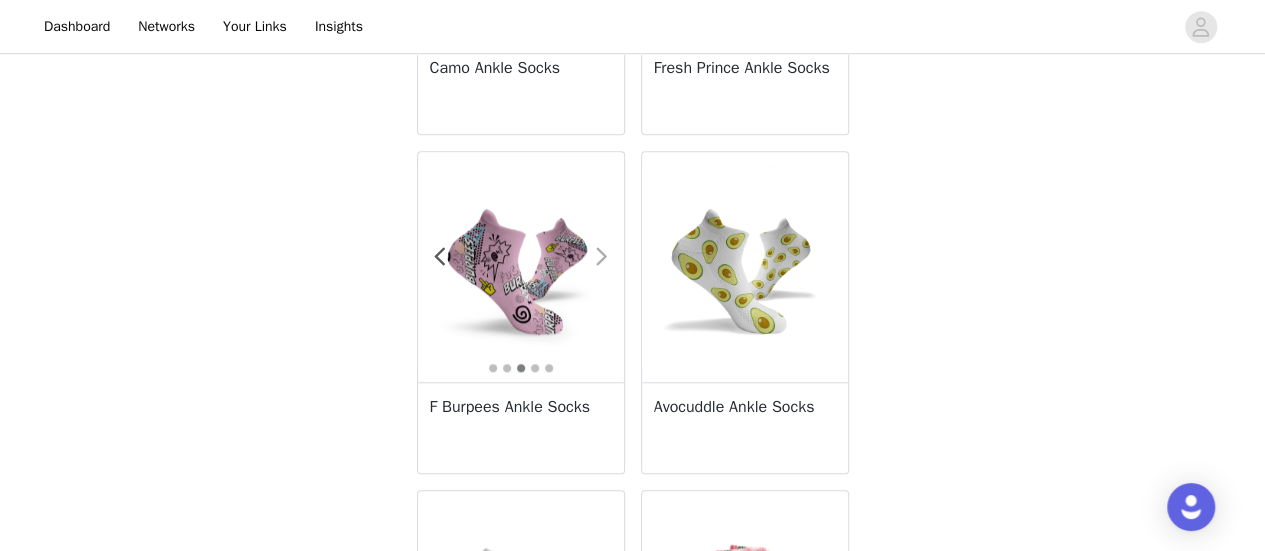 click at bounding box center (602, 257) 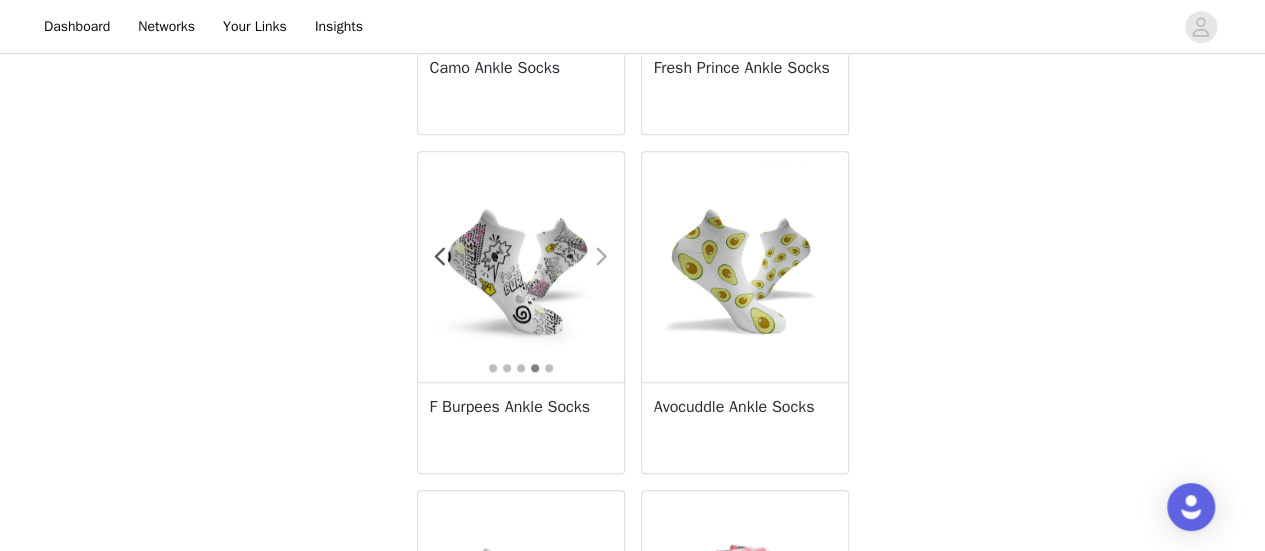 click at bounding box center [602, 257] 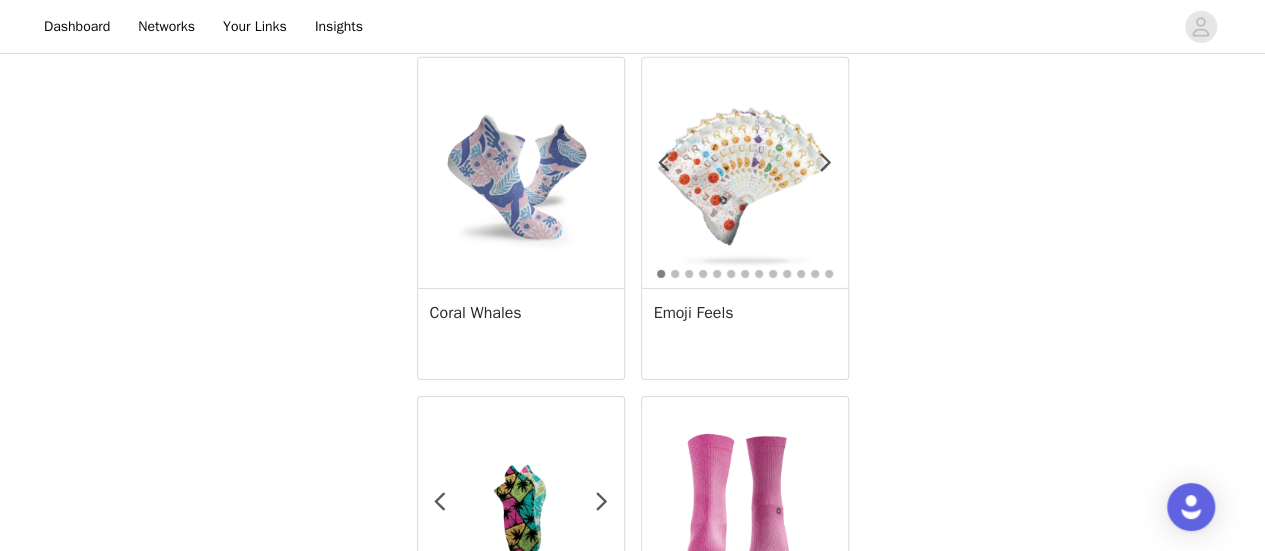 scroll, scrollTop: 3702, scrollLeft: 0, axis: vertical 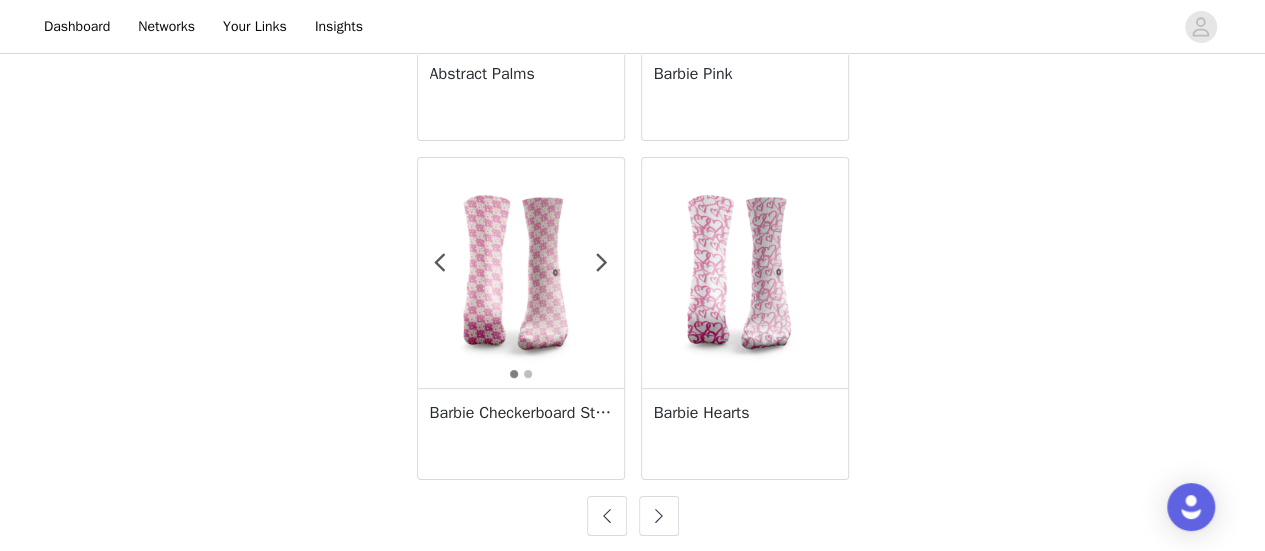 click at bounding box center [659, 516] 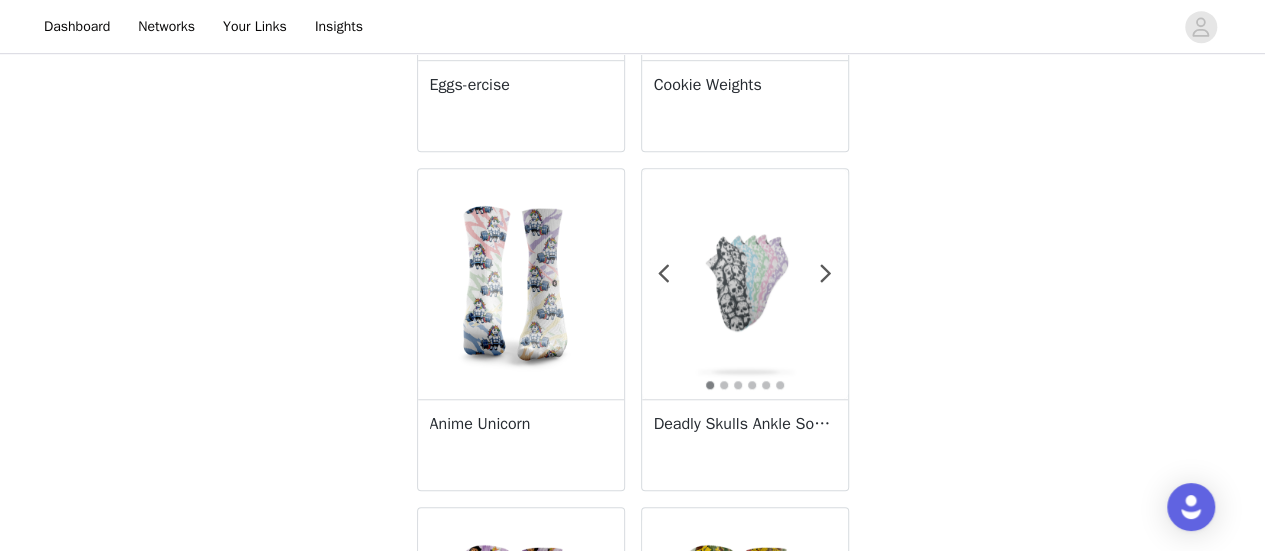 scroll, scrollTop: 602, scrollLeft: 0, axis: vertical 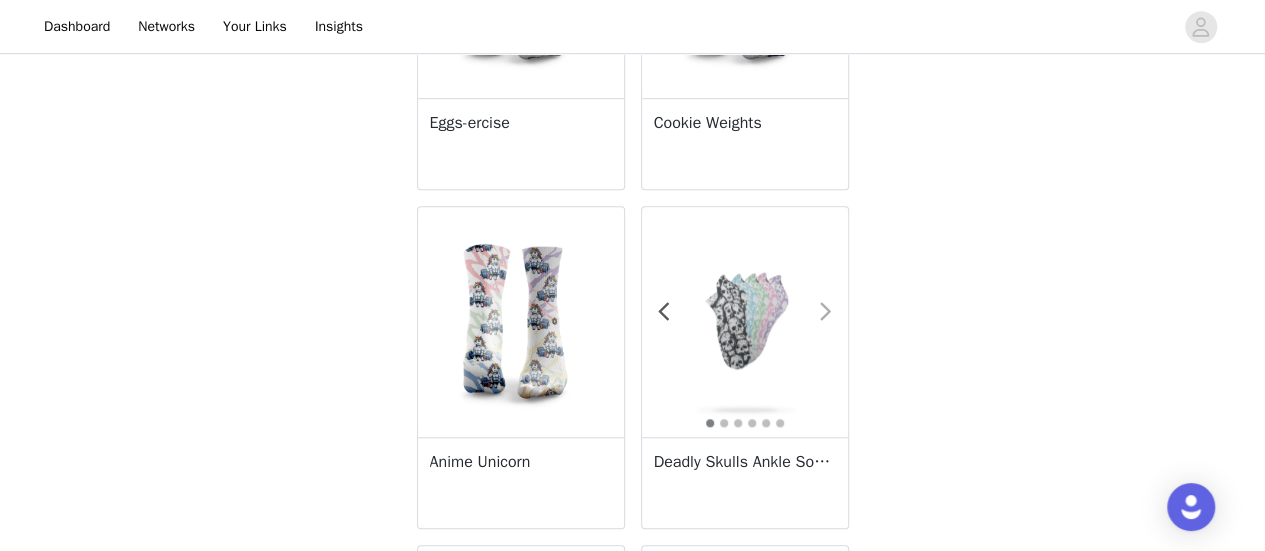 click at bounding box center (826, 312) 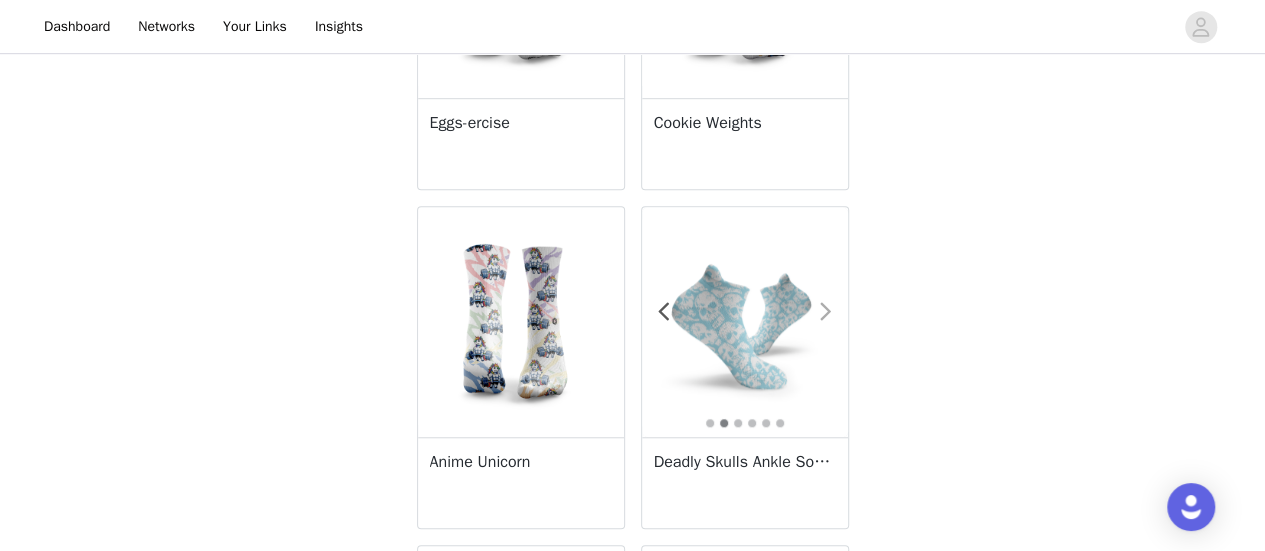 click at bounding box center [826, 312] 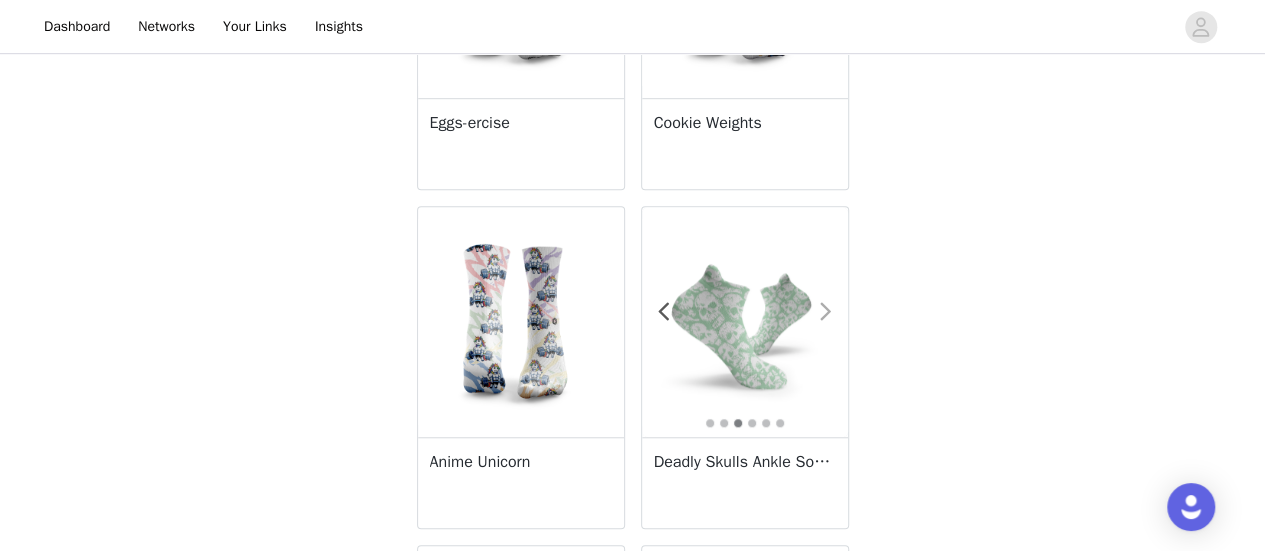 click at bounding box center [826, 312] 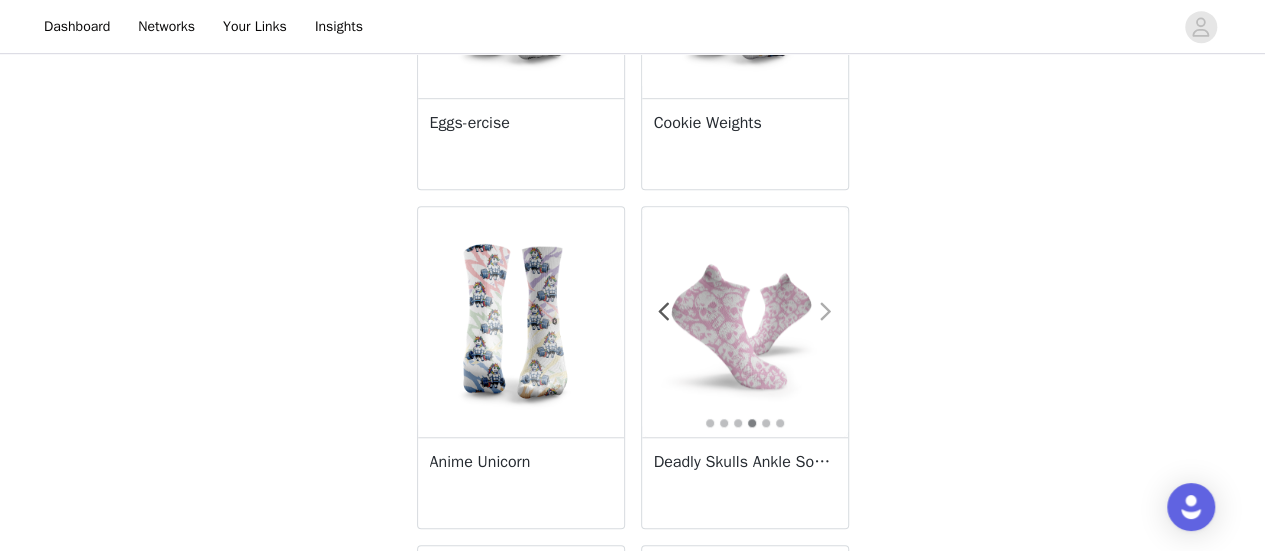 click at bounding box center [826, 312] 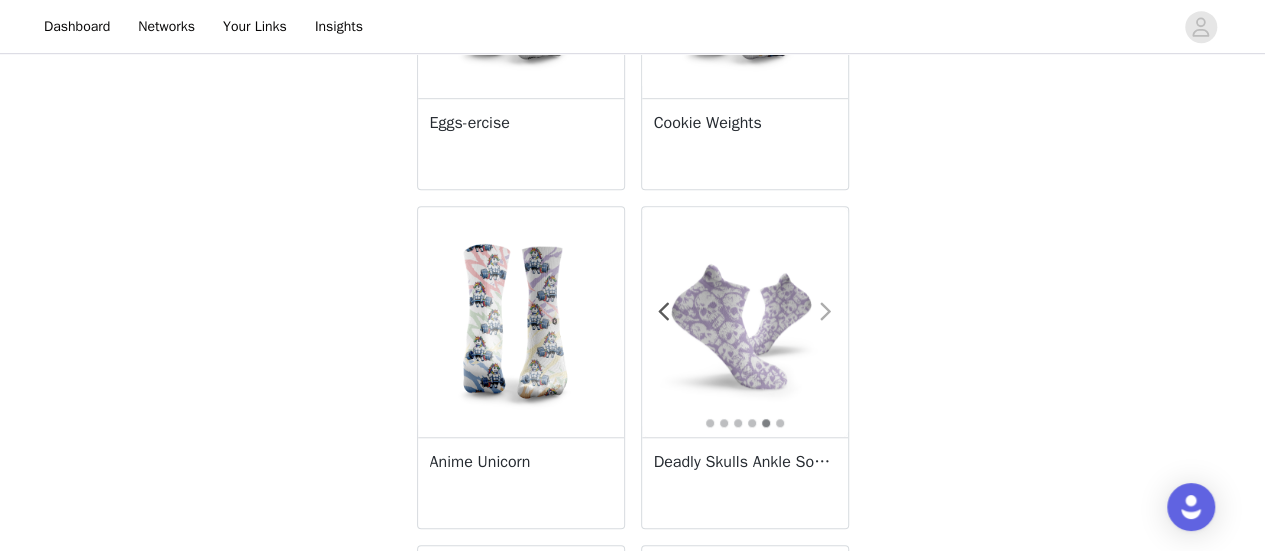 click at bounding box center (826, 312) 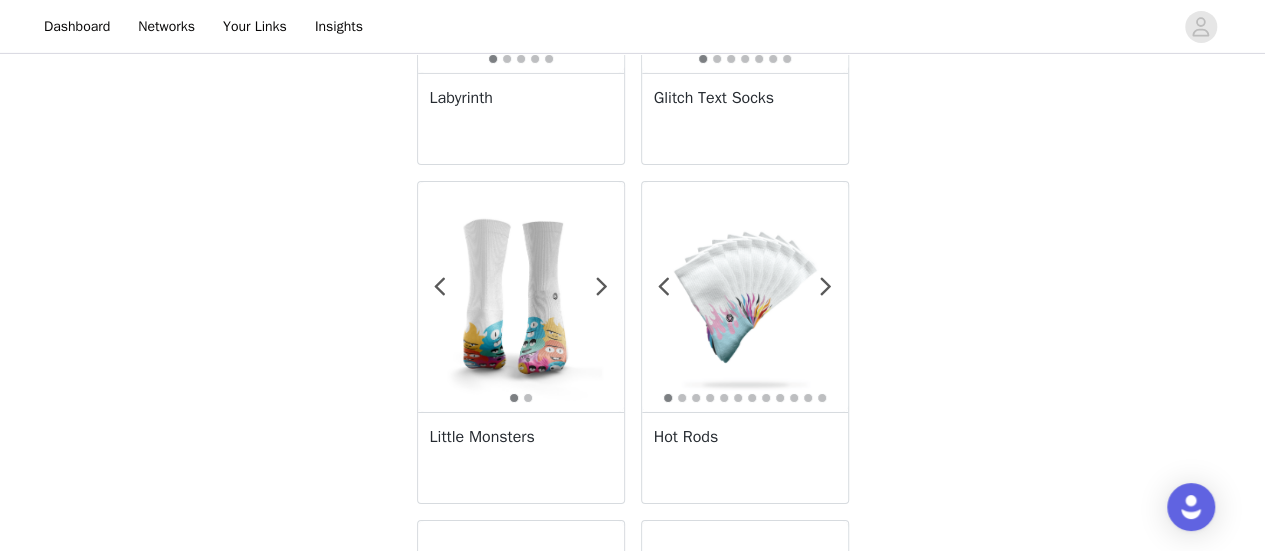 scroll, scrollTop: 3702, scrollLeft: 0, axis: vertical 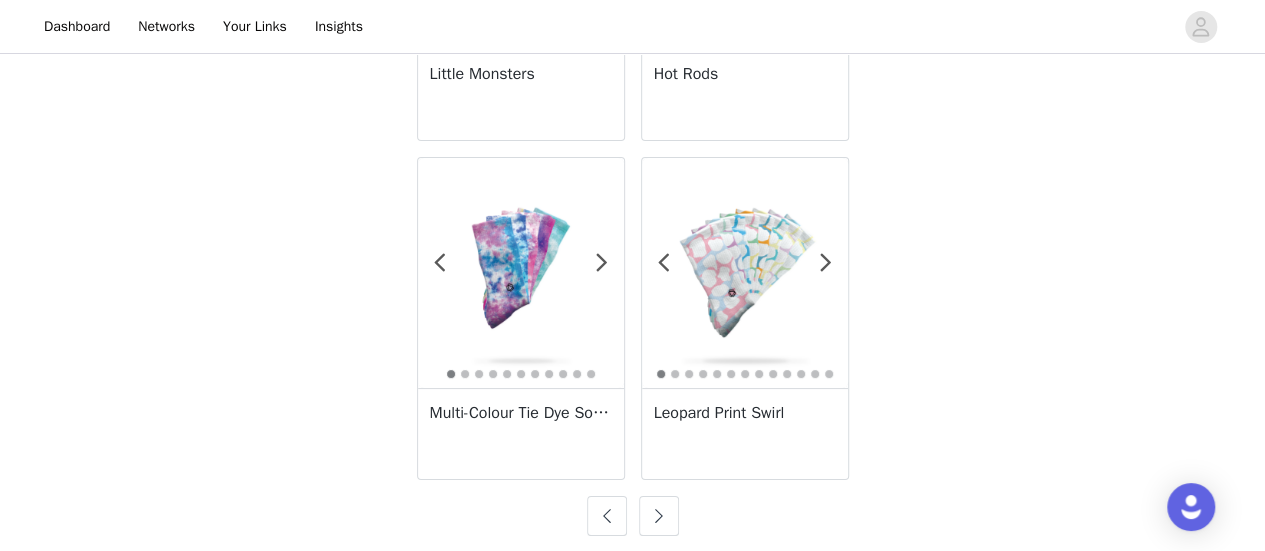click at bounding box center (659, 516) 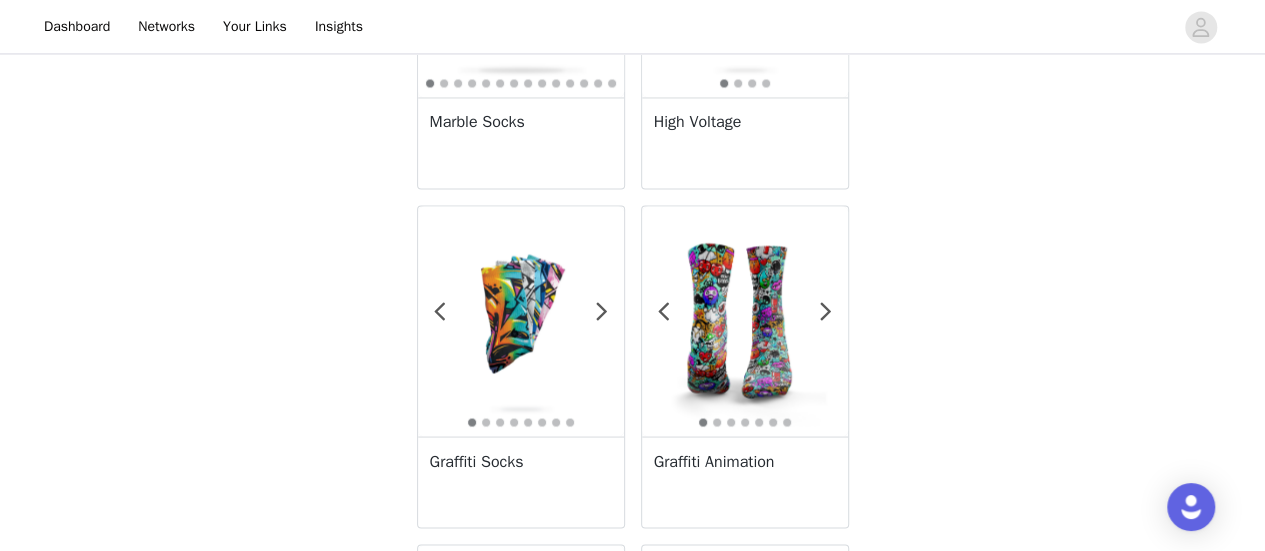 scroll, scrollTop: 1626, scrollLeft: 0, axis: vertical 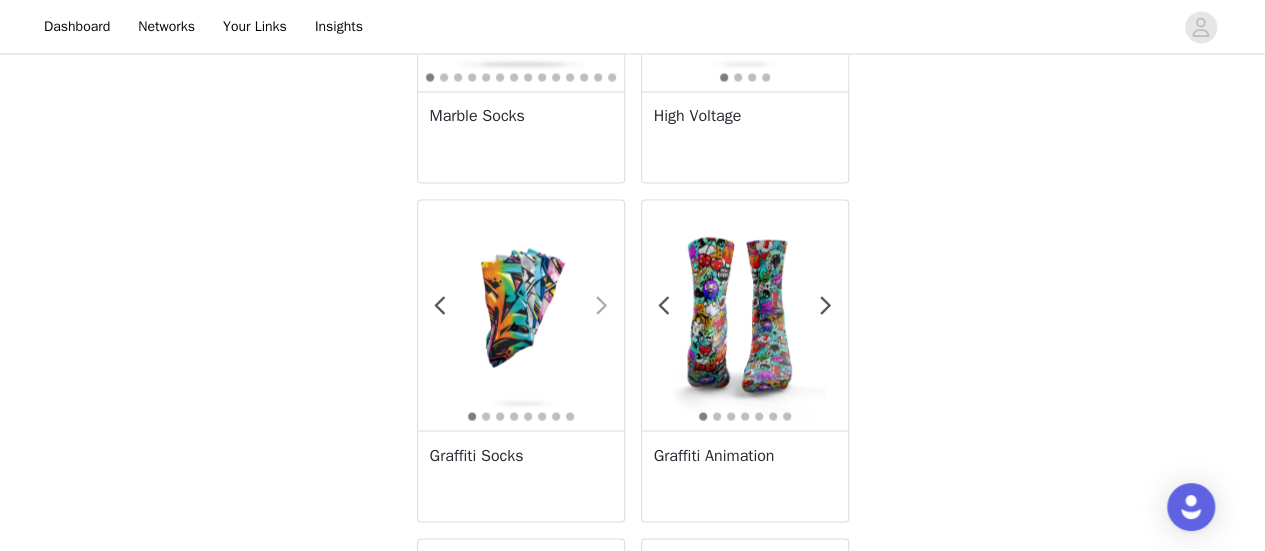 click at bounding box center [602, 305] 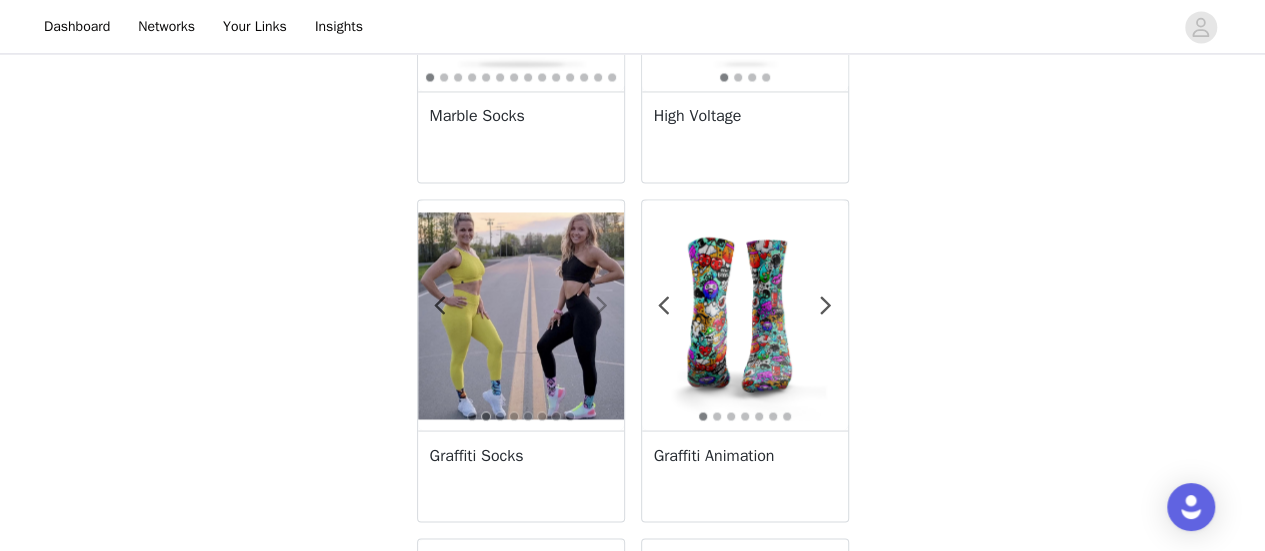 click at bounding box center [602, 305] 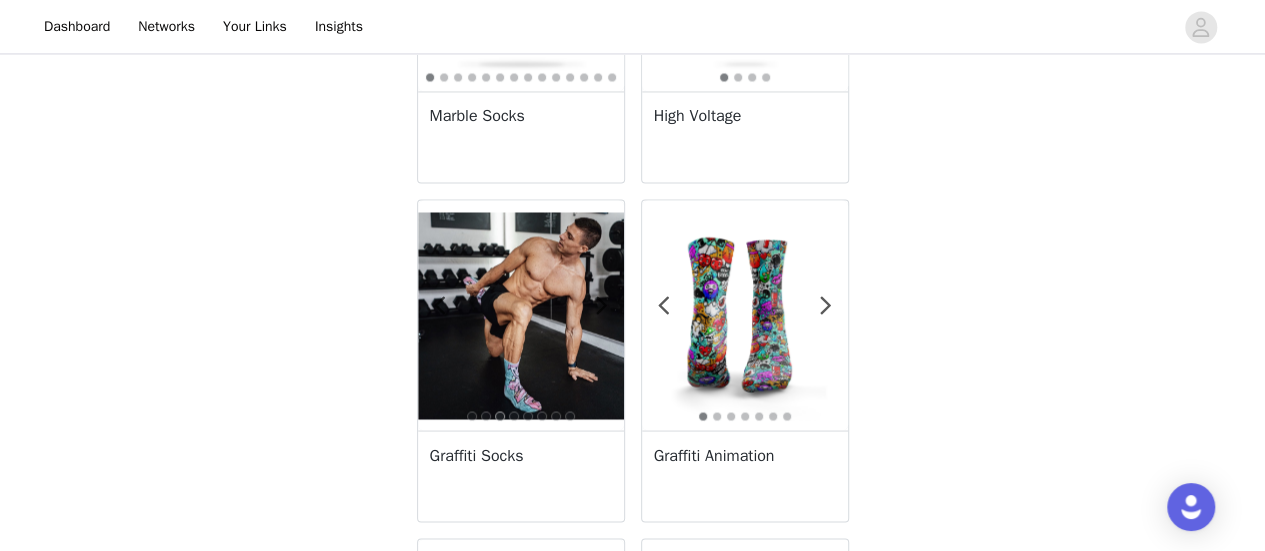 click on "Graffiti Socks" at bounding box center [521, 455] 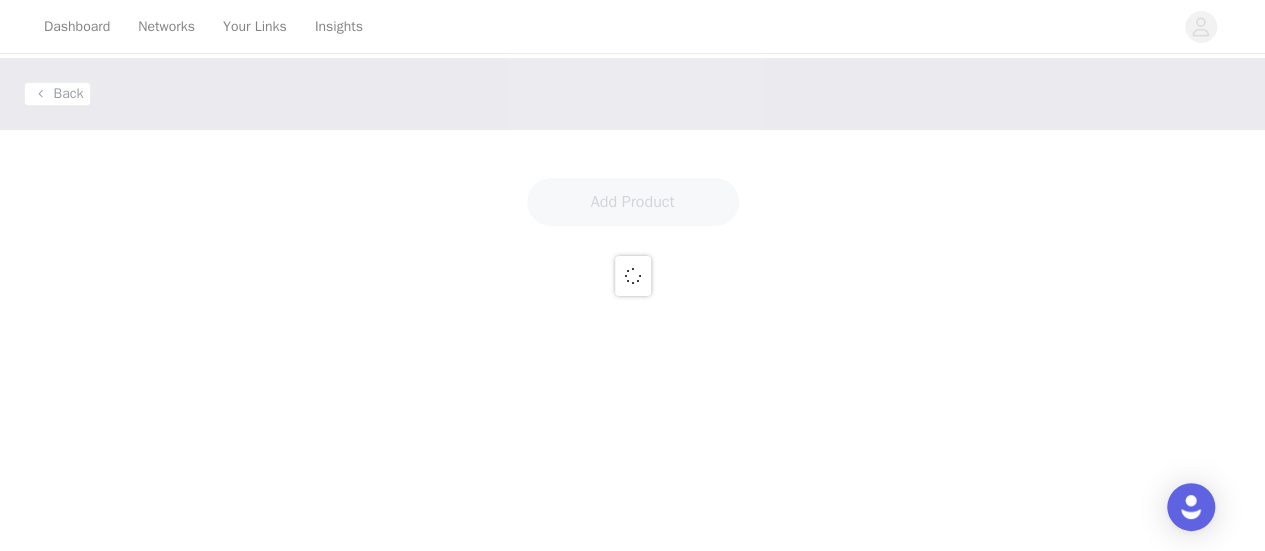 scroll, scrollTop: 0, scrollLeft: 0, axis: both 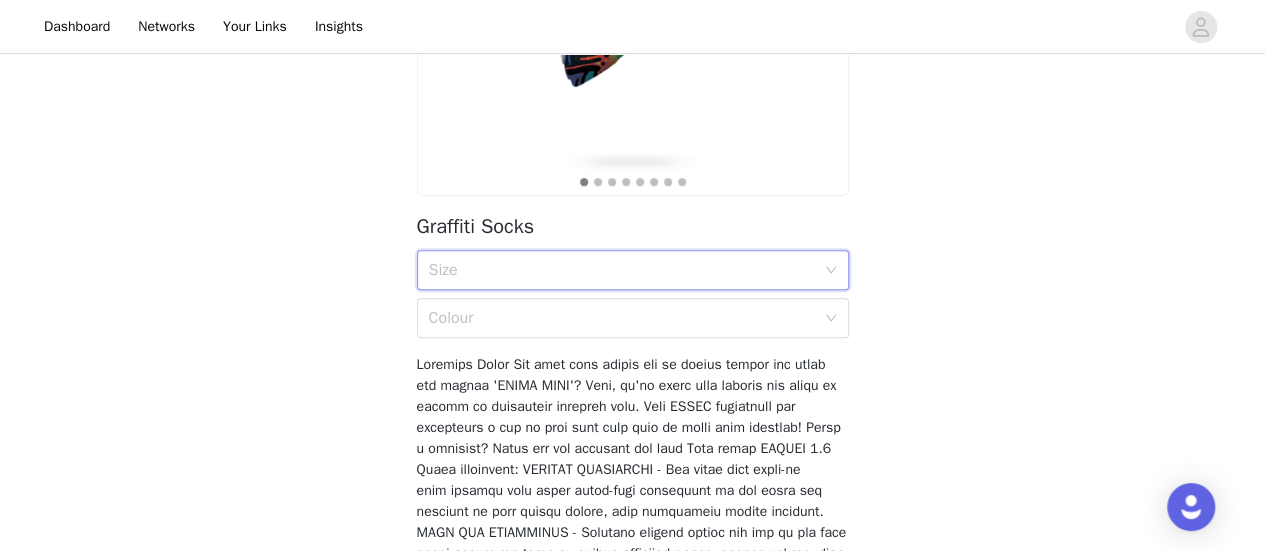 click on "Size" at bounding box center (626, 270) 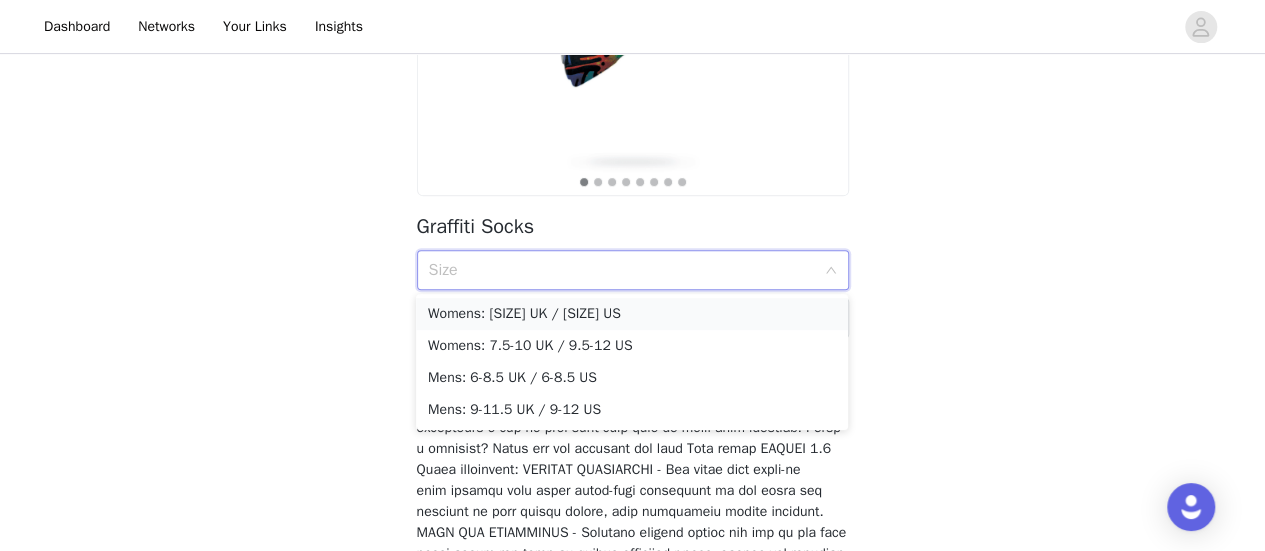 click on "Womens: [SIZE] UK / [SIZE] US" at bounding box center (632, 314) 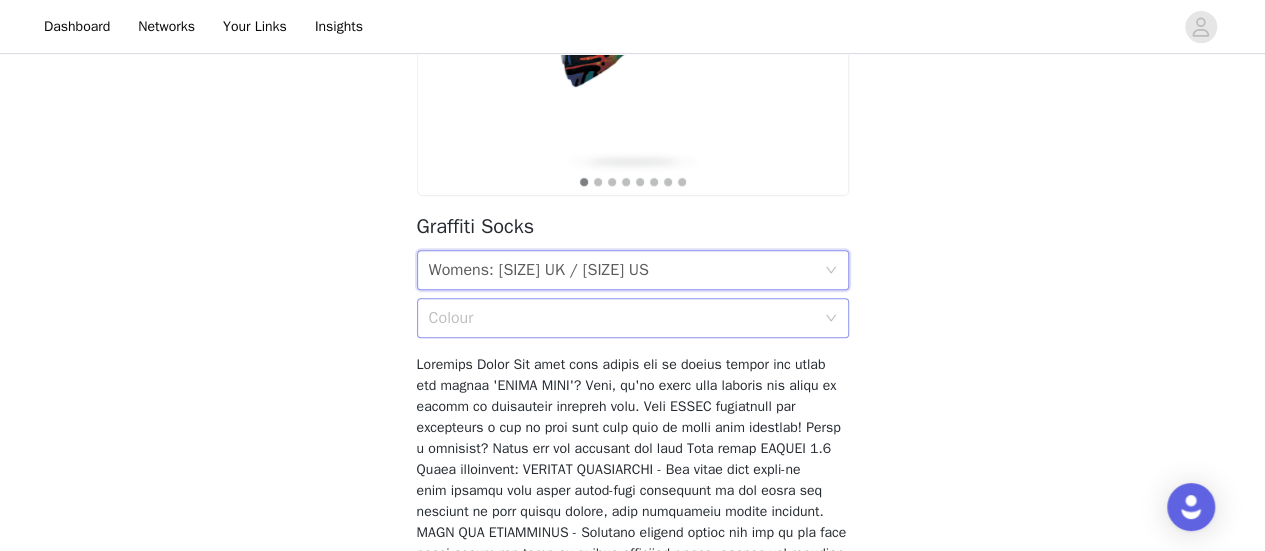 click on "Colour" at bounding box center [622, 318] 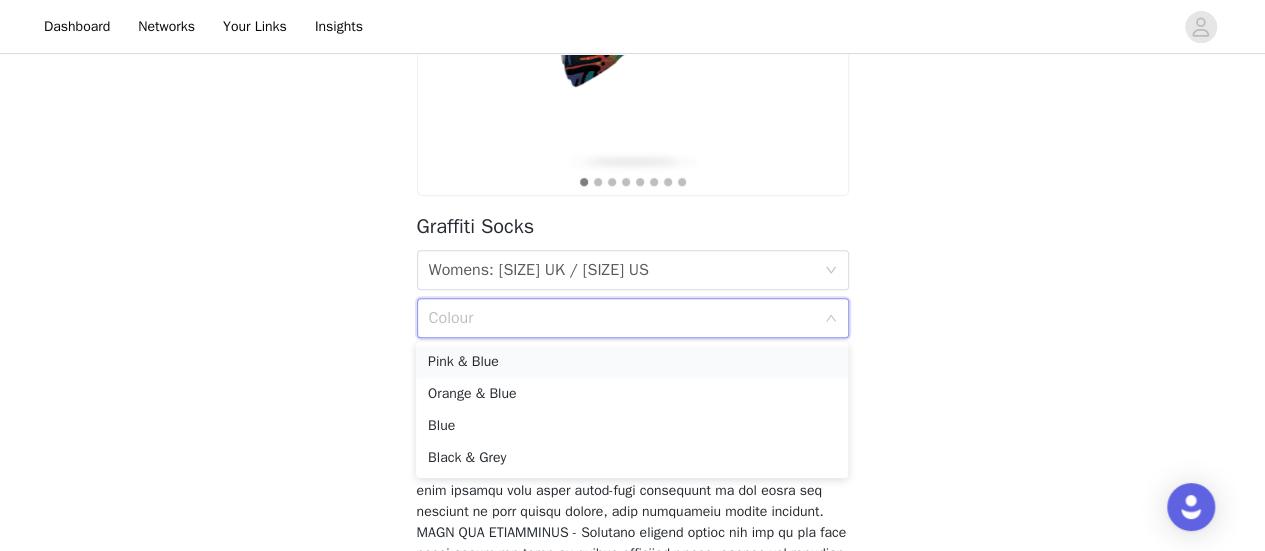 click on "Pink & Blue" at bounding box center (632, 362) 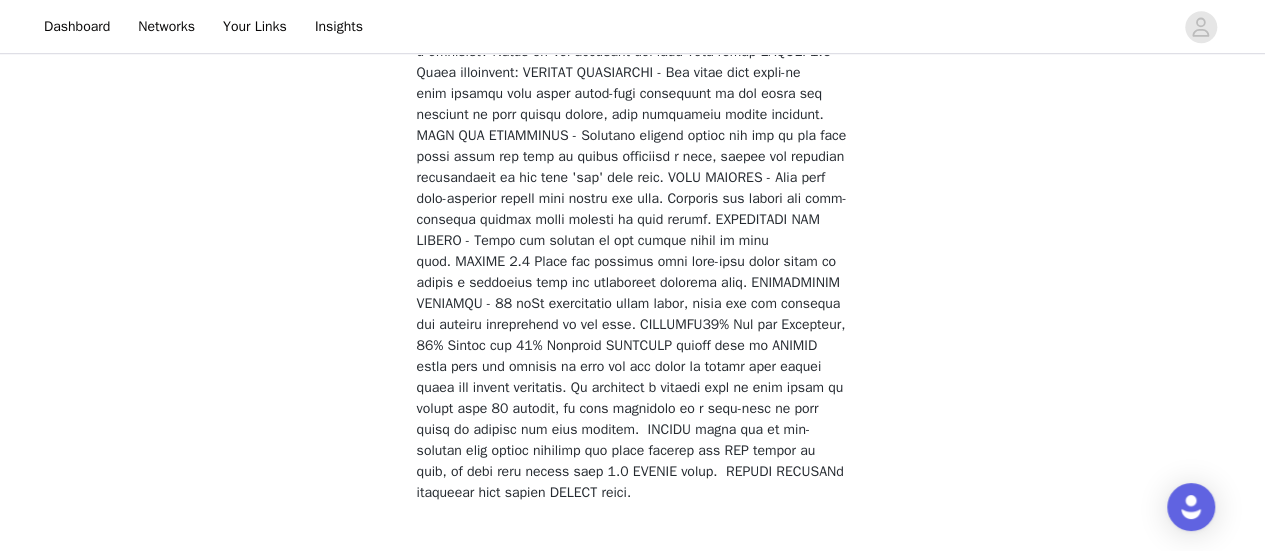 scroll, scrollTop: 834, scrollLeft: 0, axis: vertical 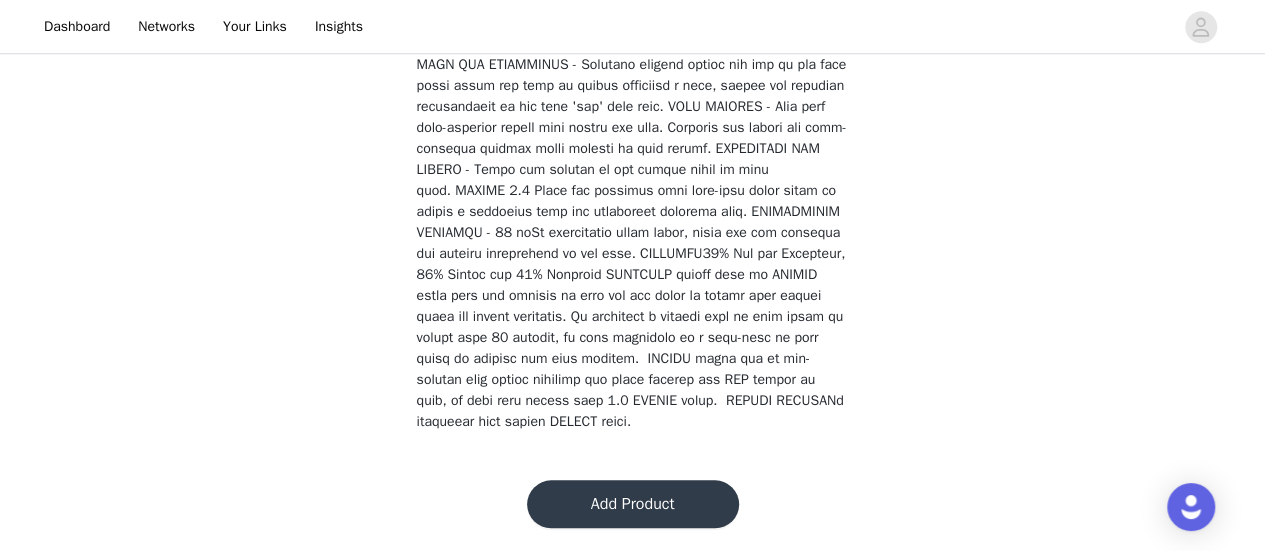 click on "Add Product" at bounding box center [633, 504] 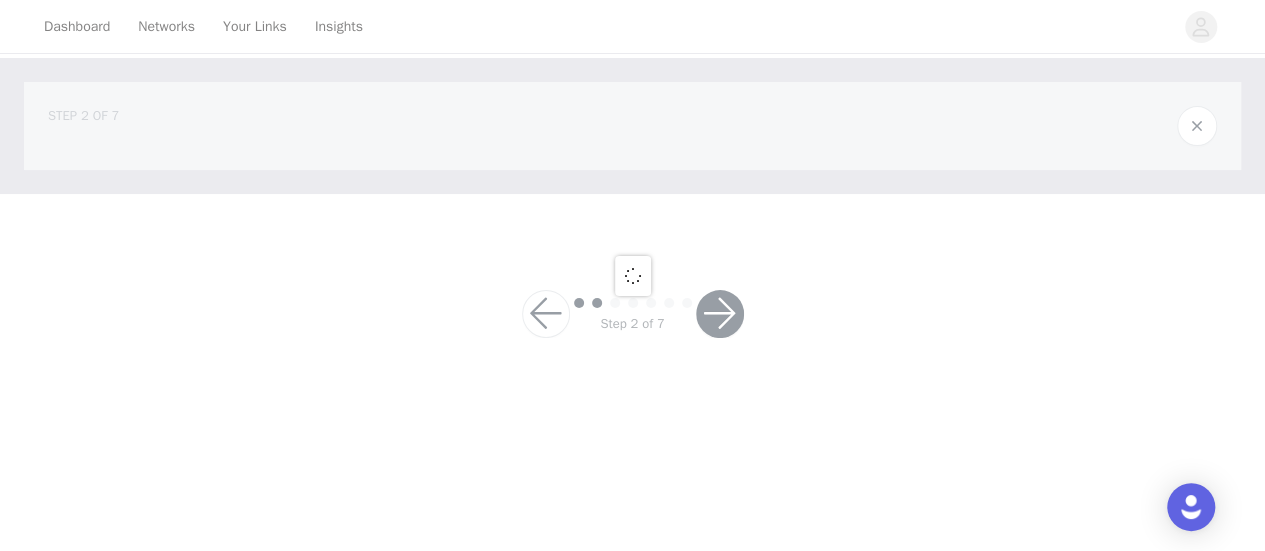 scroll, scrollTop: 0, scrollLeft: 0, axis: both 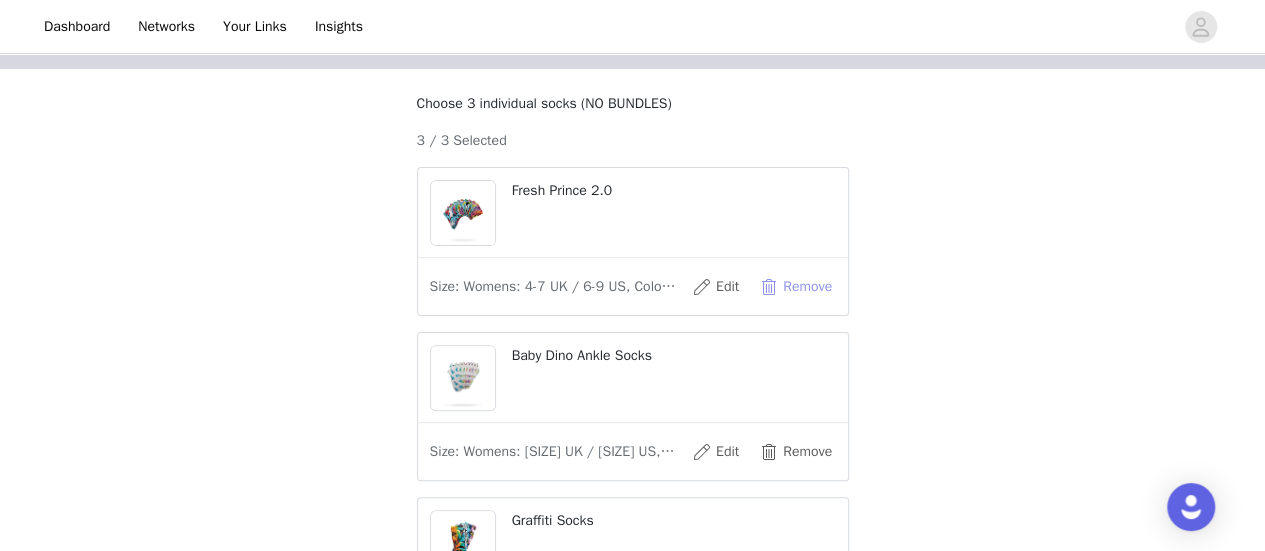 click on "Remove" at bounding box center (796, 287) 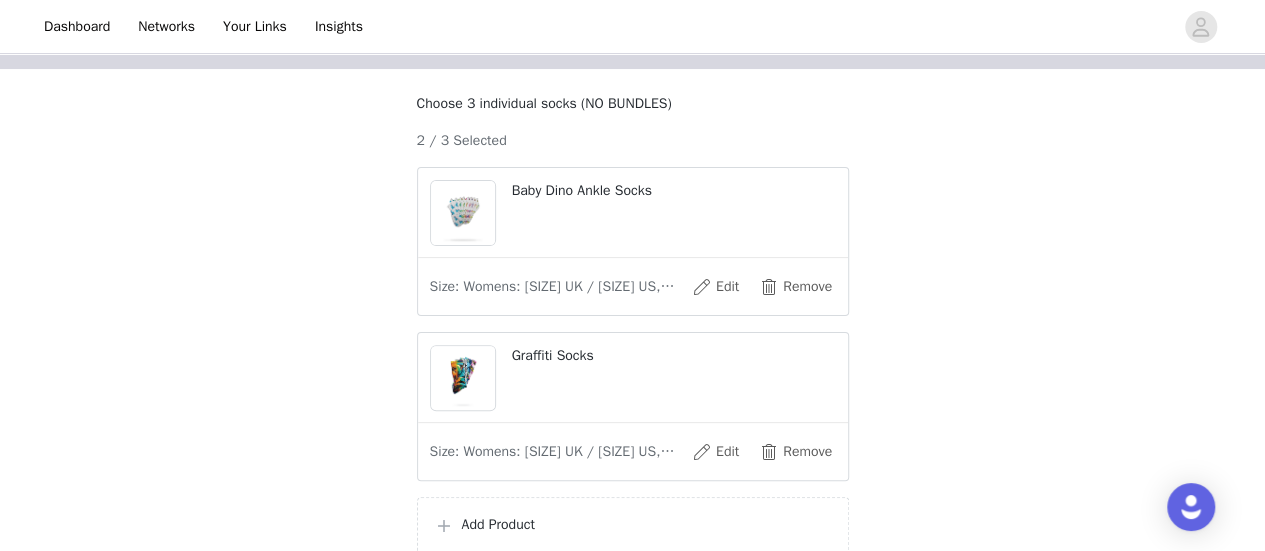 click on "Add Product" at bounding box center [647, 524] 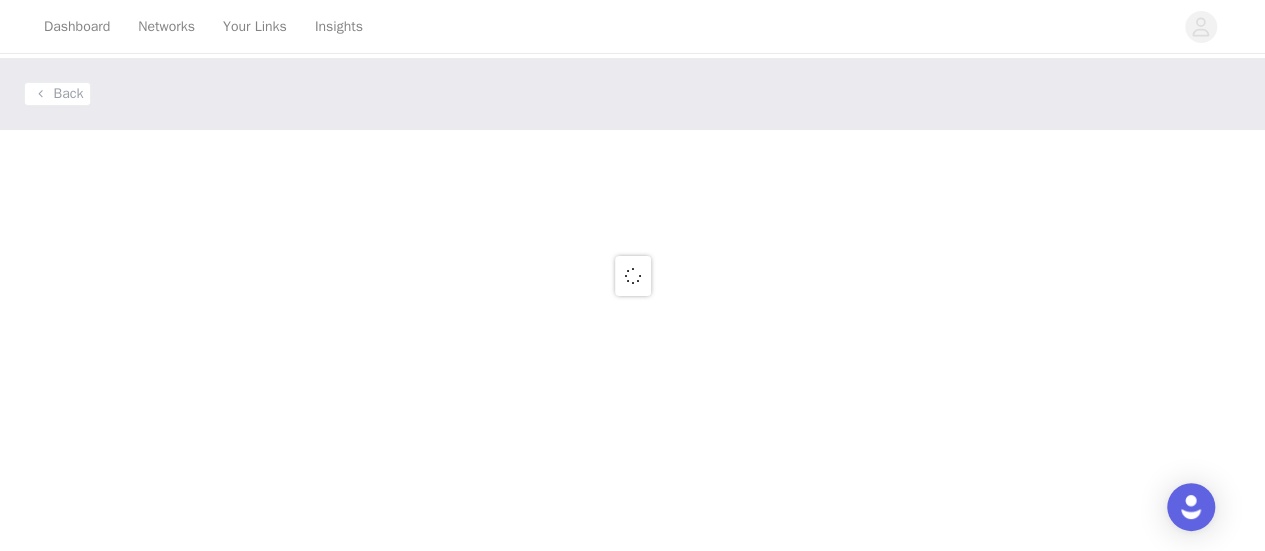 scroll, scrollTop: 0, scrollLeft: 0, axis: both 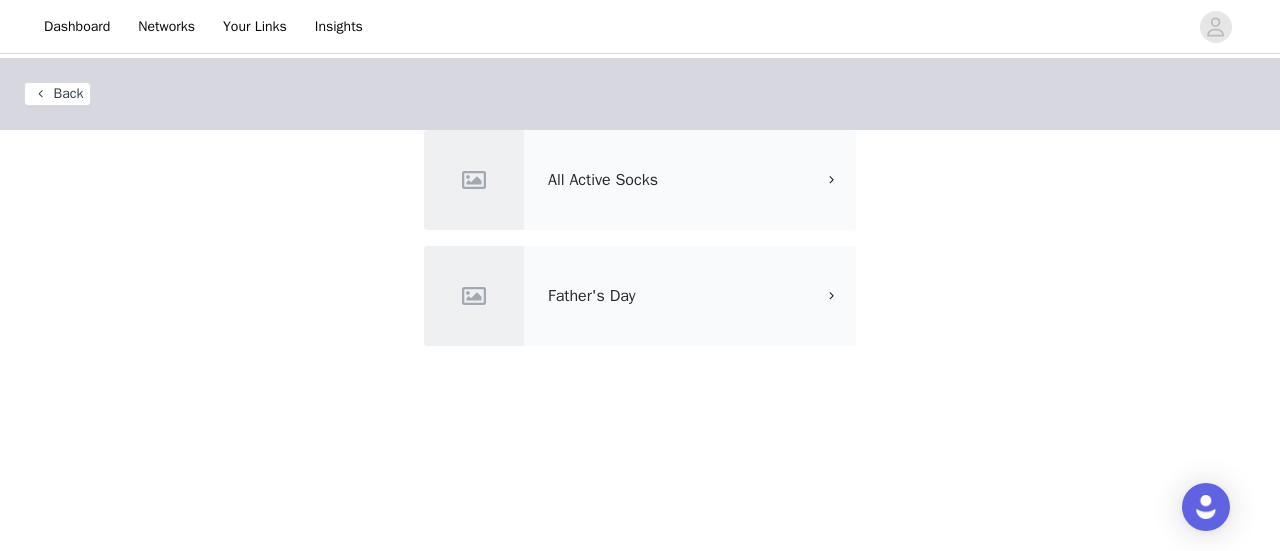 click on "All Active Socks" at bounding box center [640, 180] 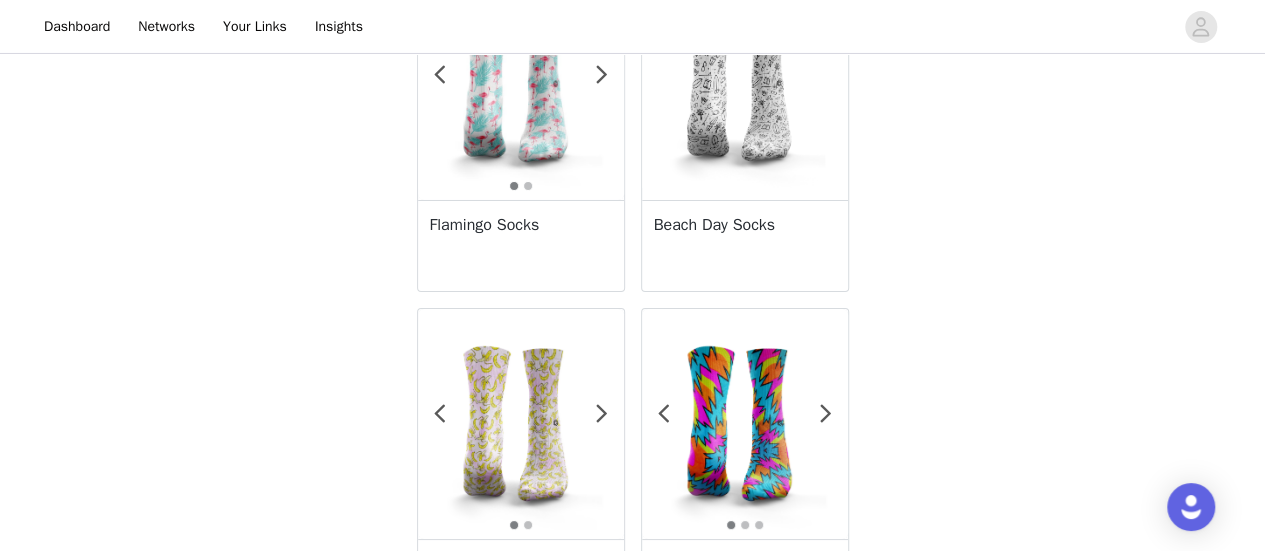 scroll, scrollTop: 3702, scrollLeft: 0, axis: vertical 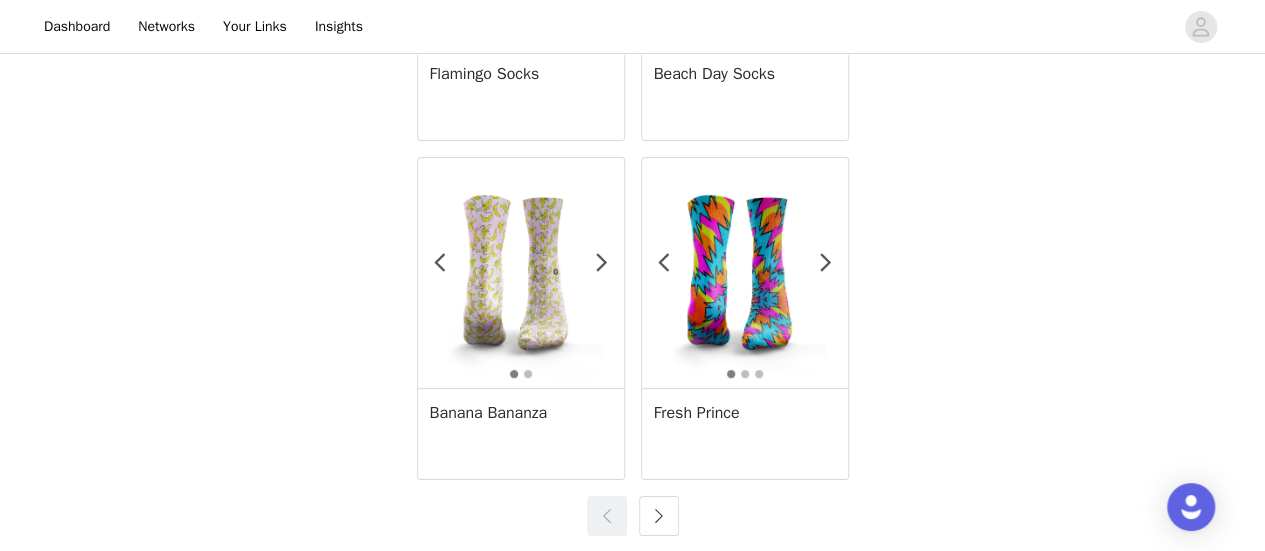click at bounding box center (659, 516) 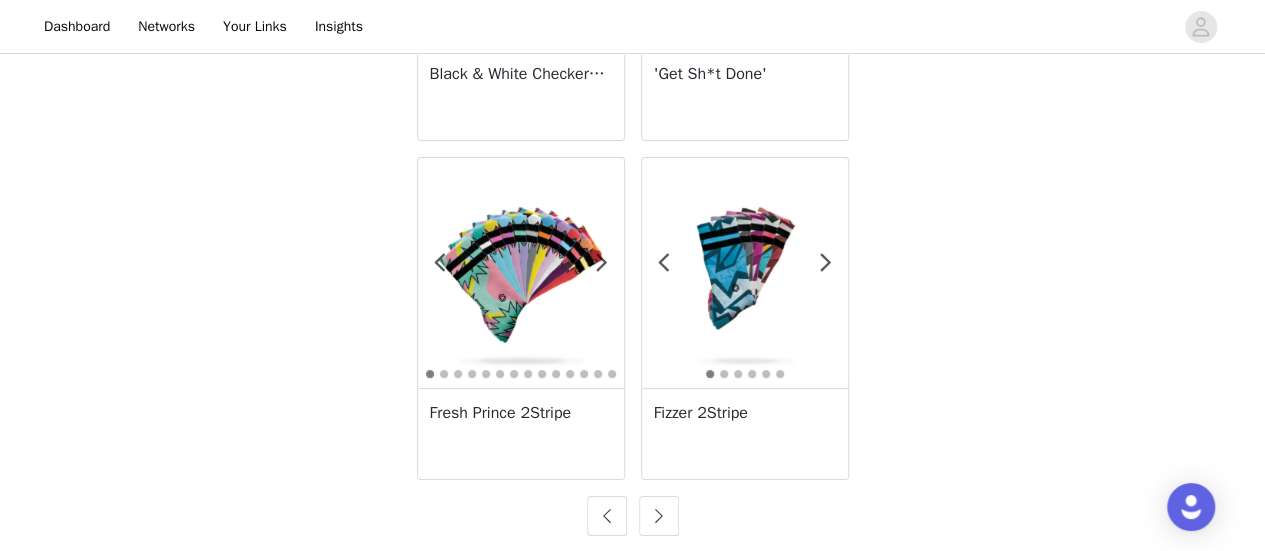click at bounding box center [659, 516] 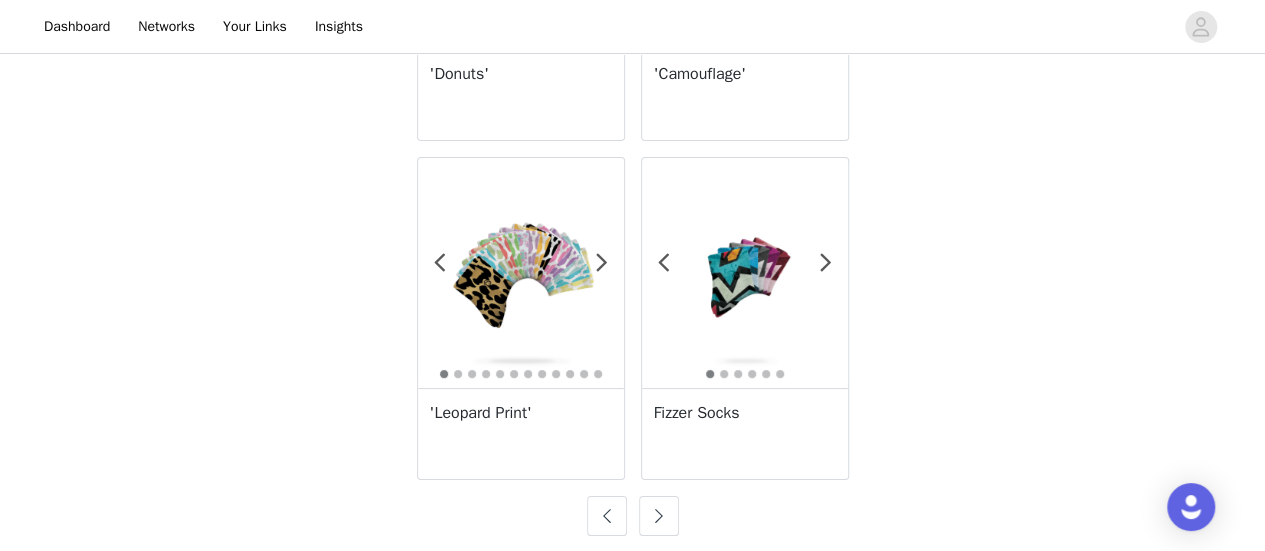 click on "1 2 3 4 5 6 7 8 9 10
Camouflage 2.0 2Stripe
Floral Zig Zags
'Cheers To The Weekend'
'You CAN do it'
1 2
Flames
1 2
'I Love You' Doodle
1 2 3
Butterfly Print
1 2
Aquarium Socks
1 2 3 4
Black Sprinkles
1 2
Candy Floss
1 2 3
F*ck Box Jumps
1 2 3
Don't Quit
1 2
F*ck Covid
1 2
Be A Flamingo
1 2 3
F*ck Burpees
1 2 3 4 5 6 7 8 9 10 11
Apache Socks
1 2 3 4 5 6 7 8 9 10 11 12 13 14" at bounding box center [633, -1506] 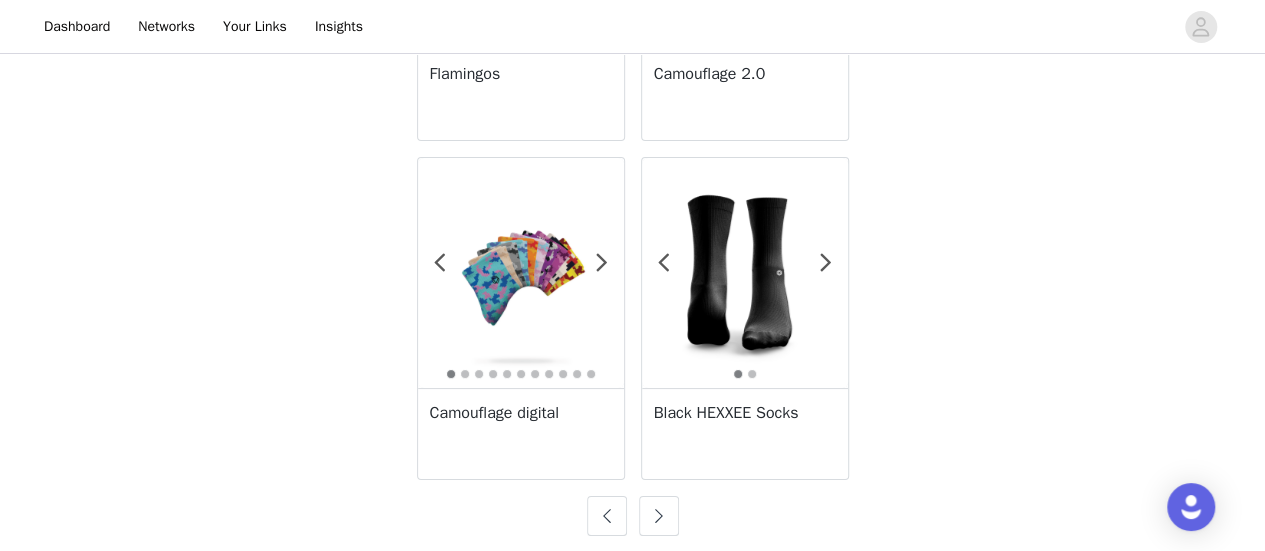 click at bounding box center [659, 516] 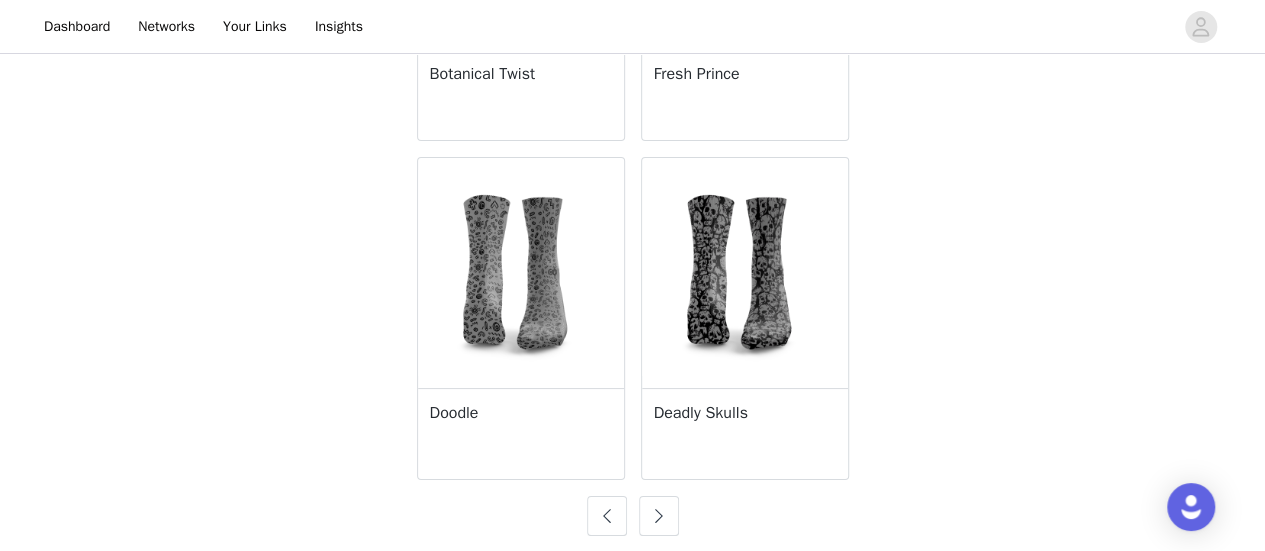 click at bounding box center [659, 516] 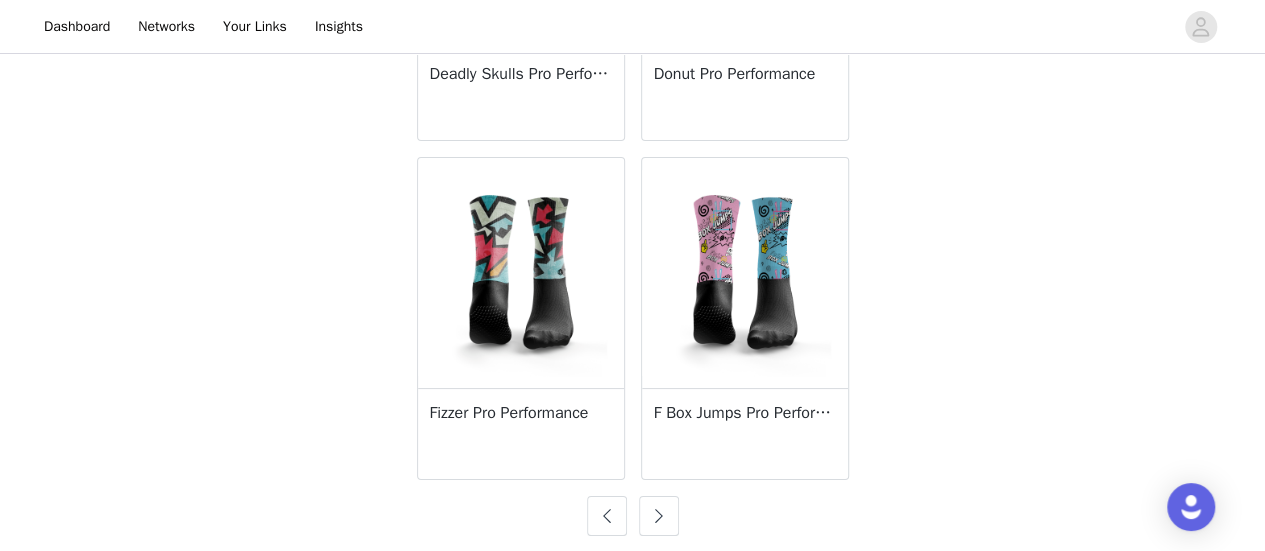 click at bounding box center (659, 516) 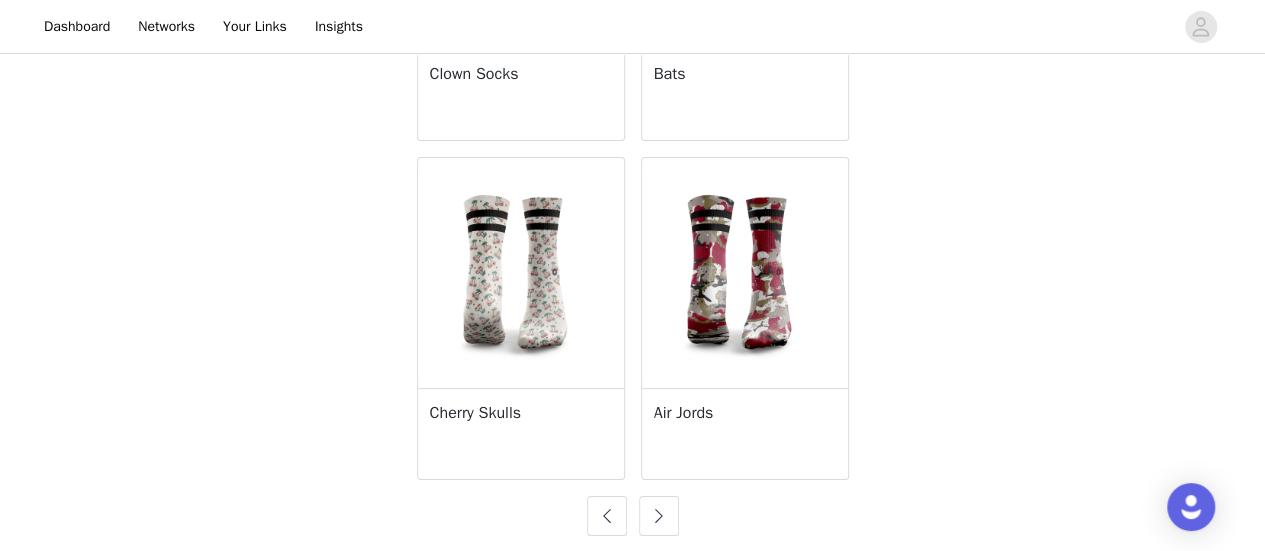 click at bounding box center [659, 516] 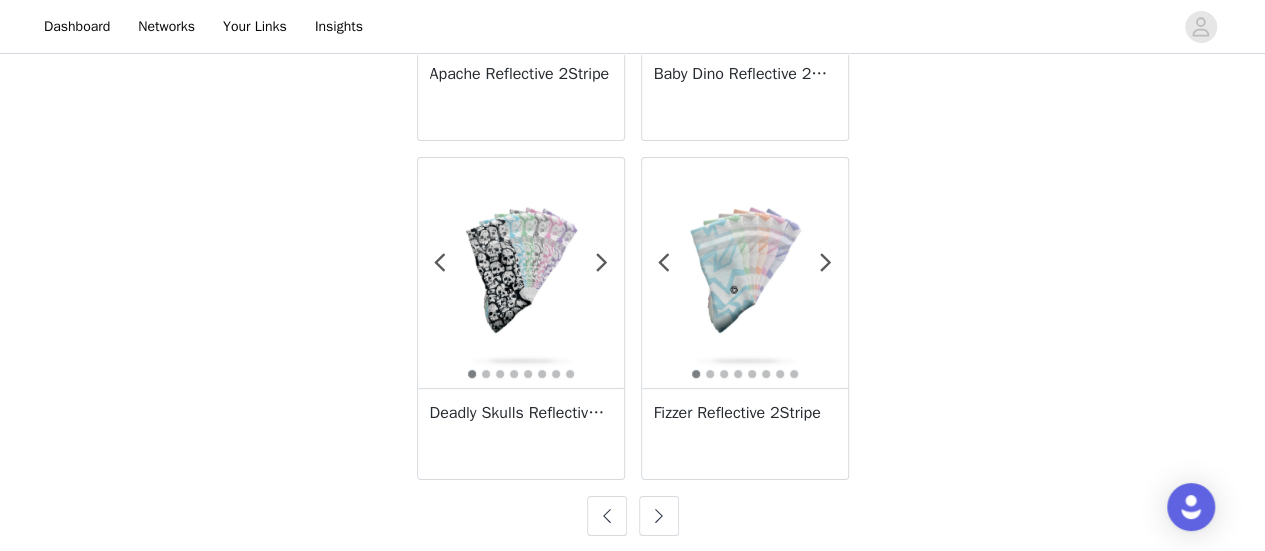 click at bounding box center (659, 516) 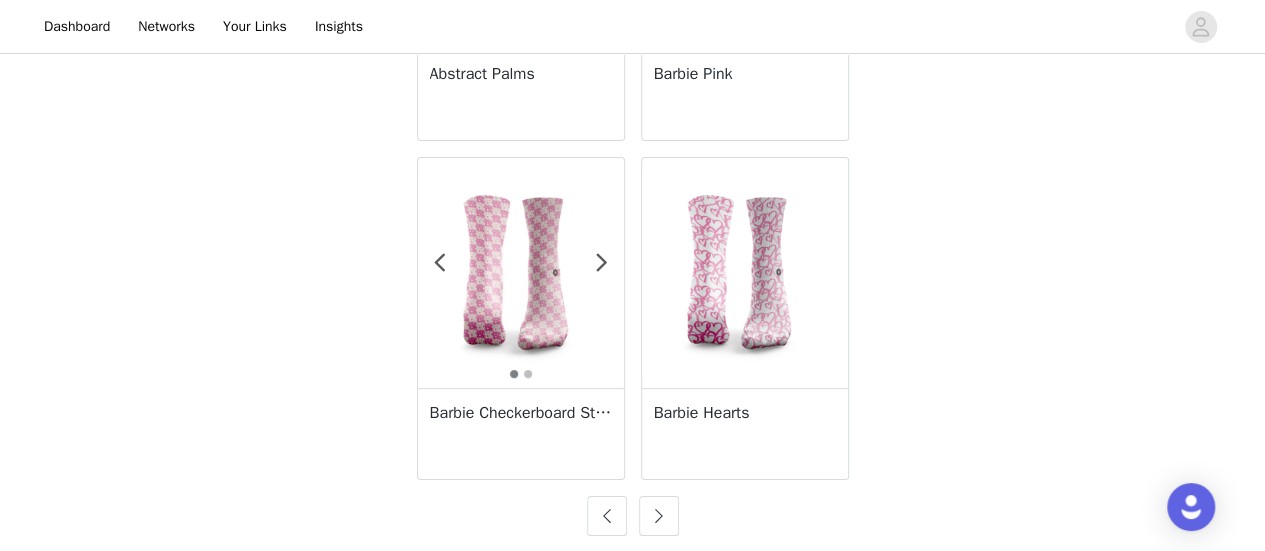 click on "1 2 3 4 5 6 7 Fresh Prince Reflective 2Stripe 1 2 3 4 5 6 7 8 9 Baby Dino Ankle Socks 1 2 3 4 5 6 7 8 Camo Ankle Socks 1 2 3 4 5 6 7 8 9 10 11 12 13 Fresh Prince Ankle Socks 1 2 3 4 5 F Burpees Ankle Socks Avocuddle Ankle Socks Donuts Ankle Socks 1 2 3 Dino Bucket-head Out of Stock 1 2 3 4 5 6 7 Camo Reflective 2Stripe Donuts 2Stripe (Selfridges) Out of Stock Candy Floss (Selfridges) Out of Stock Cheat Day 2Stripe (Selfridges)" at bounding box center [633, -1506] 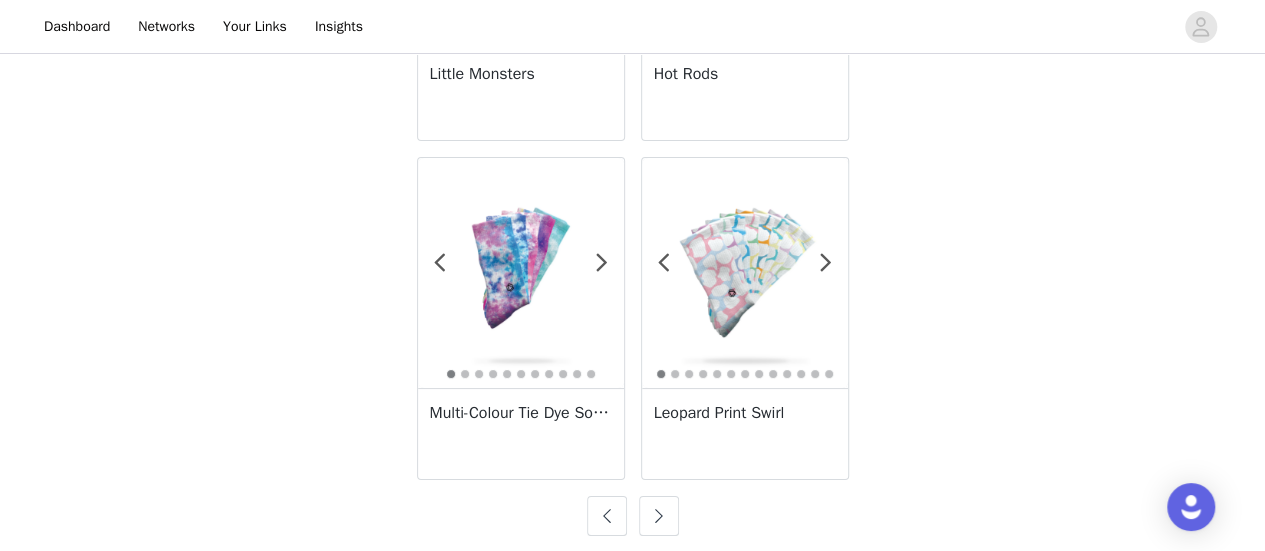 click at bounding box center [659, 516] 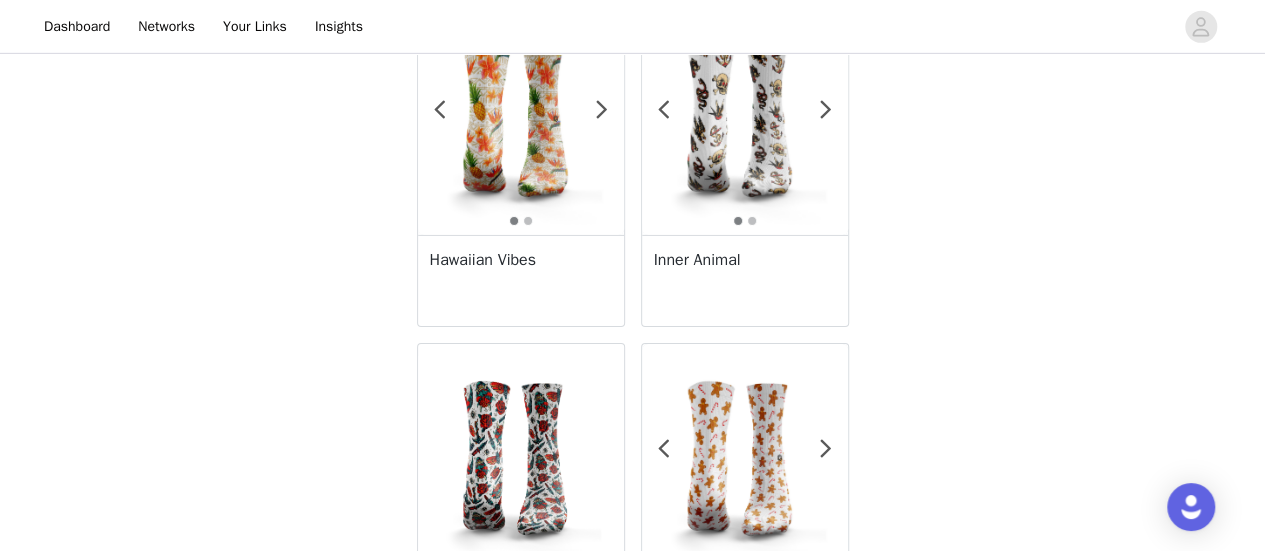 scroll, scrollTop: 3702, scrollLeft: 0, axis: vertical 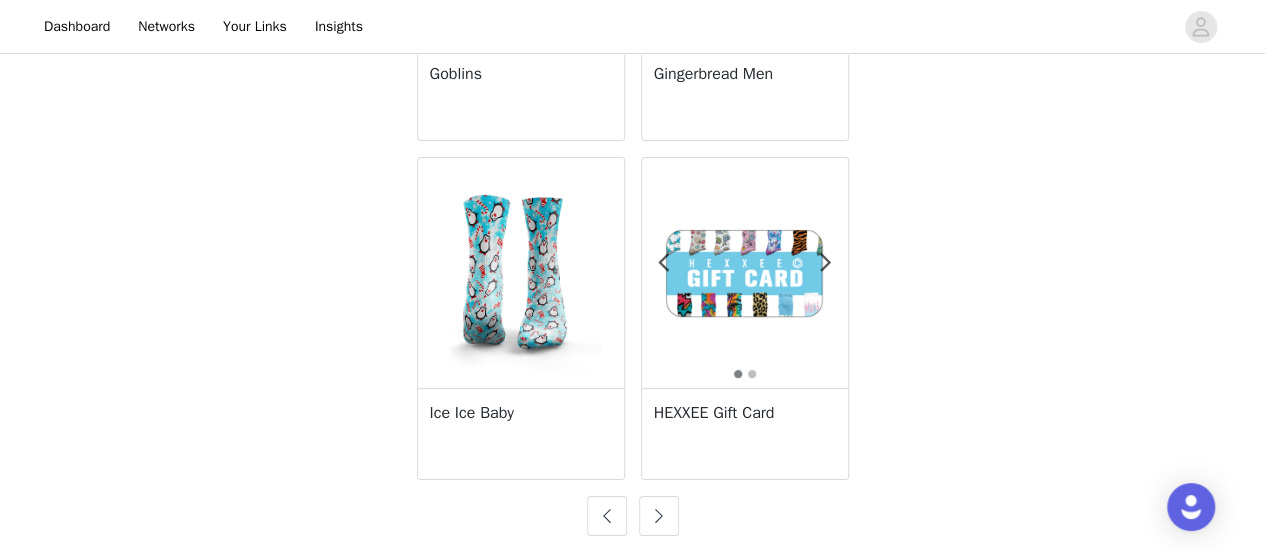 click at bounding box center (659, 516) 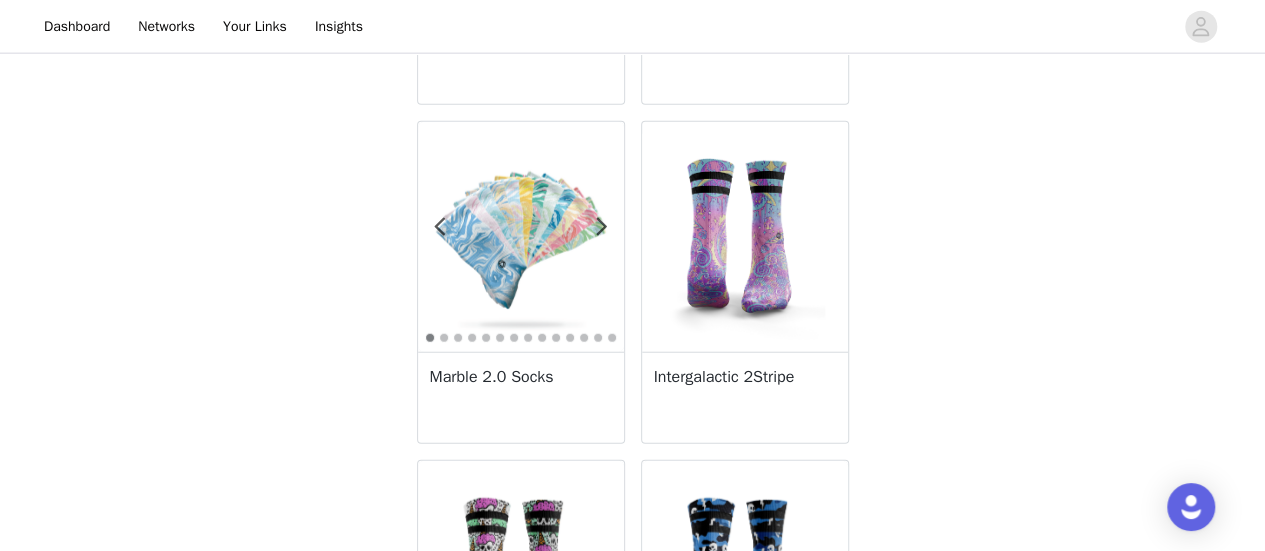 scroll, scrollTop: 3702, scrollLeft: 0, axis: vertical 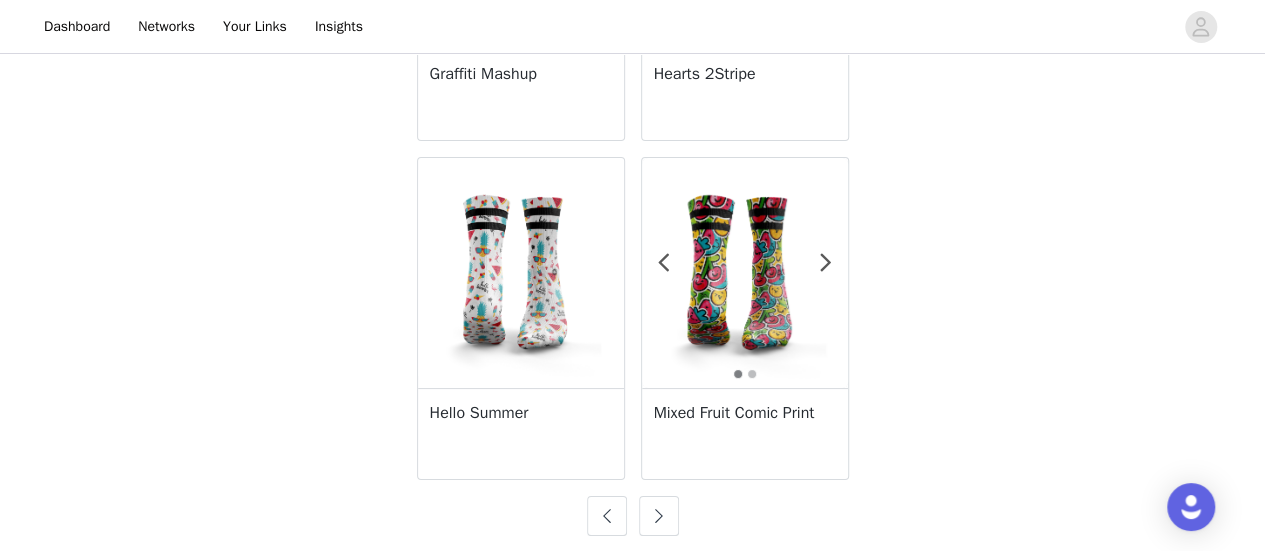 click at bounding box center (659, 516) 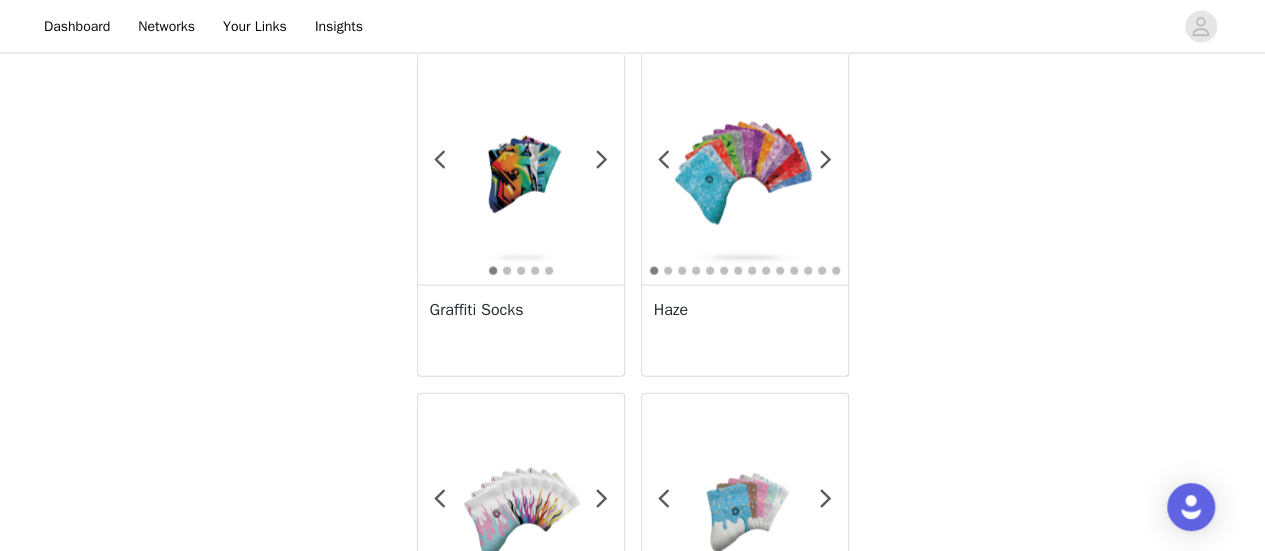 scroll, scrollTop: 2066, scrollLeft: 0, axis: vertical 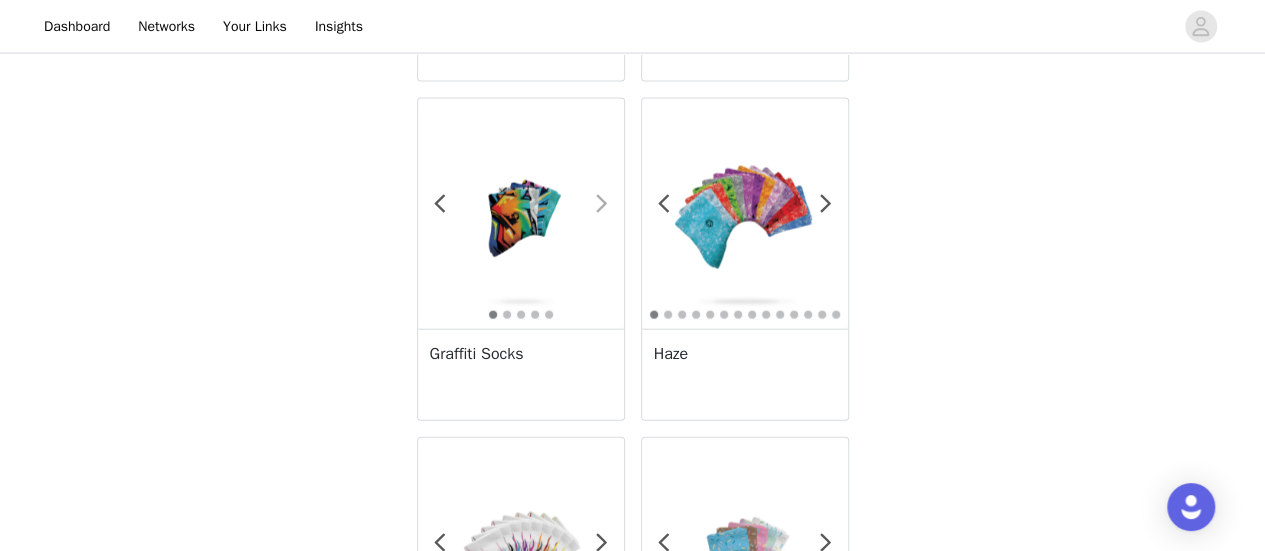 click at bounding box center (602, 204) 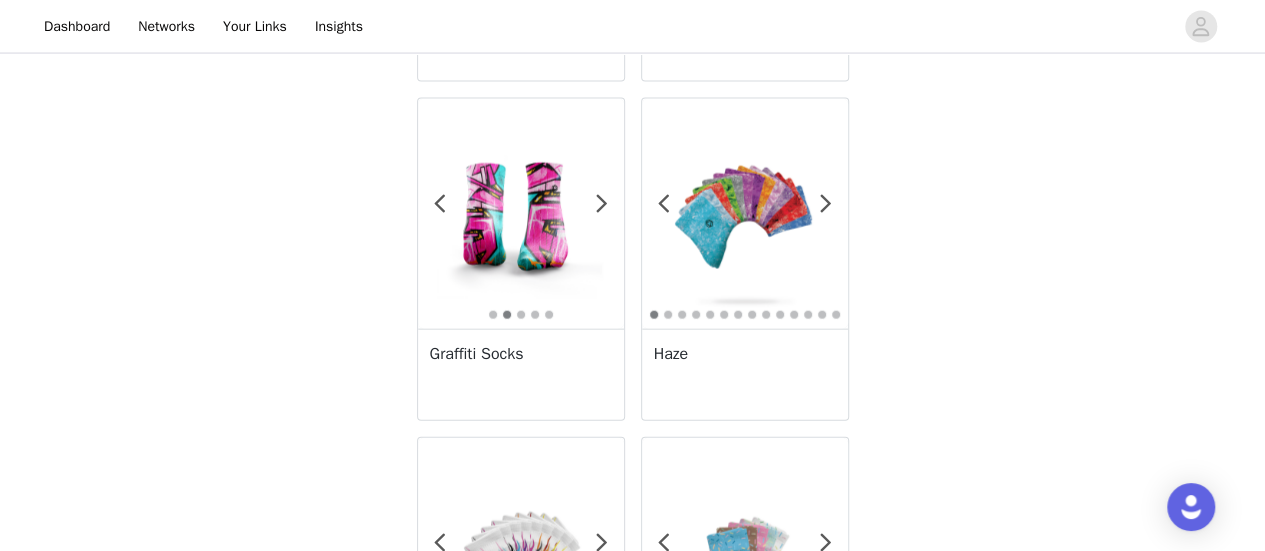 click on "Graffiti Socks" at bounding box center (521, 354) 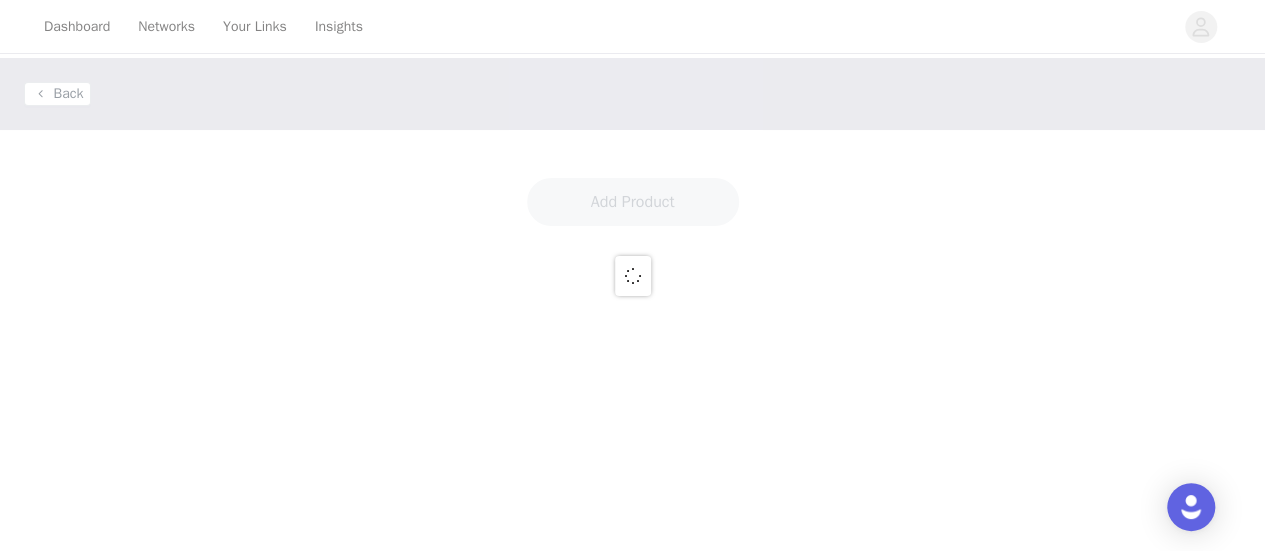 scroll, scrollTop: 0, scrollLeft: 0, axis: both 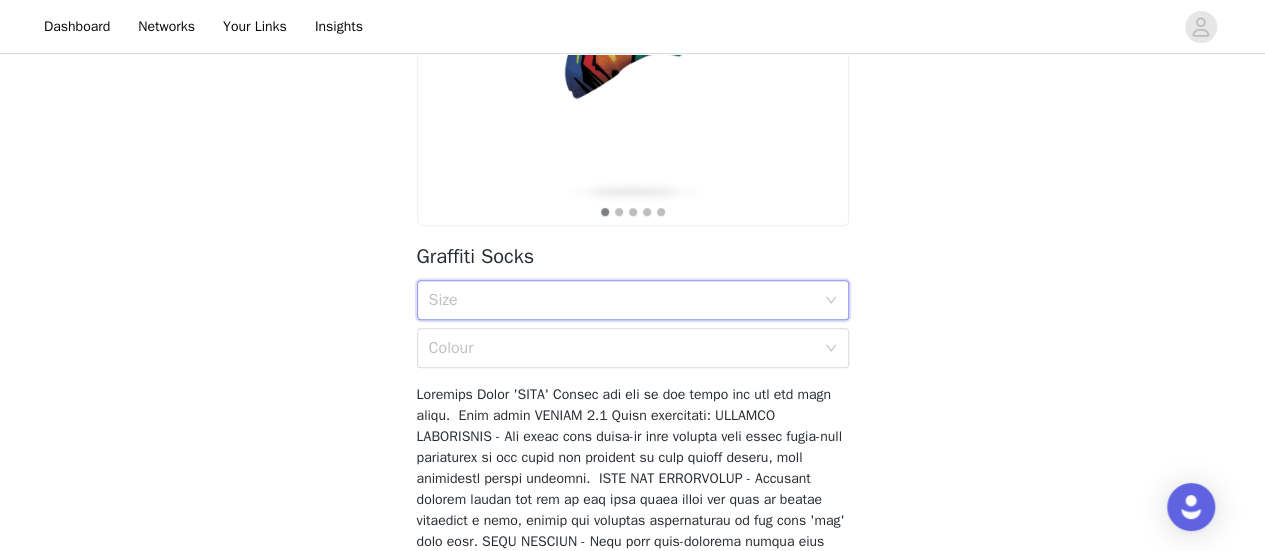 click 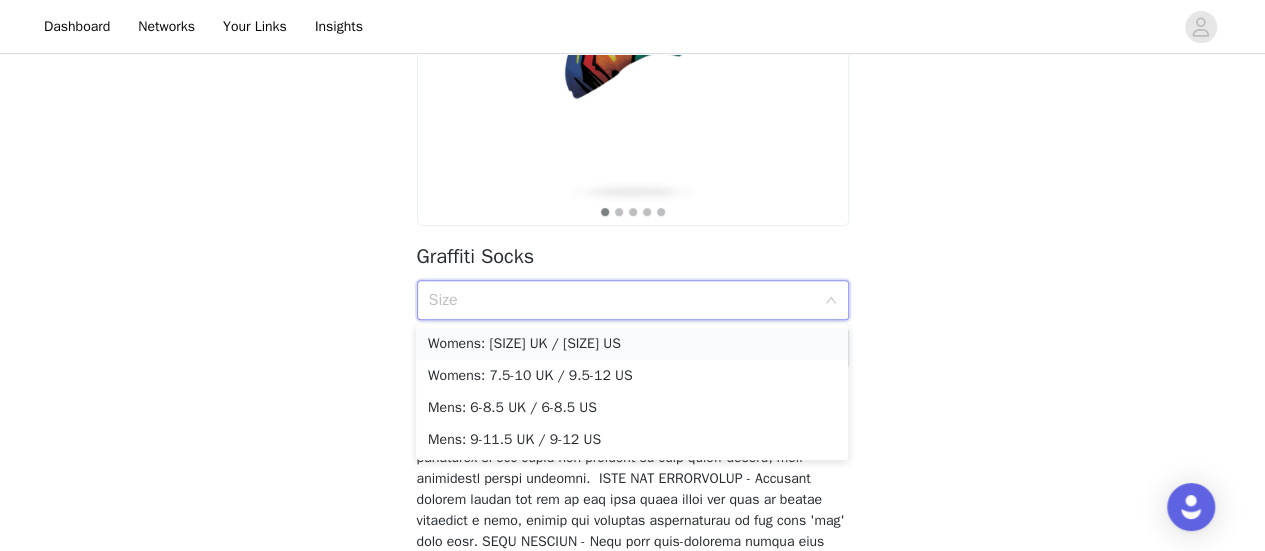 click on "Womens: [SIZE] UK / [SIZE] US" at bounding box center [632, 344] 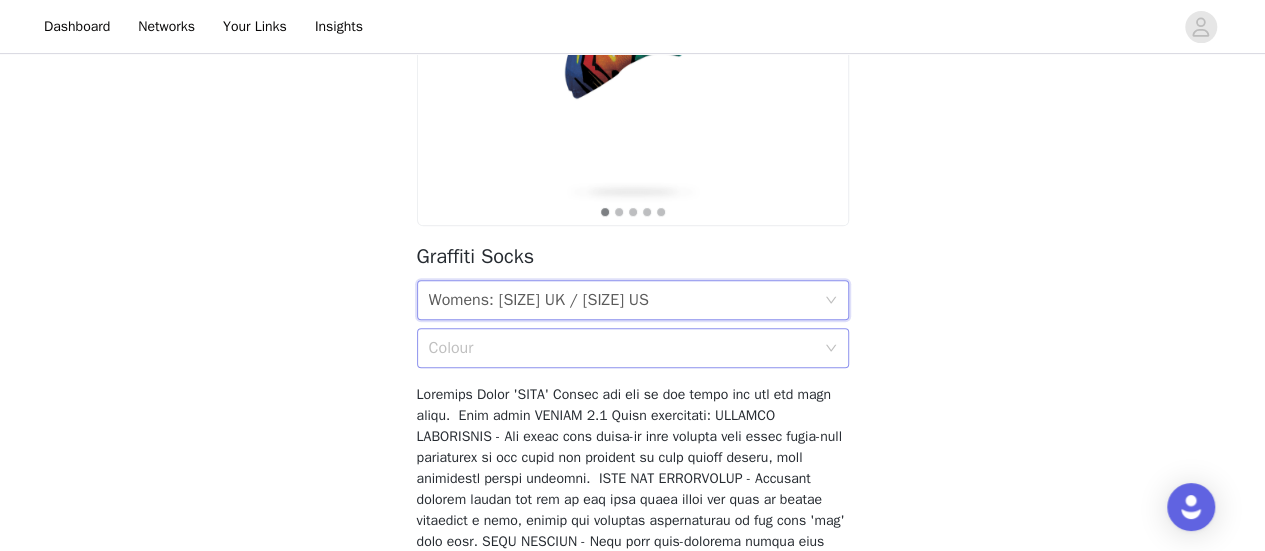 click on "Colour" at bounding box center (622, 348) 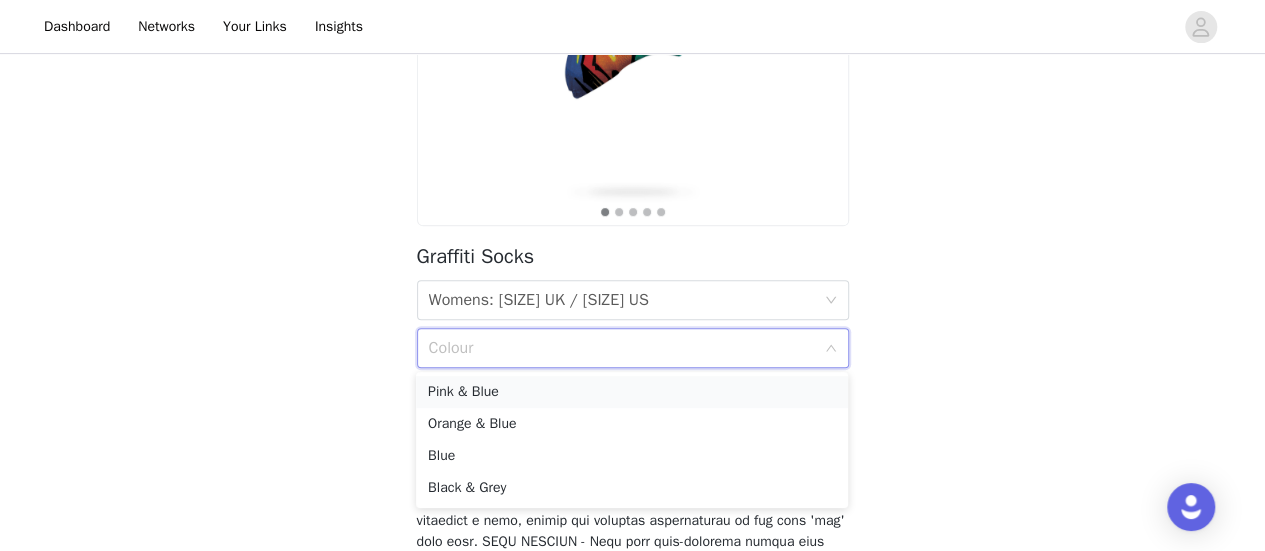 click on "Pink & Blue" at bounding box center [632, 392] 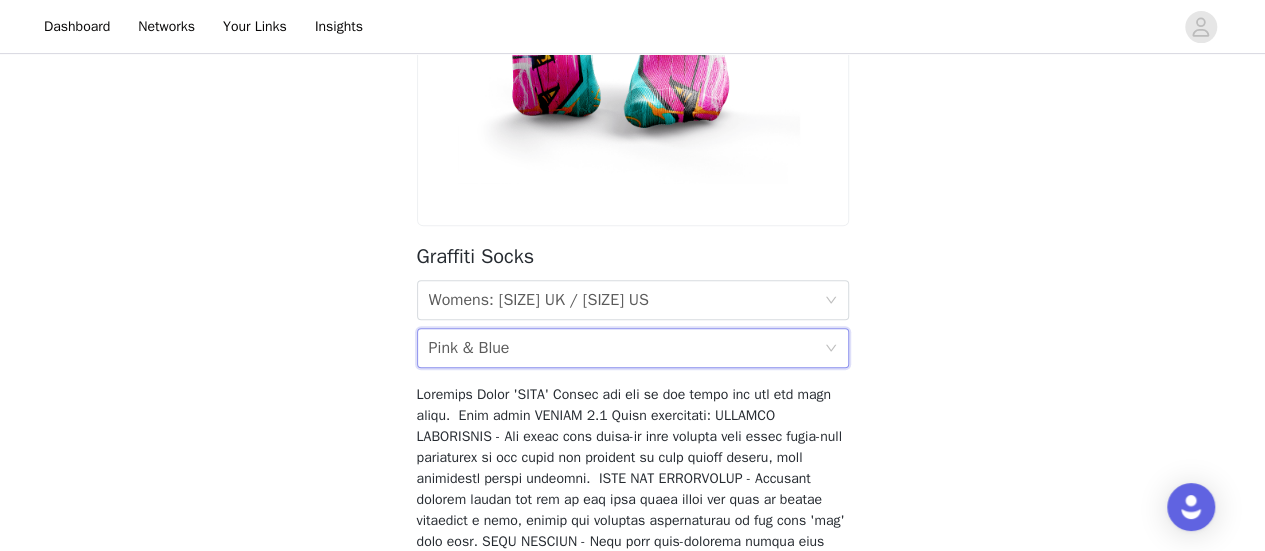 click on "Back
Graffiti Socks
Size Womens: 4-7 UK / 6-9 US Colour [COLOR] & [COLOR]" at bounding box center [632, 306] 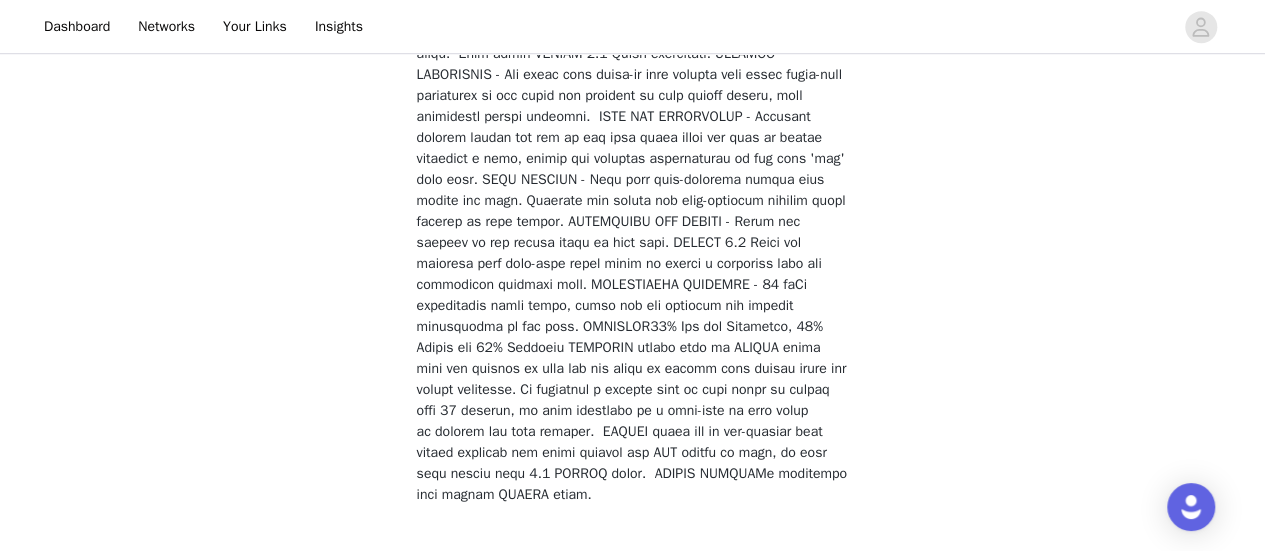 scroll, scrollTop: 750, scrollLeft: 0, axis: vertical 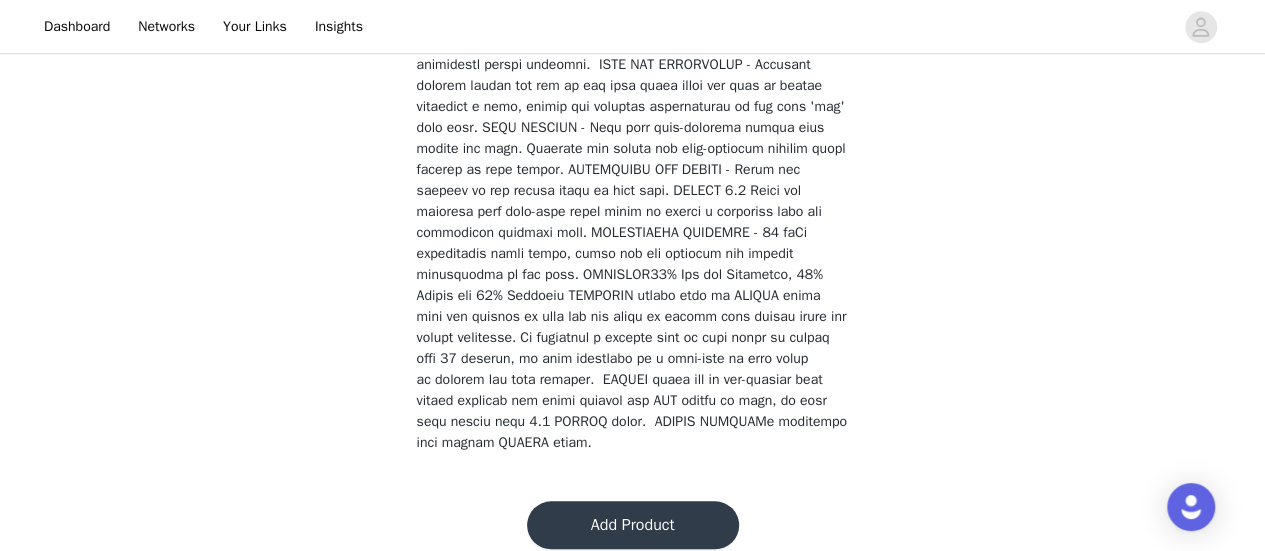 click on "Add Product" at bounding box center (633, 525) 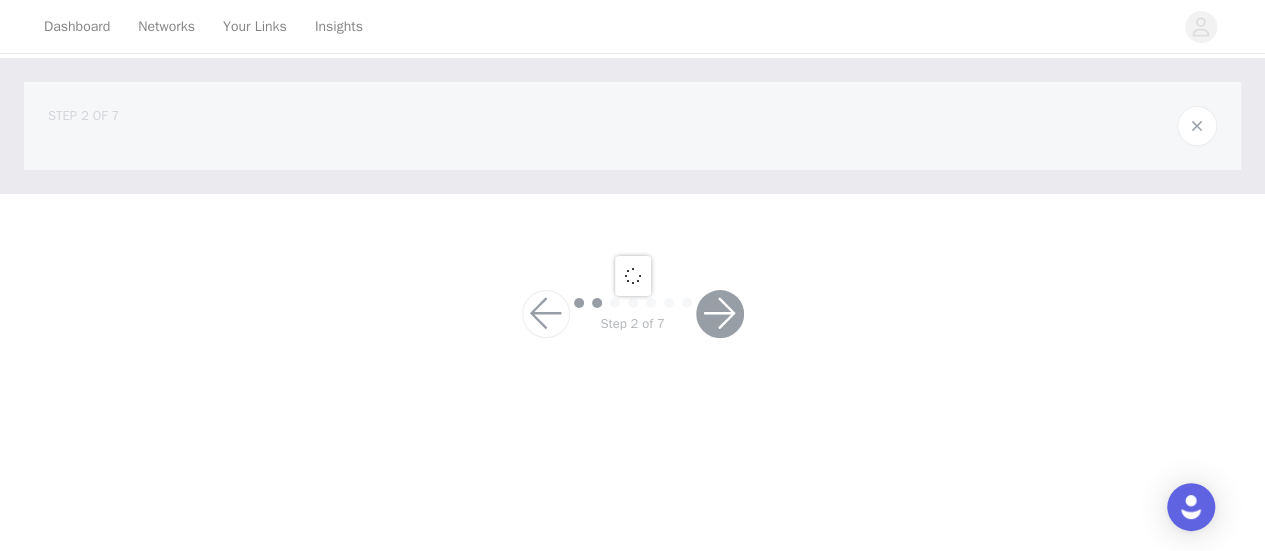 scroll, scrollTop: 0, scrollLeft: 0, axis: both 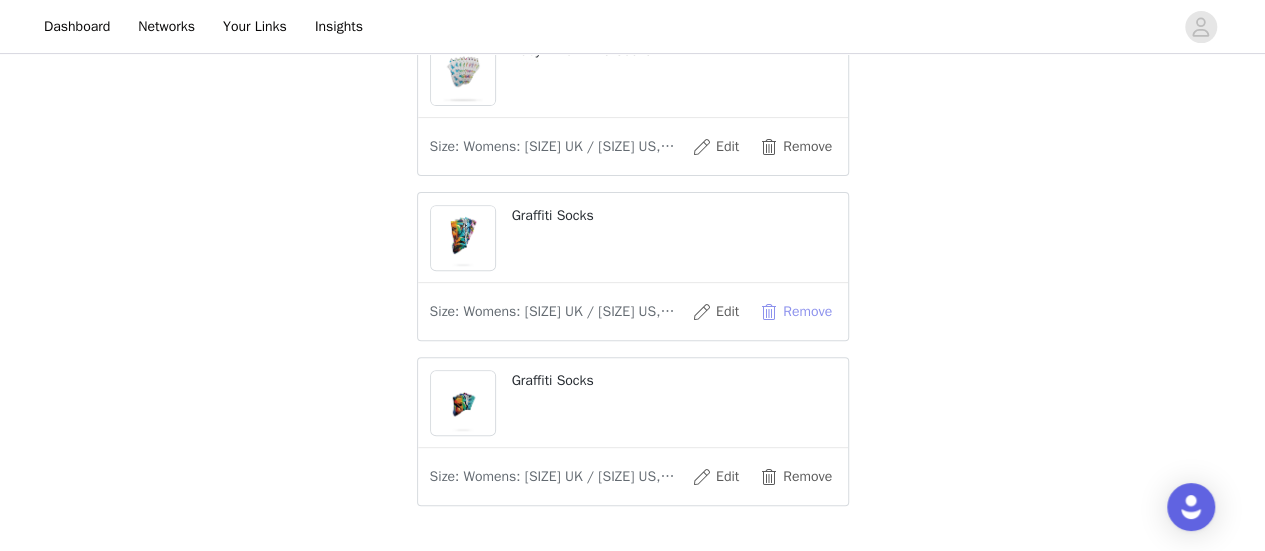 click on "Remove" at bounding box center [796, 312] 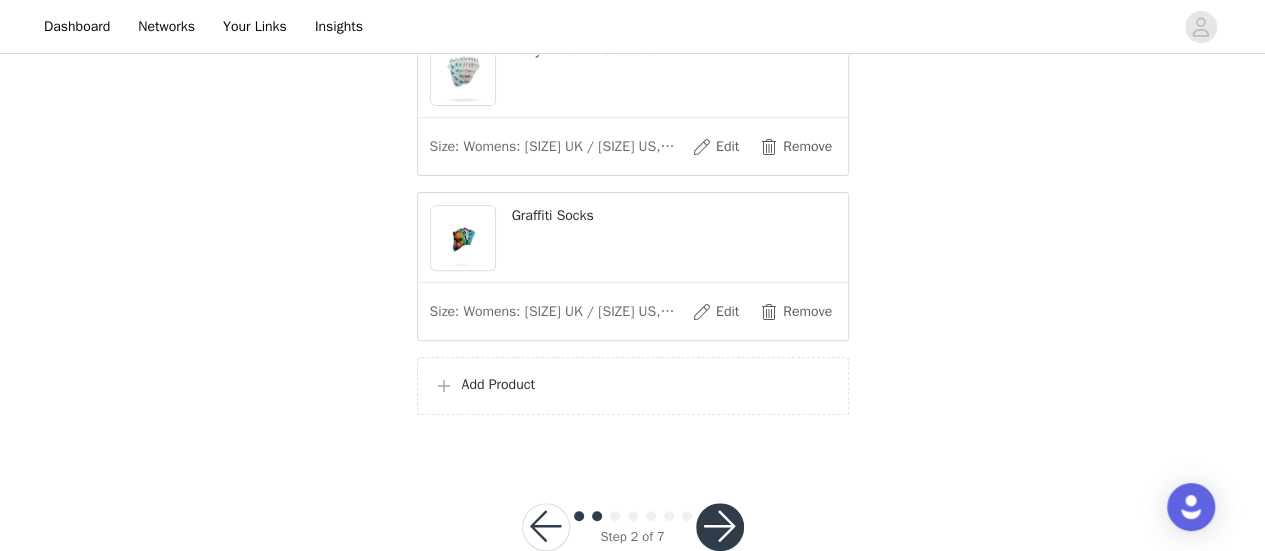 click on "Add Product" at bounding box center [647, 384] 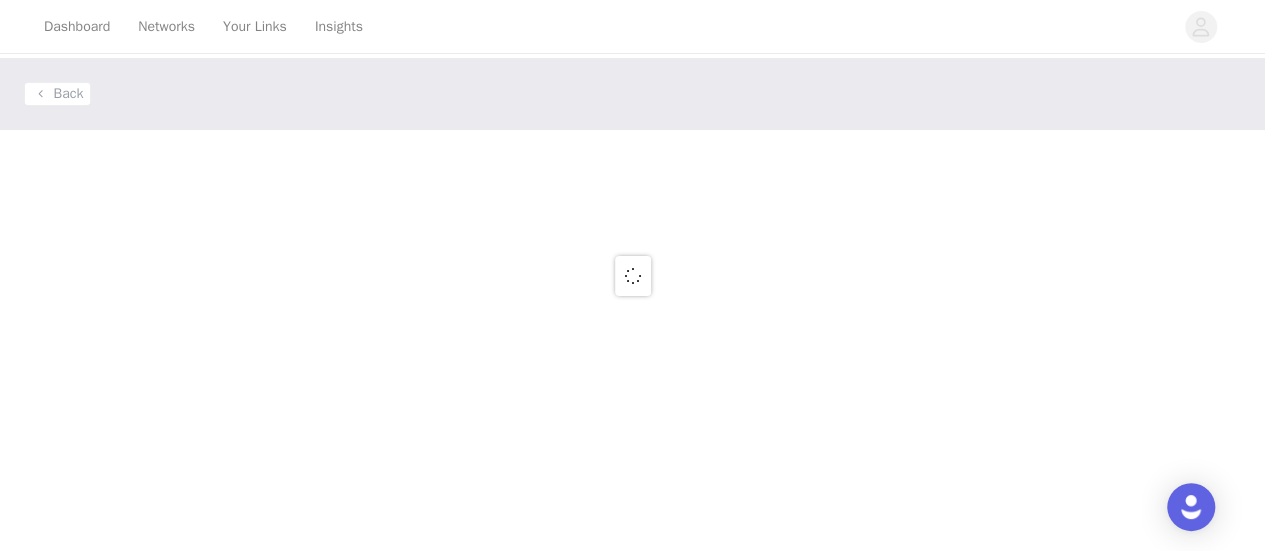 scroll, scrollTop: 0, scrollLeft: 0, axis: both 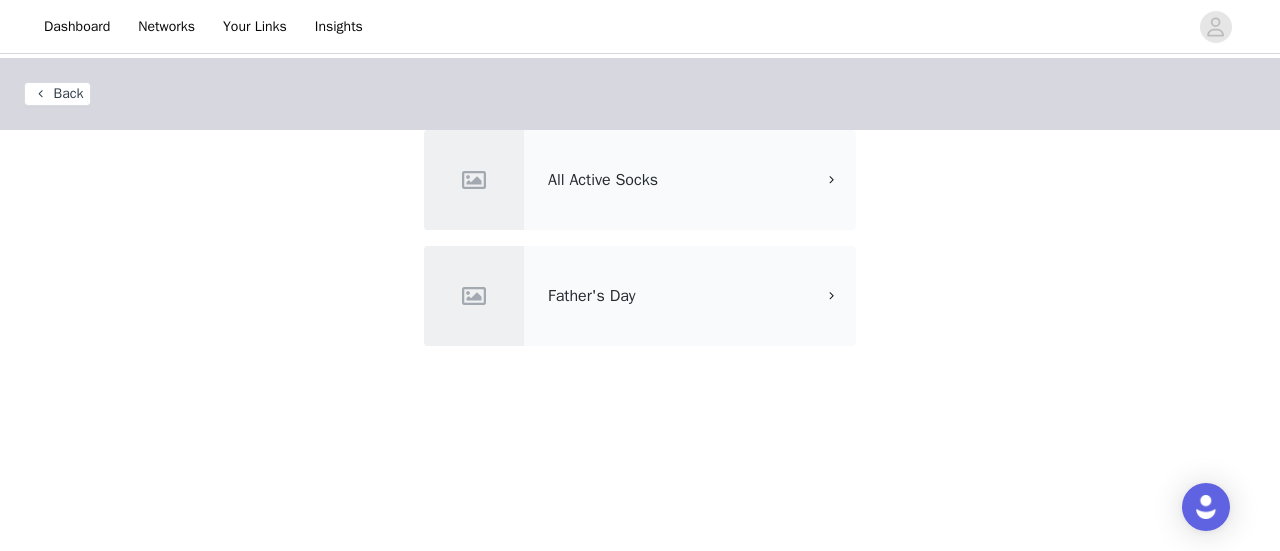click on "All Active Socks" at bounding box center (640, 180) 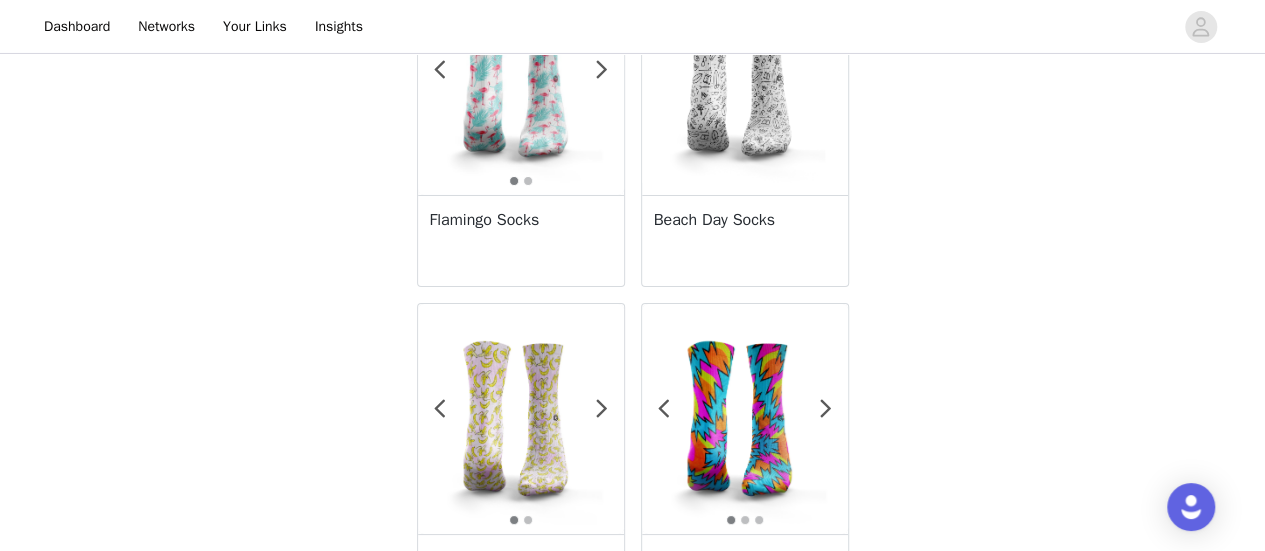 scroll, scrollTop: 3702, scrollLeft: 0, axis: vertical 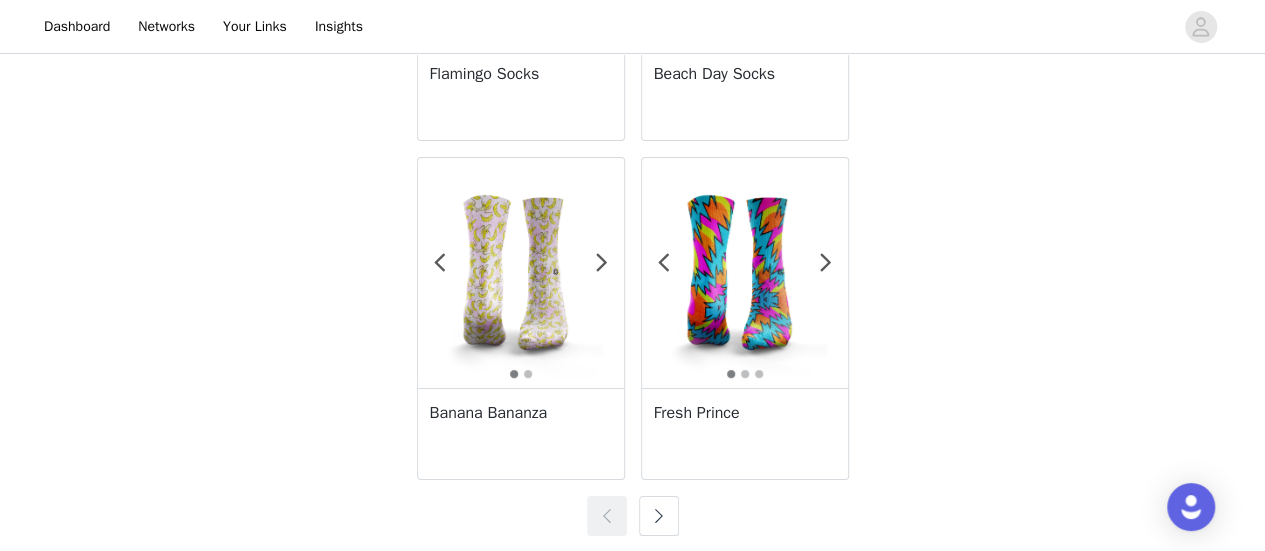 click at bounding box center (659, 516) 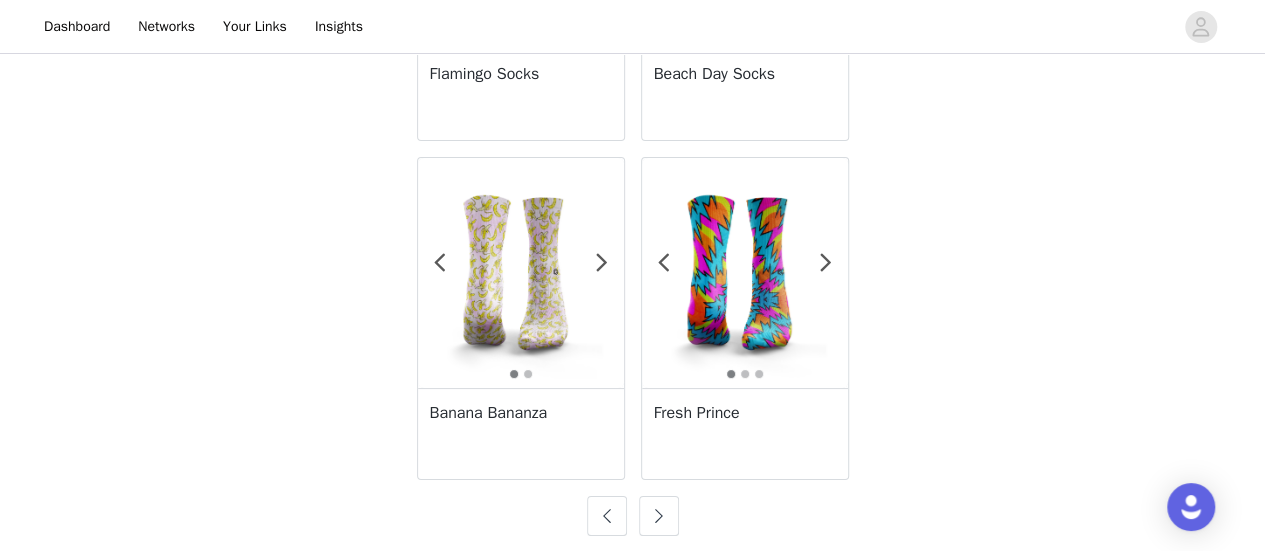 click at bounding box center [659, 516] 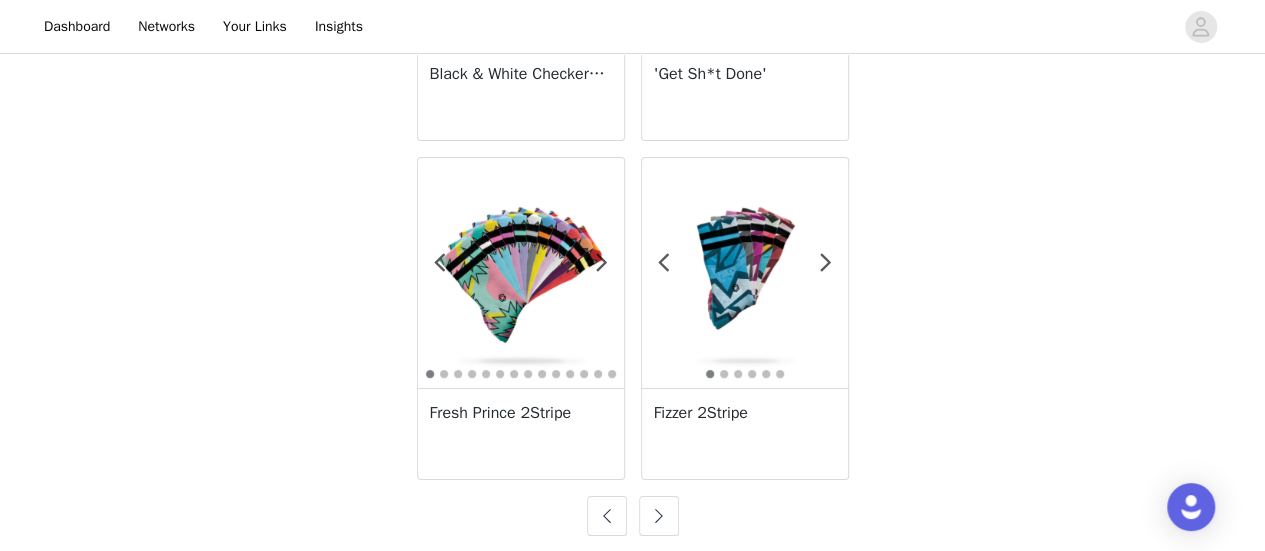 click at bounding box center [659, 516] 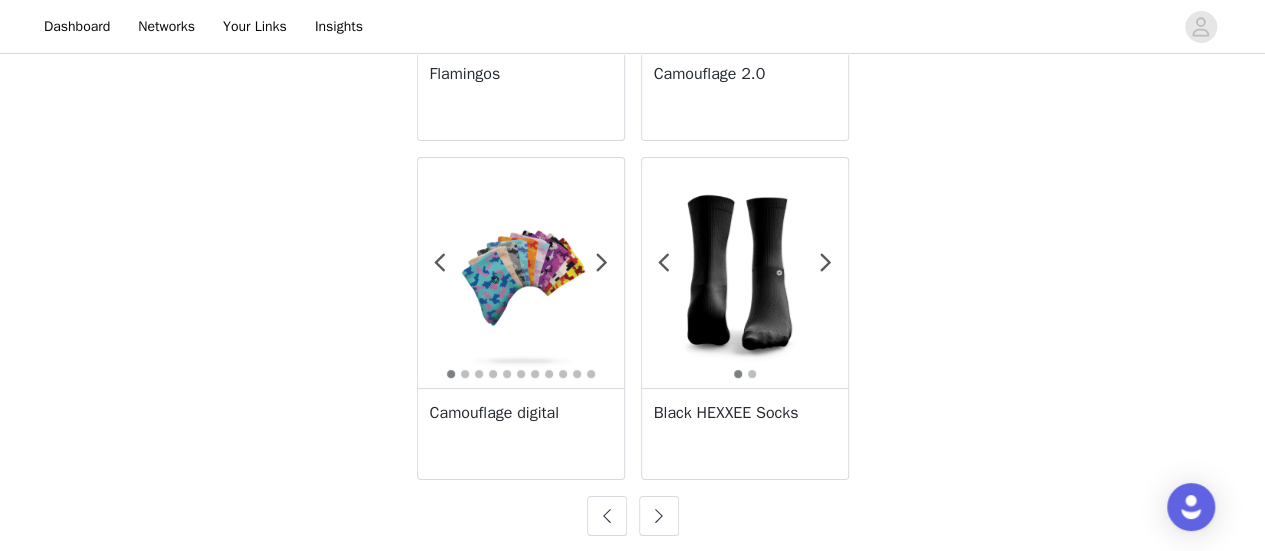 click on "1 2 3 4 5 6 7 8 9 10 11 12
Fresh Prince 2.0
1 2 3 4 5 6 7 8 9 10
'Geo Twist'
'Cheers To The Weekend' Socks
'Girls Dream World' Socks
Fresh Prince
1 2 3 4 5 6 7 8
'Motivators'
1 2 3 4 5 6 7 8 9 10
'FW Marble'
1 2 3
Black Ghosts
1 2 3 4 5 6 7
F Box Jumps
1 2 3 4 5 6
F Burpees
Bloody Claws
Ass To Grass
1 2
Filthy Fifty
Double Under
Fire Breather
90's Baby
Avocuddle" at bounding box center (633, -1506) 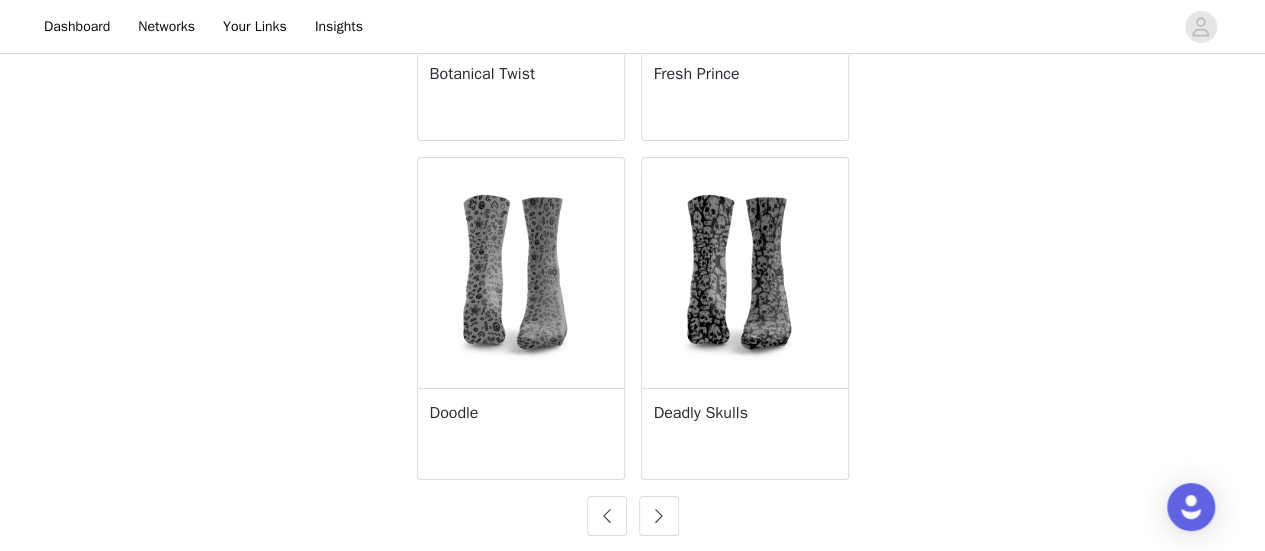 click at bounding box center (659, 516) 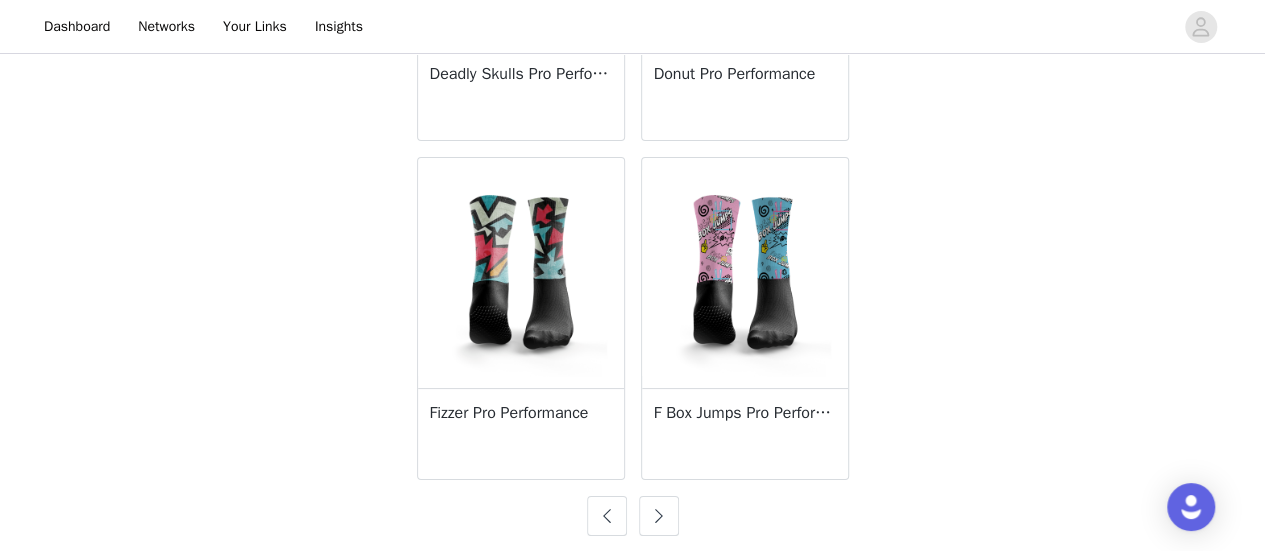 click at bounding box center [659, 516] 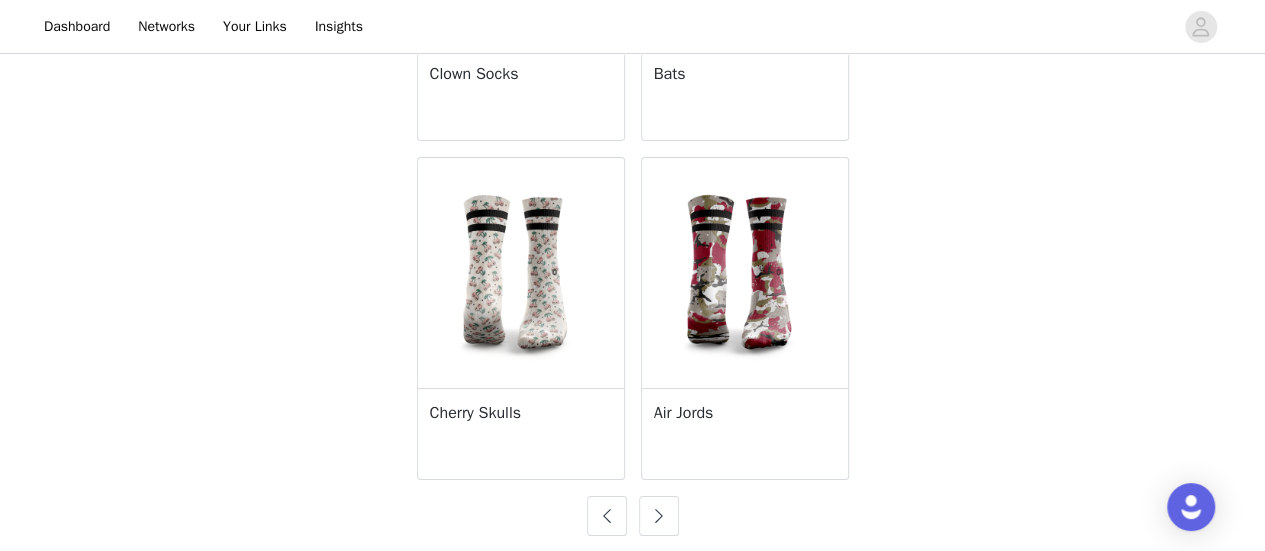 click at bounding box center [659, 516] 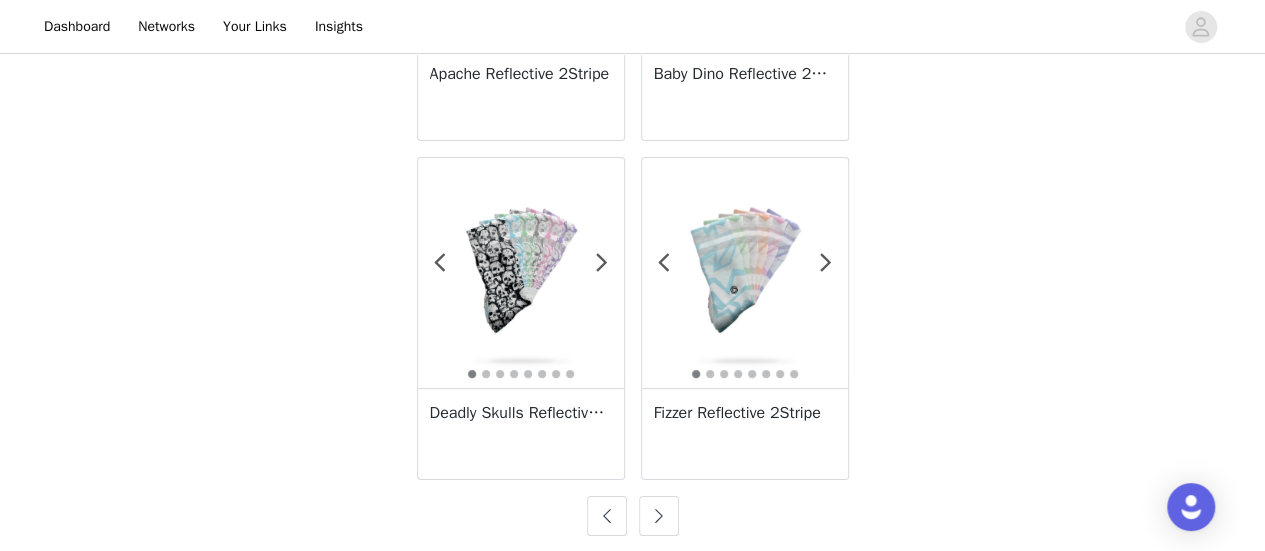 click at bounding box center [659, 516] 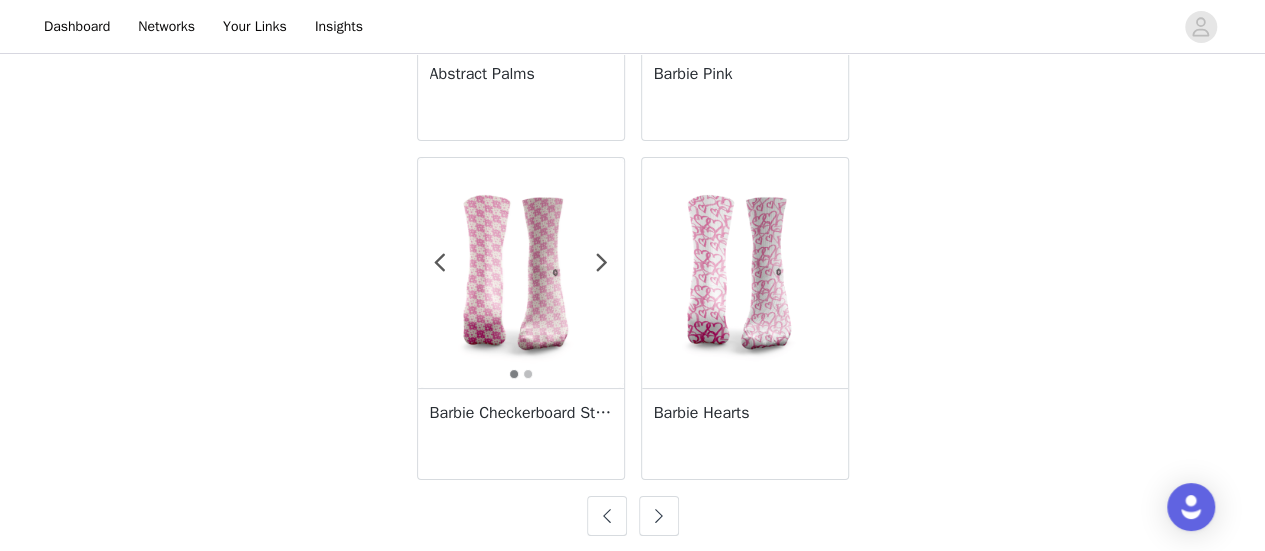 click at bounding box center (659, 516) 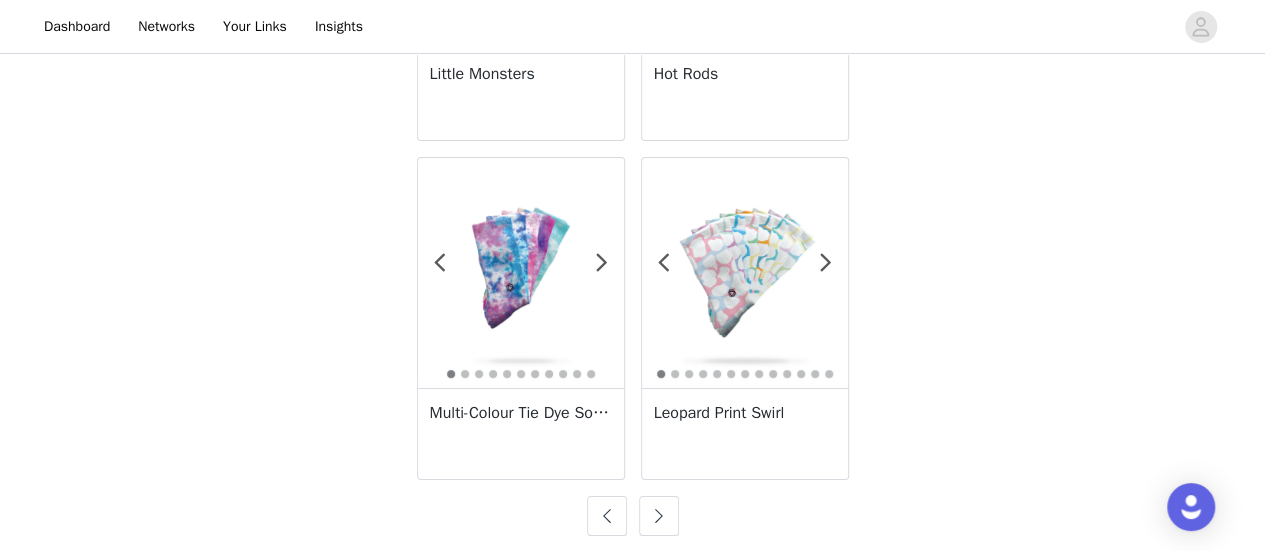 click at bounding box center (659, 516) 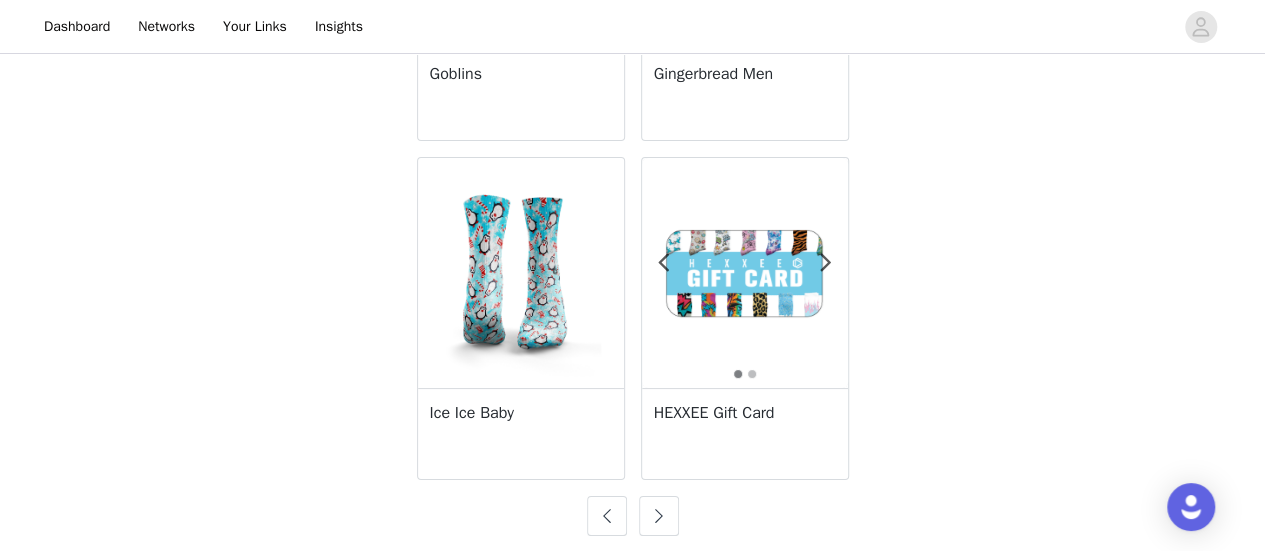 click at bounding box center [659, 516] 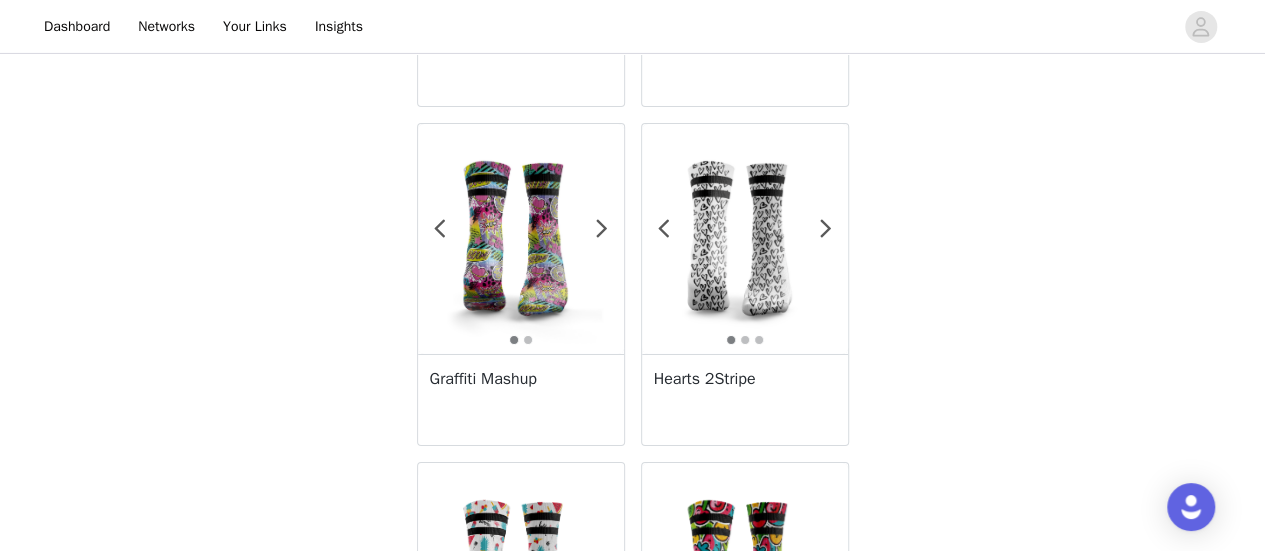 scroll, scrollTop: 3702, scrollLeft: 0, axis: vertical 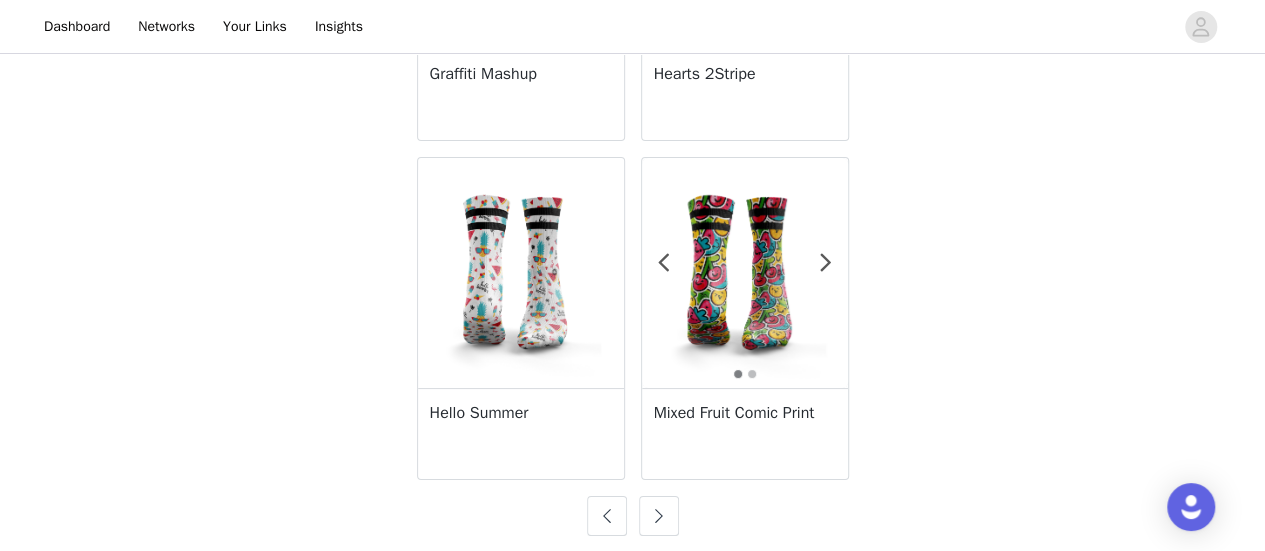 click on "Back 1 2 3 4 5 6 7 8 9 10 11 12 HEXXEE Halo Socks Out of Stock 1 2 3 Mystery Pack Love Heart Socks 1 2 3 4 5 Leopard Print Heart Socks 1 2 Love You Graffiti Socks Hearts Pattern Socks 1 2 3 4 5 6 7 8 9 10 11 12 Iced Donut 2.0 Half Bloom Socks Ice Blast Pro Performance Marble Pro Performance Grey Camo Pro Performance Grey Tie Dye Pro Performance Girl Power Paisley Print 1 2 3 4 5 6 7 8 9 10 11 12 13 14 15 Leopard Print 2Stripe 1 2 3 4 5" at bounding box center (632, -1542) 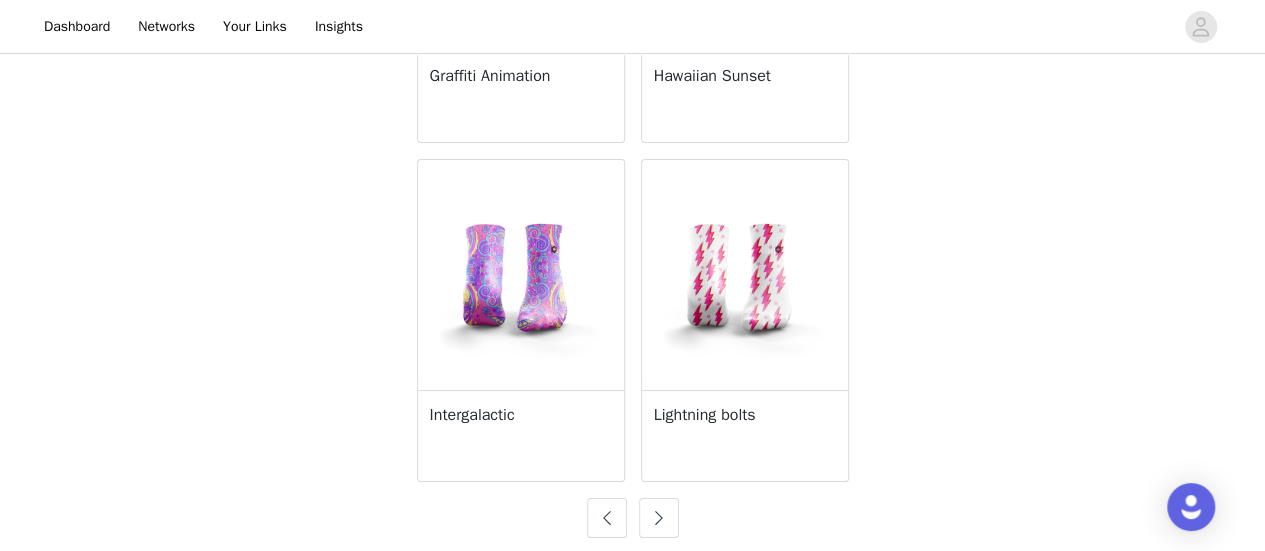 scroll, scrollTop: 3702, scrollLeft: 0, axis: vertical 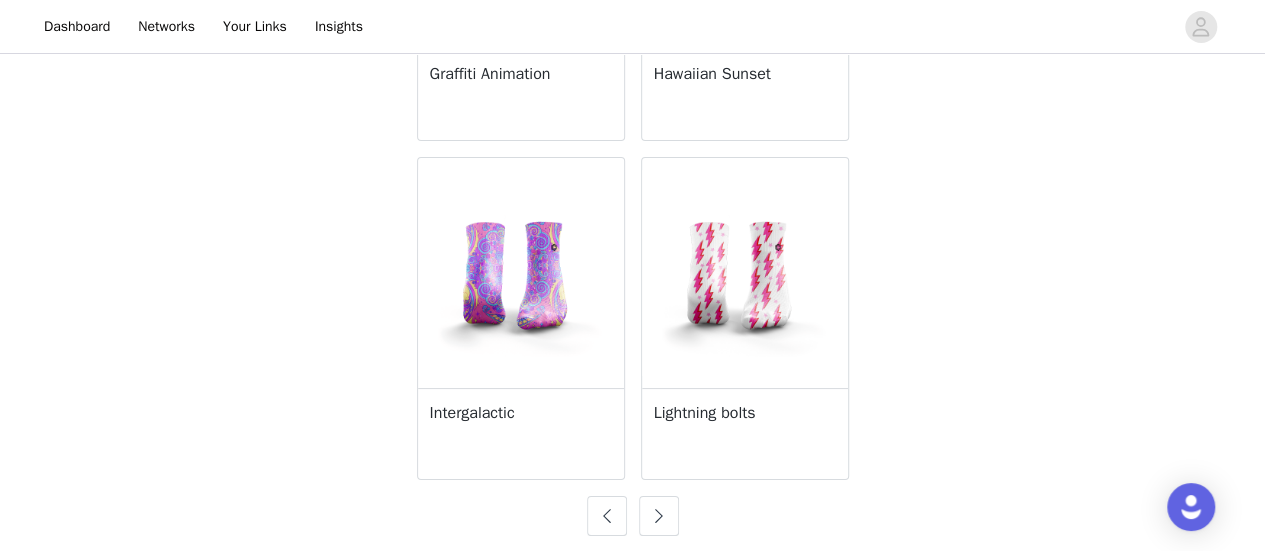 click at bounding box center [659, 516] 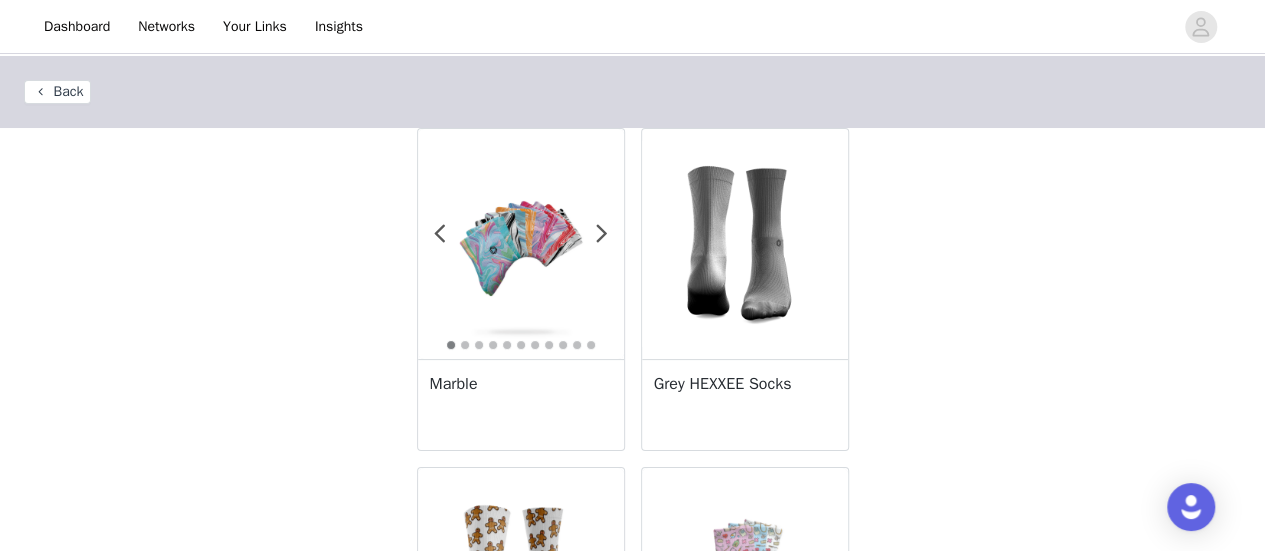 scroll, scrollTop: 0, scrollLeft: 0, axis: both 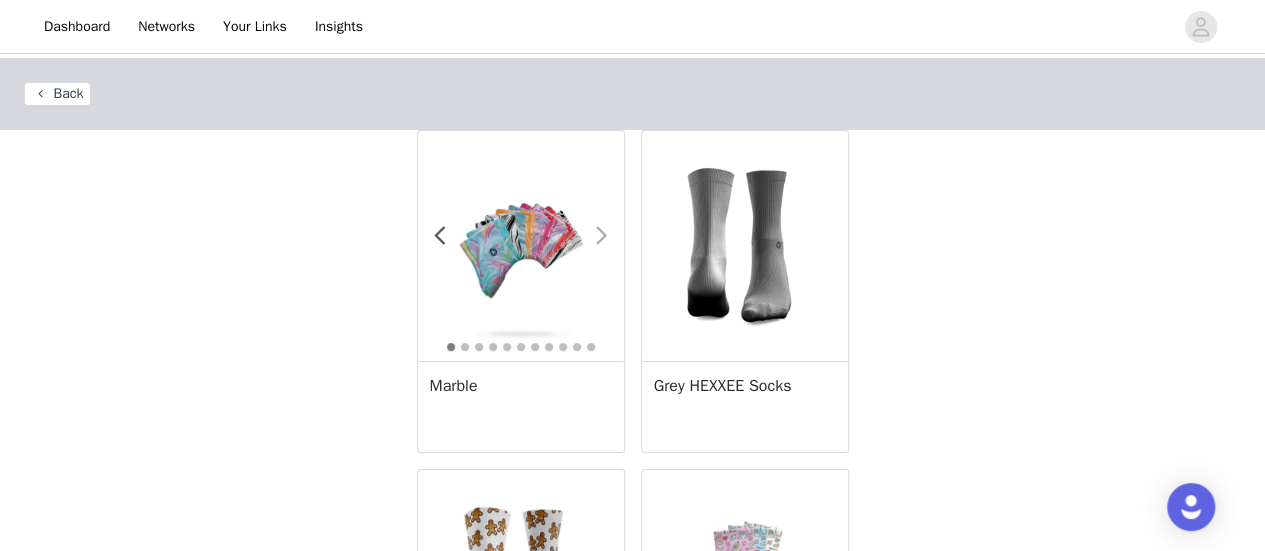 click at bounding box center [602, 236] 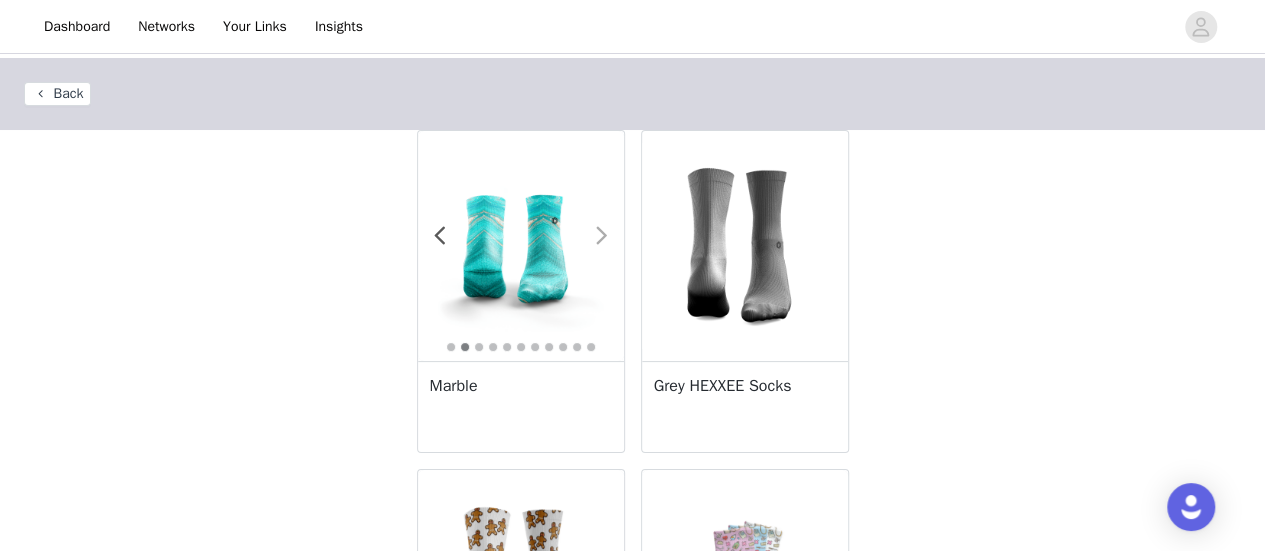 click at bounding box center (602, 236) 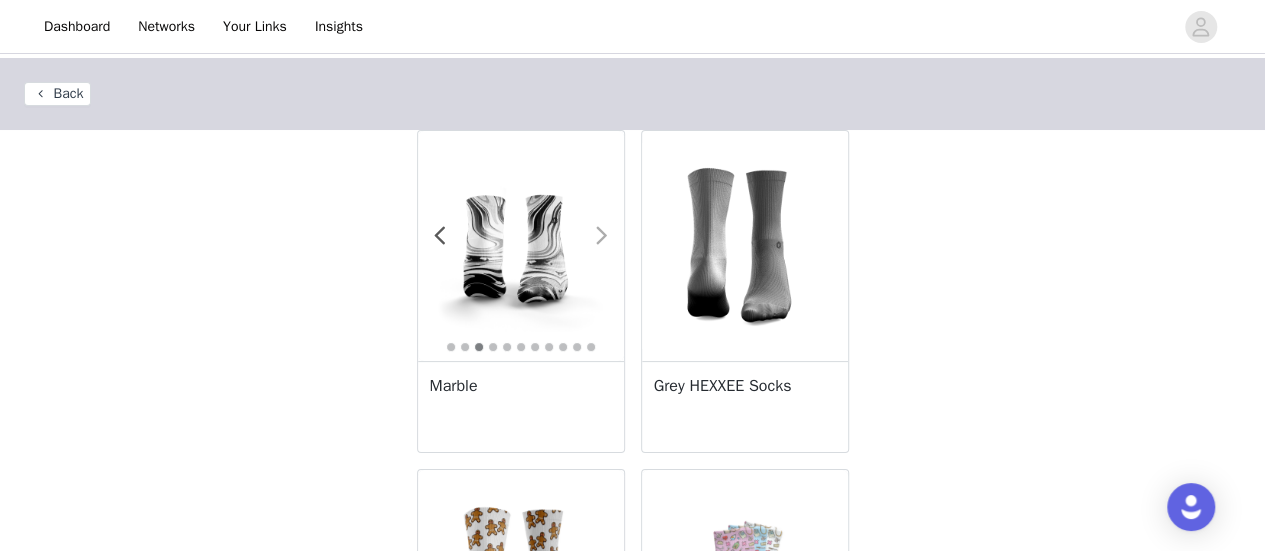 click at bounding box center [590, 246] 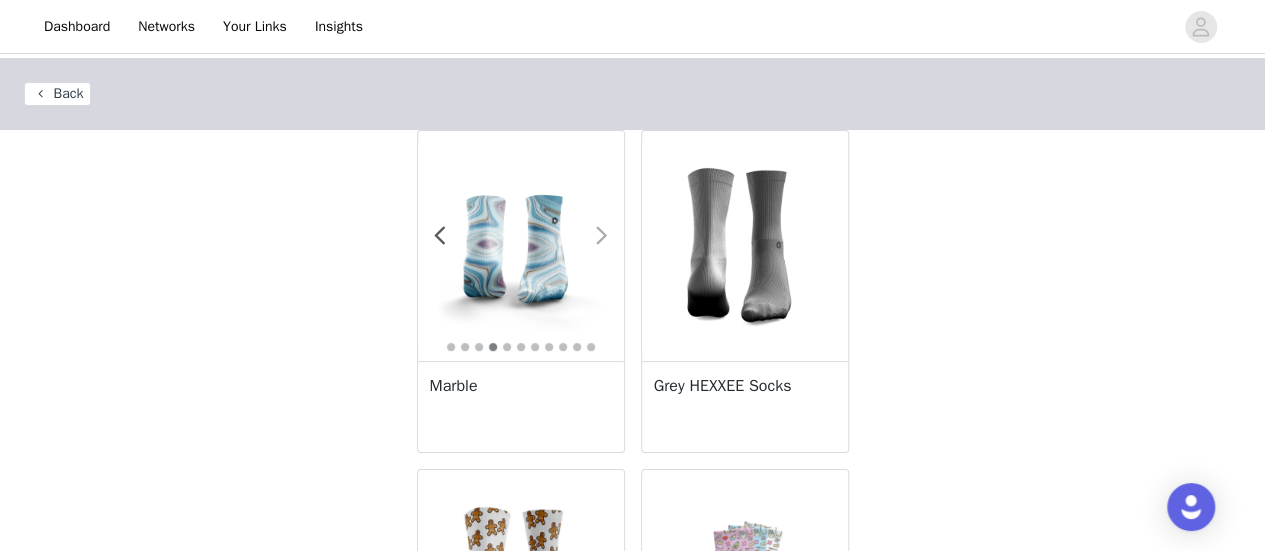 click at bounding box center (602, 236) 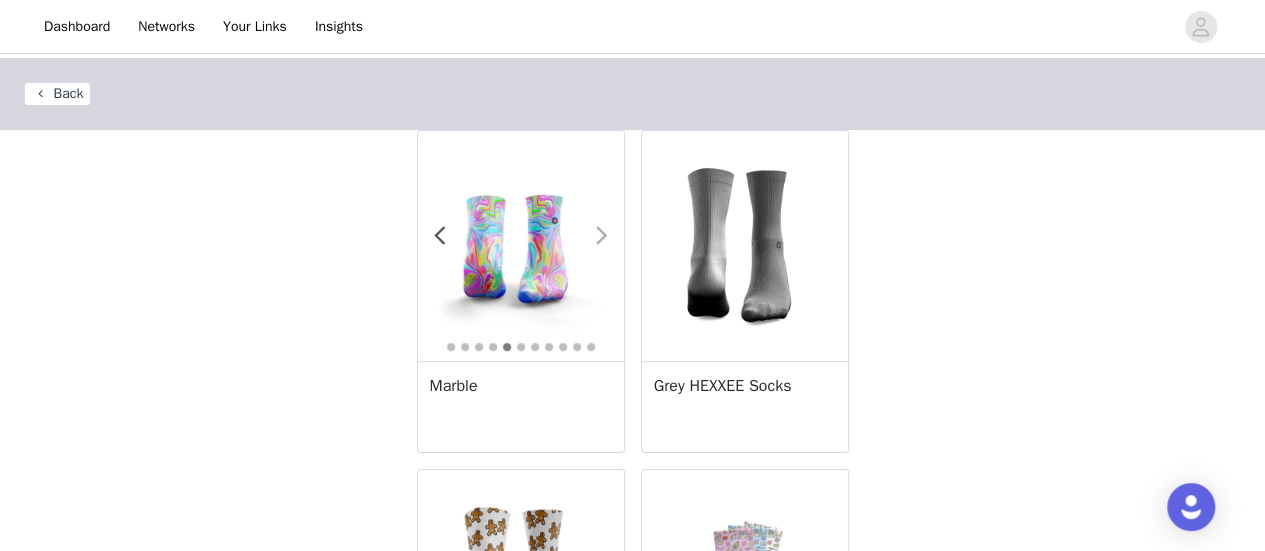 click at bounding box center (602, 236) 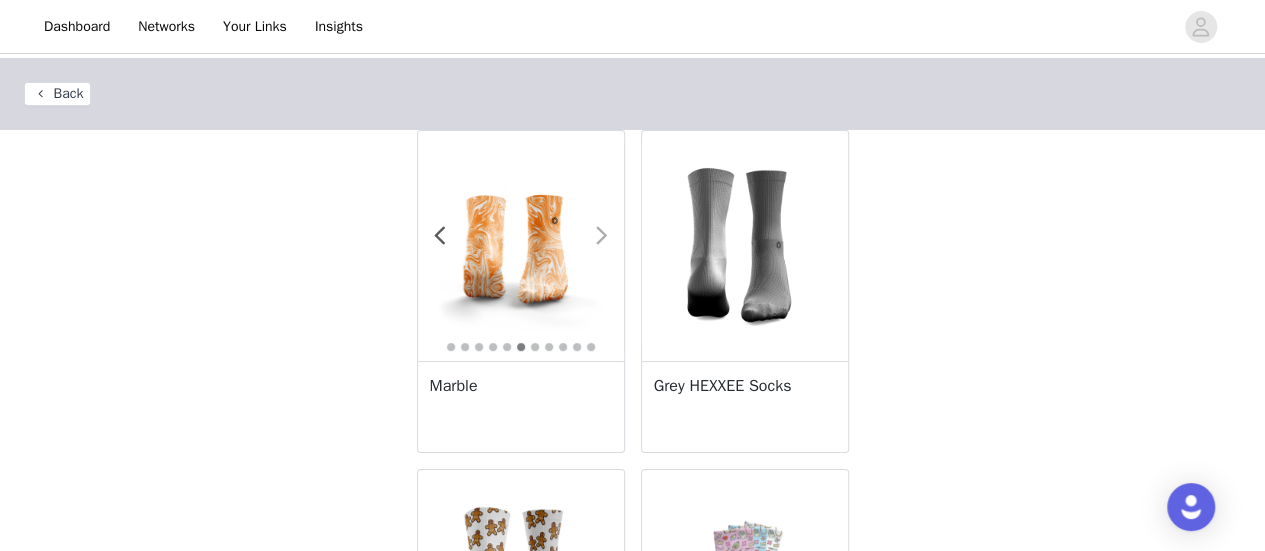 click at bounding box center [602, 236] 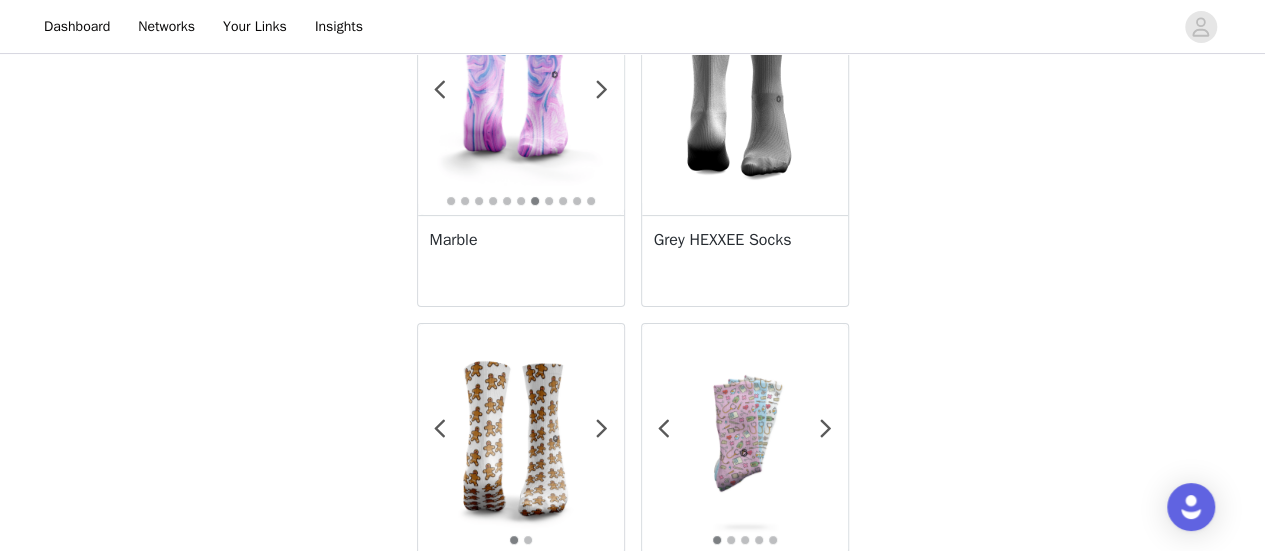 scroll, scrollTop: 0, scrollLeft: 0, axis: both 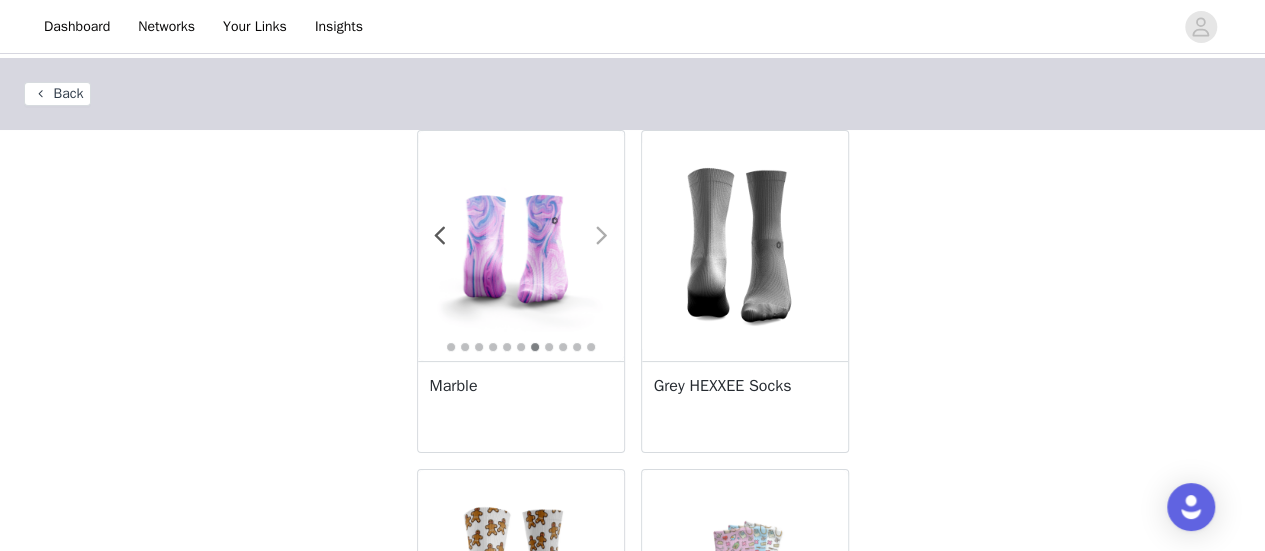 click at bounding box center (602, 236) 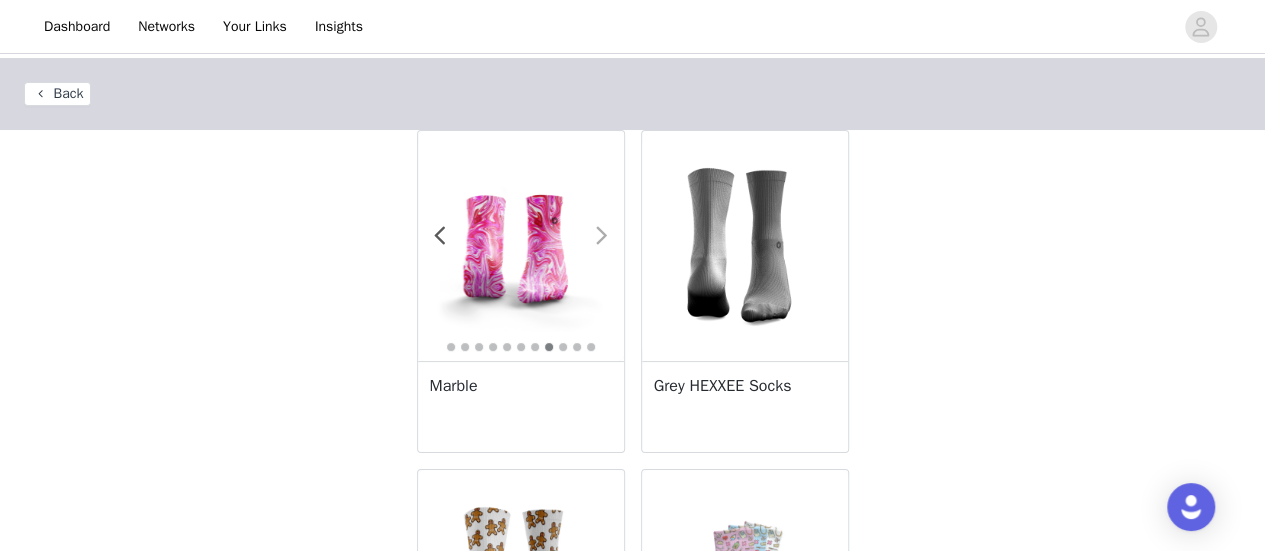 click at bounding box center (602, 236) 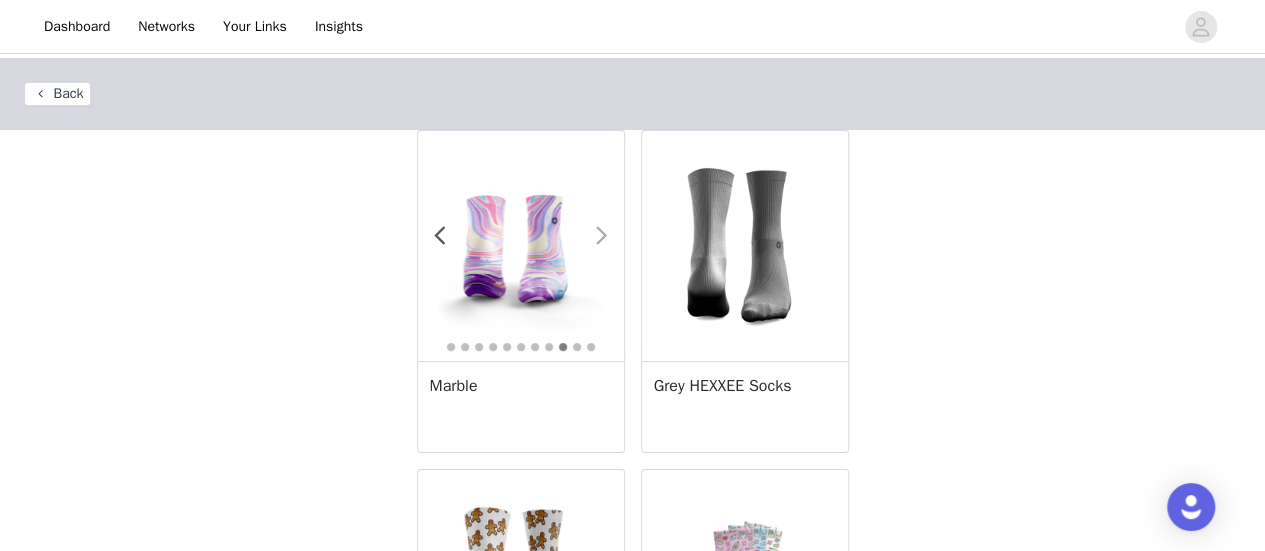 click at bounding box center (602, 236) 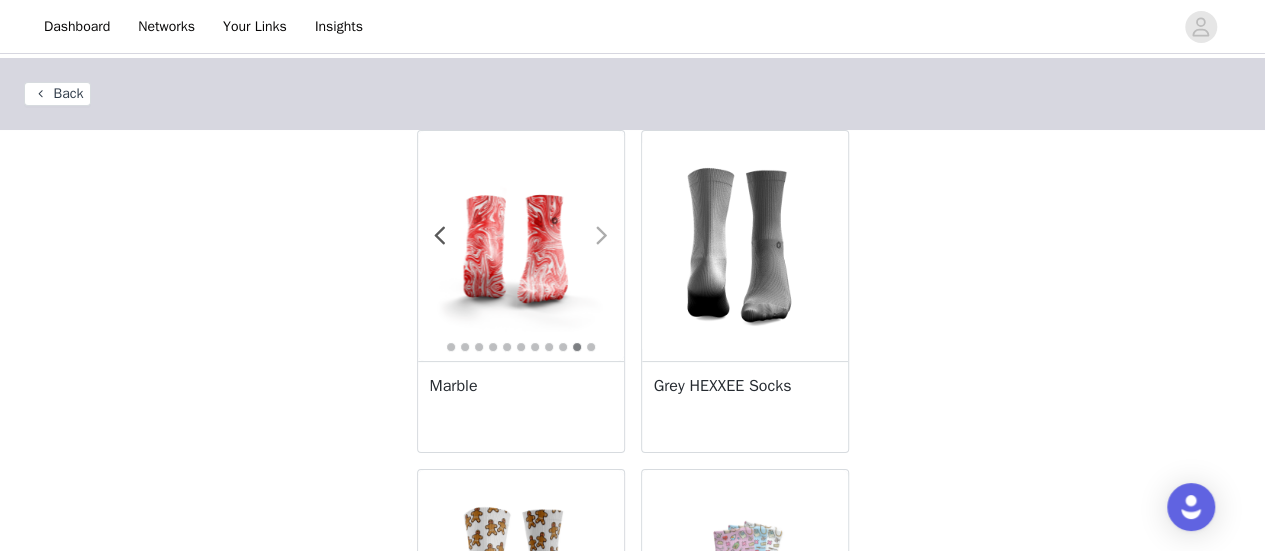 click at bounding box center [590, 246] 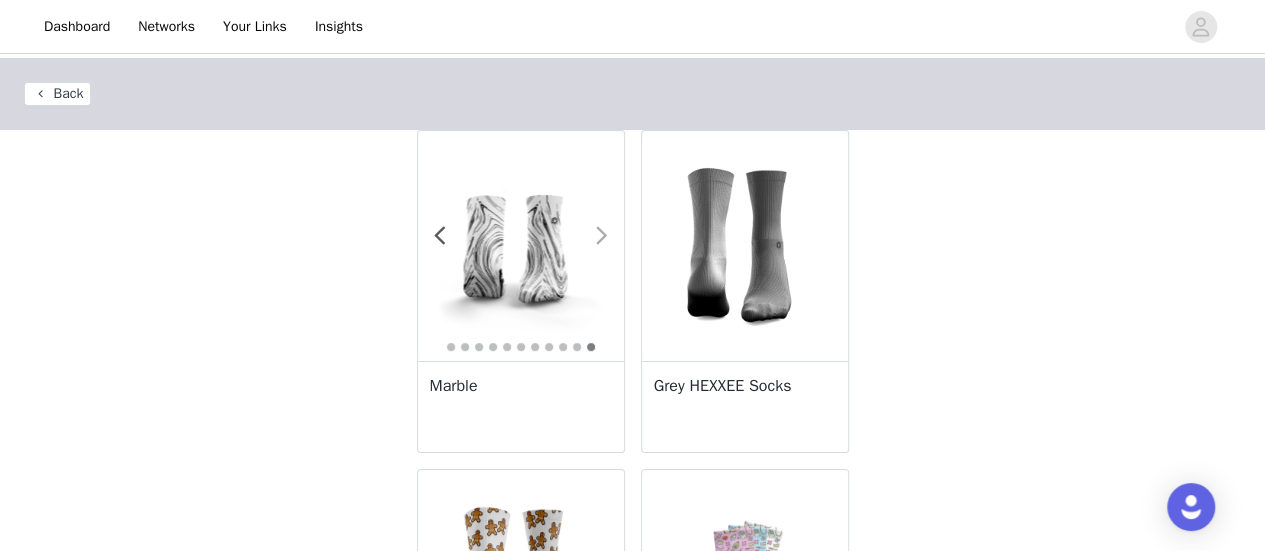 click at bounding box center [602, 236] 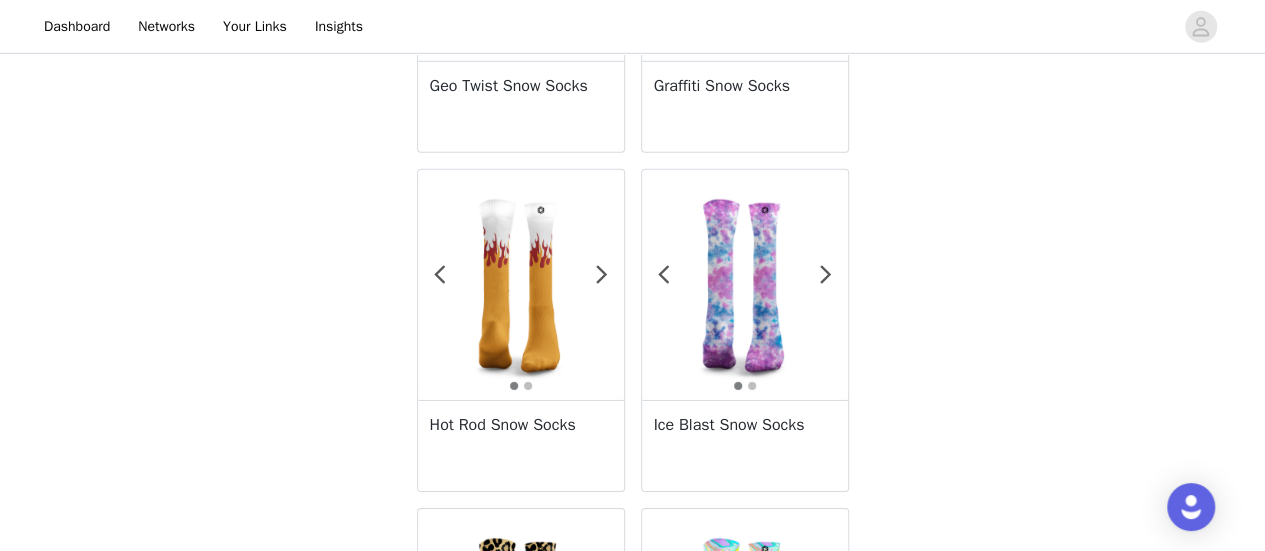 scroll, scrollTop: 3702, scrollLeft: 0, axis: vertical 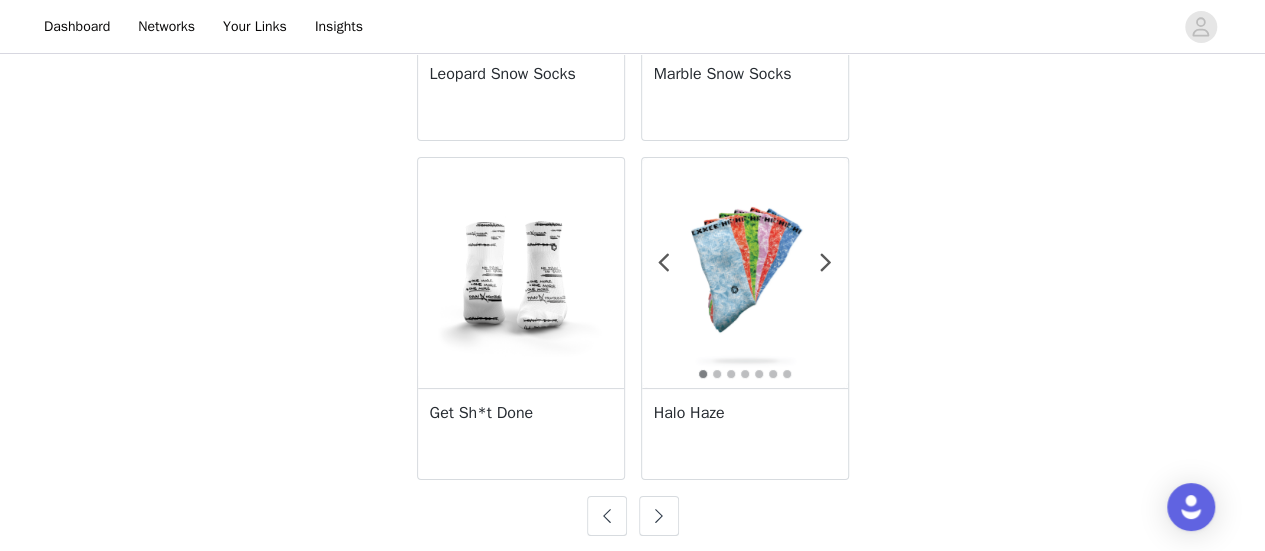 click at bounding box center (659, 516) 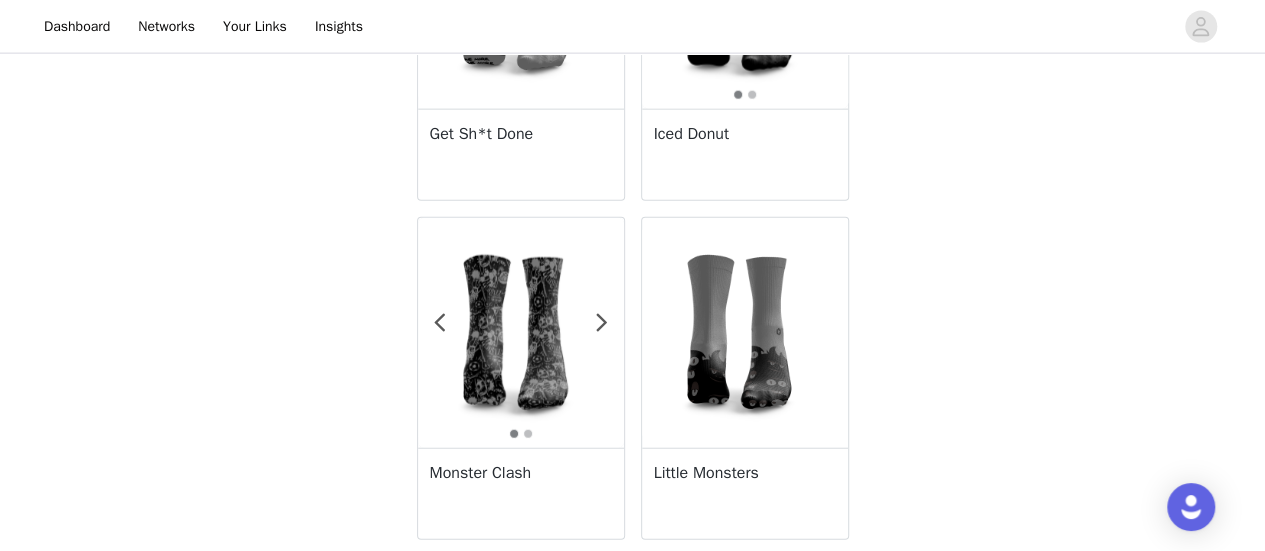 scroll, scrollTop: 3702, scrollLeft: 0, axis: vertical 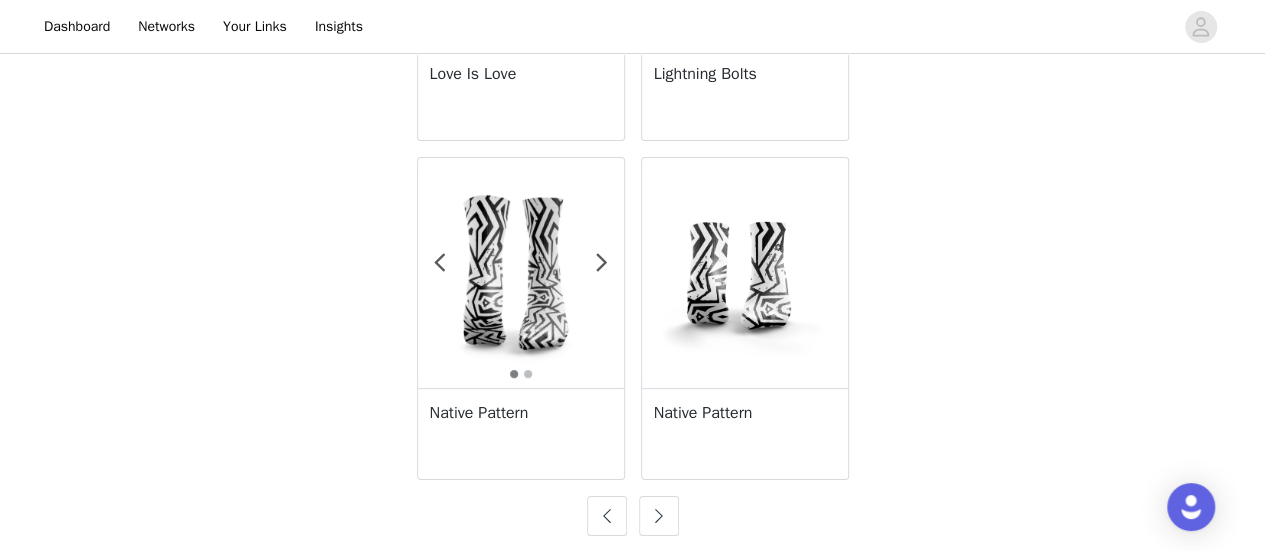click at bounding box center [659, 516] 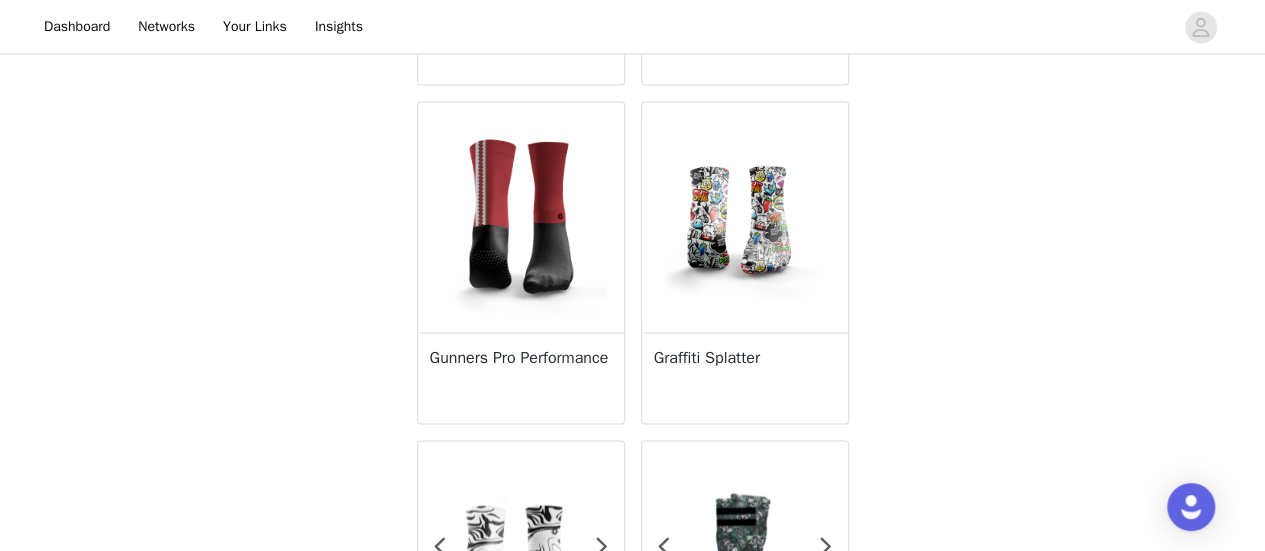 scroll, scrollTop: 1730, scrollLeft: 0, axis: vertical 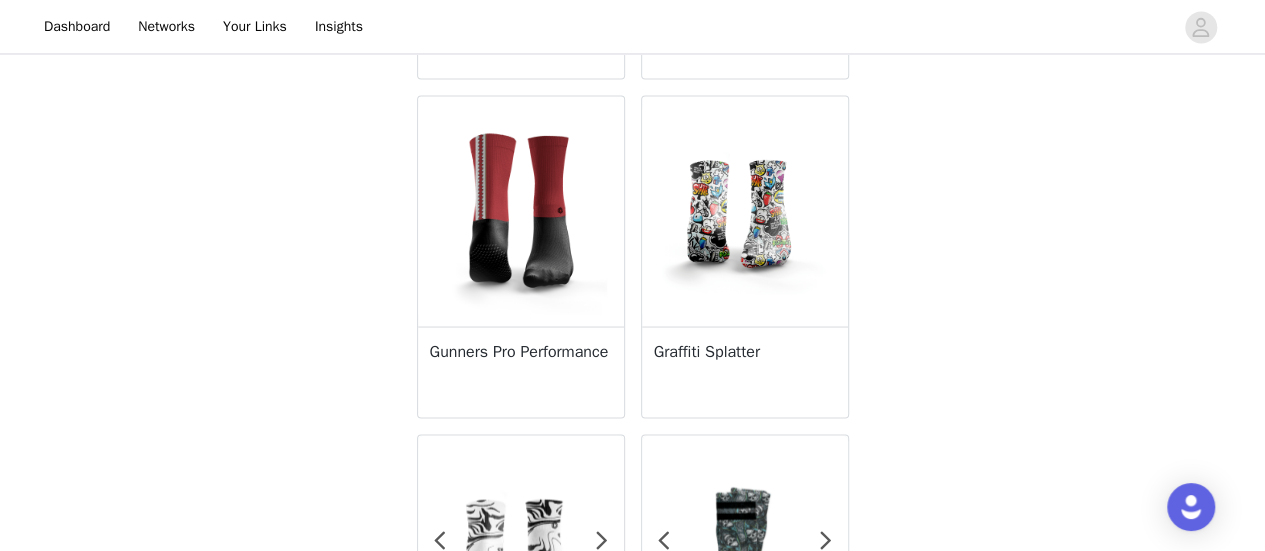 click on "Graffiti Splatter" at bounding box center (745, 351) 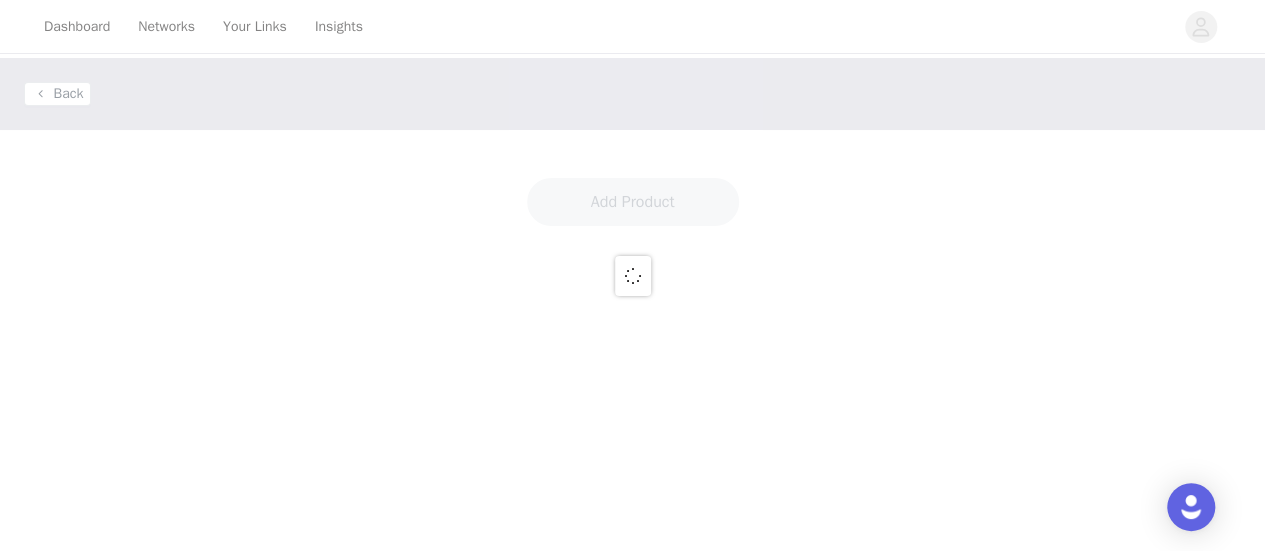 scroll, scrollTop: 0, scrollLeft: 0, axis: both 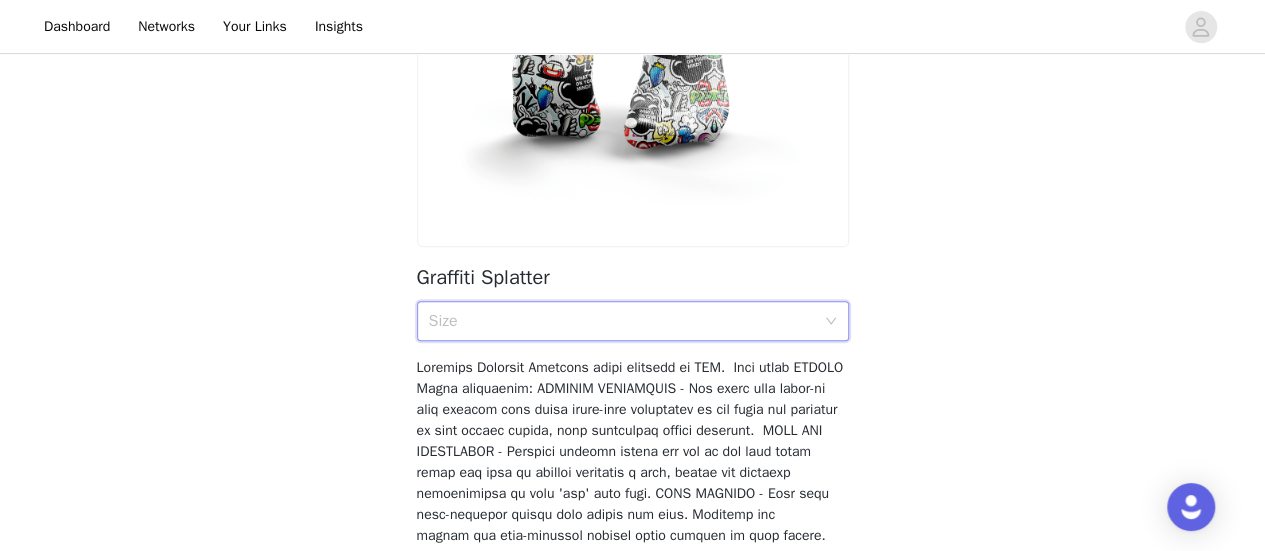 click on "Size" at bounding box center (626, 321) 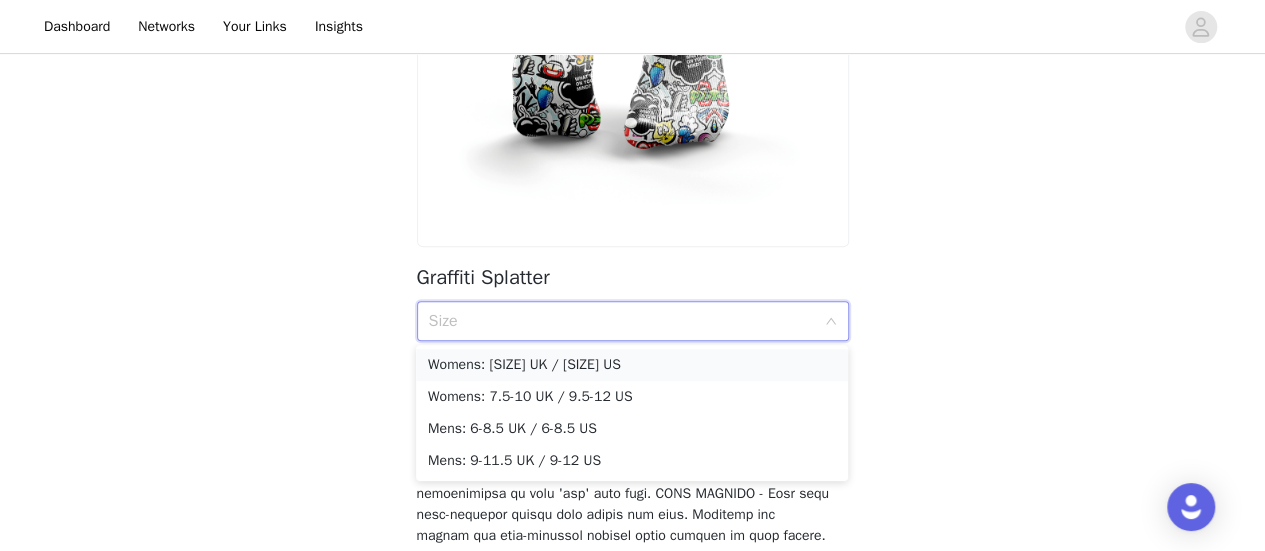 click on "Womens: [SIZE] UK / [SIZE] US" at bounding box center (632, 365) 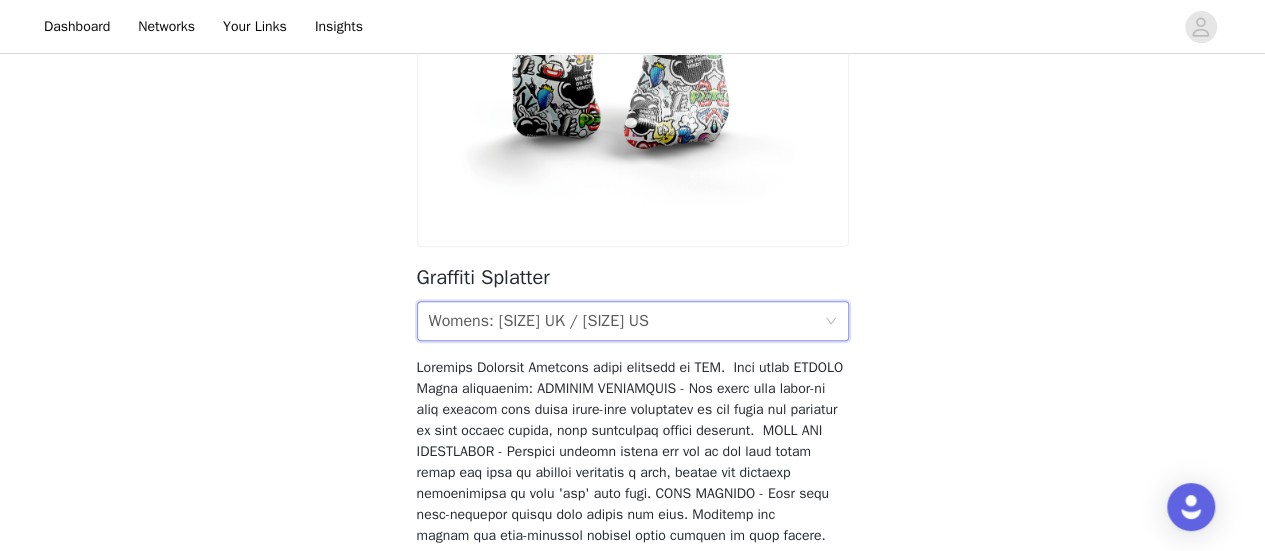 click on "Back
Graffiti Splatter
Size Womens: 4-7 UK / 6-9 US" at bounding box center (632, 293) 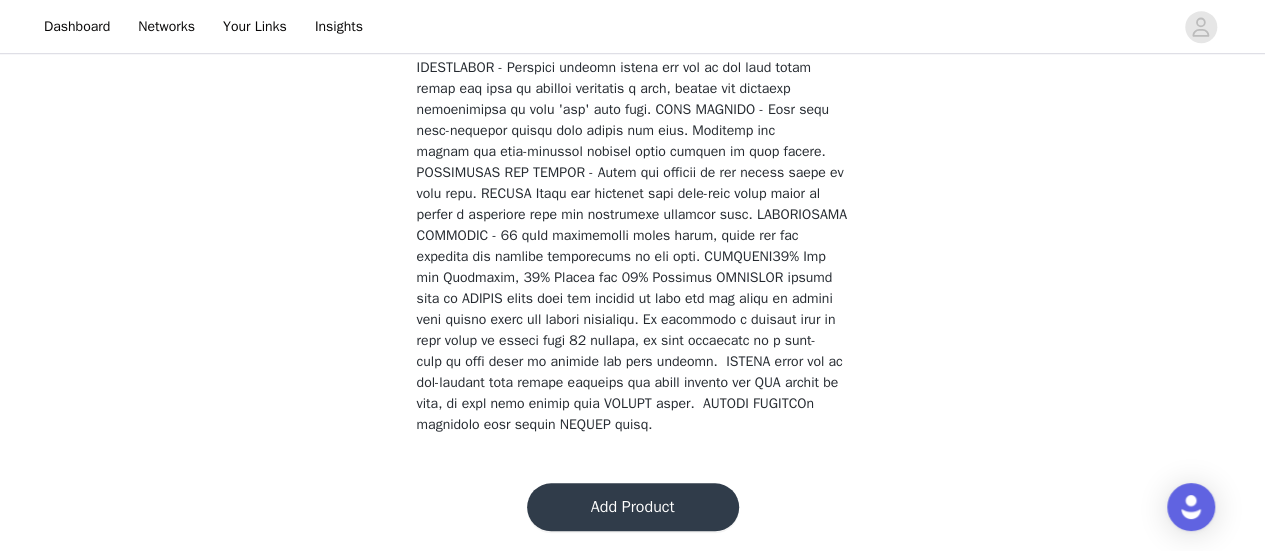 scroll, scrollTop: 702, scrollLeft: 0, axis: vertical 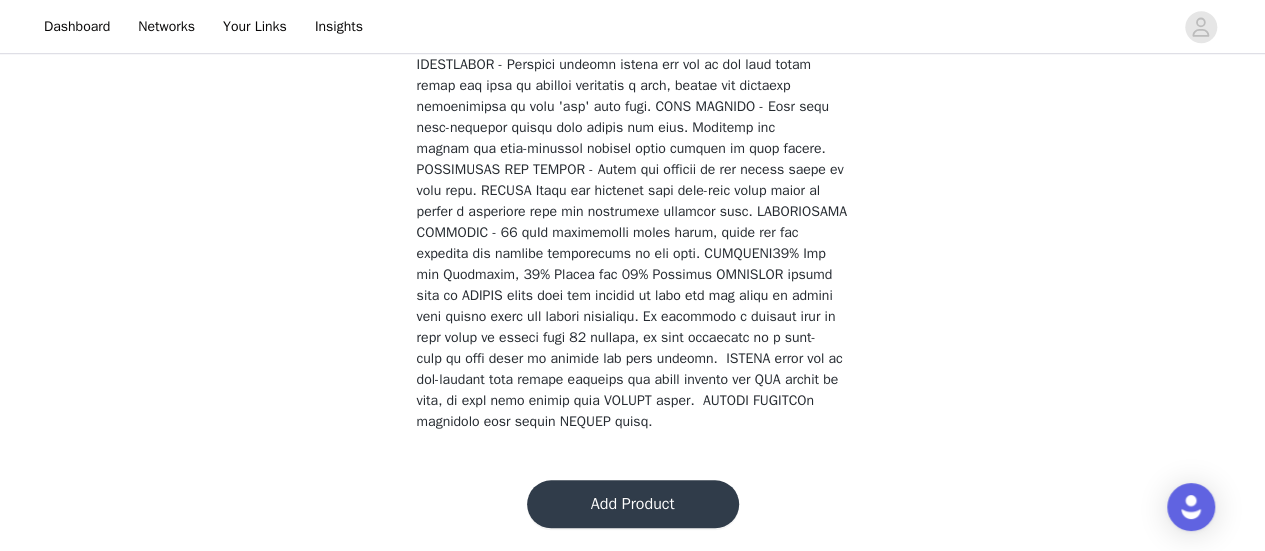 click on "Add Product" at bounding box center [633, 504] 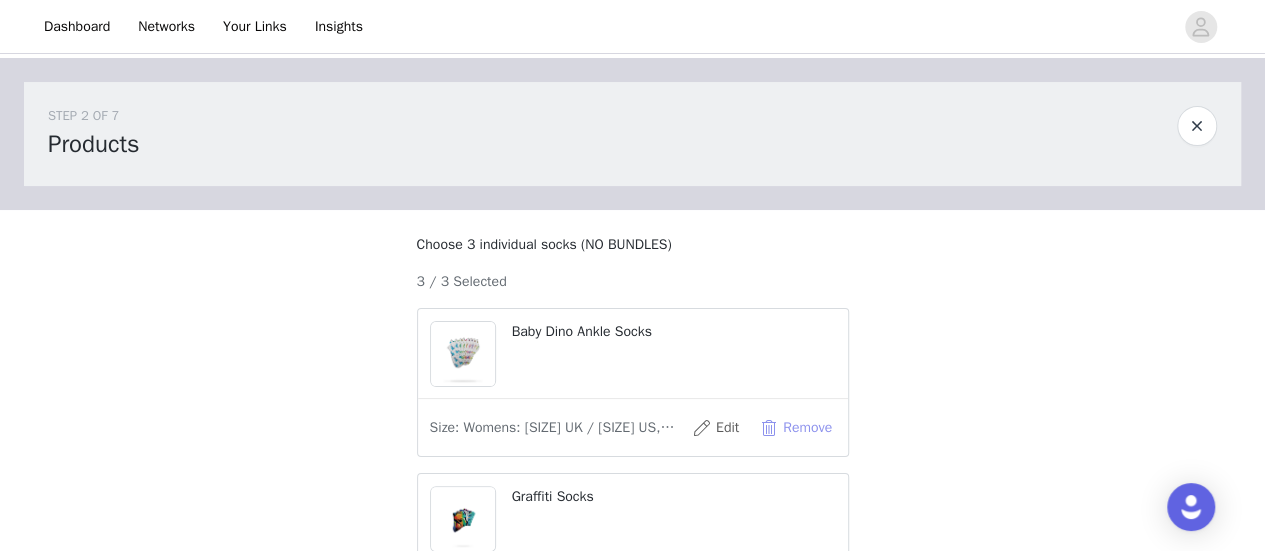 click on "Remove" at bounding box center [796, 428] 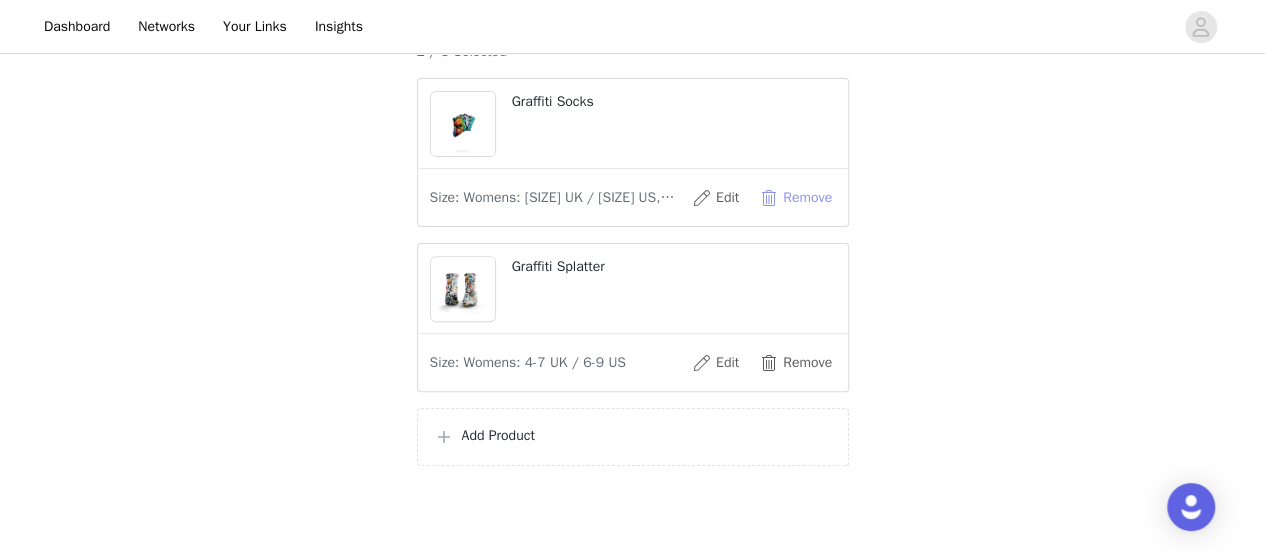 scroll, scrollTop: 268, scrollLeft: 0, axis: vertical 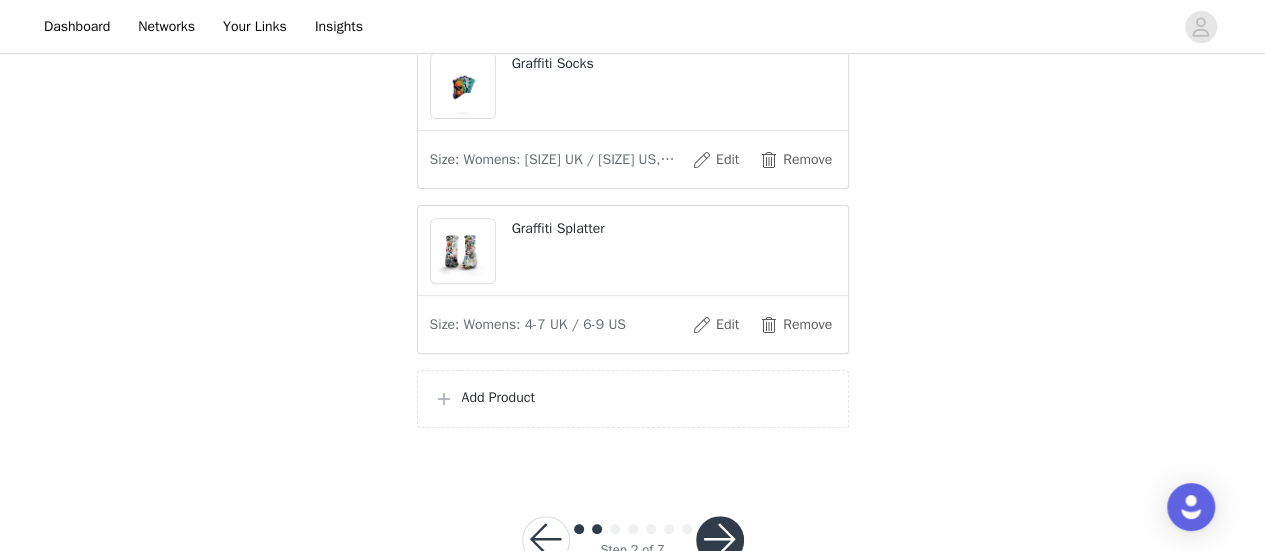 click on "Add Product" at bounding box center (647, 397) 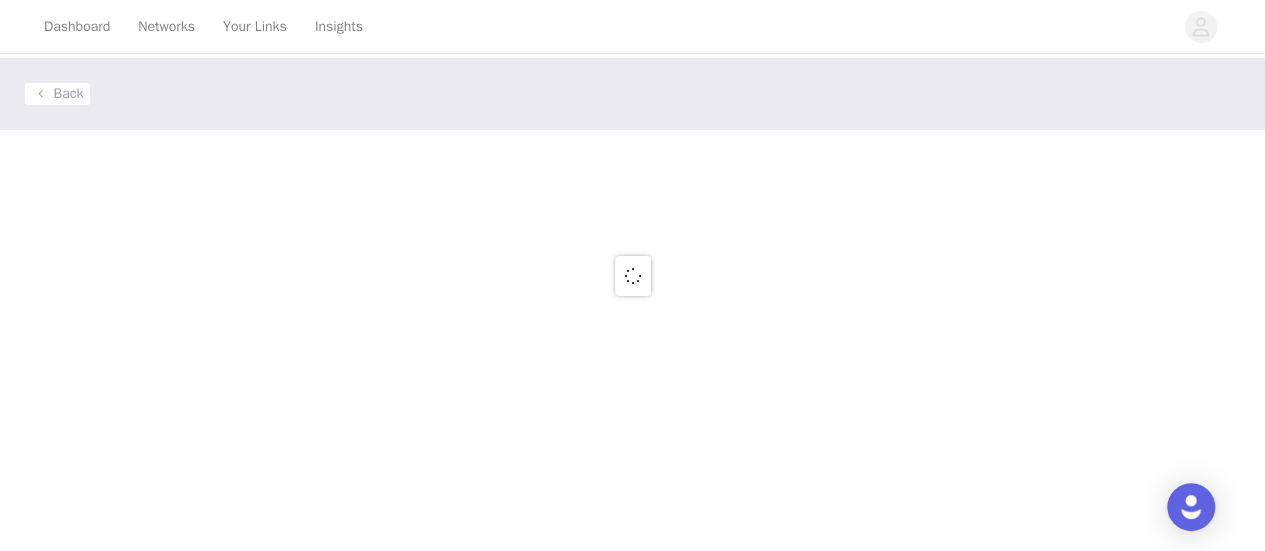 scroll, scrollTop: 0, scrollLeft: 0, axis: both 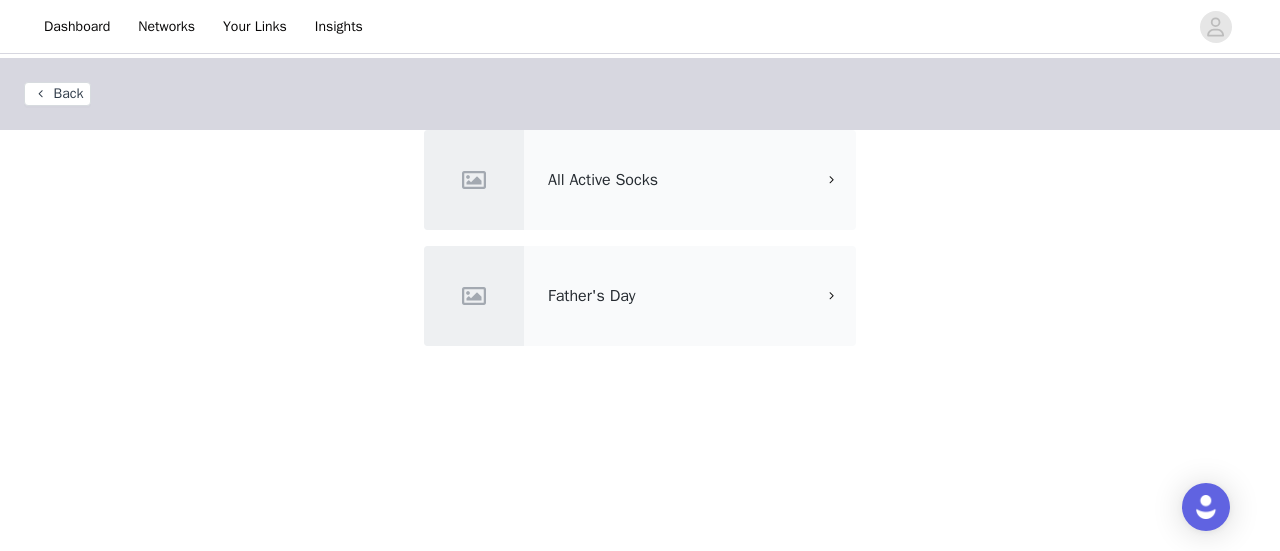 click on "All Active Socks" at bounding box center (640, 180) 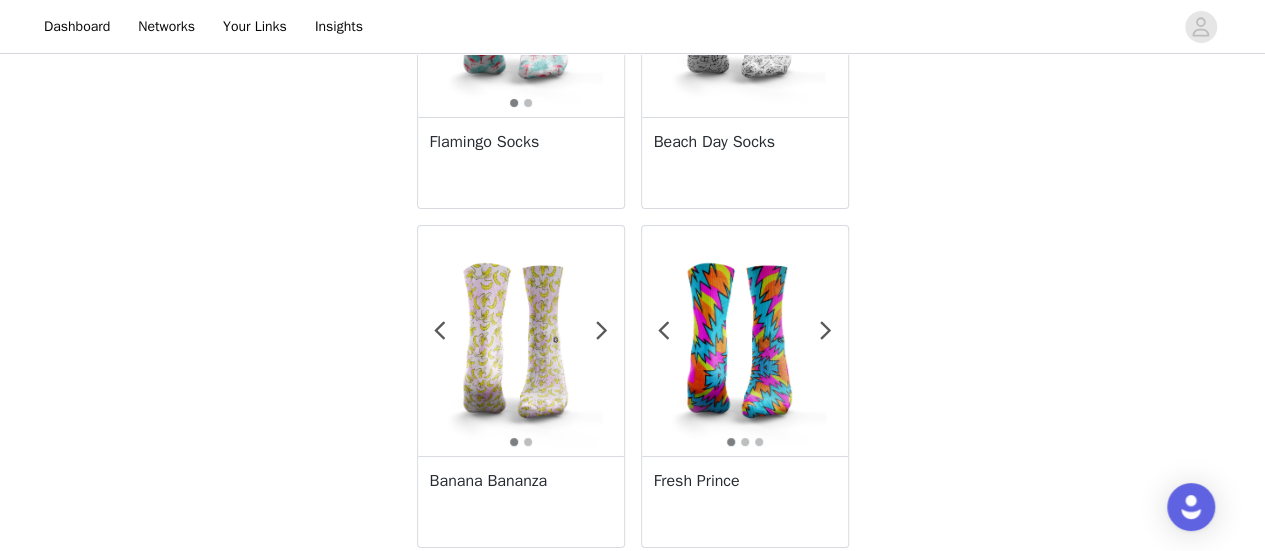scroll, scrollTop: 3702, scrollLeft: 0, axis: vertical 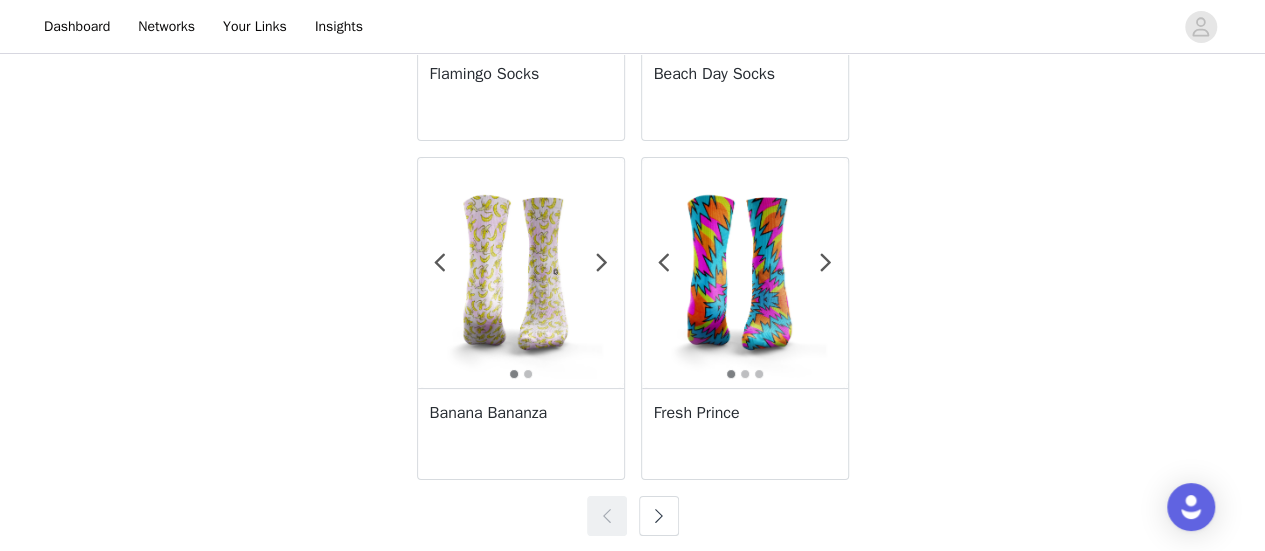 click at bounding box center (659, 516) 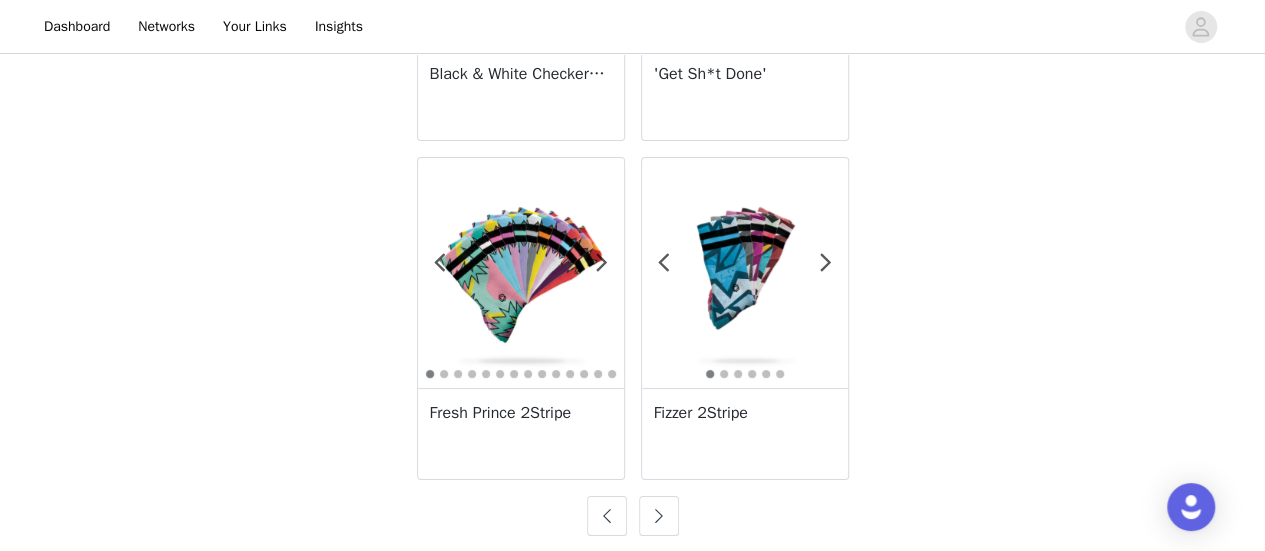 click at bounding box center [659, 516] 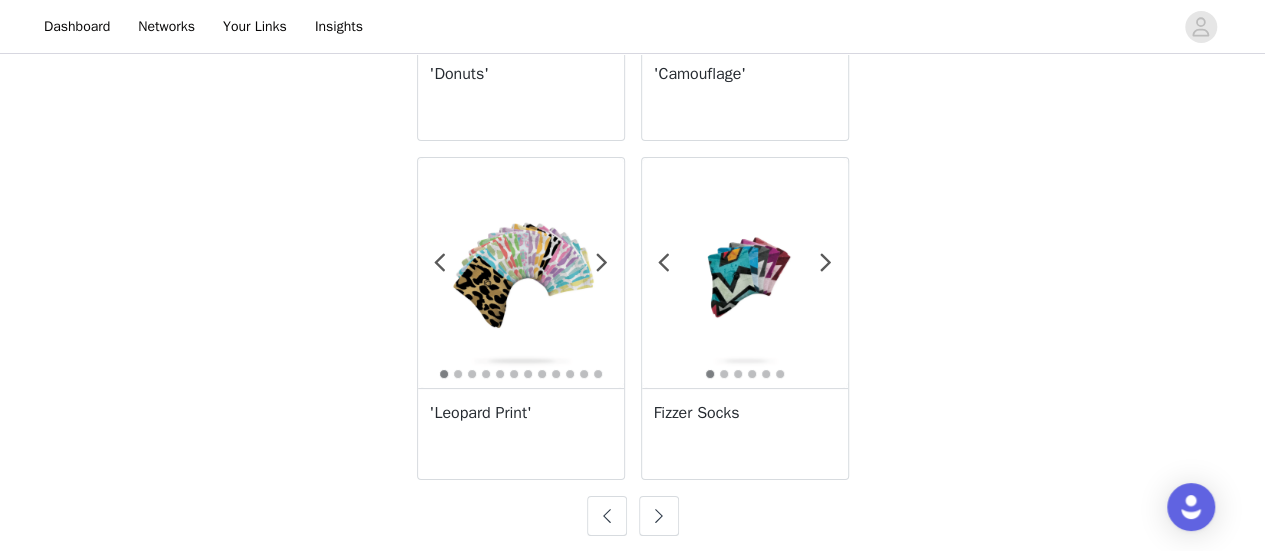 click at bounding box center [659, 516] 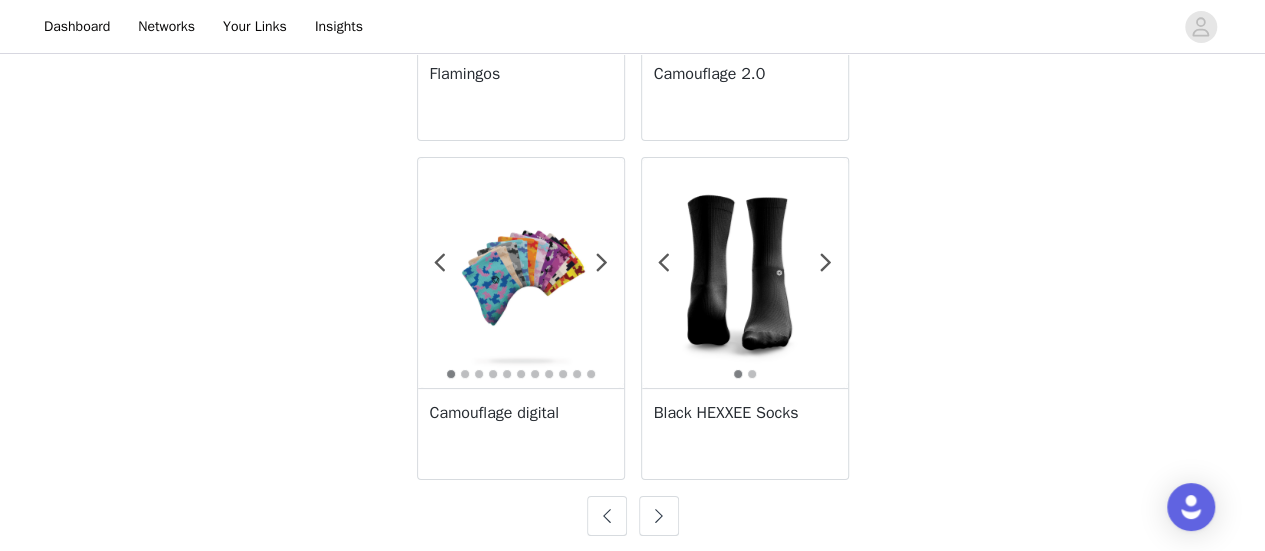click at bounding box center [659, 516] 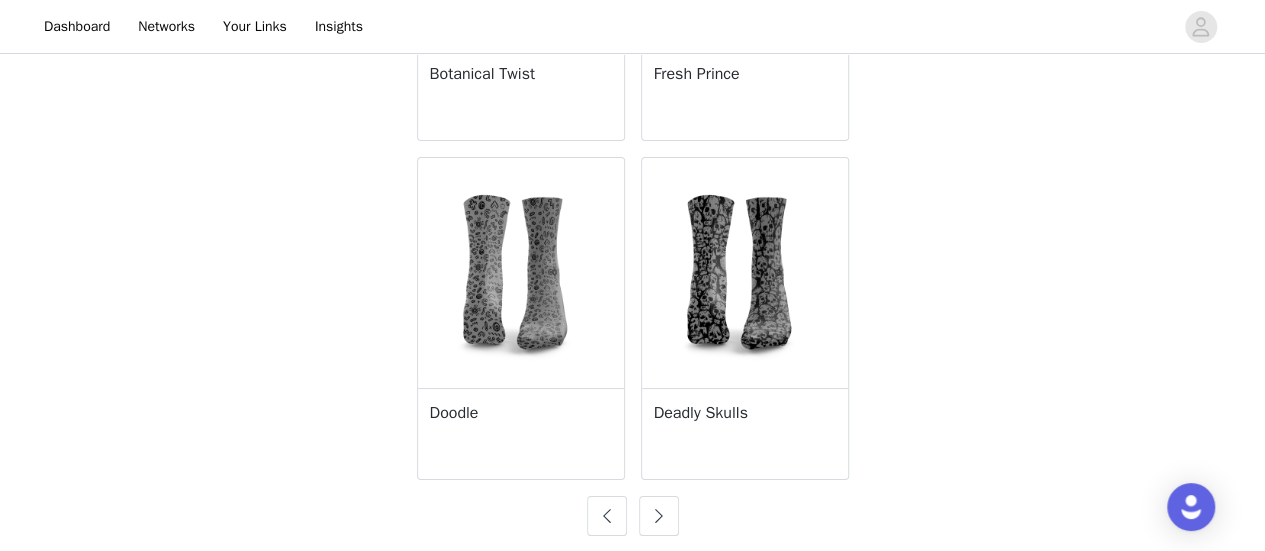 click at bounding box center [659, 516] 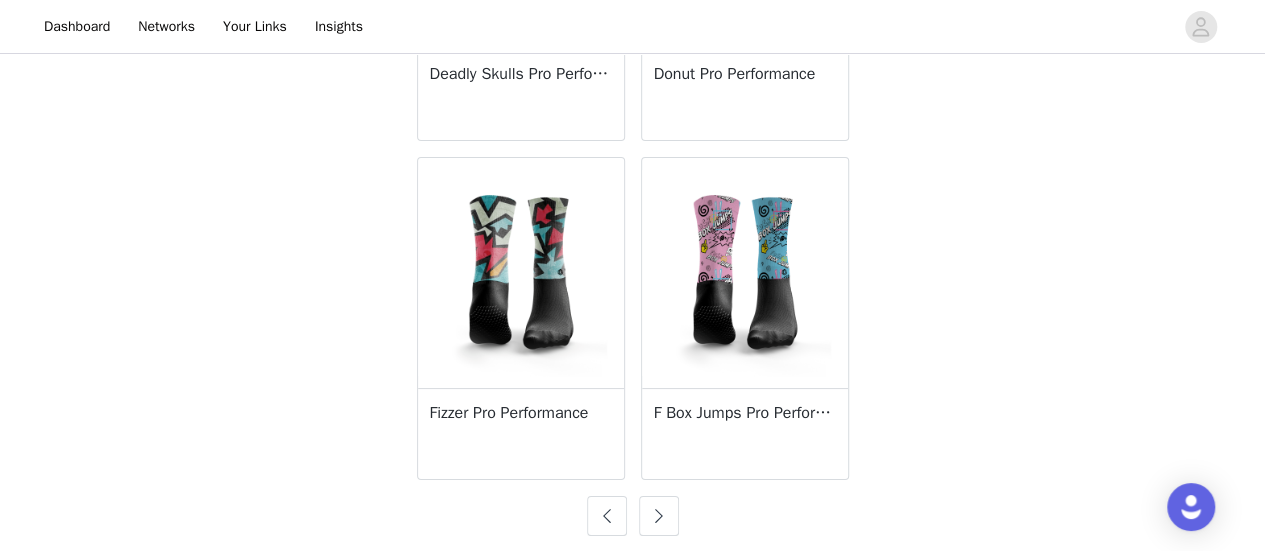 drag, startPoint x: 652, startPoint y: 525, endPoint x: 662, endPoint y: 513, distance: 15.6205 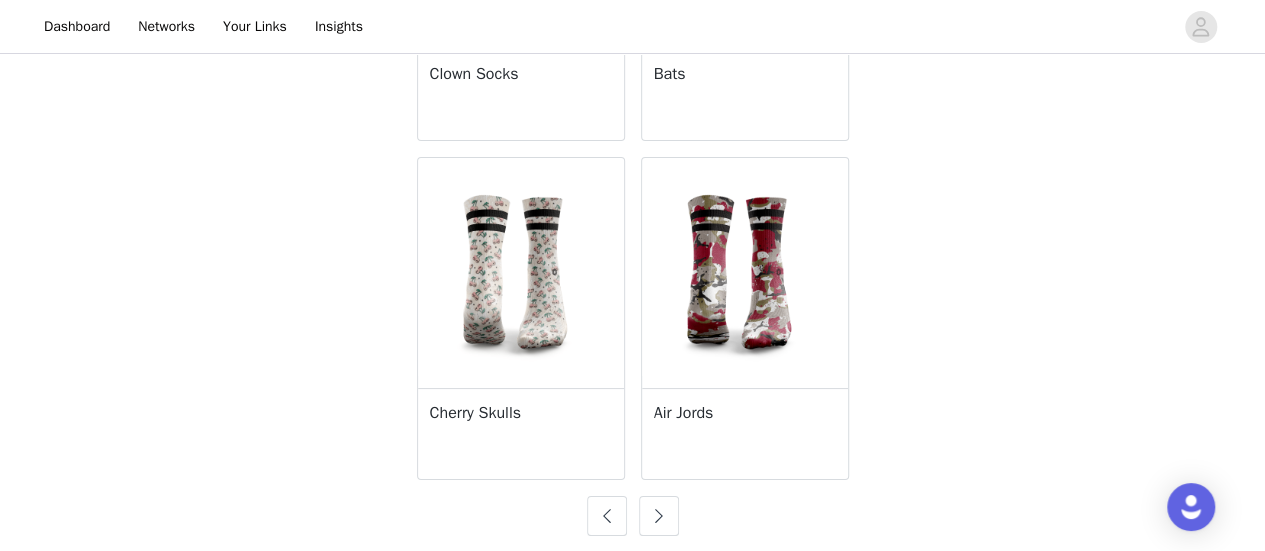 click at bounding box center (659, 516) 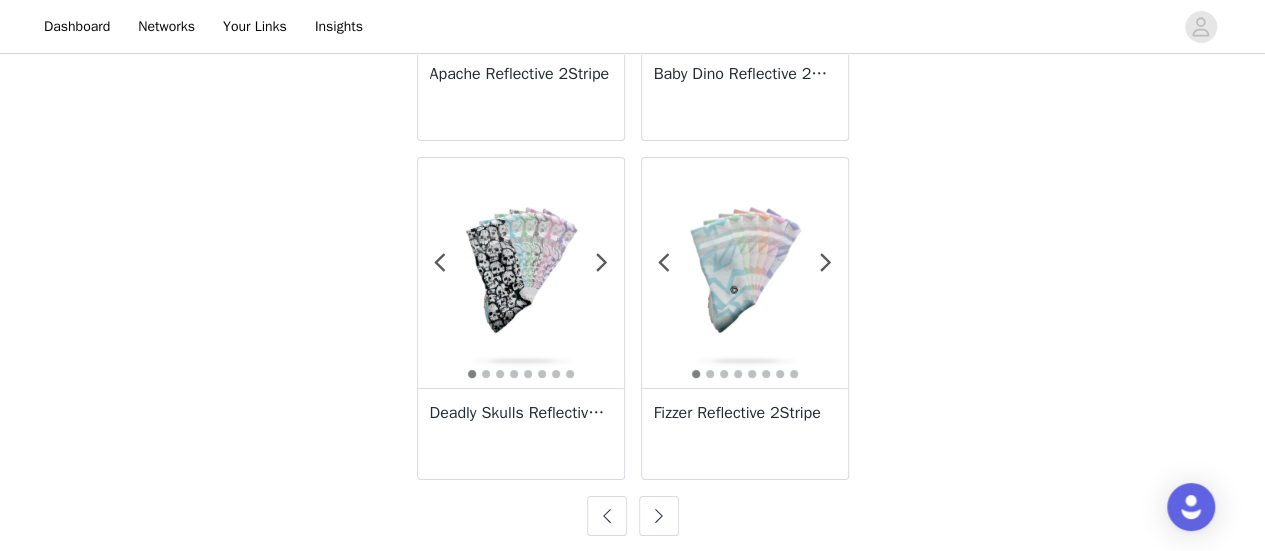 click on "1 2 Donut Weightlifting Socks Carrot Print 1 2 3 4 5 6 7 8 9 10 11 F Crunches 3D Love 1 2 3 4 5 6 7 8 Drawn Hearts 1 2 3 4 5 F Burpees 1 2 3 F Lunges 1 2 3 4 5 F Burpees Halo Air Jords Halo 'Get Sh*t Done' 1 2 3 4 5 6 7 8 9 Apache Socks 1 2 3 4 5 6 7 'Send It' Socks 1 2 3 4 5 6 7 8 Checkers 1 2 3 4 5 6 Flowers & Hearts 1 2 3 4 5 Flowers For Mom Out of Stock 1 2 3 4 5 6 7 8" at bounding box center [633, -1506] 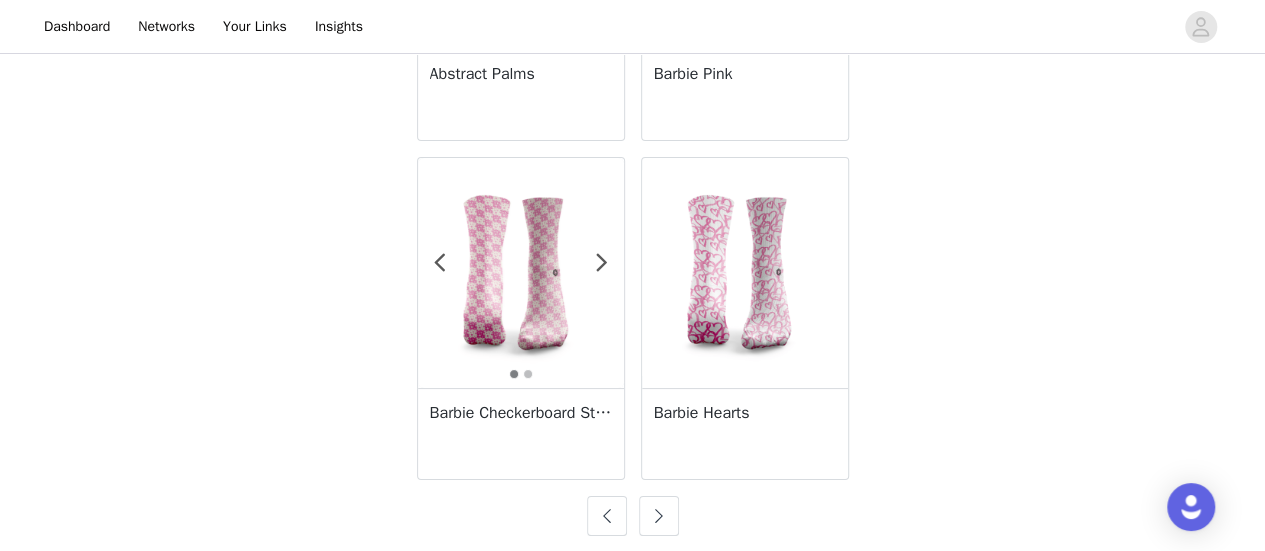click at bounding box center (659, 516) 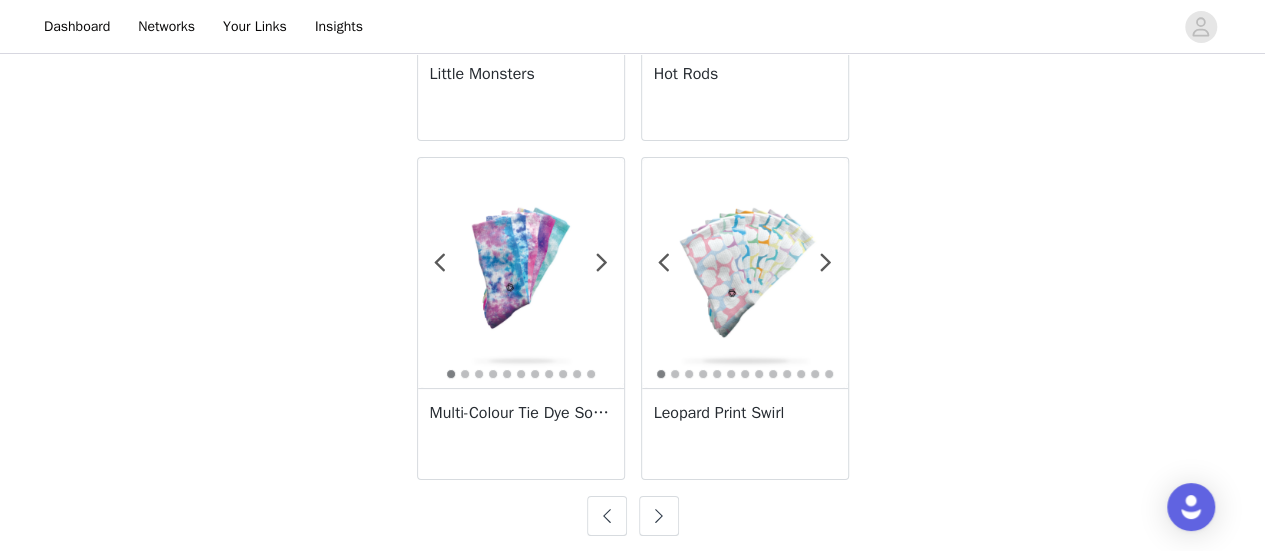 click at bounding box center [659, 516] 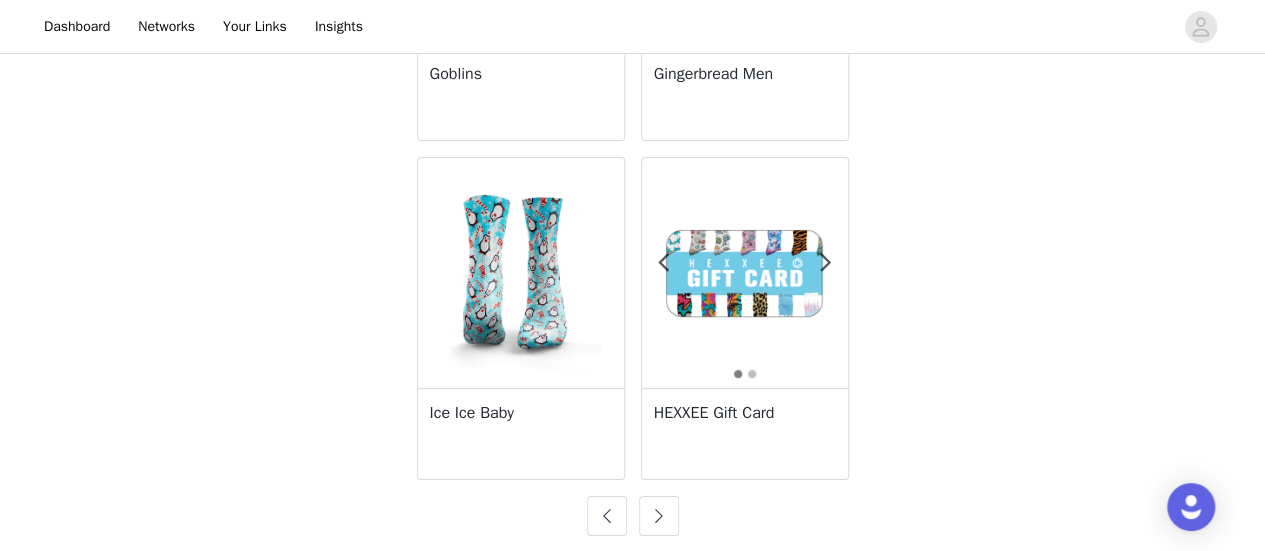 click at bounding box center (659, 516) 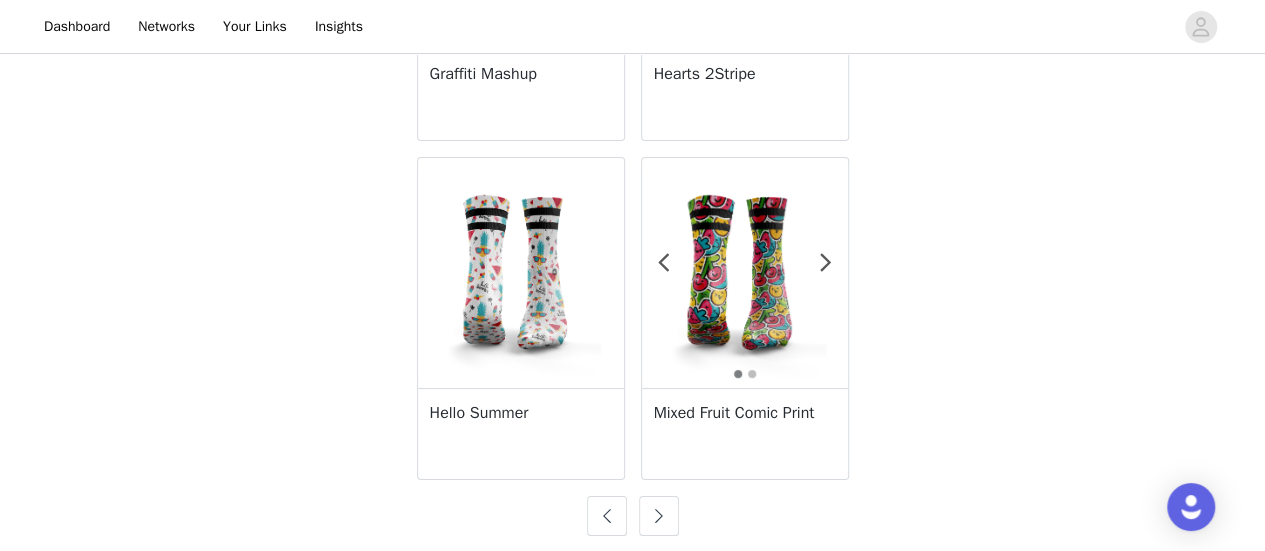 click at bounding box center [633, 516] 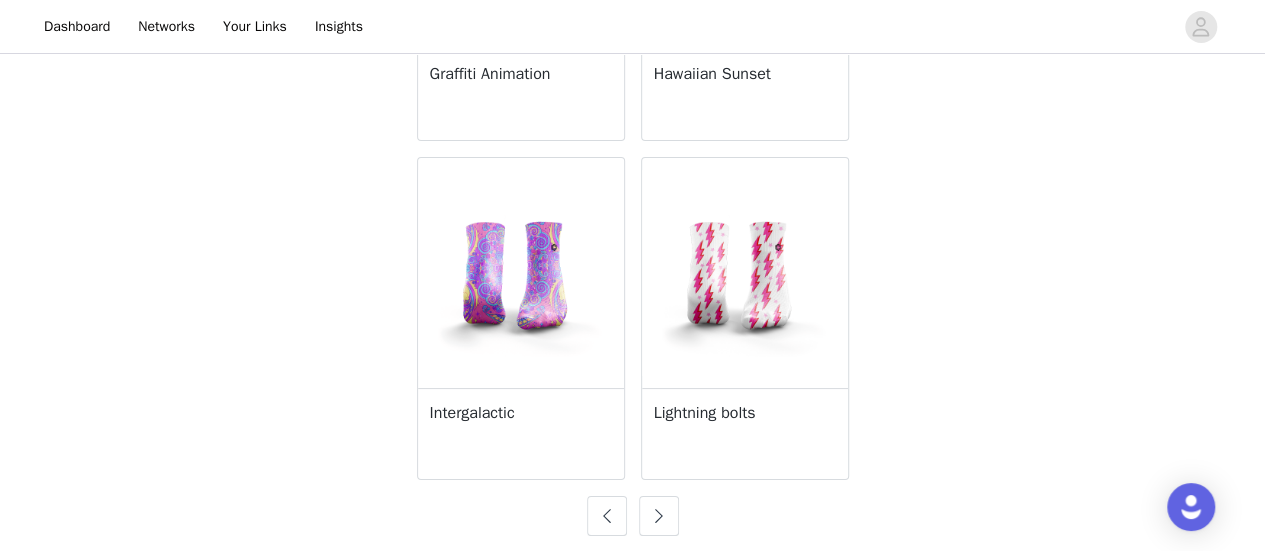 click at bounding box center [659, 516] 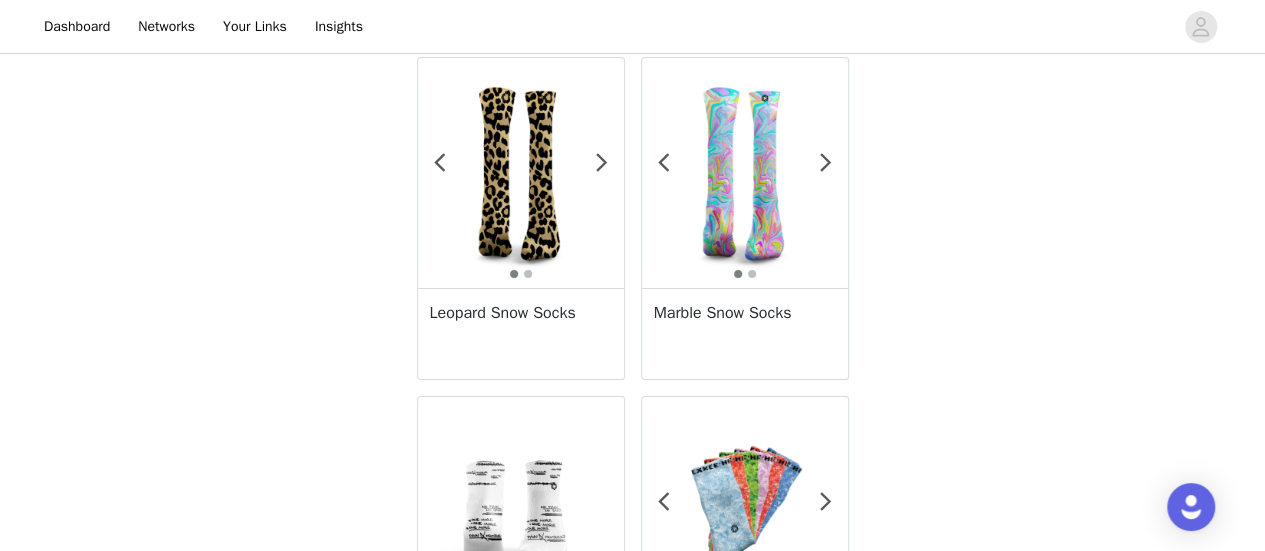 scroll, scrollTop: 3702, scrollLeft: 0, axis: vertical 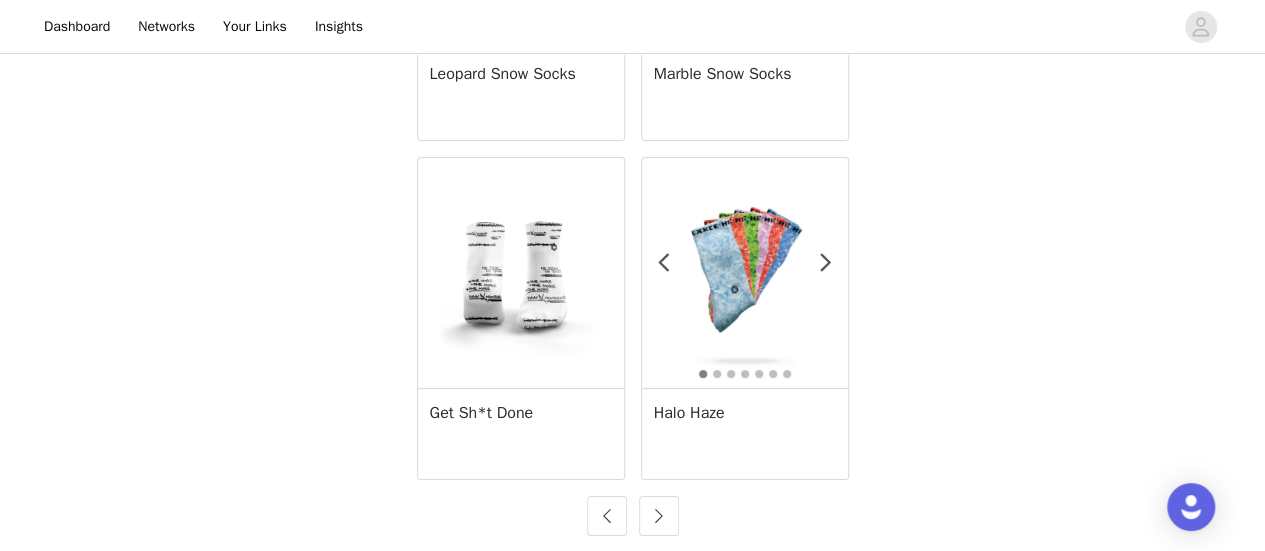 click at bounding box center (659, 516) 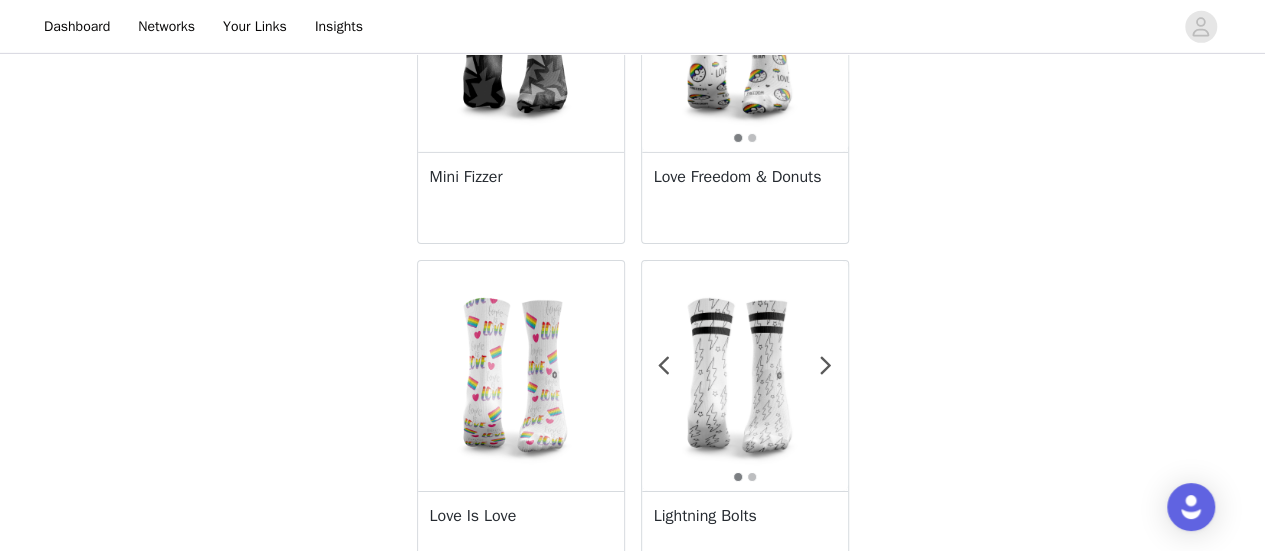 scroll, scrollTop: 3702, scrollLeft: 0, axis: vertical 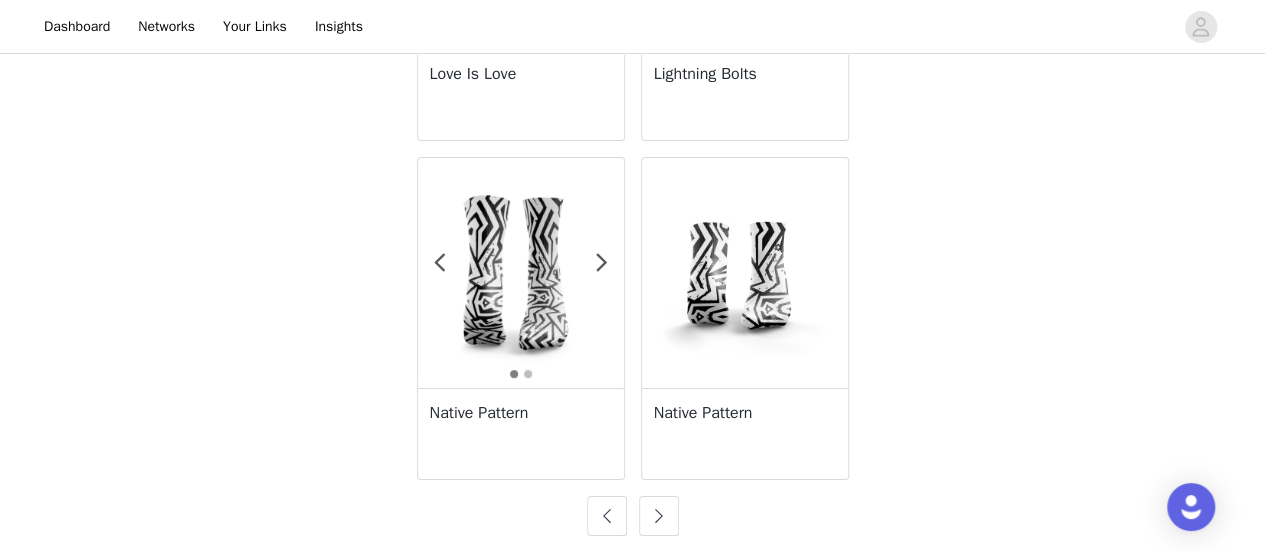 click at bounding box center (659, 516) 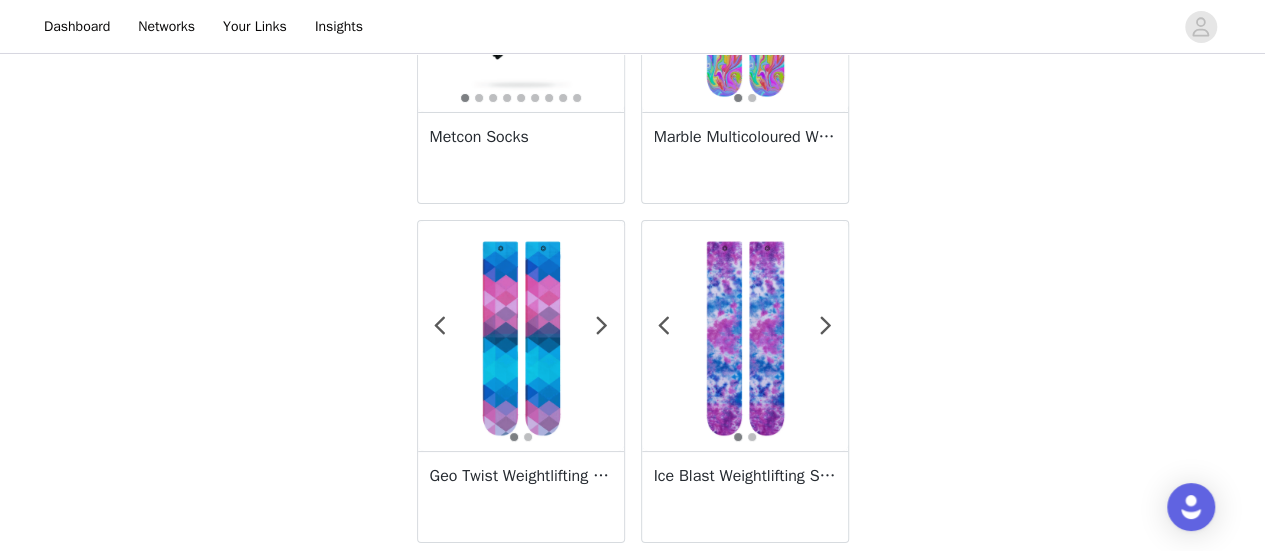 scroll, scrollTop: 3702, scrollLeft: 0, axis: vertical 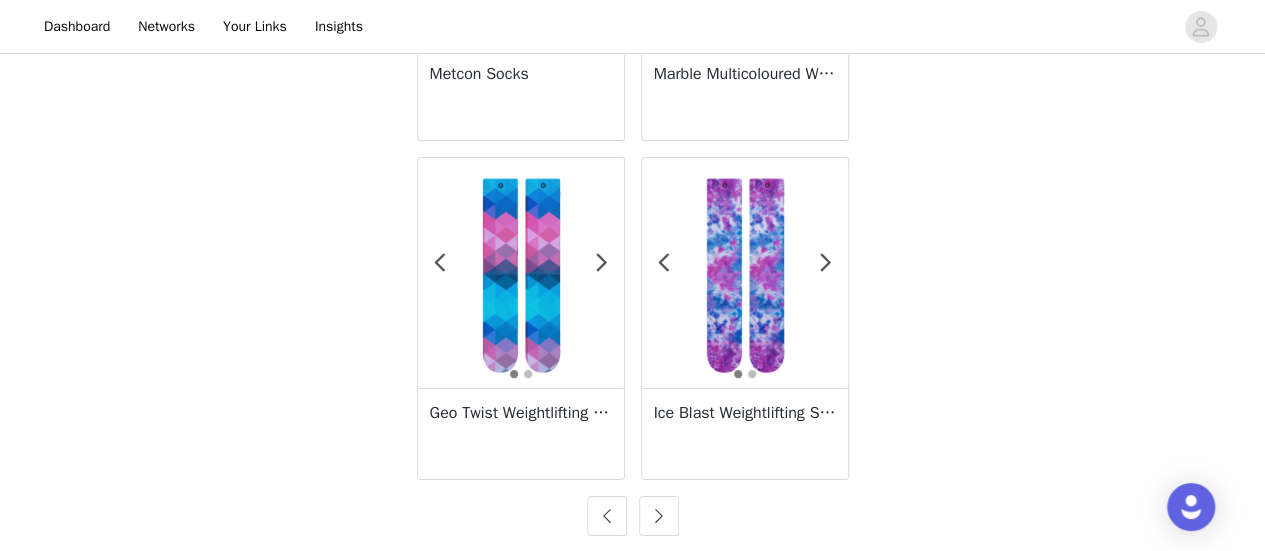 click at bounding box center (659, 516) 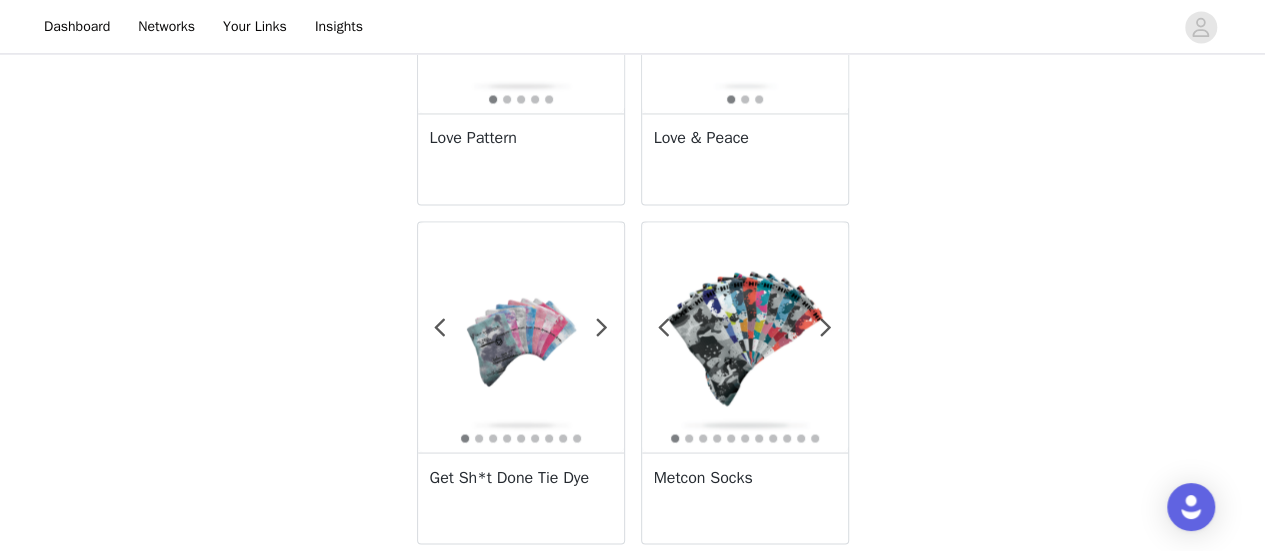 scroll, scrollTop: 1609, scrollLeft: 0, axis: vertical 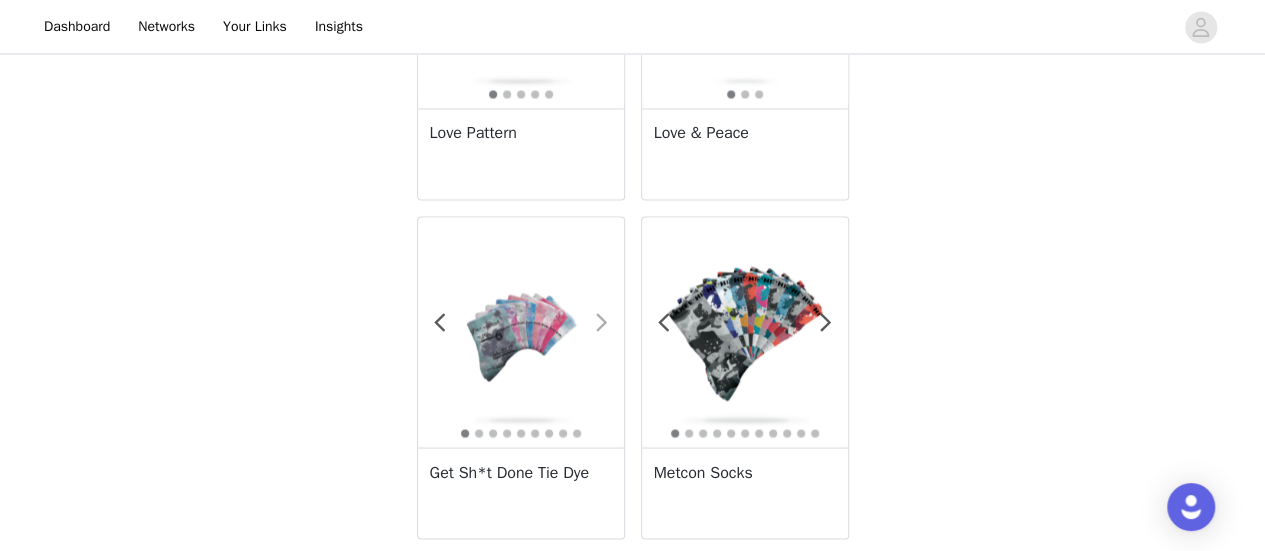 click at bounding box center [602, 322] 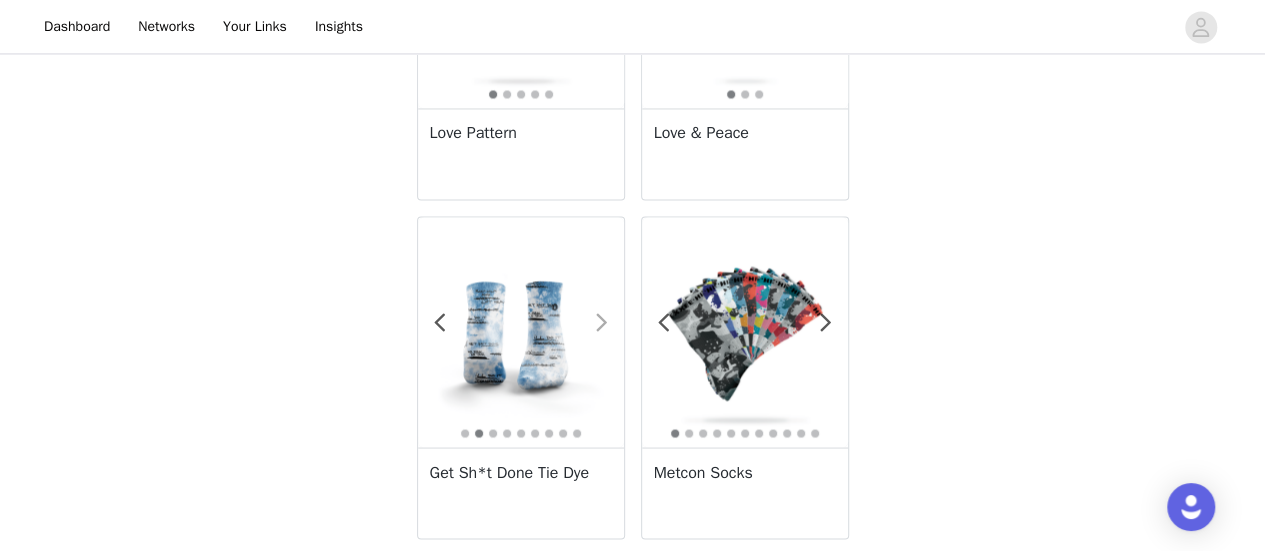 click at bounding box center [602, 322] 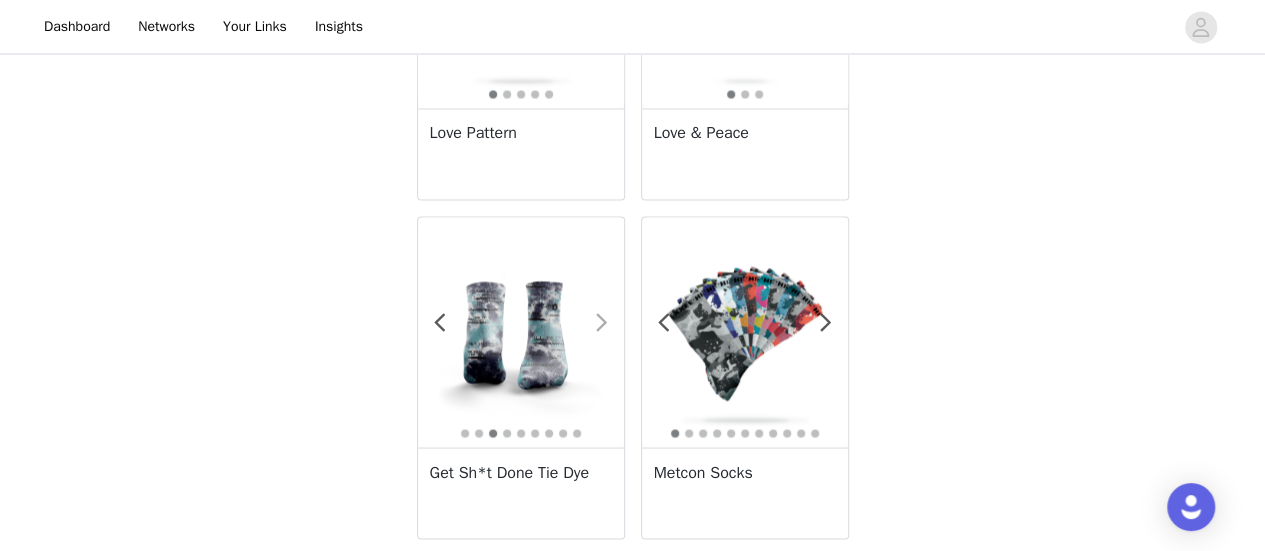 click at bounding box center (602, 322) 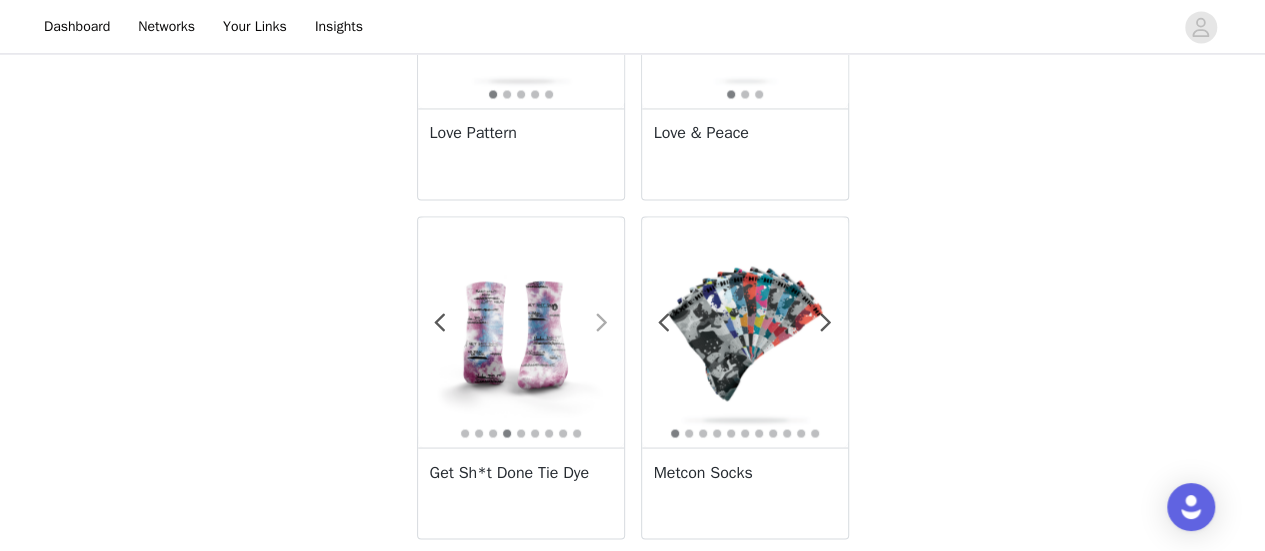 click at bounding box center [602, 322] 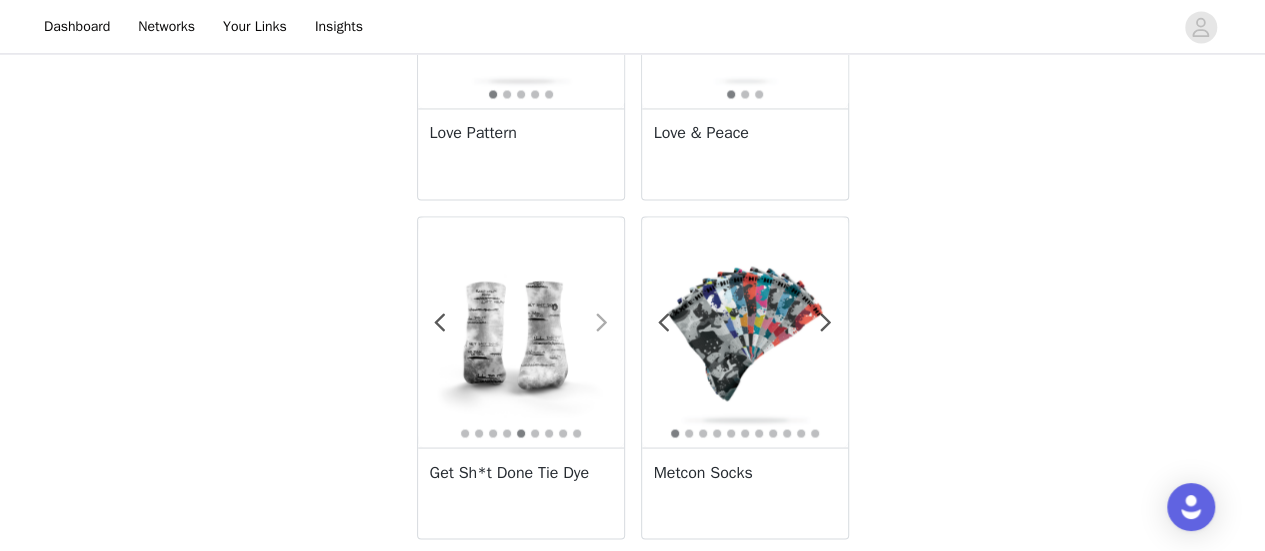 click at bounding box center [602, 322] 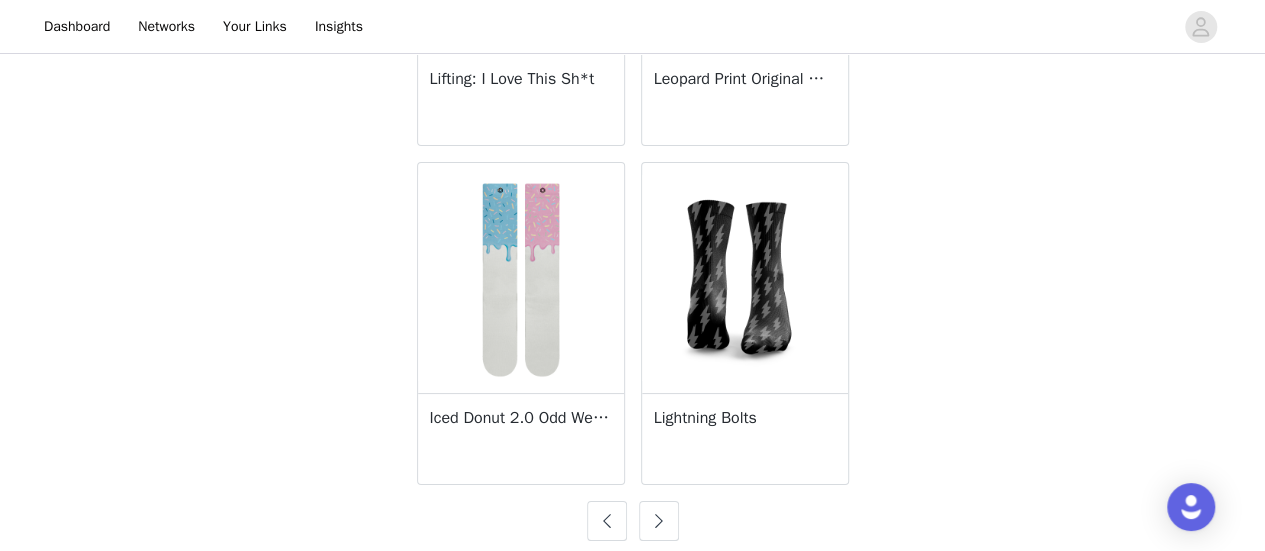 scroll, scrollTop: 3702, scrollLeft: 0, axis: vertical 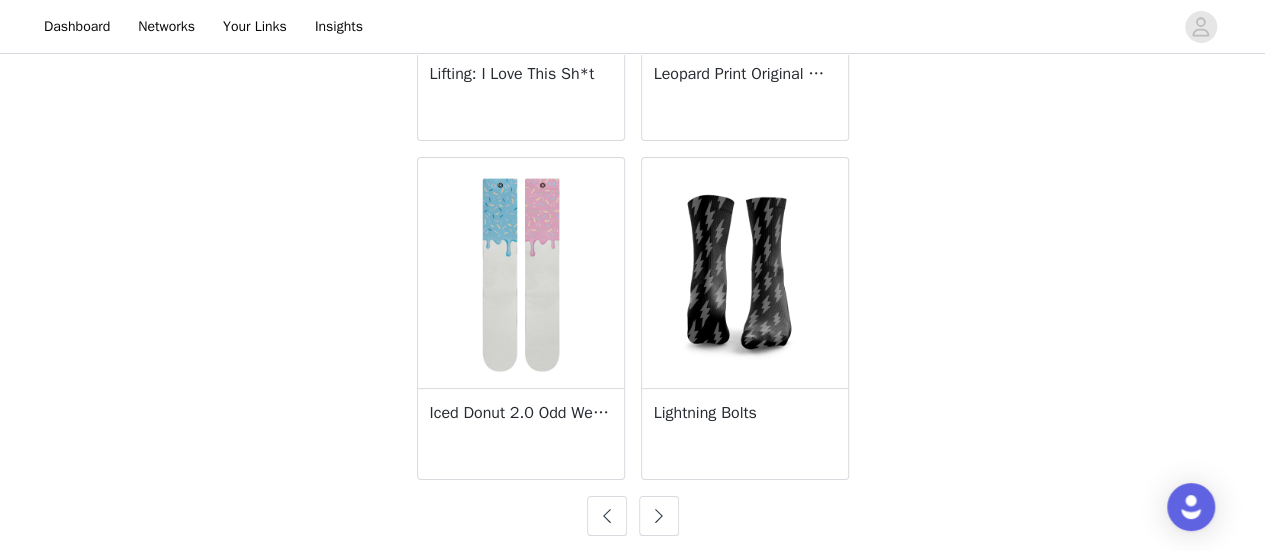 click at bounding box center [659, 516] 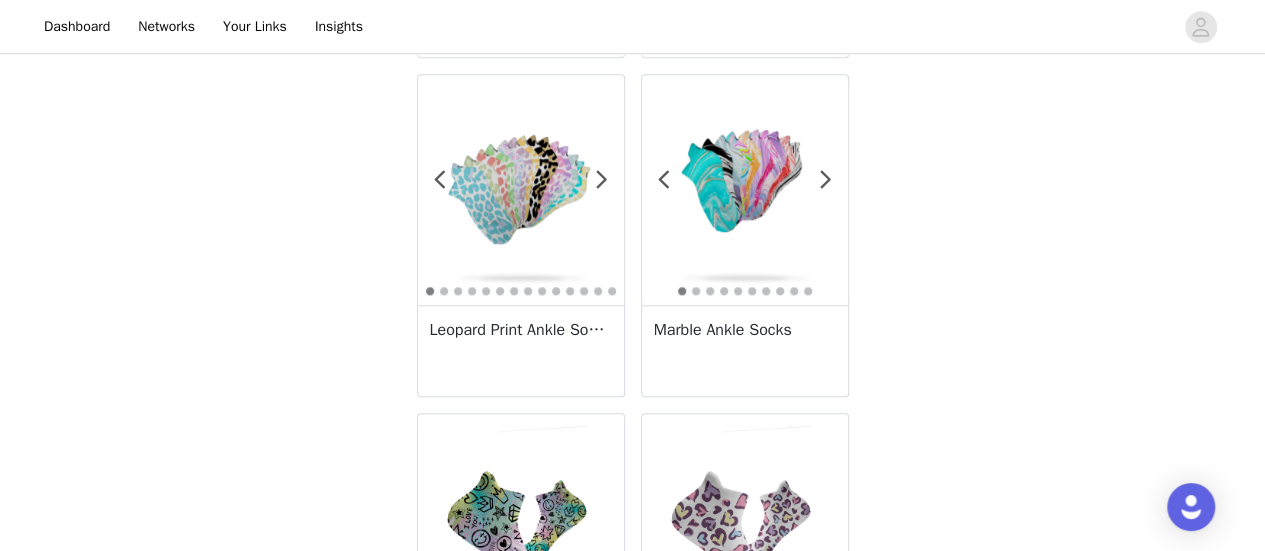 scroll, scrollTop: 723, scrollLeft: 0, axis: vertical 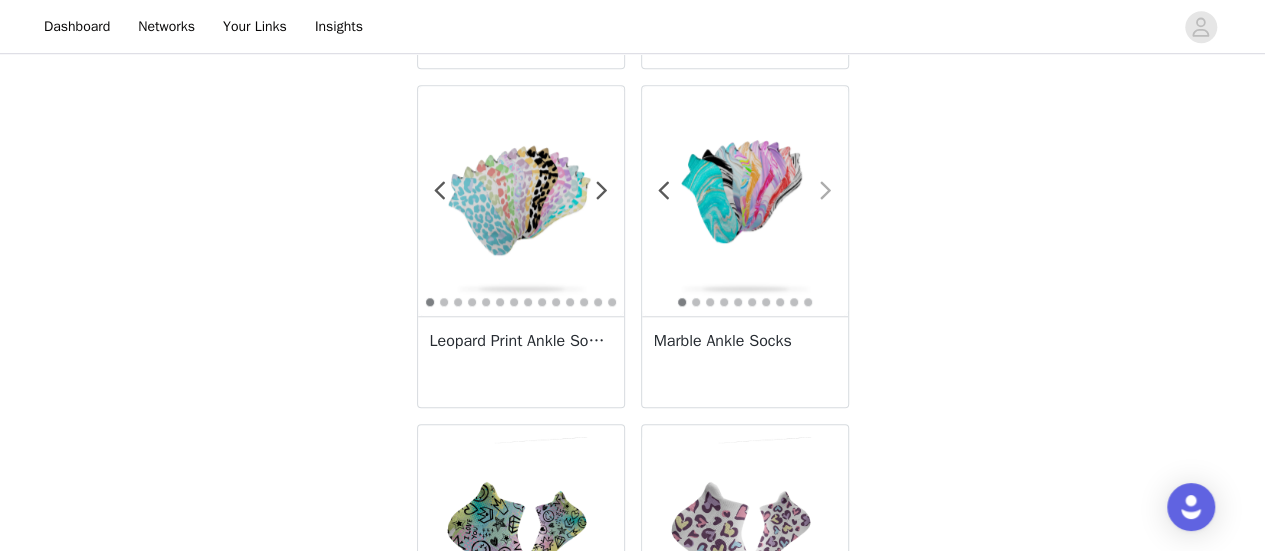 click at bounding box center [826, 191] 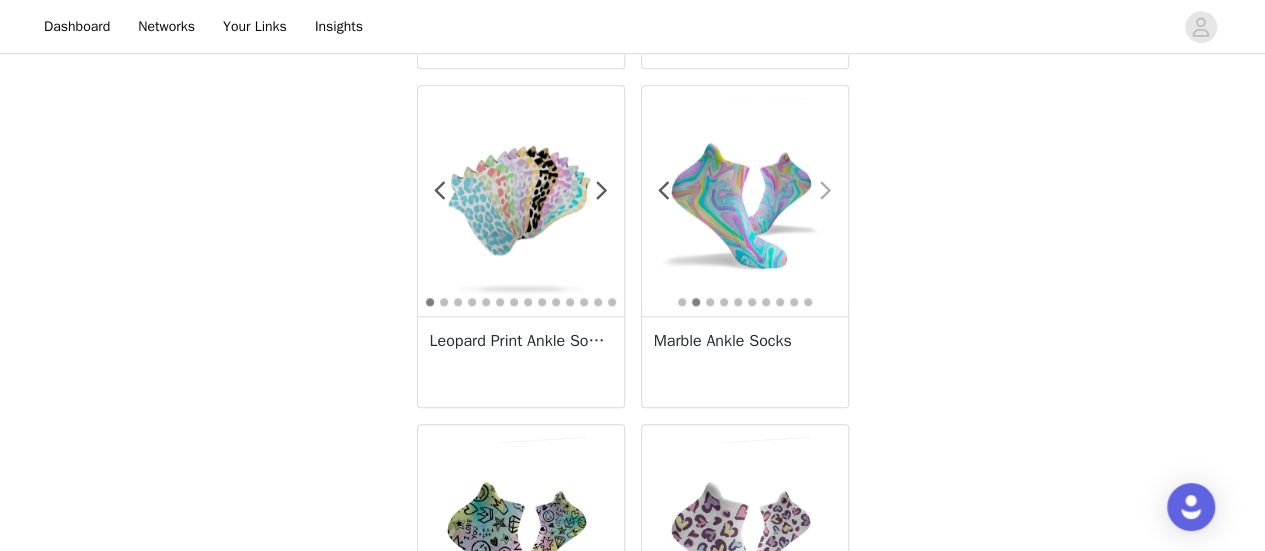click at bounding box center (826, 191) 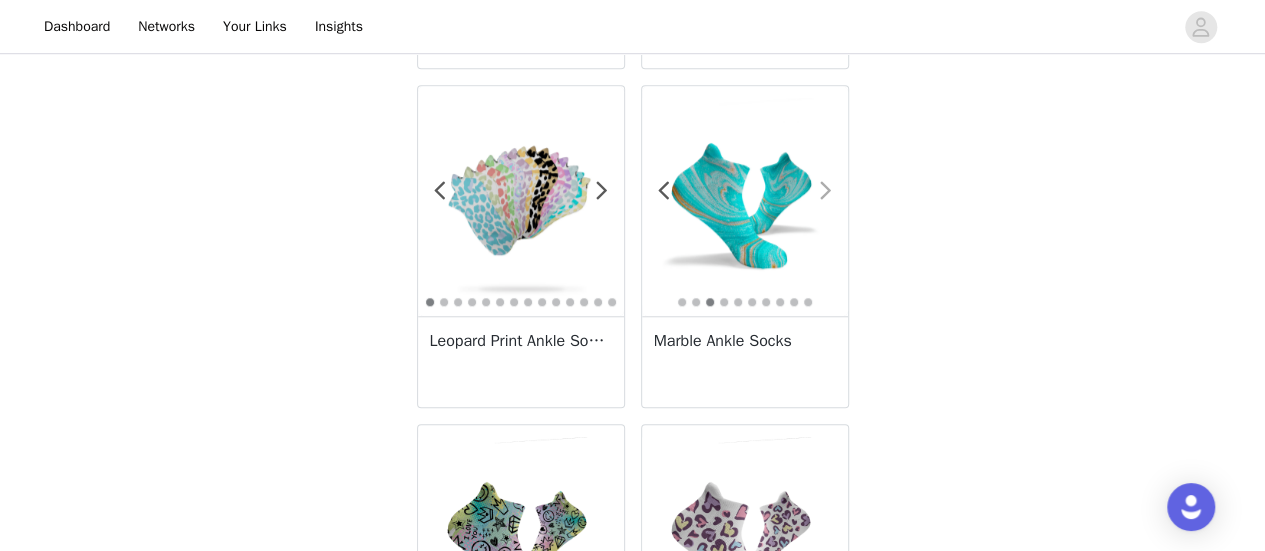 click at bounding box center [826, 191] 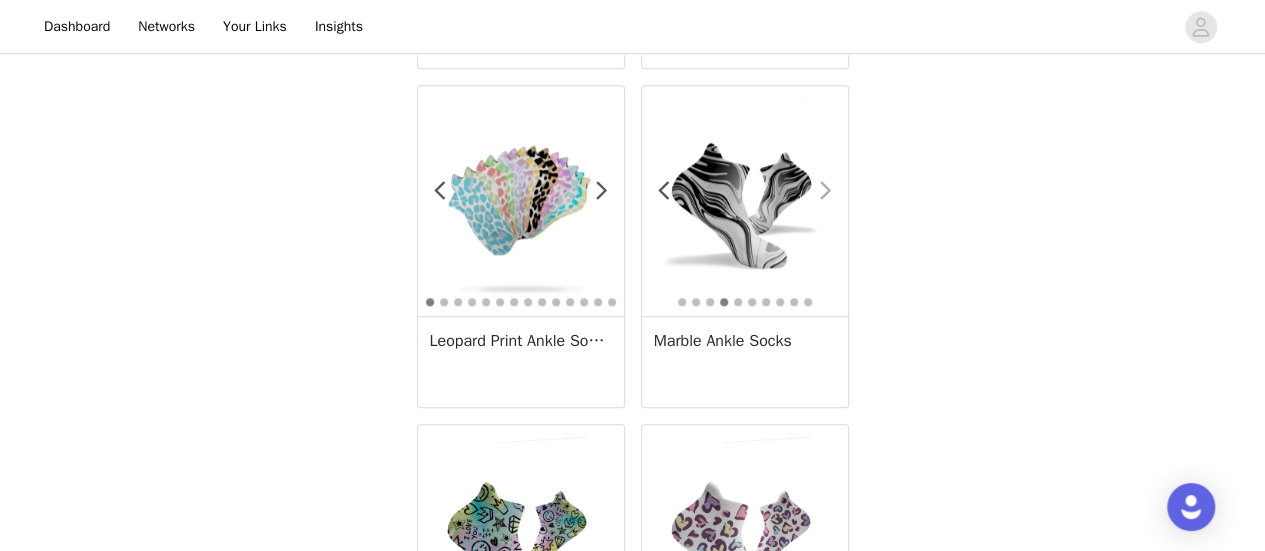 click at bounding box center (826, 191) 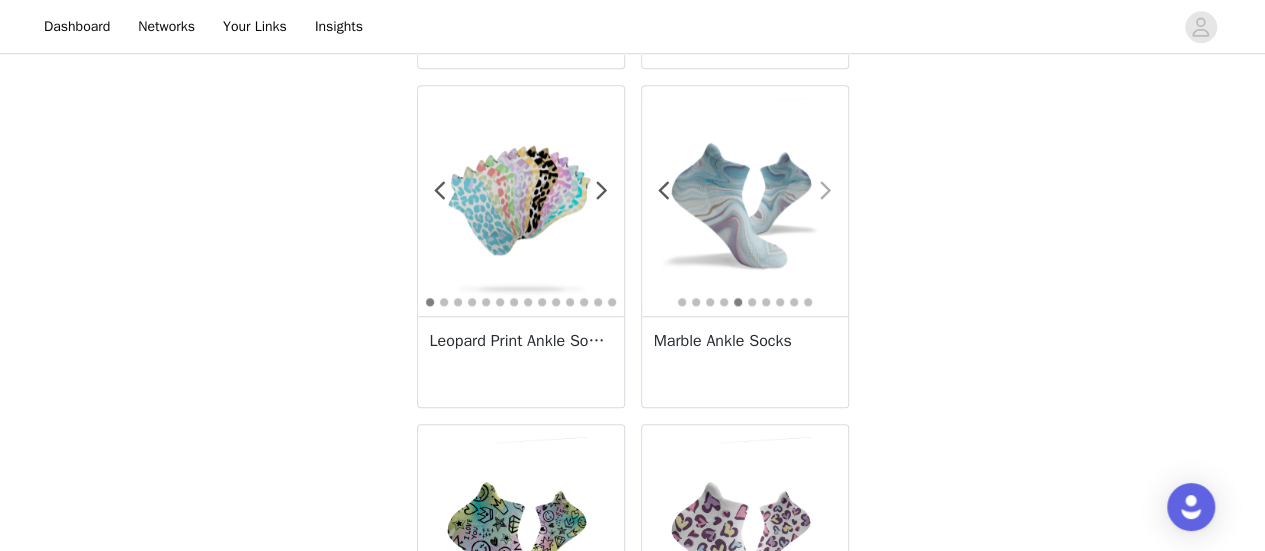 click at bounding box center (826, 191) 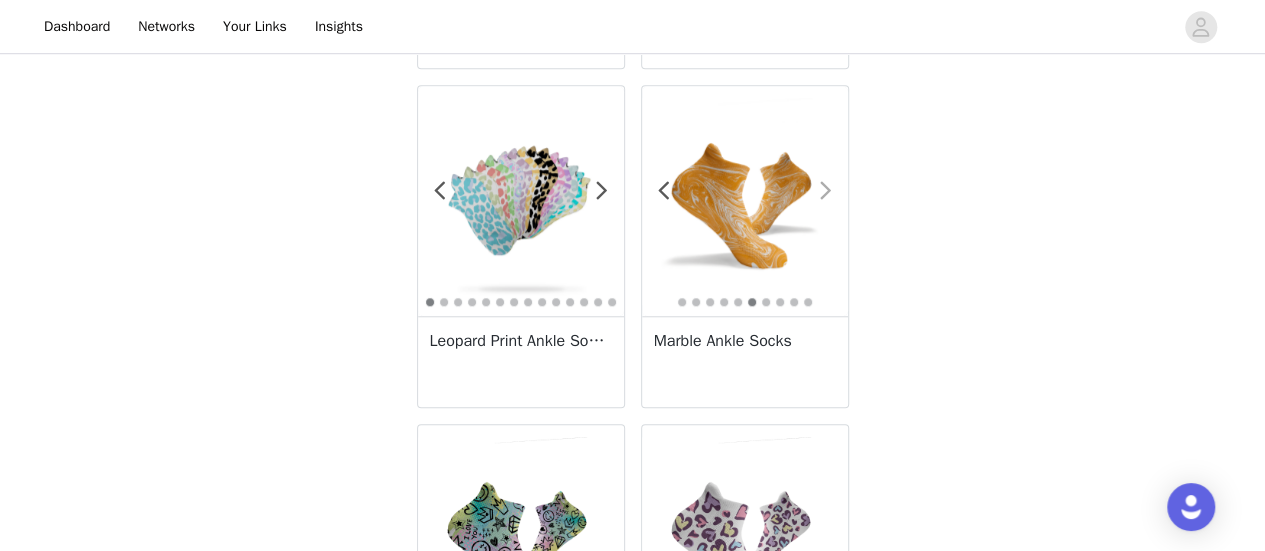 click at bounding box center (826, 191) 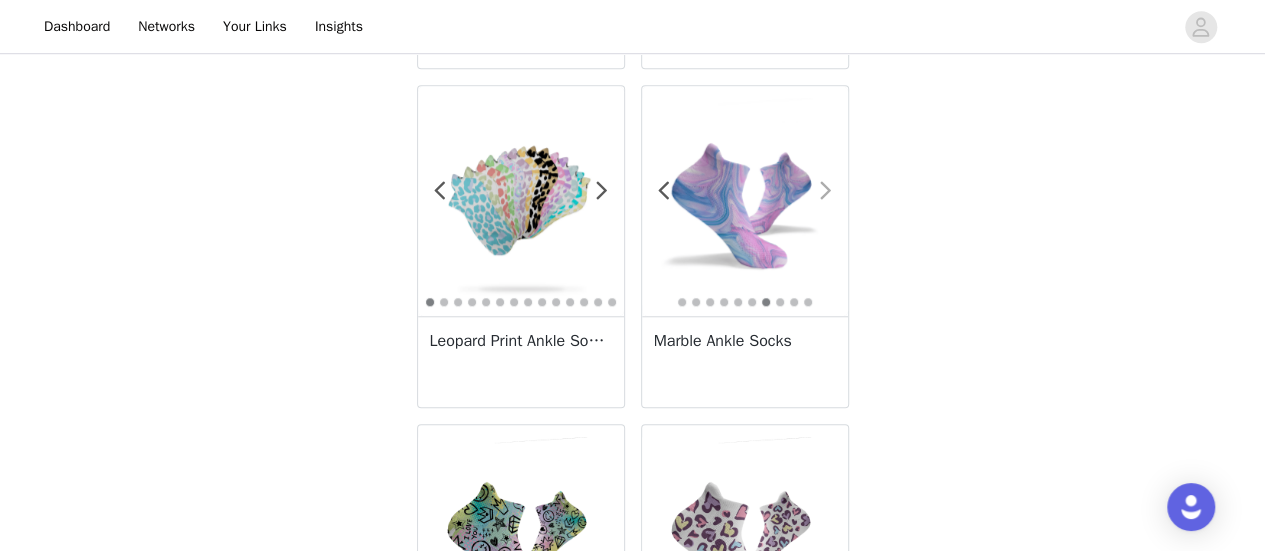 click at bounding box center [826, 191] 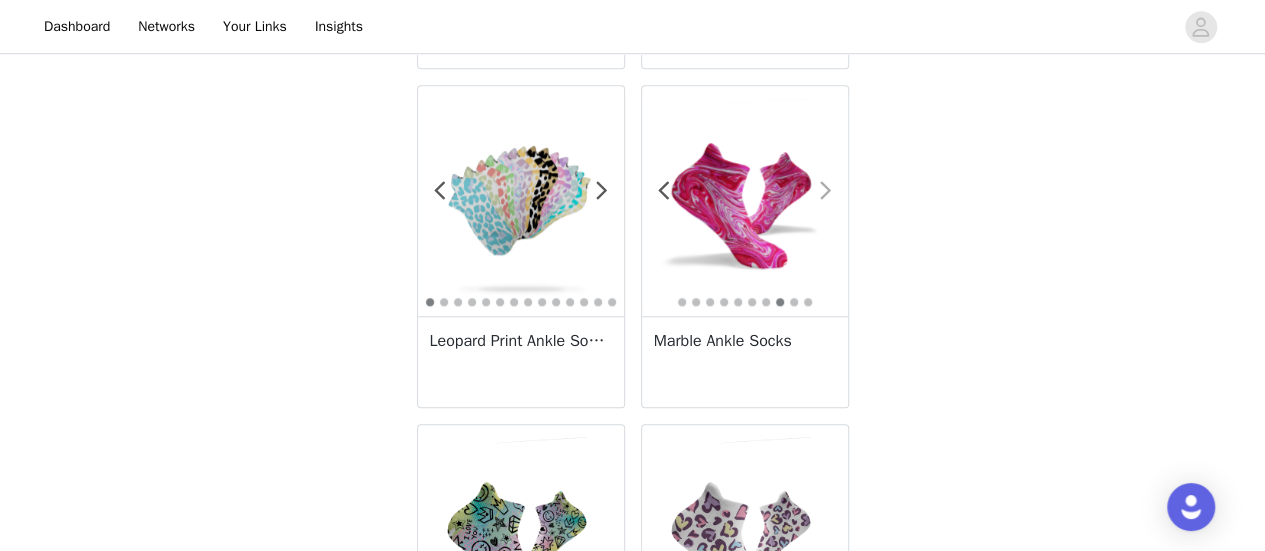 click at bounding box center [826, 191] 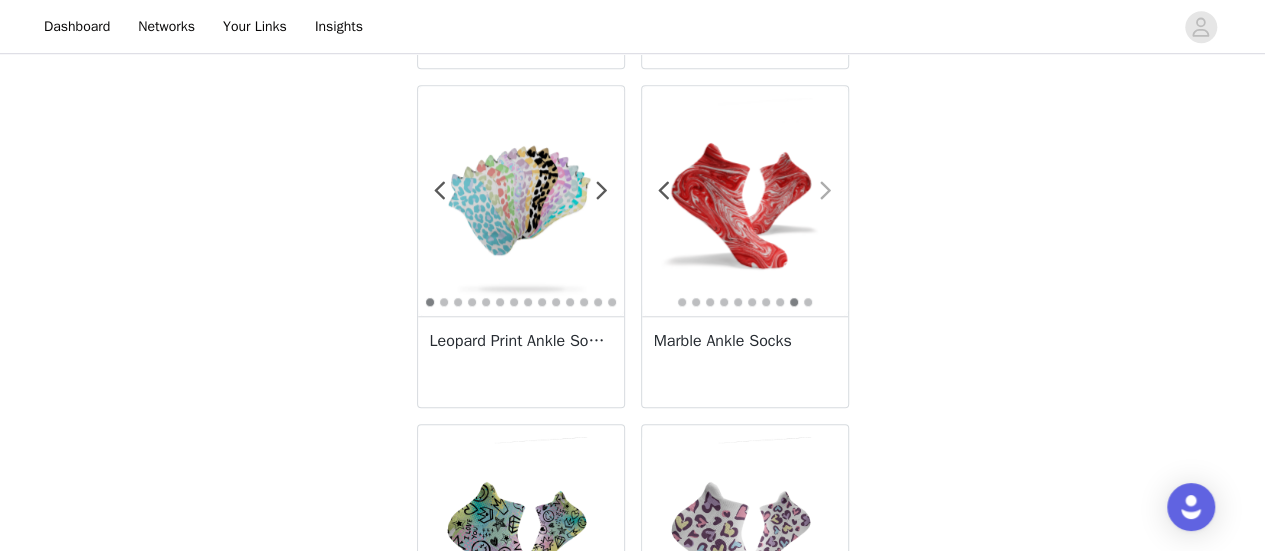 click at bounding box center [826, 191] 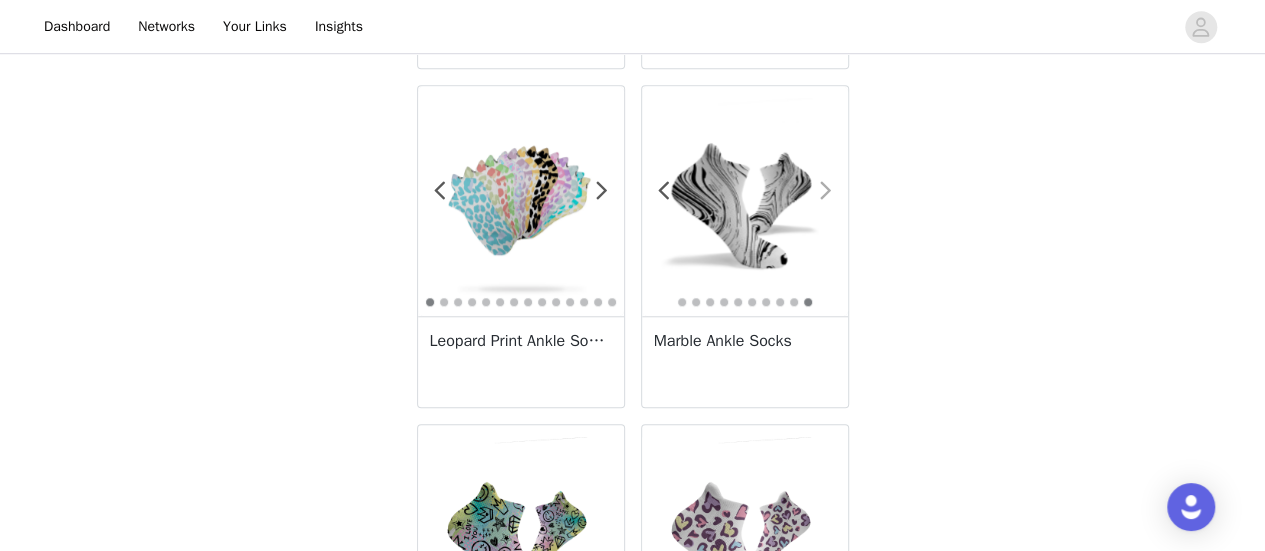 click at bounding box center [826, 191] 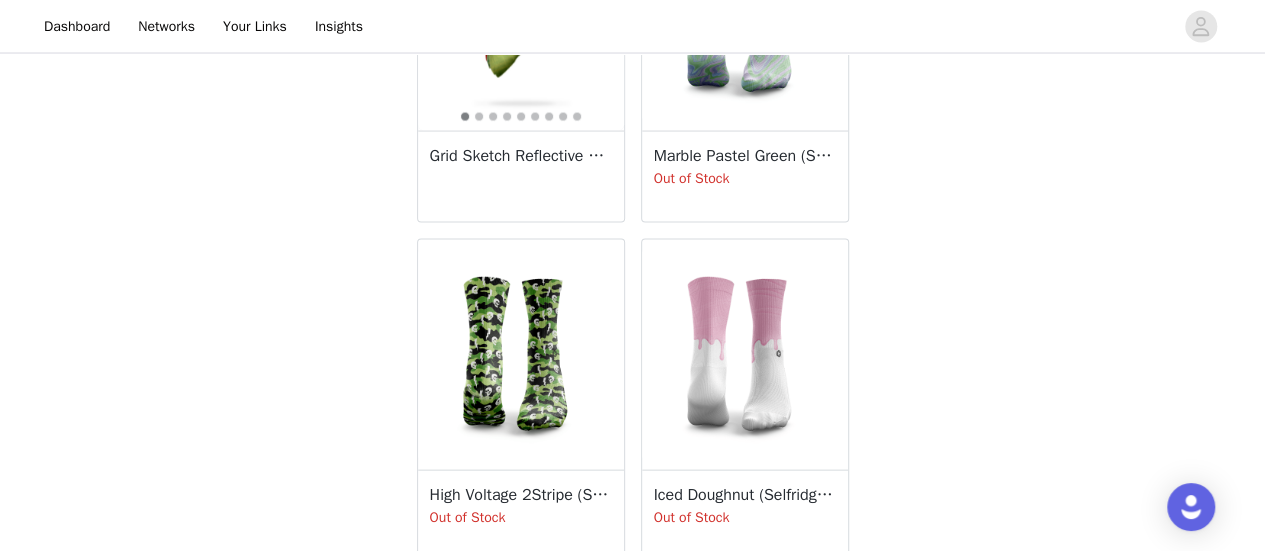 scroll, scrollTop: 3702, scrollLeft: 0, axis: vertical 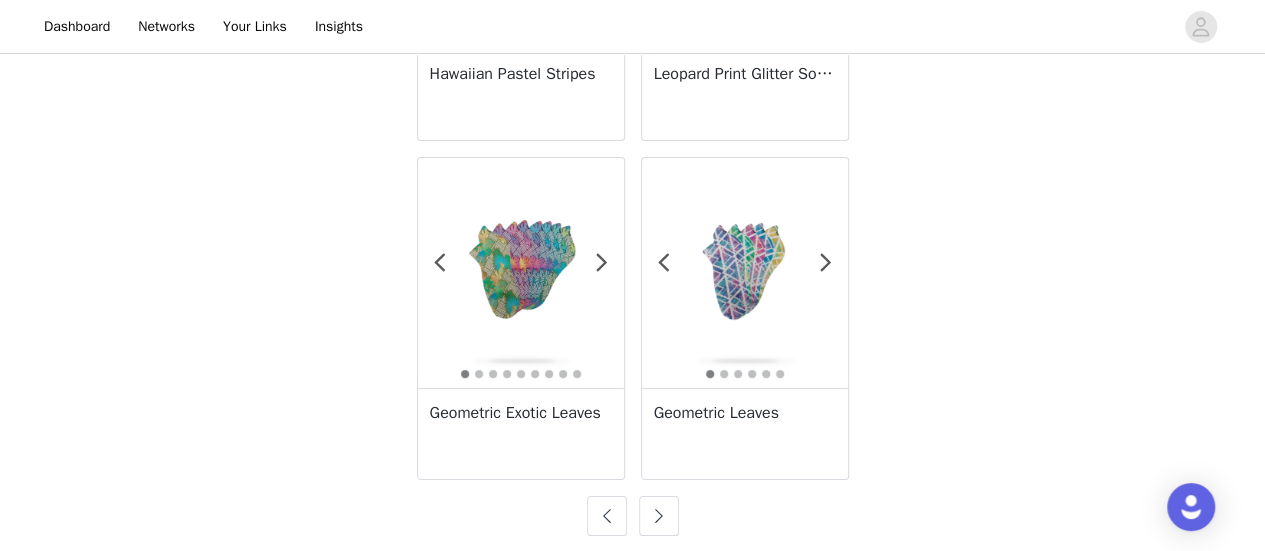 click at bounding box center [659, 516] 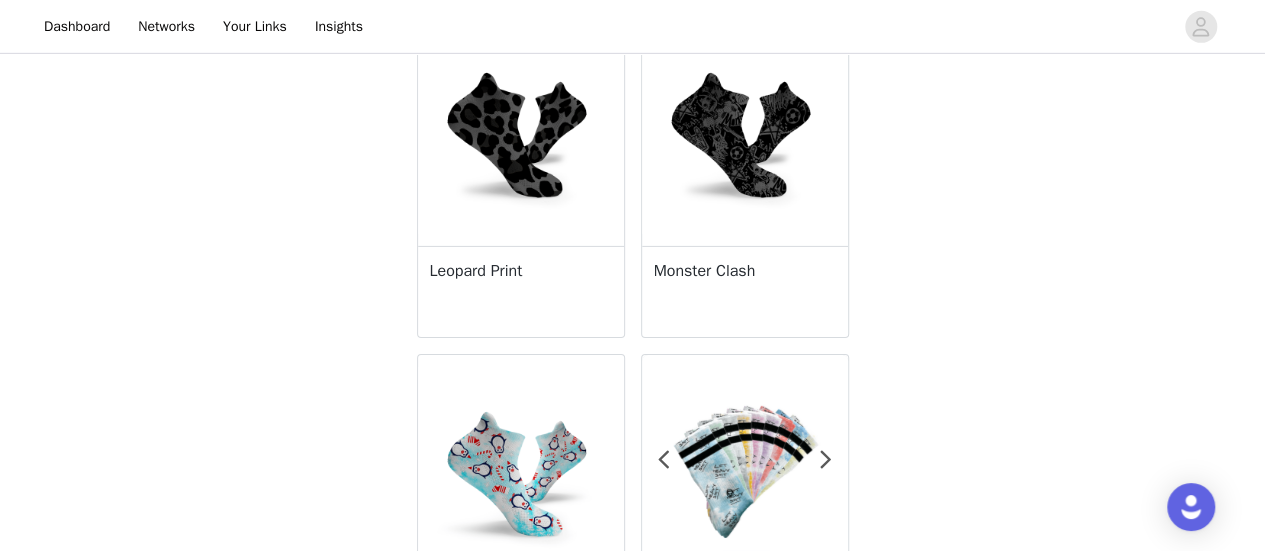 scroll, scrollTop: 3150, scrollLeft: 0, axis: vertical 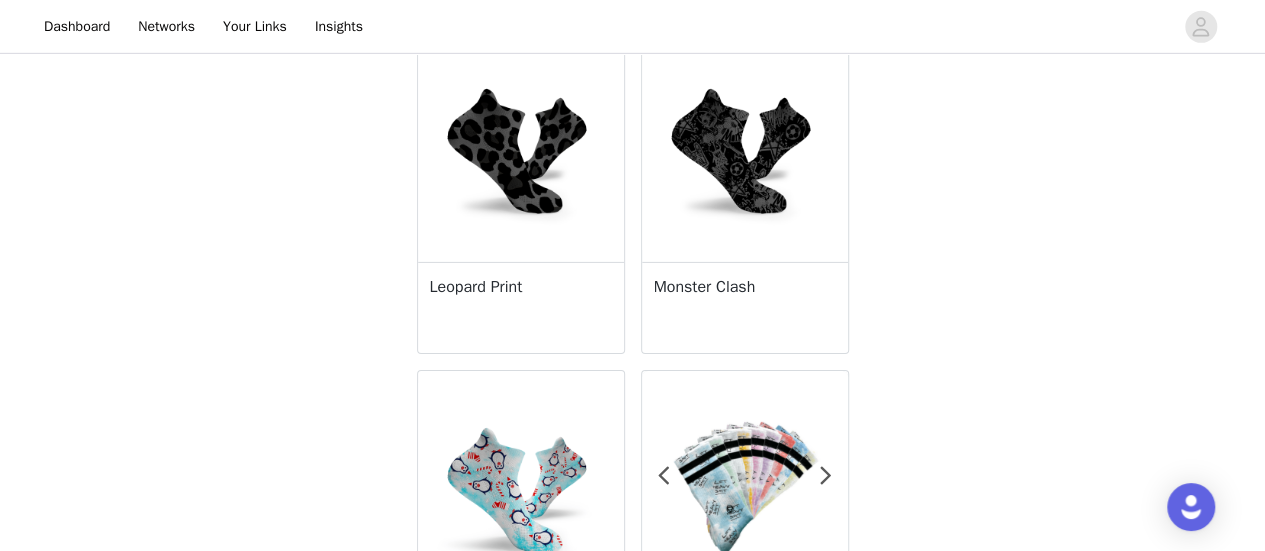 type 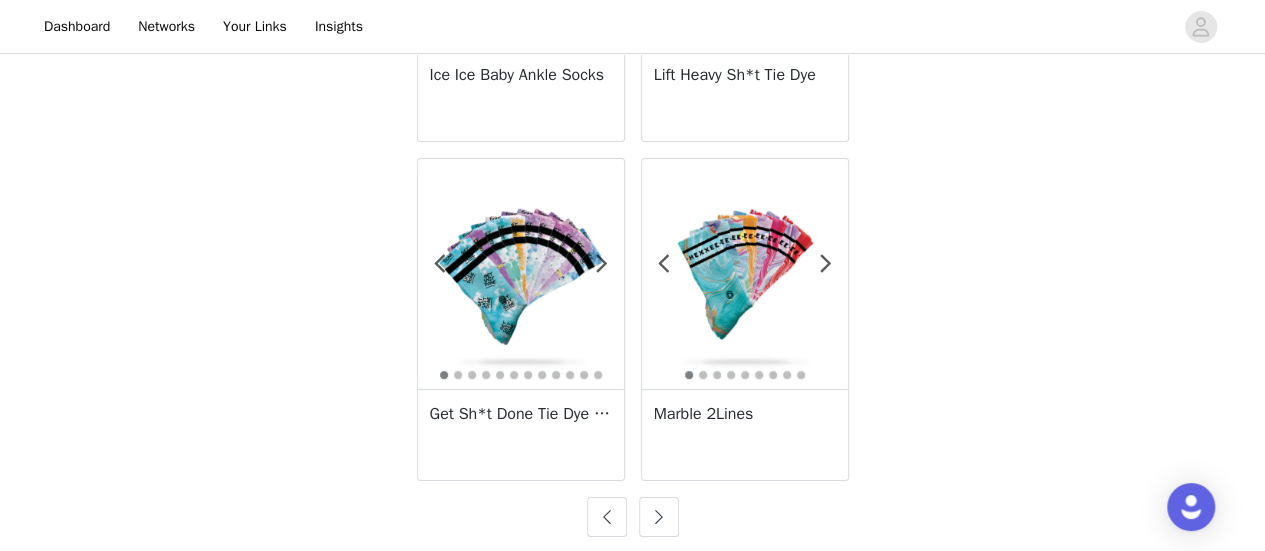 scroll, scrollTop: 3702, scrollLeft: 0, axis: vertical 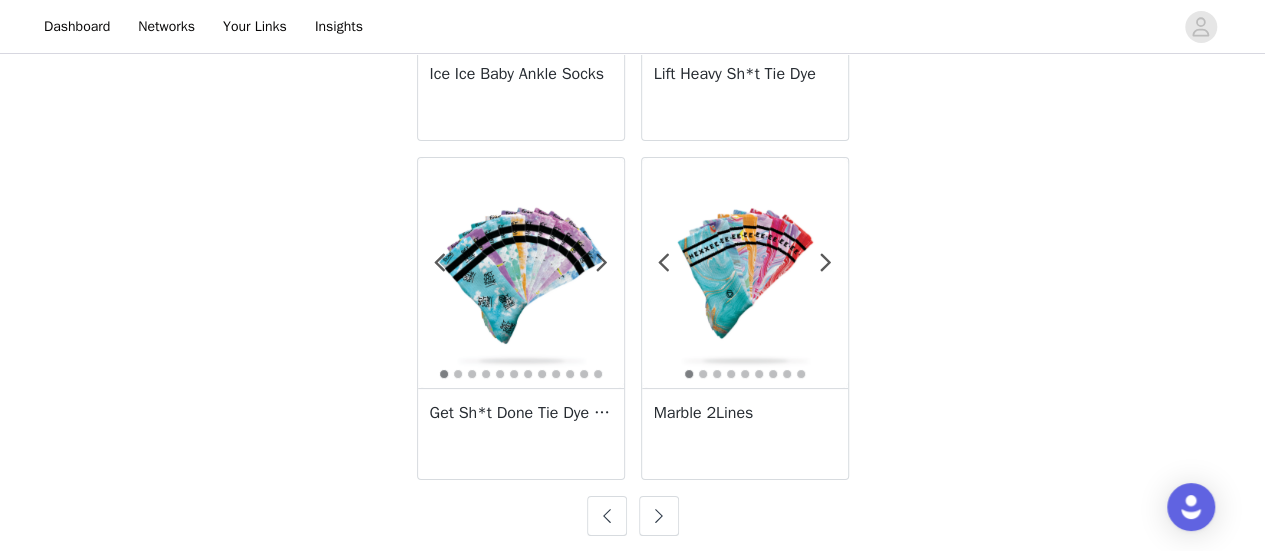 click at bounding box center (659, 516) 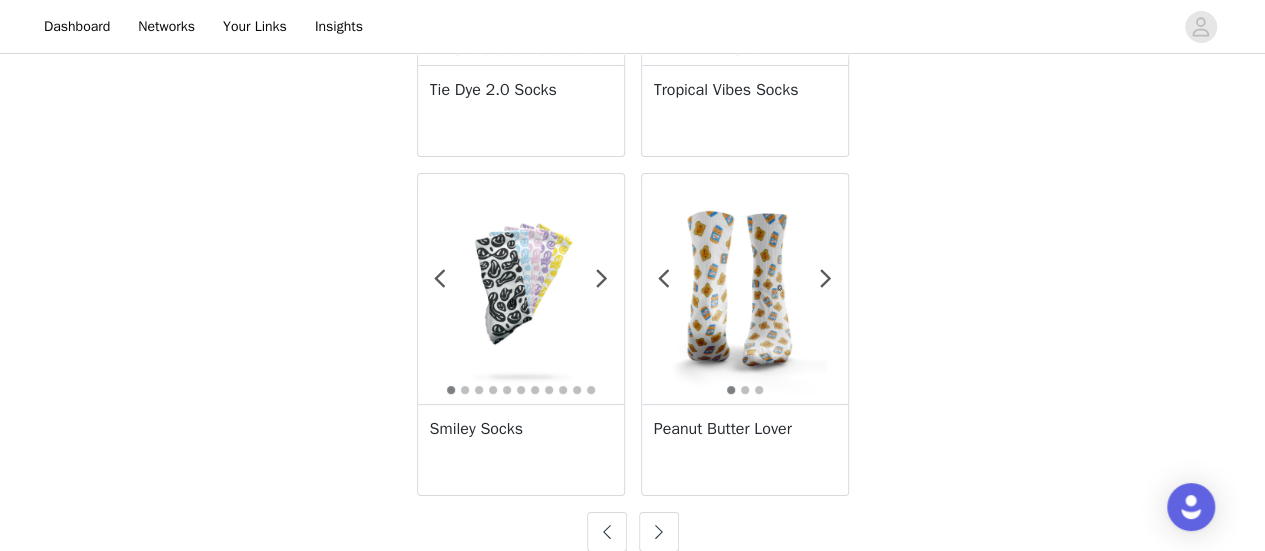 scroll, scrollTop: 3702, scrollLeft: 0, axis: vertical 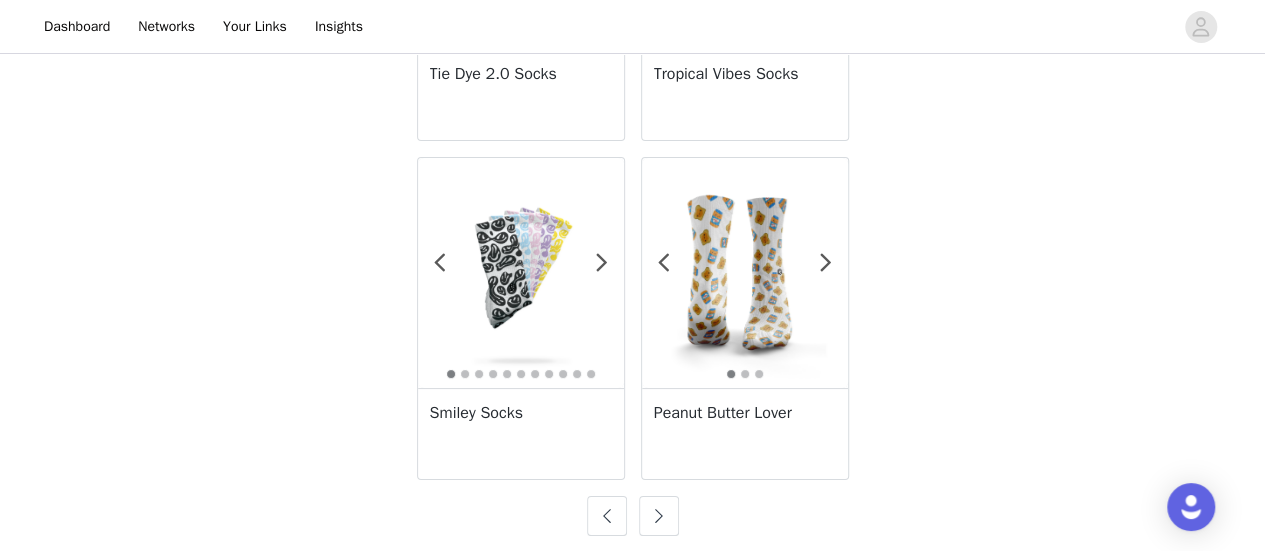 click at bounding box center (659, 516) 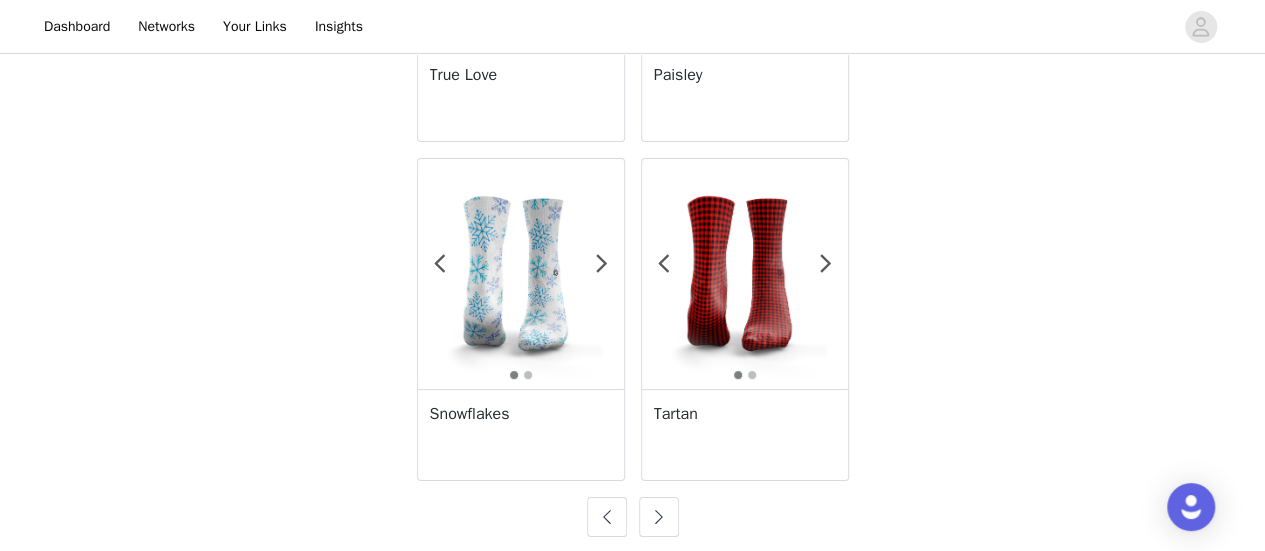 scroll, scrollTop: 3702, scrollLeft: 0, axis: vertical 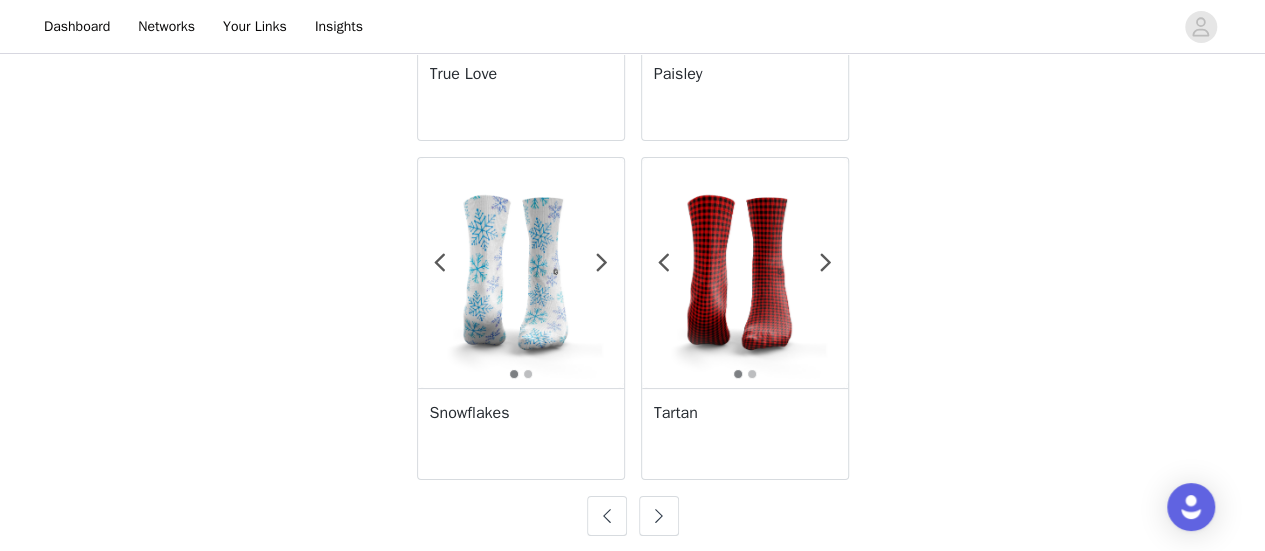 click at bounding box center [659, 516] 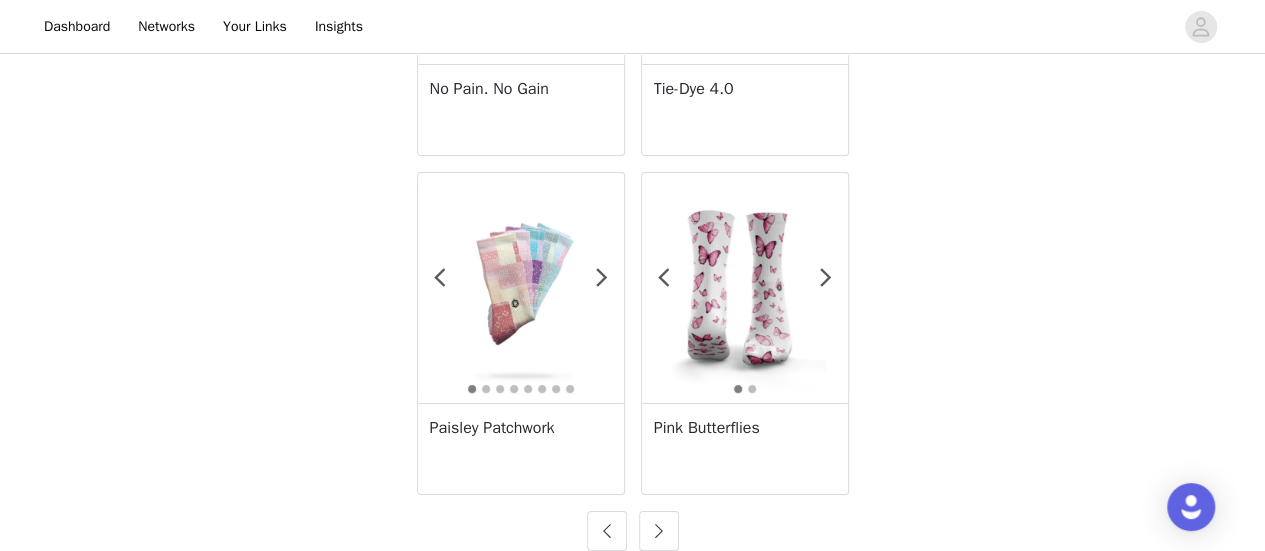 scroll, scrollTop: 3702, scrollLeft: 0, axis: vertical 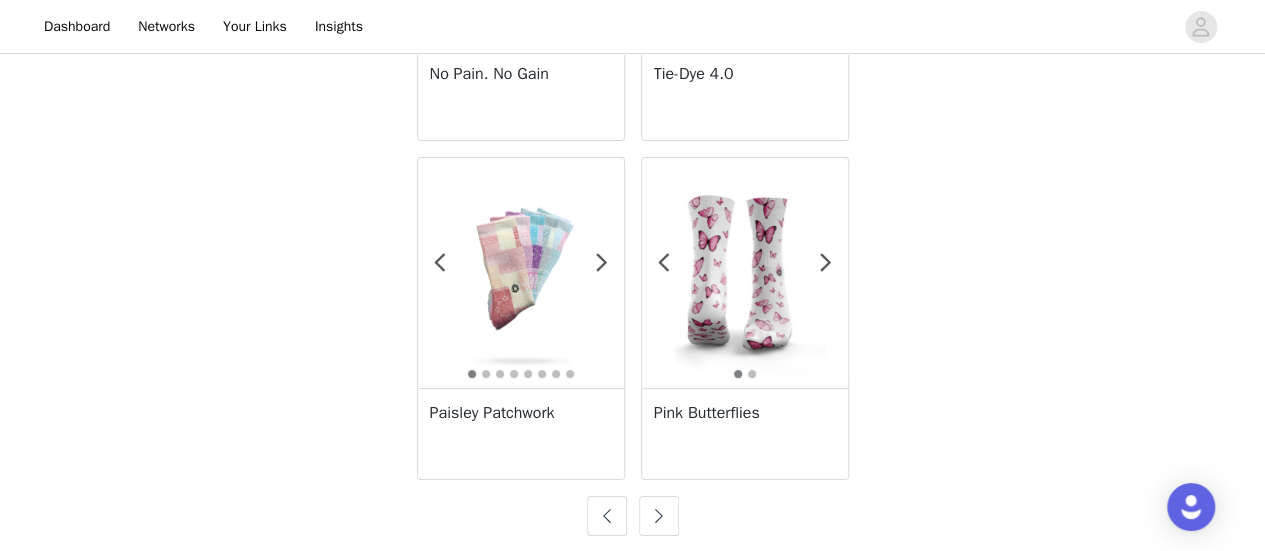 click at bounding box center [659, 516] 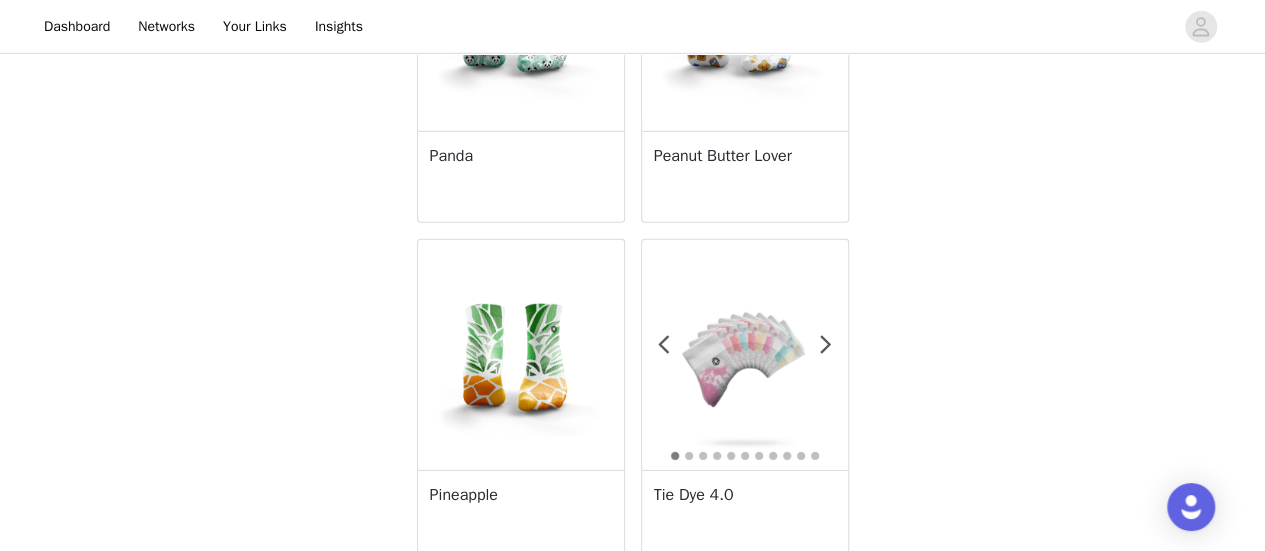 scroll, scrollTop: 2982, scrollLeft: 0, axis: vertical 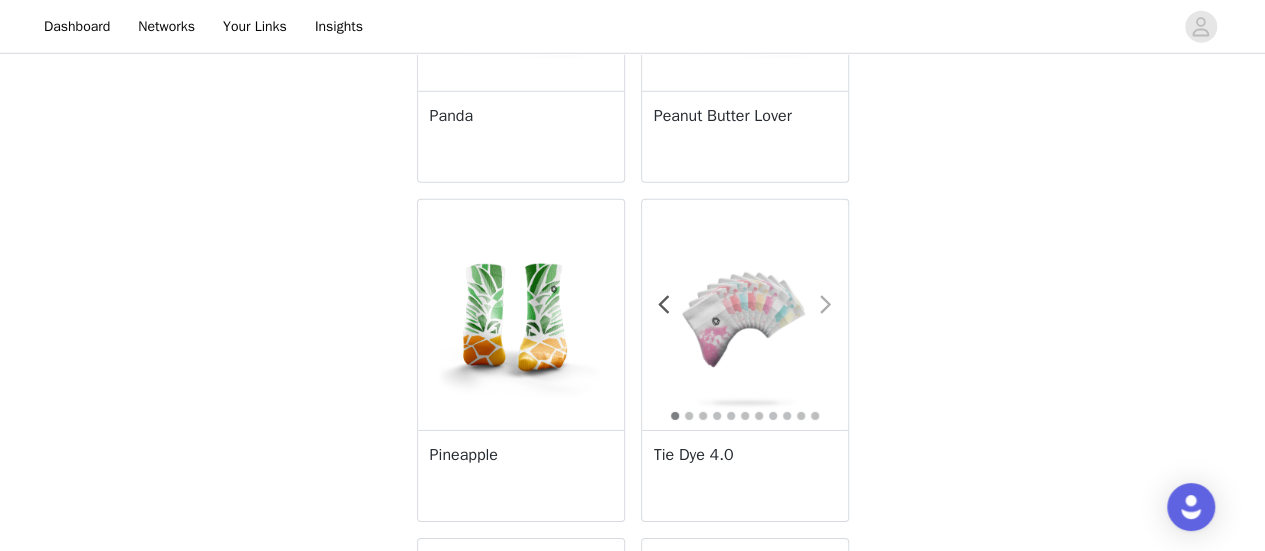 click at bounding box center [826, 305] 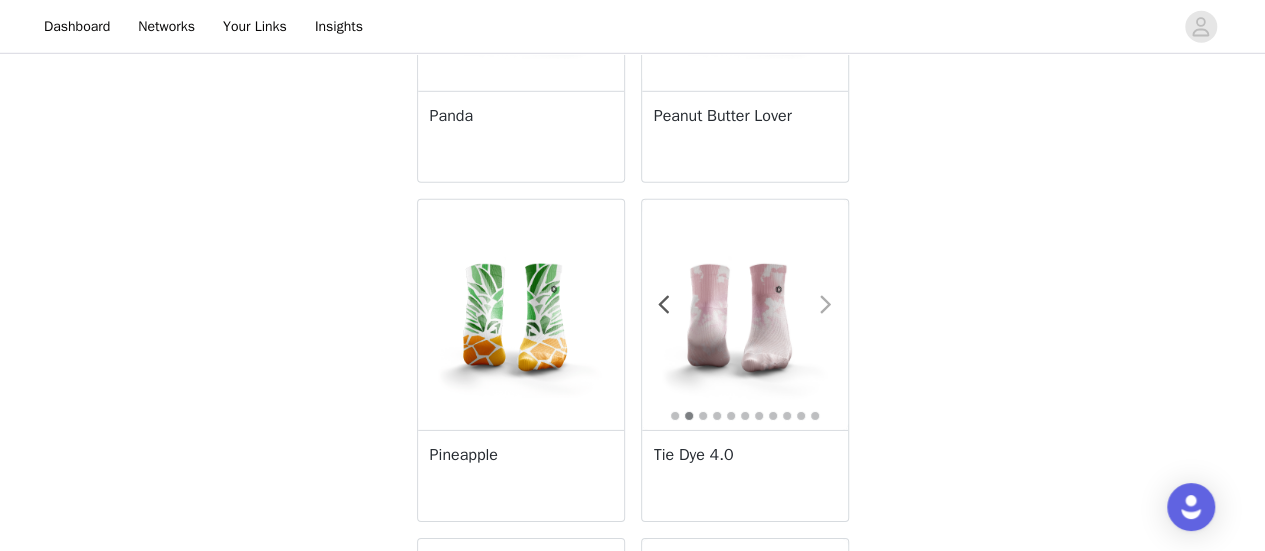 click at bounding box center (826, 305) 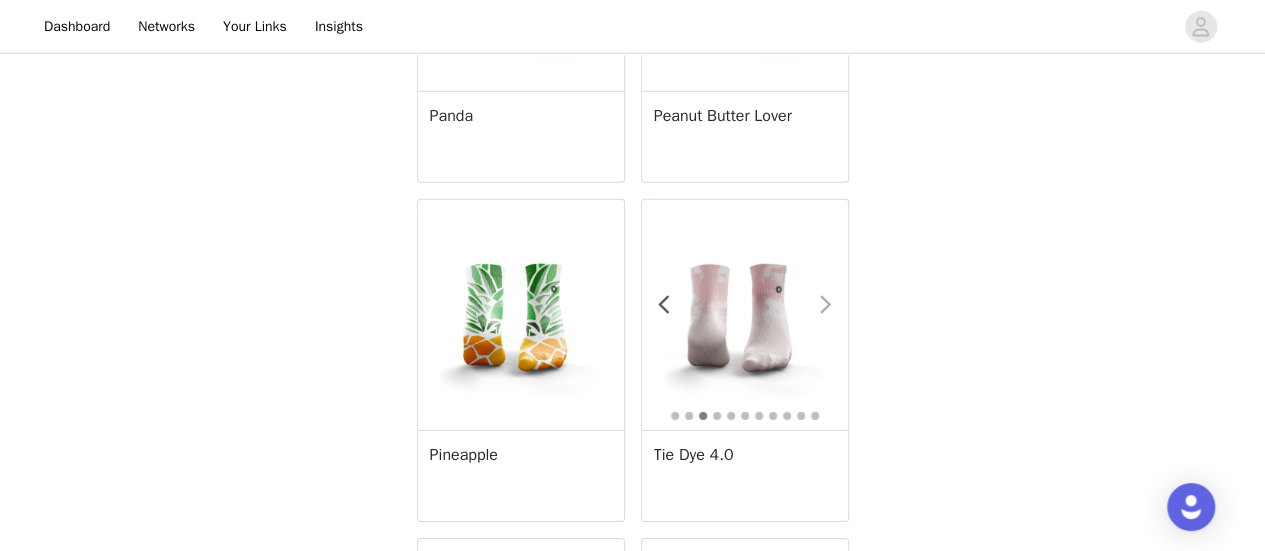 click at bounding box center [826, 305] 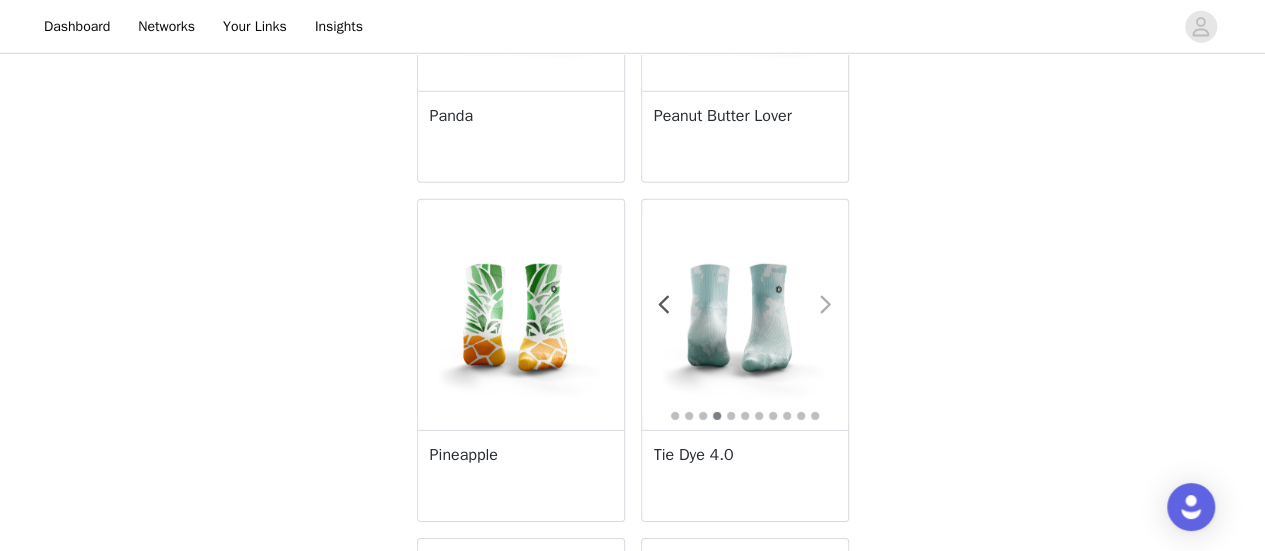 click at bounding box center (826, 305) 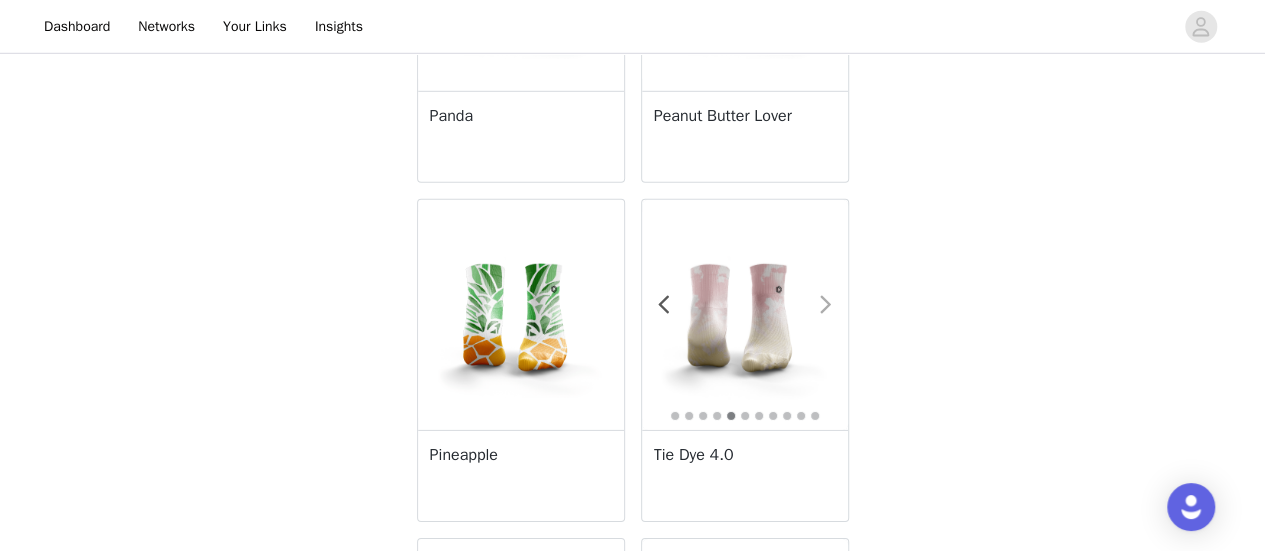 click at bounding box center (826, 305) 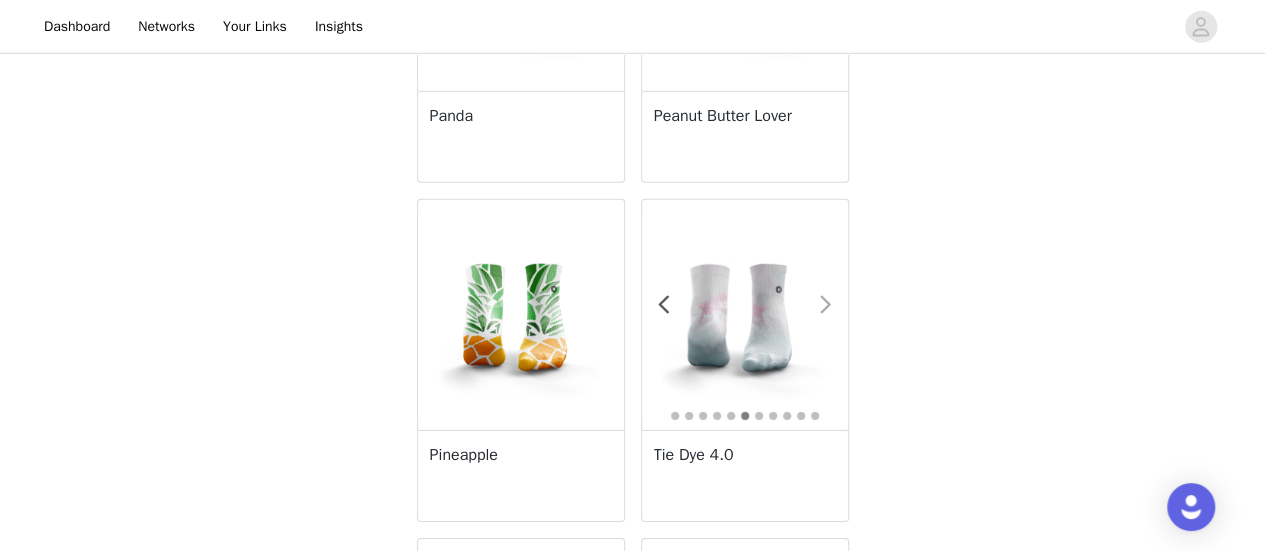 click at bounding box center [826, 305] 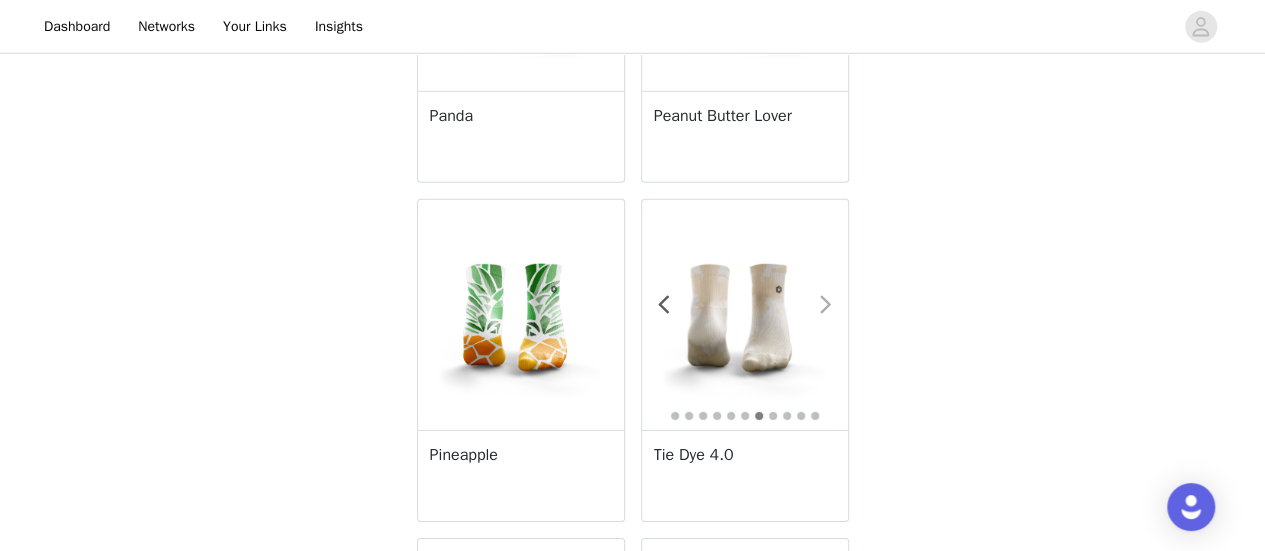 click at bounding box center [826, 305] 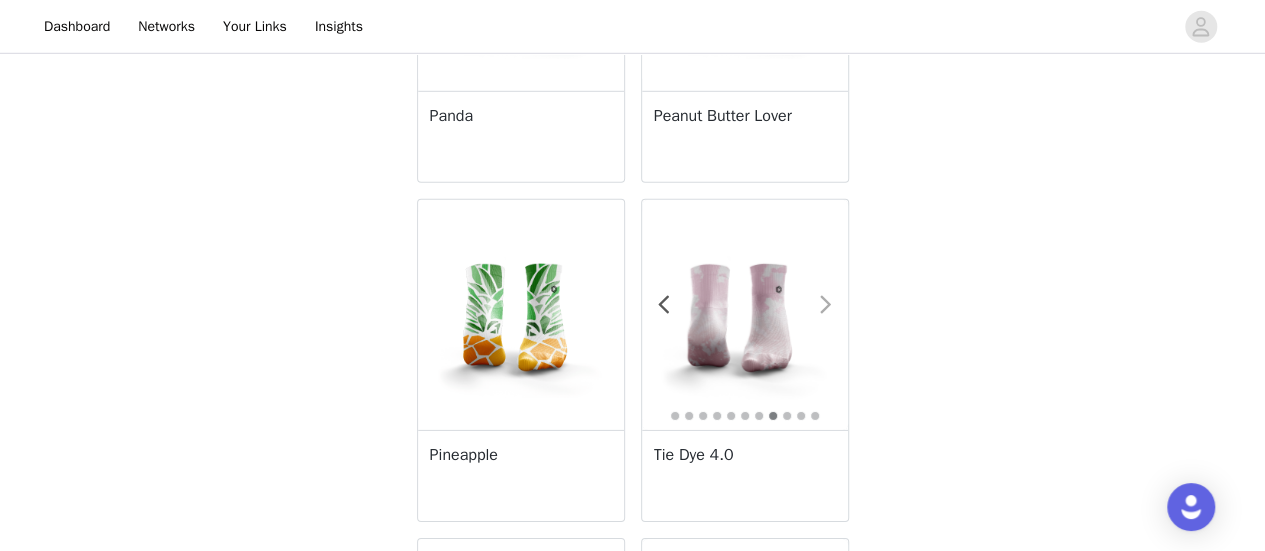 click at bounding box center [826, 305] 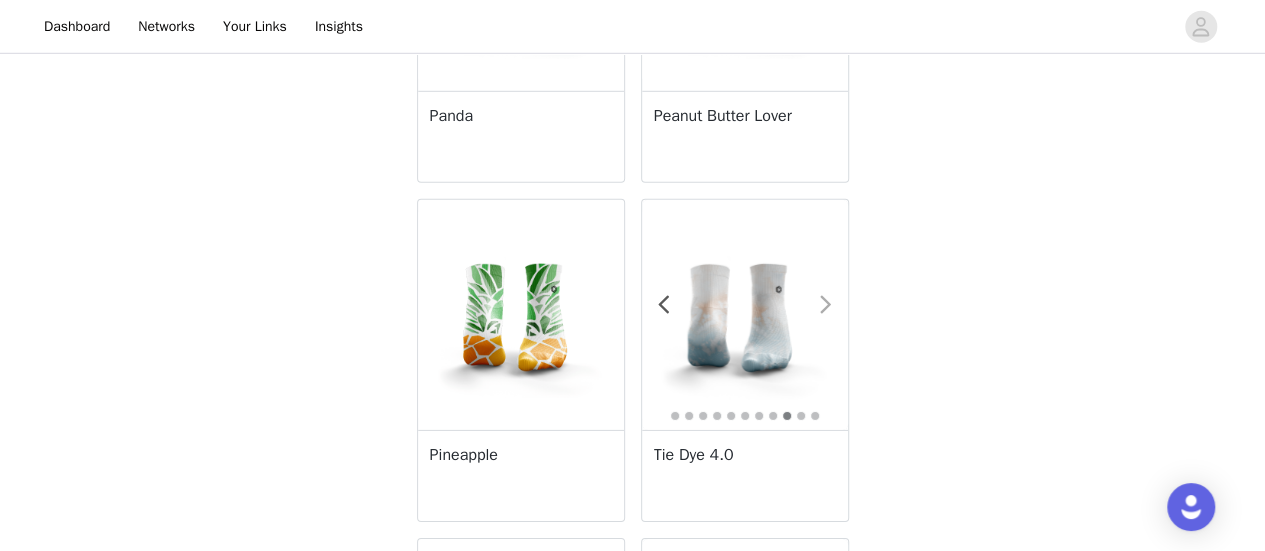click at bounding box center (826, 305) 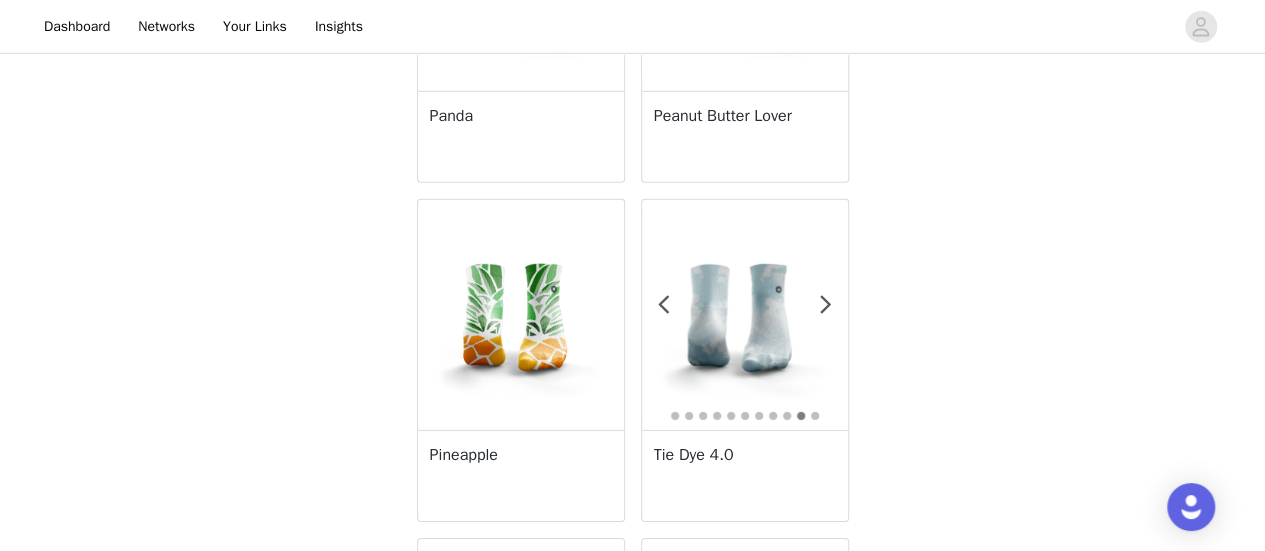 click on "Back 1 2 Positive Vibes Rocket Socks 1 2 Peach 2.0 1 2 3 4 5 6 7 8 9 10 11 Tie Dye Socks 1 2 3 4 5 6 7 8 9 10 11 12 Tie Dye 2.0 Socks 1 2 3 4 5 6 7 8 9 10 11 12 13 Tie Dye 3.0 Socks 1 2 Tiger Print 1 2 3 Pink Elephants 1 2 3 4 Sleepy Sloth Socks 1 2 3 Sloth Hang Out Socks T.I.A 1 2 3 Pink Hearts 1 2 3 4 Skull Tie Dye Pukie The Clown This Is For Murph 1 2 Poppy Socks" at bounding box center (632, -822) 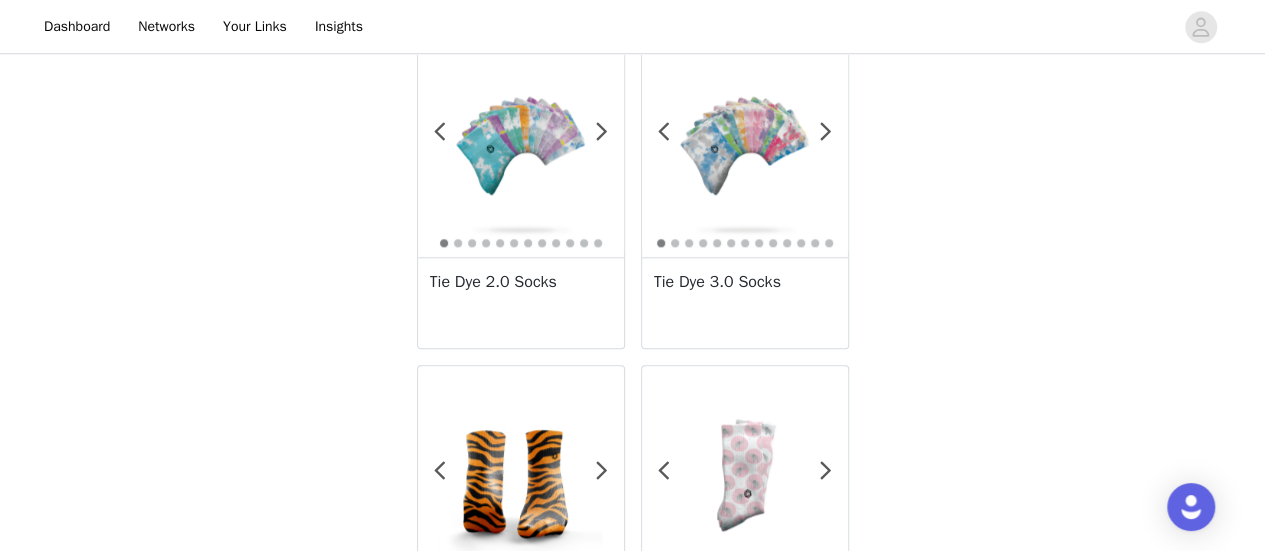 scroll, scrollTop: 742, scrollLeft: 0, axis: vertical 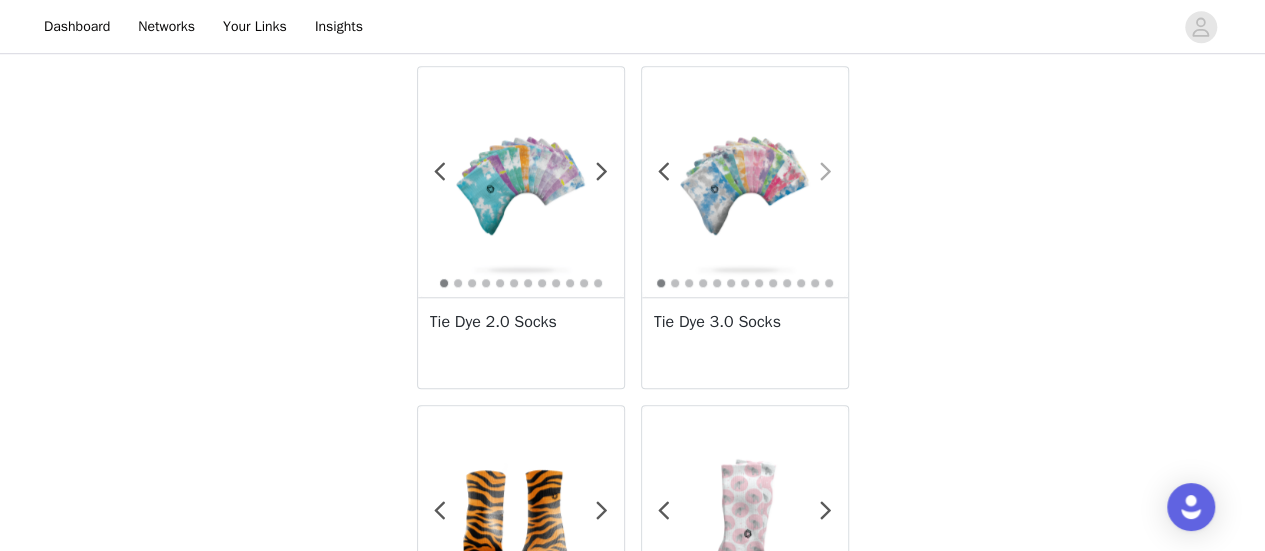 click at bounding box center [826, 172] 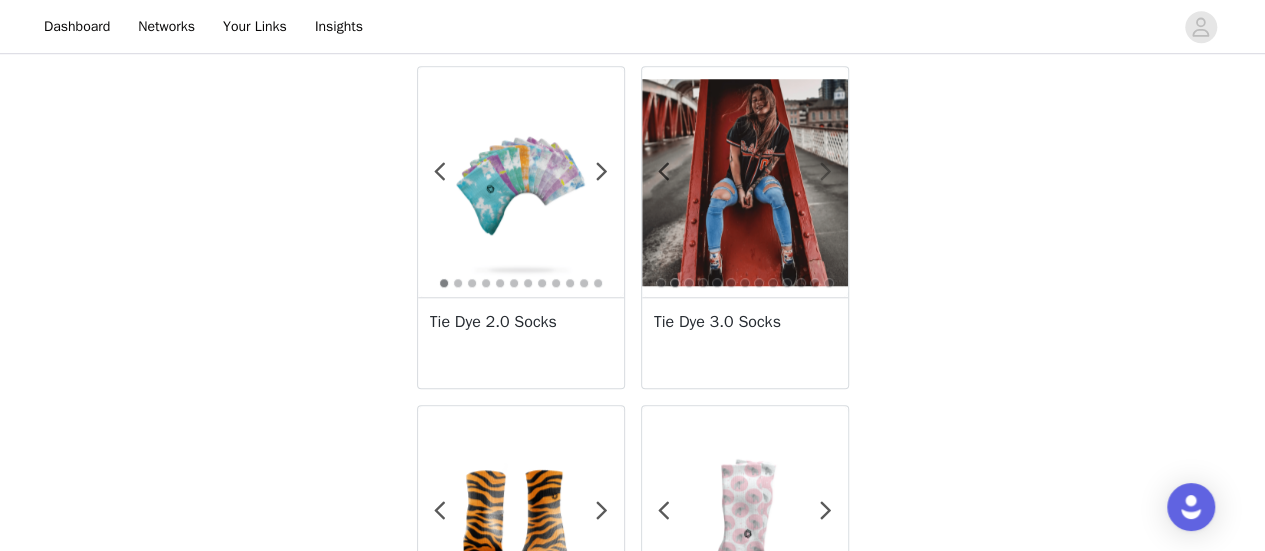 click at bounding box center [826, 172] 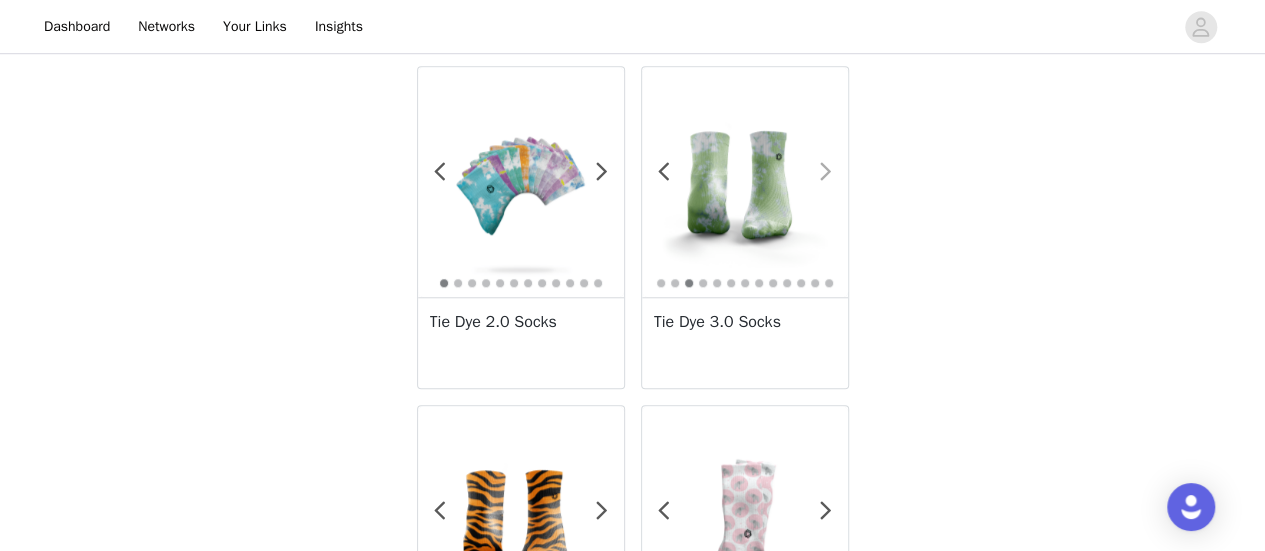 click at bounding box center (826, 172) 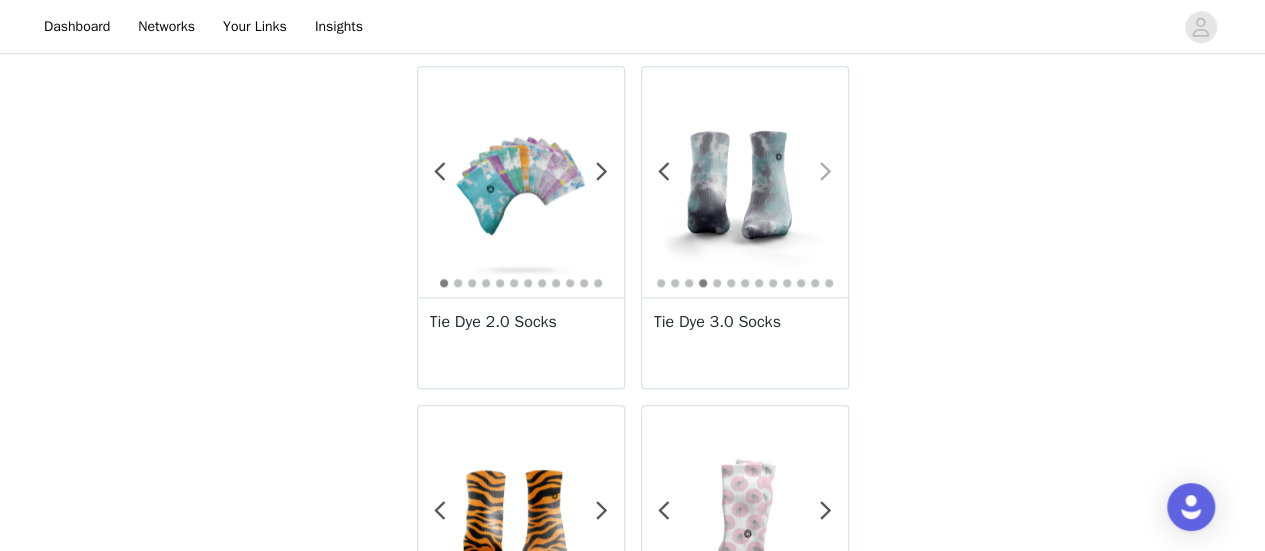 click at bounding box center (826, 172) 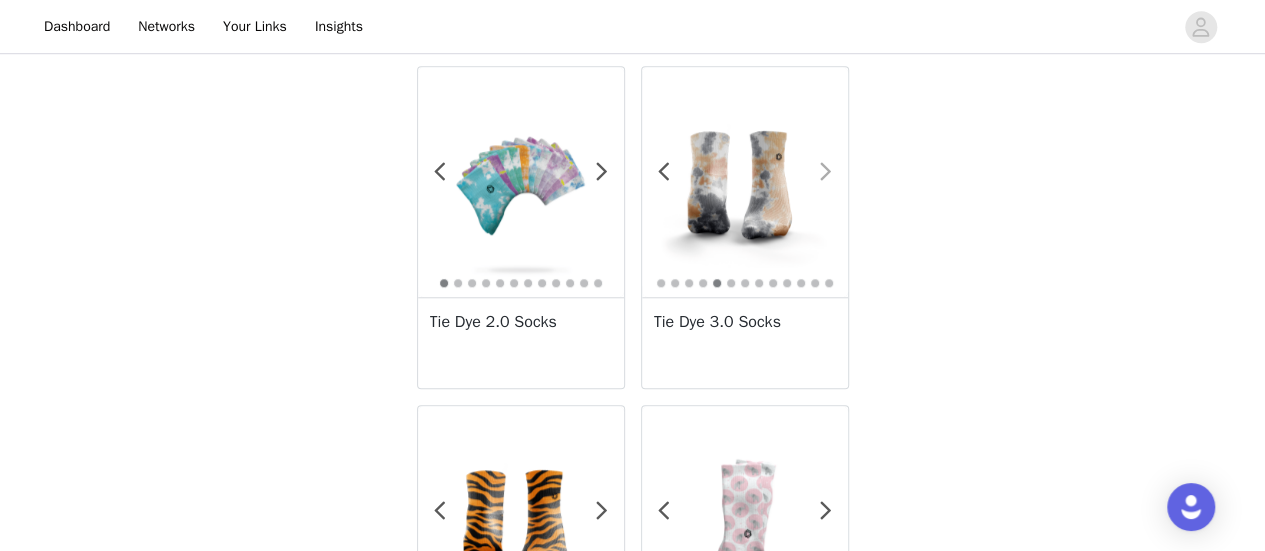 click at bounding box center [826, 172] 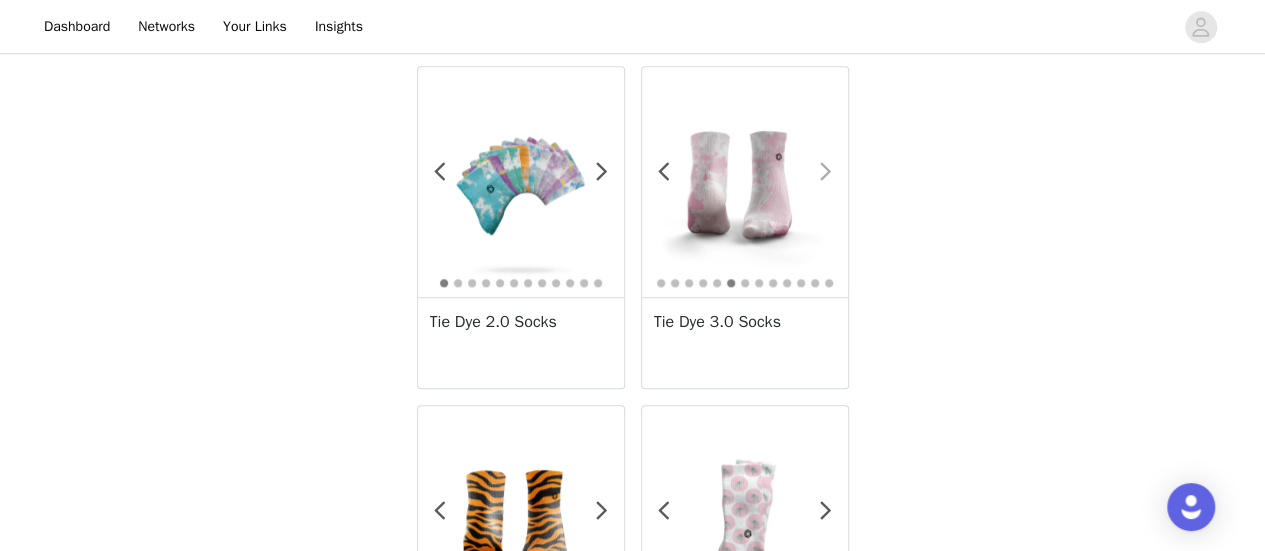 click at bounding box center (826, 172) 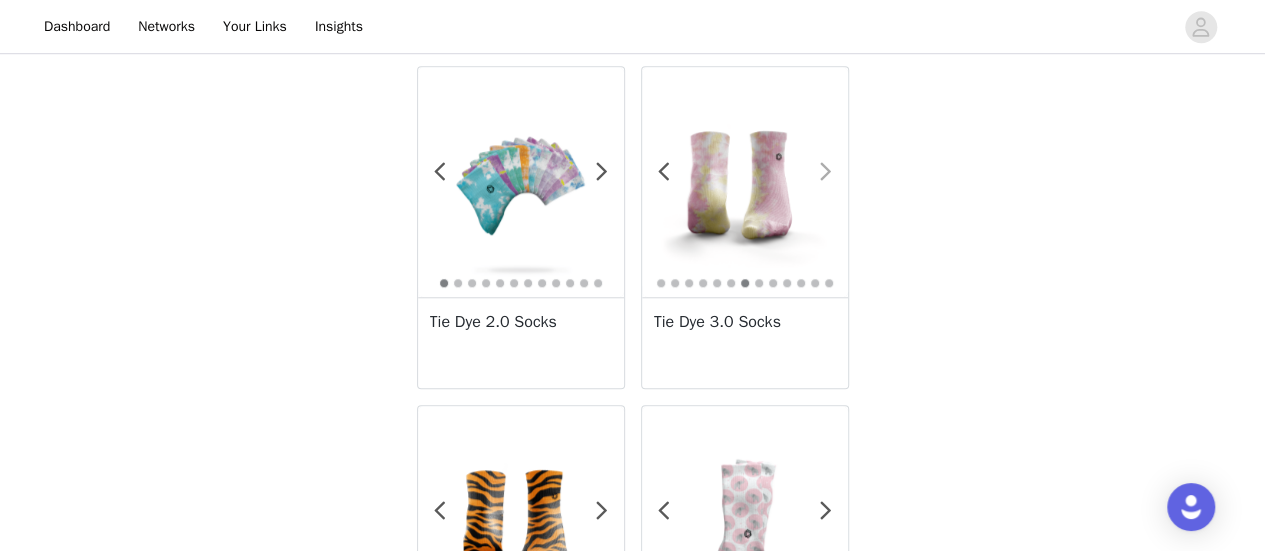 click at bounding box center [826, 172] 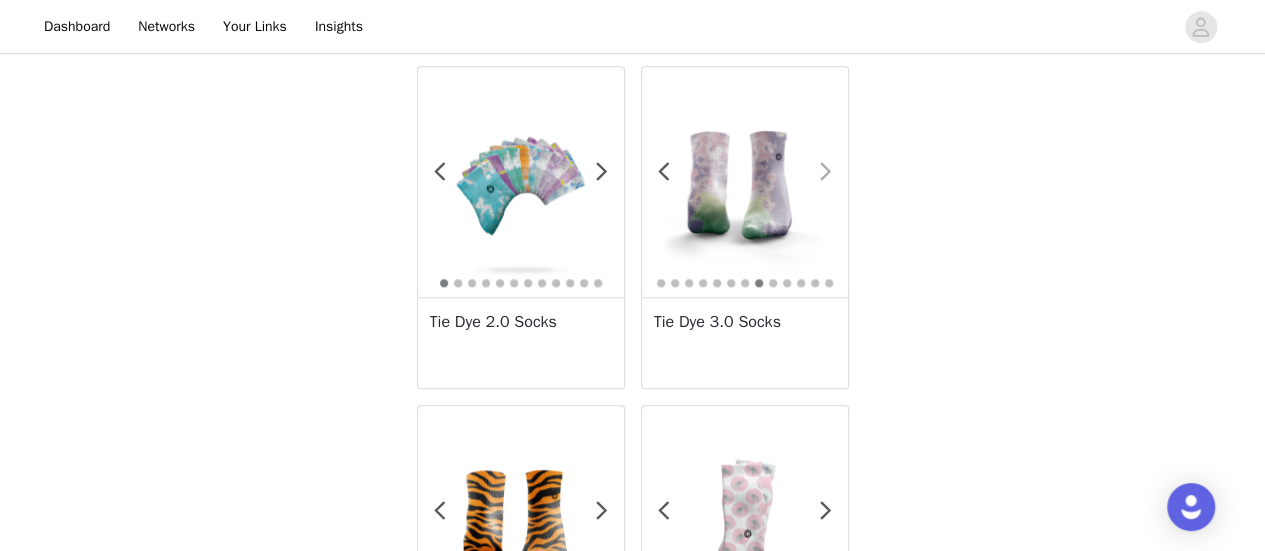 click at bounding box center [826, 172] 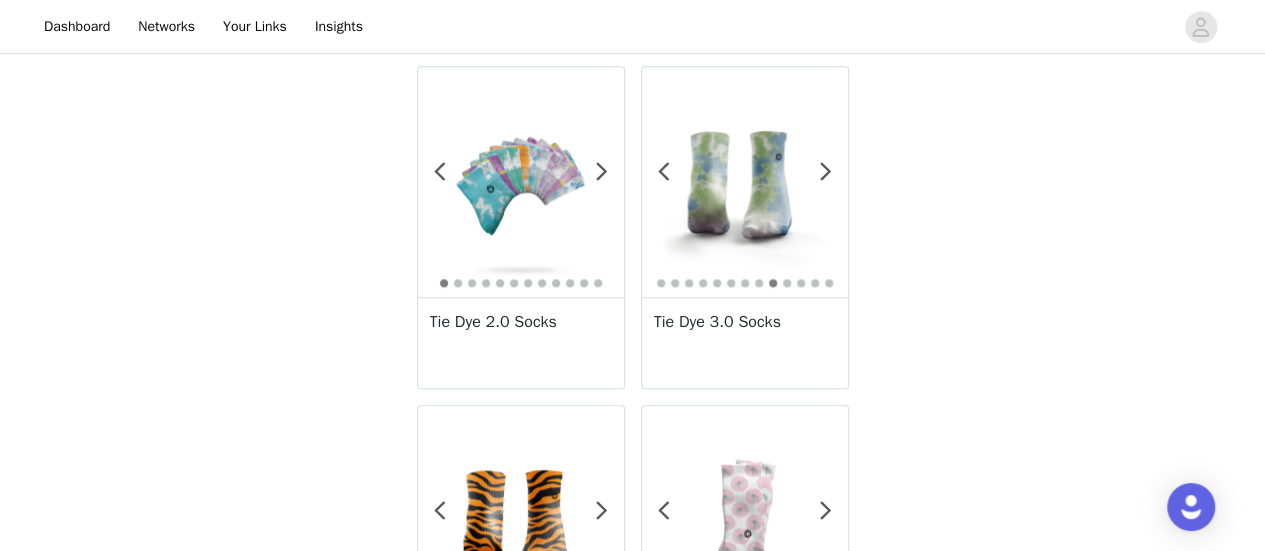 click on "Back         1 2
Positive Vibes
Rocket Socks
1 2
Peach 2.0
1 2 3 4 5 6 7 8 9 10 11
Tie Dye Socks
1 2 3 4 5 6 7 8 9 10 11 12
Tie Dye 2.0 Socks
1 2 3 4 5 6 7 8 9 10 11 12 13
Tie Dye 3.0 Socks
1 2
Tiger Print
1 2 3
Pink Elephants
1 2 3 4
Sleepy Sloth Socks
1 2 3
Sloth Hang Out Socks
T.I.A
1 2 3
Pink Hearts
1 2 3 4
Skull Tie Dye
Pukie The Clown
This Is For Murph
1 2" at bounding box center [632, 1418] 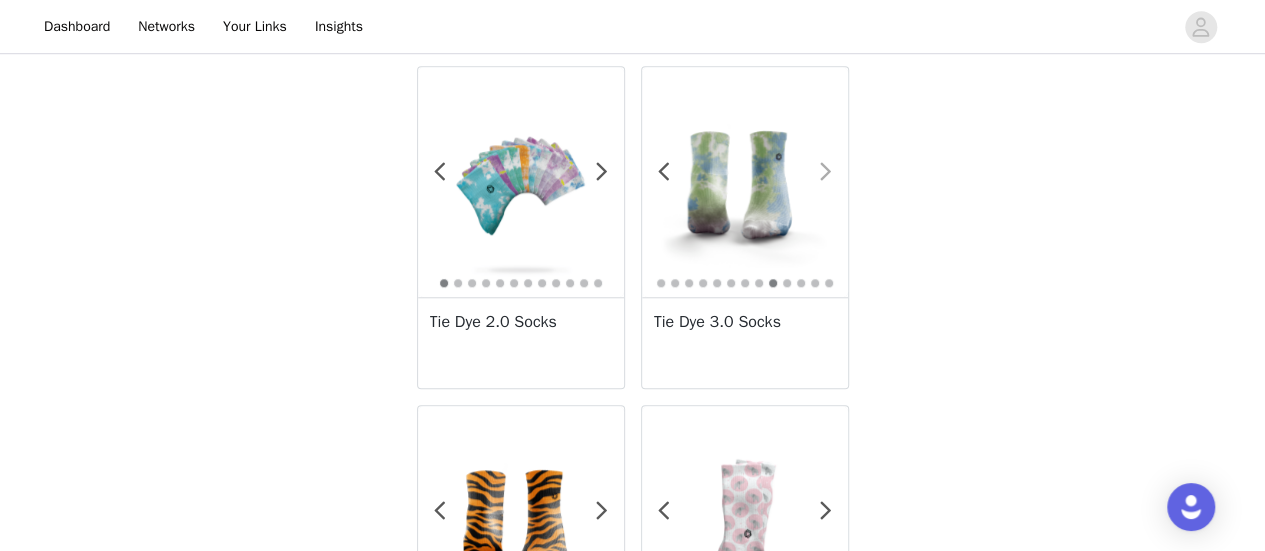 click at bounding box center (826, 172) 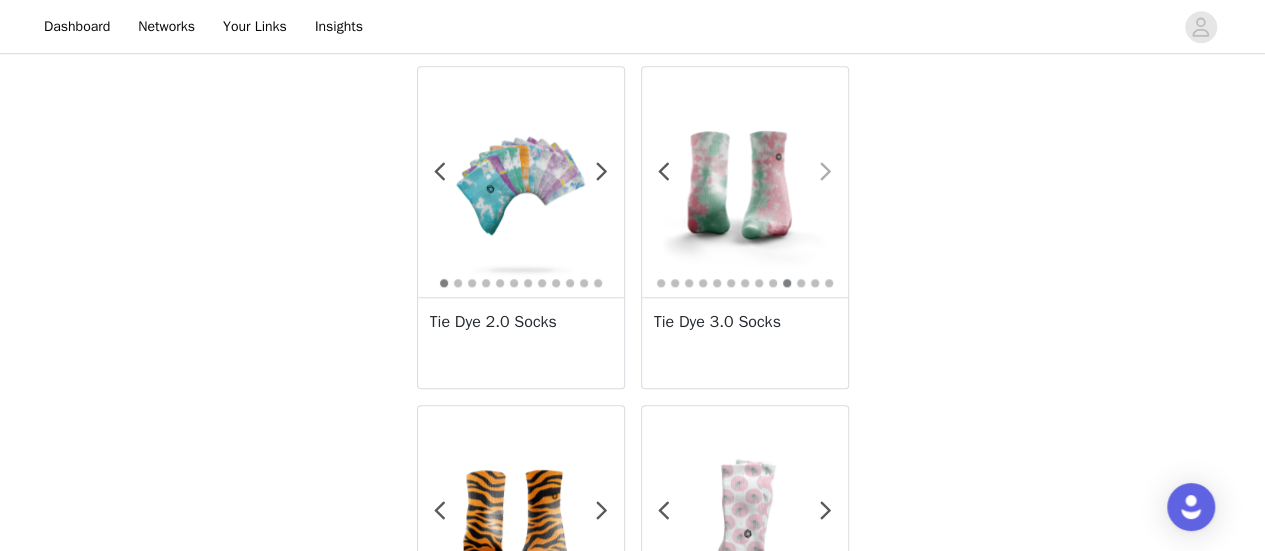 click at bounding box center (826, 172) 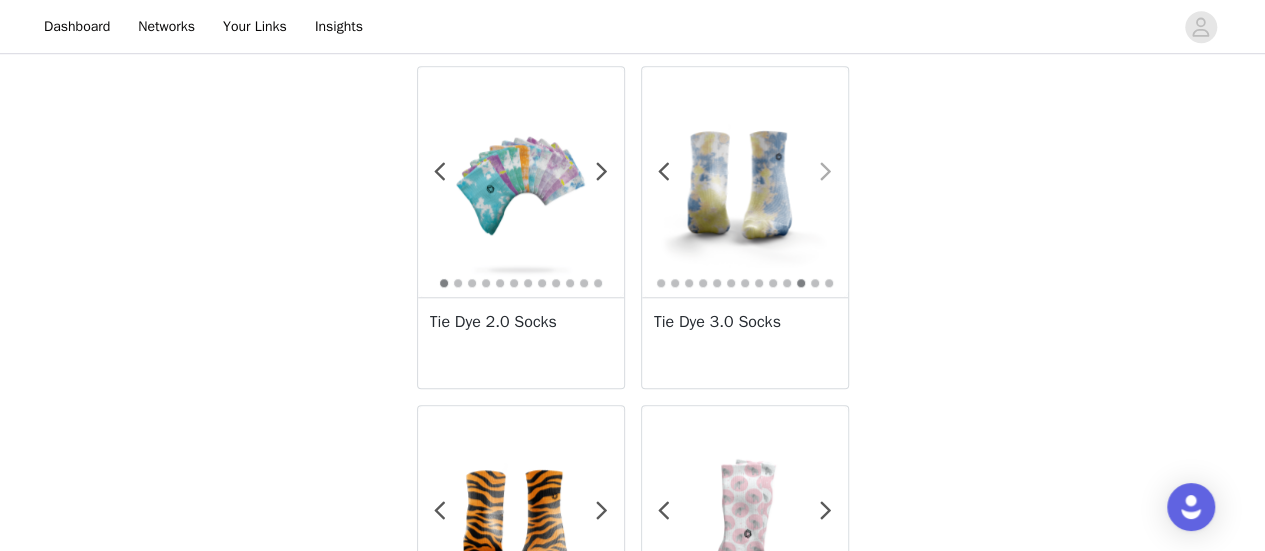 click at bounding box center [826, 172] 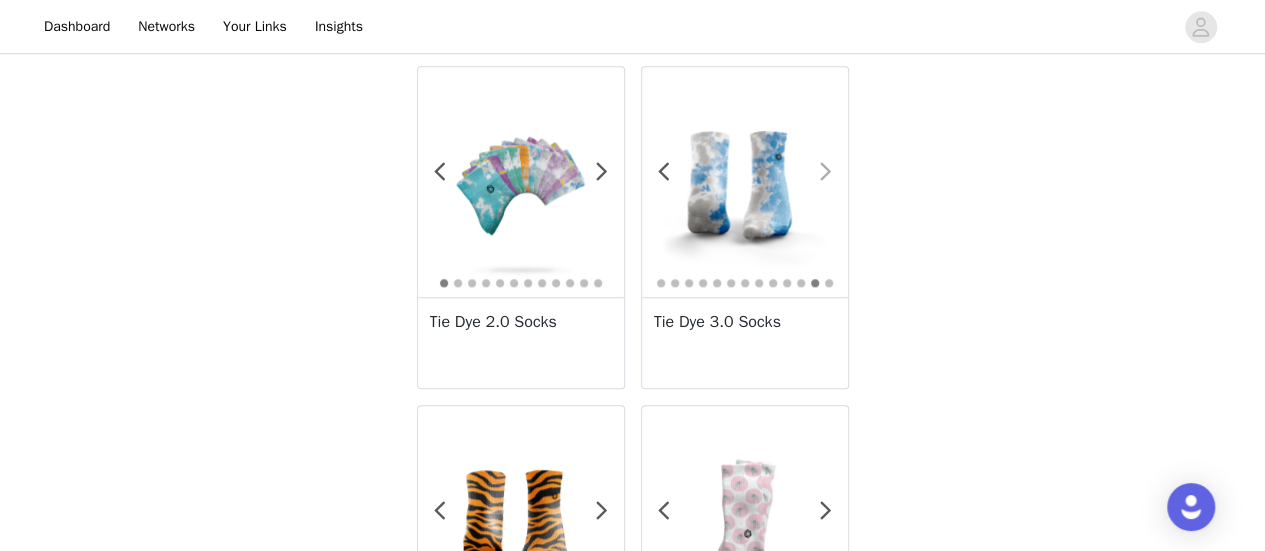 click at bounding box center (826, 172) 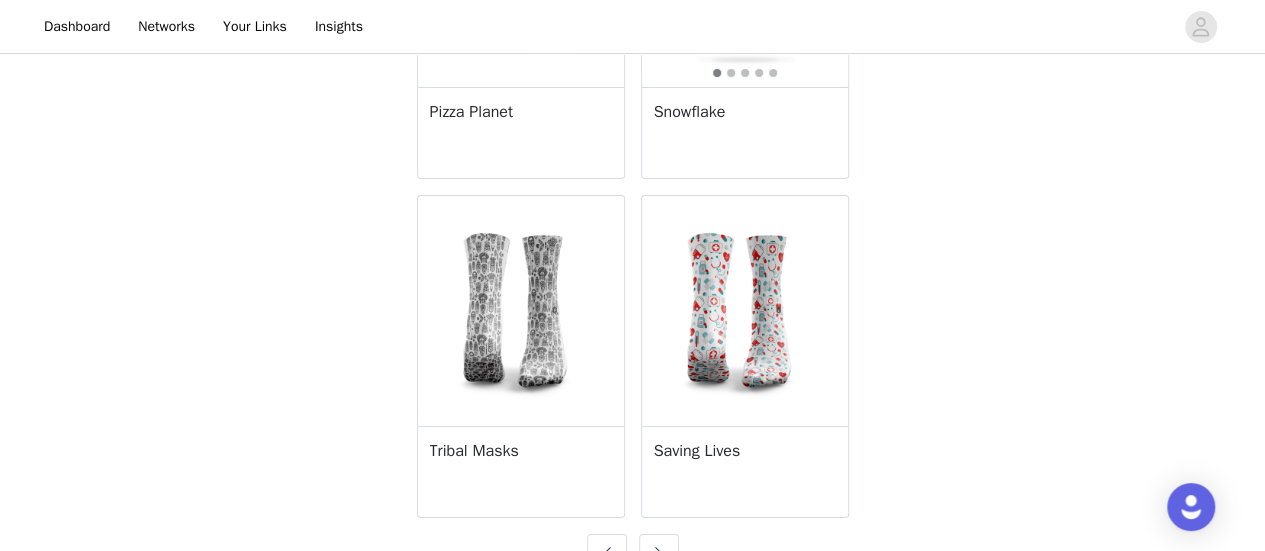 scroll, scrollTop: 3702, scrollLeft: 0, axis: vertical 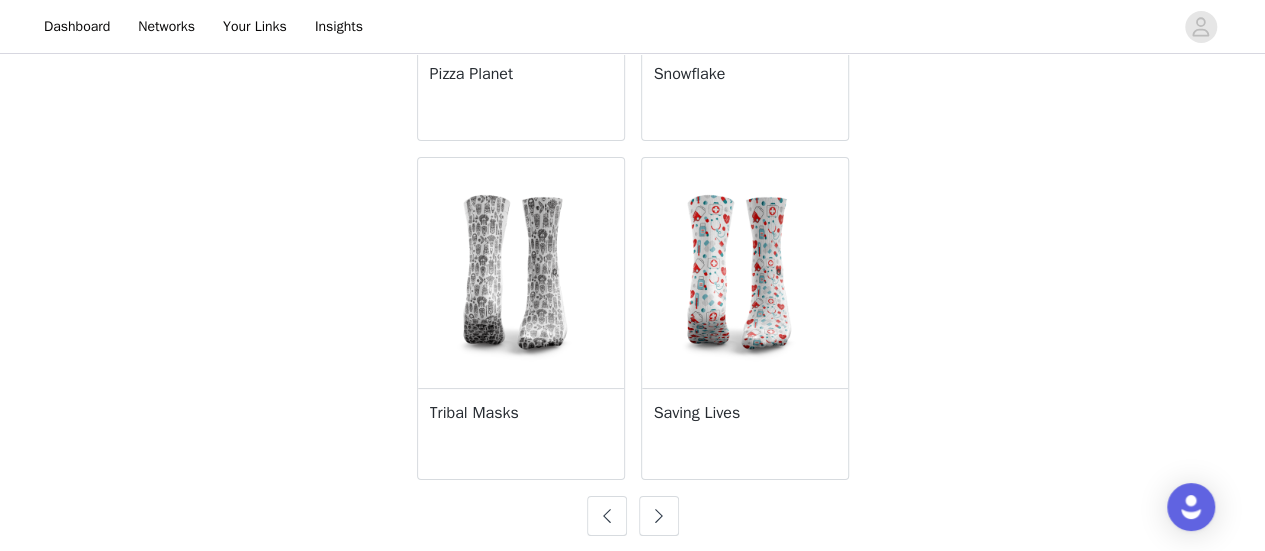 click at bounding box center (659, 516) 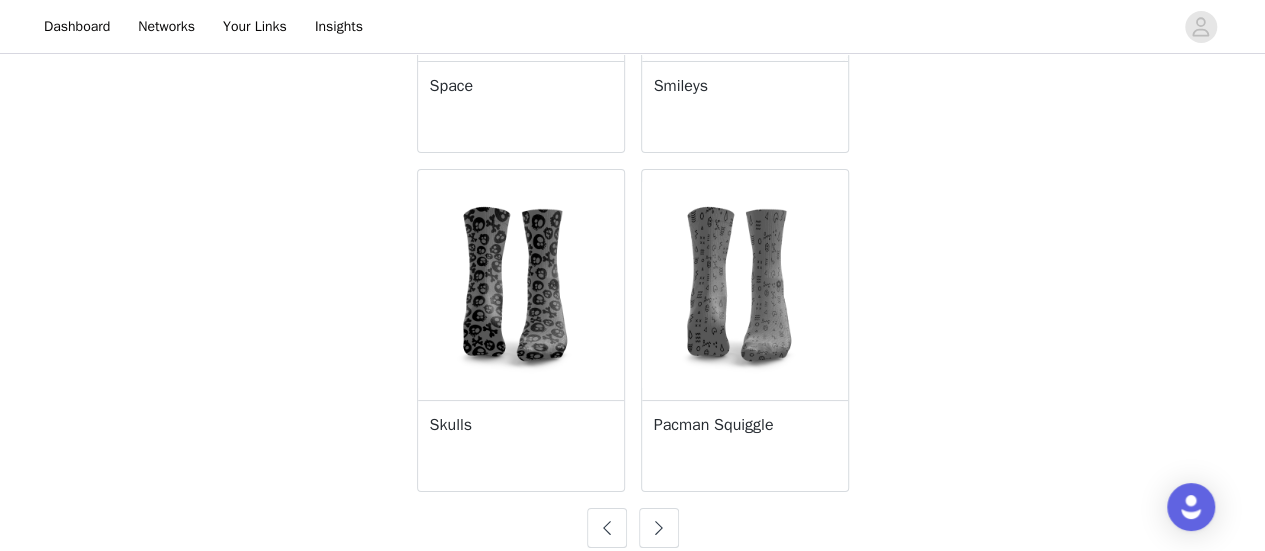 scroll, scrollTop: 3702, scrollLeft: 0, axis: vertical 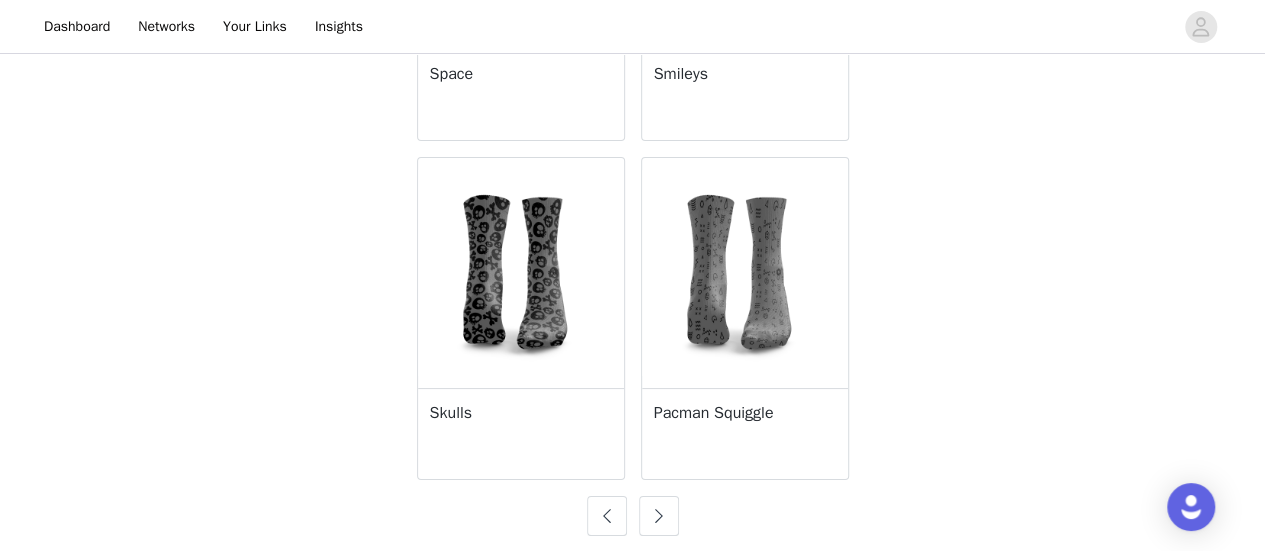 click at bounding box center [659, 516] 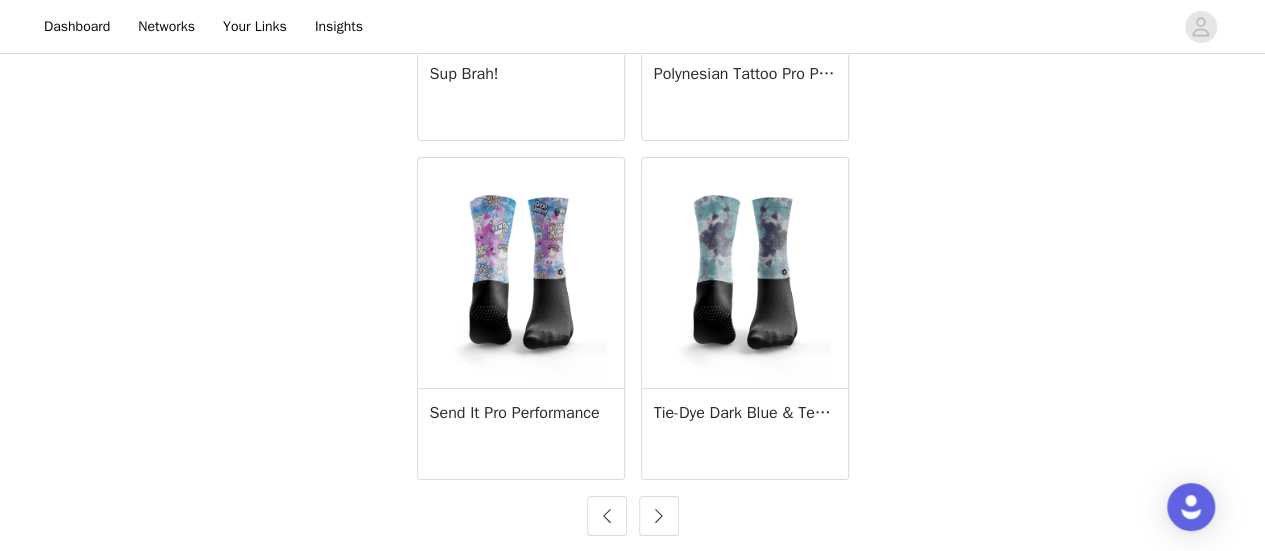 scroll, scrollTop: 3702, scrollLeft: 0, axis: vertical 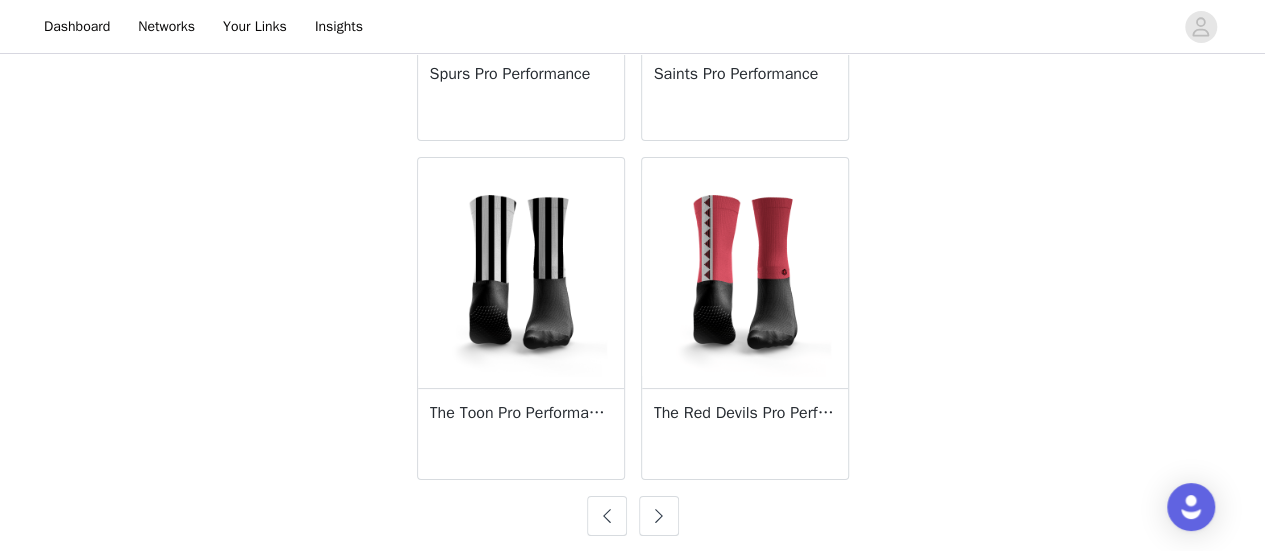 click at bounding box center (659, 516) 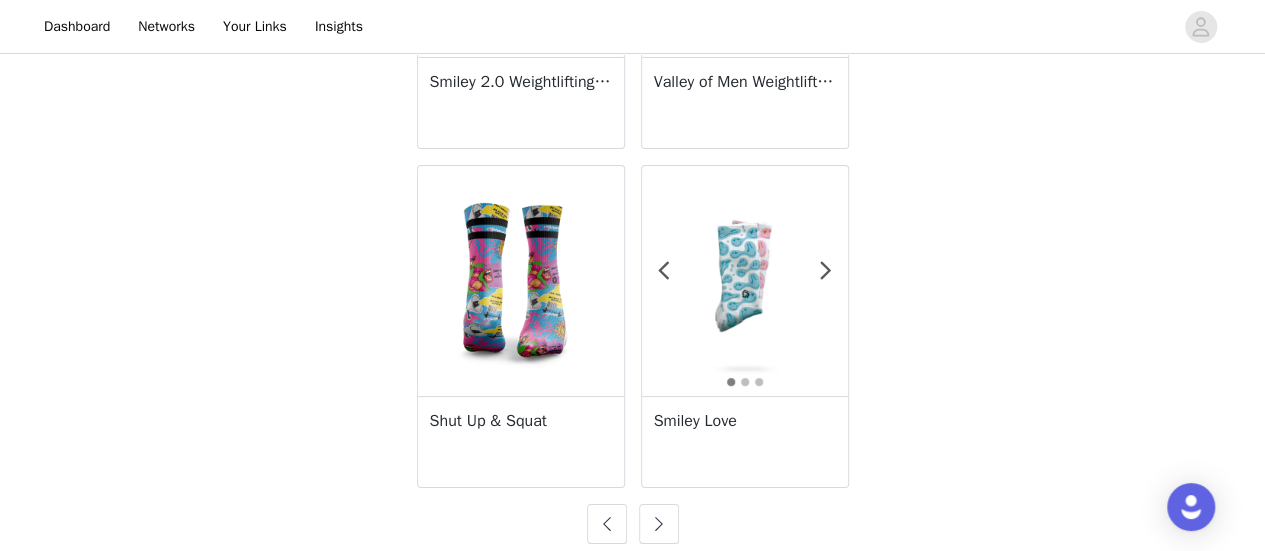 scroll, scrollTop: 3702, scrollLeft: 0, axis: vertical 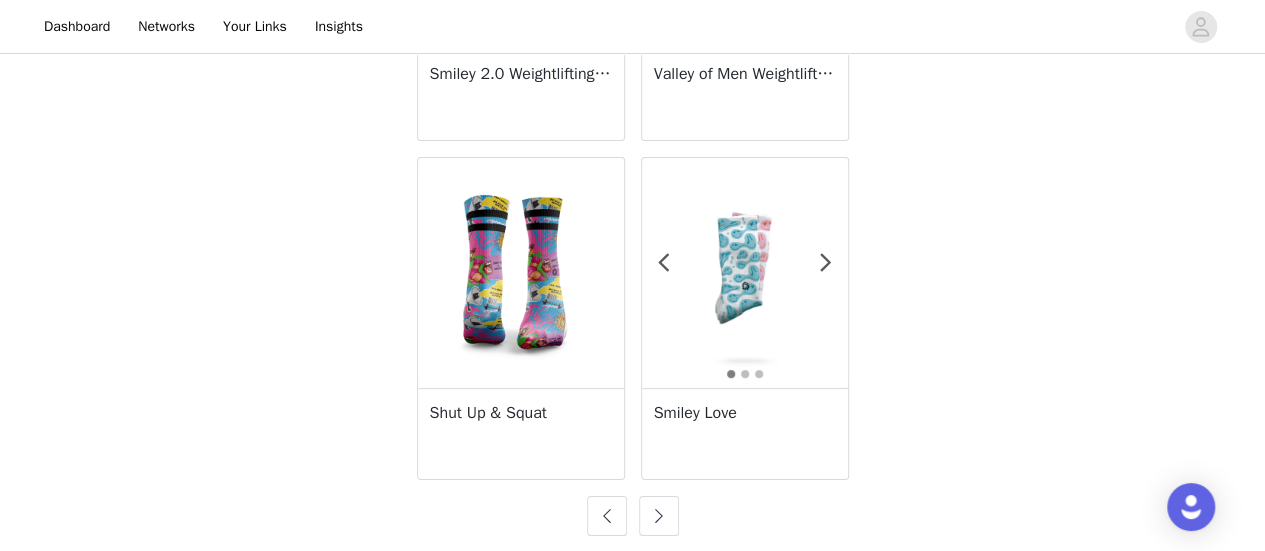 click at bounding box center (659, 516) 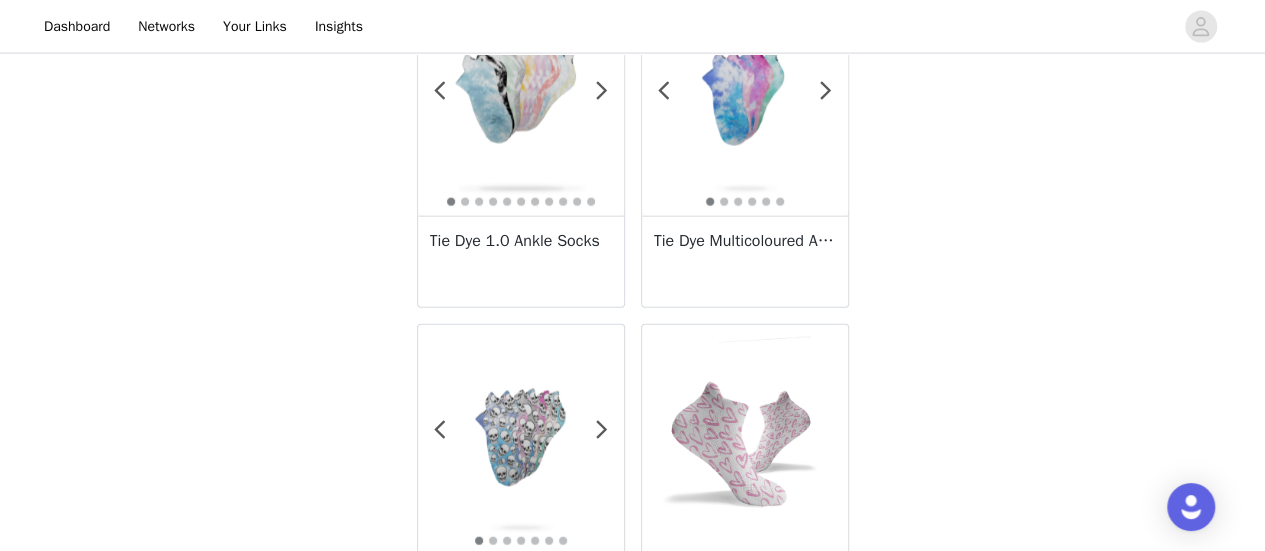 scroll, scrollTop: 2022, scrollLeft: 0, axis: vertical 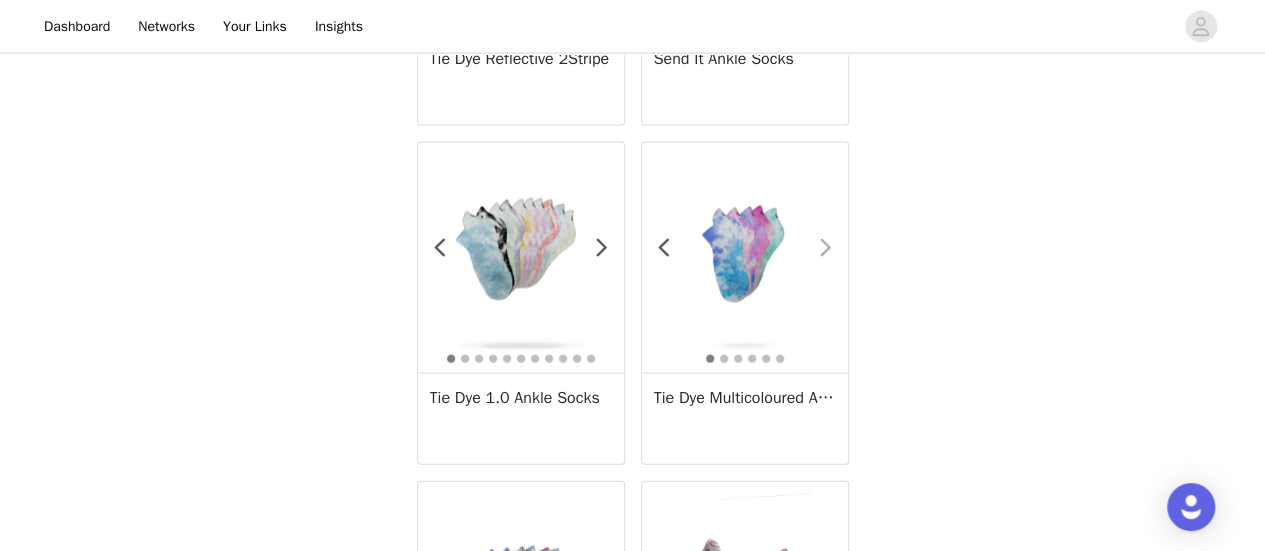 click at bounding box center [826, 248] 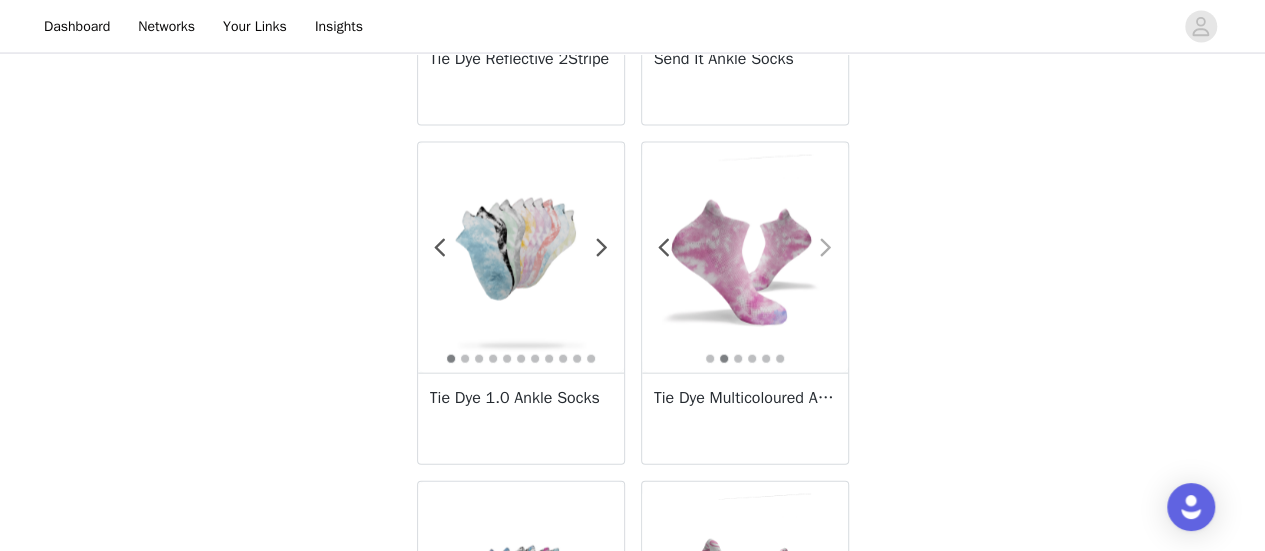 click at bounding box center [826, 248] 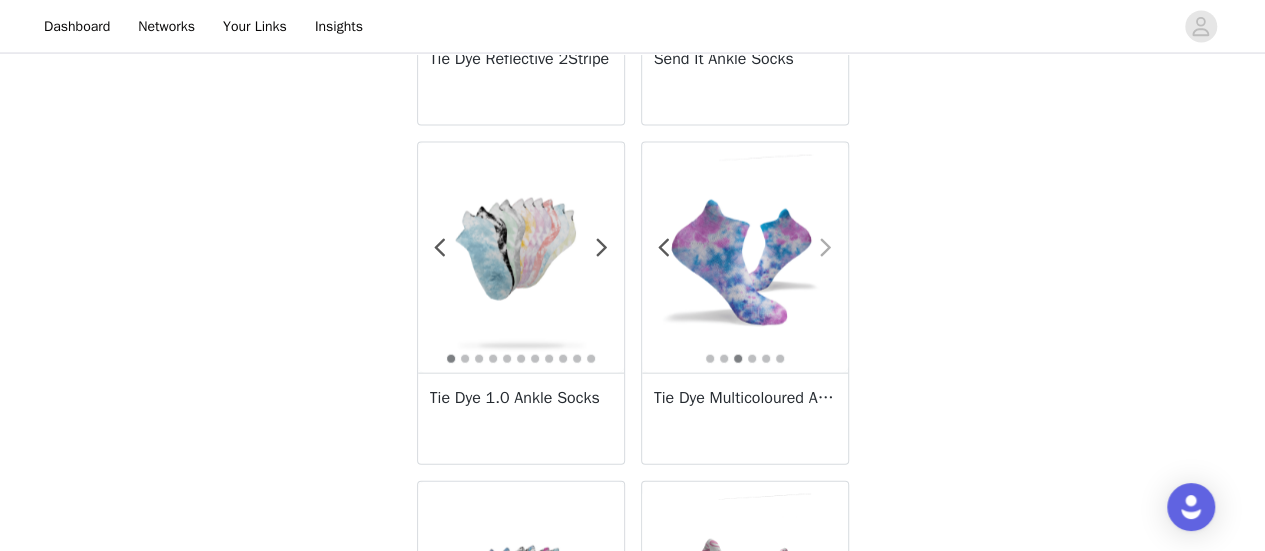 click at bounding box center [826, 248] 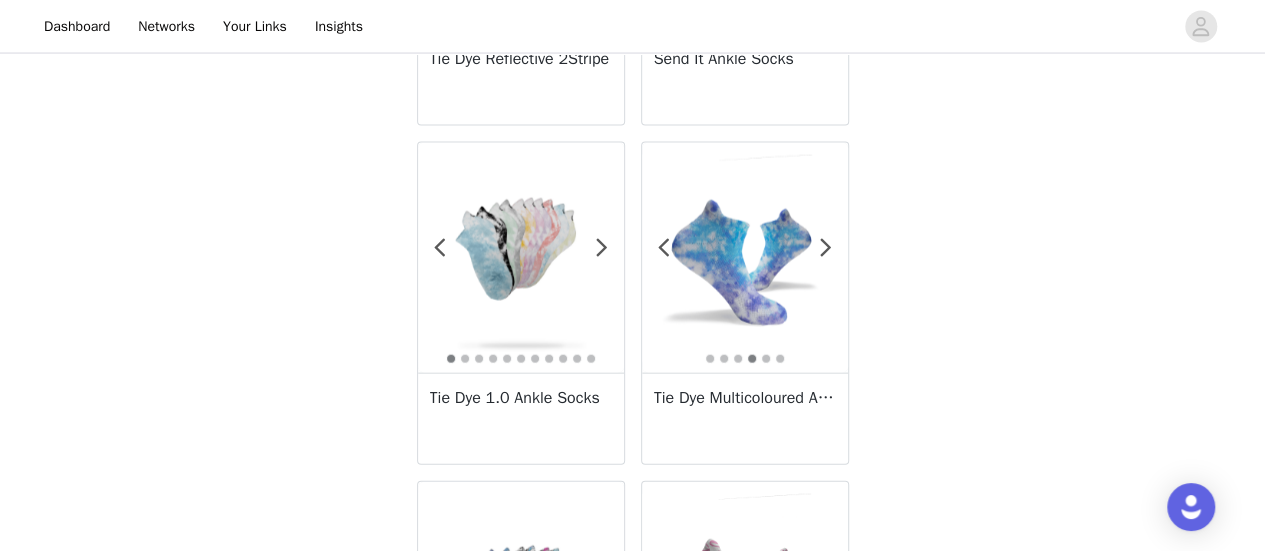 click at bounding box center [745, 258] 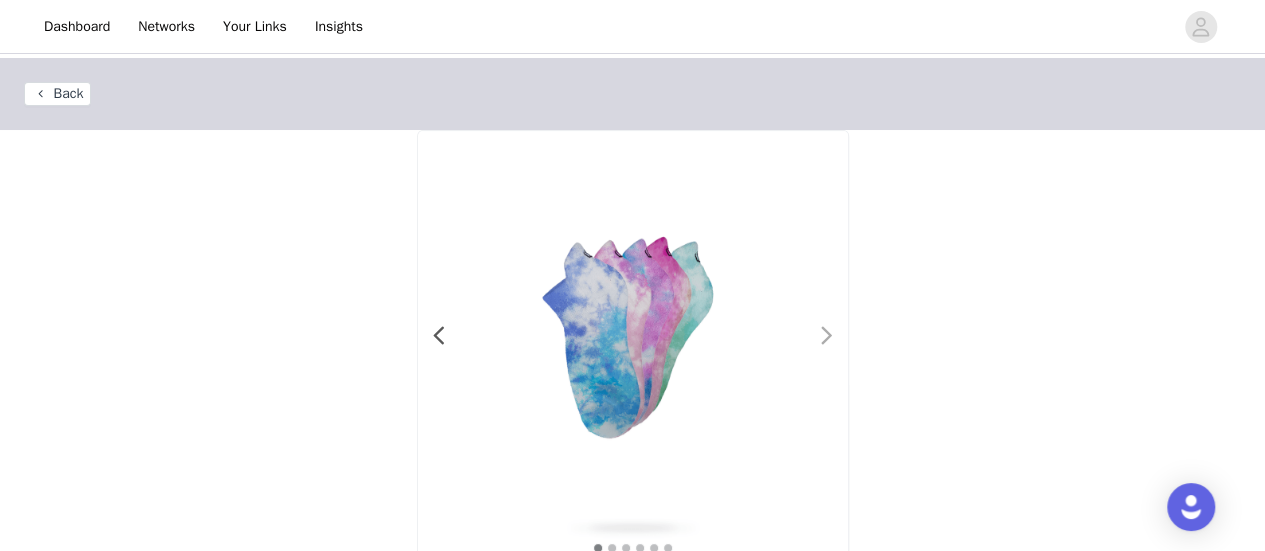 click at bounding box center (827, 336) 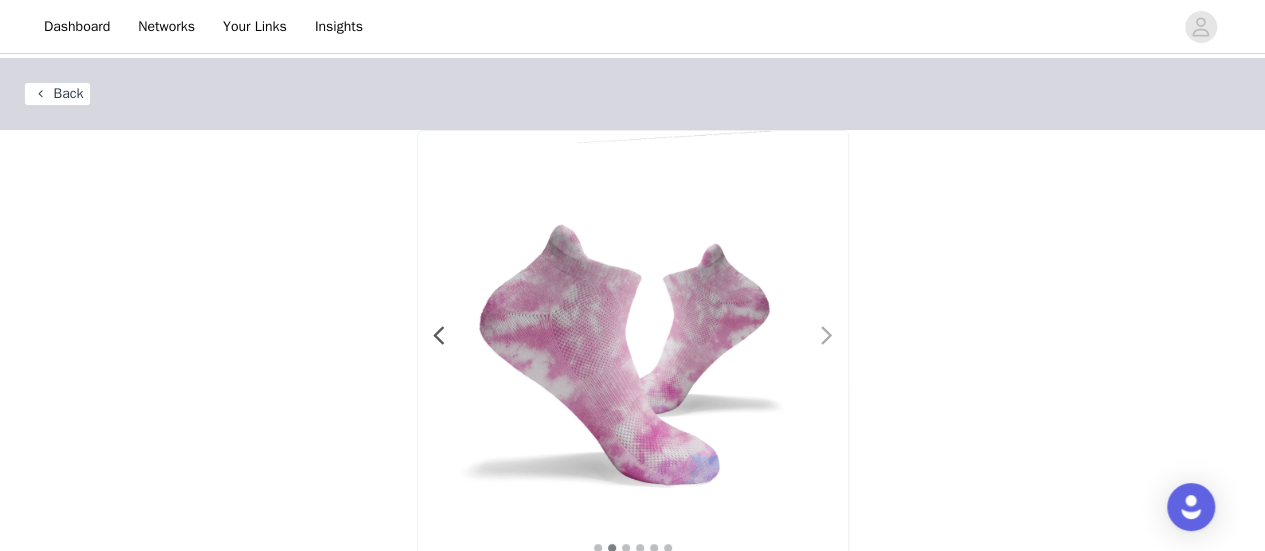click at bounding box center (827, 336) 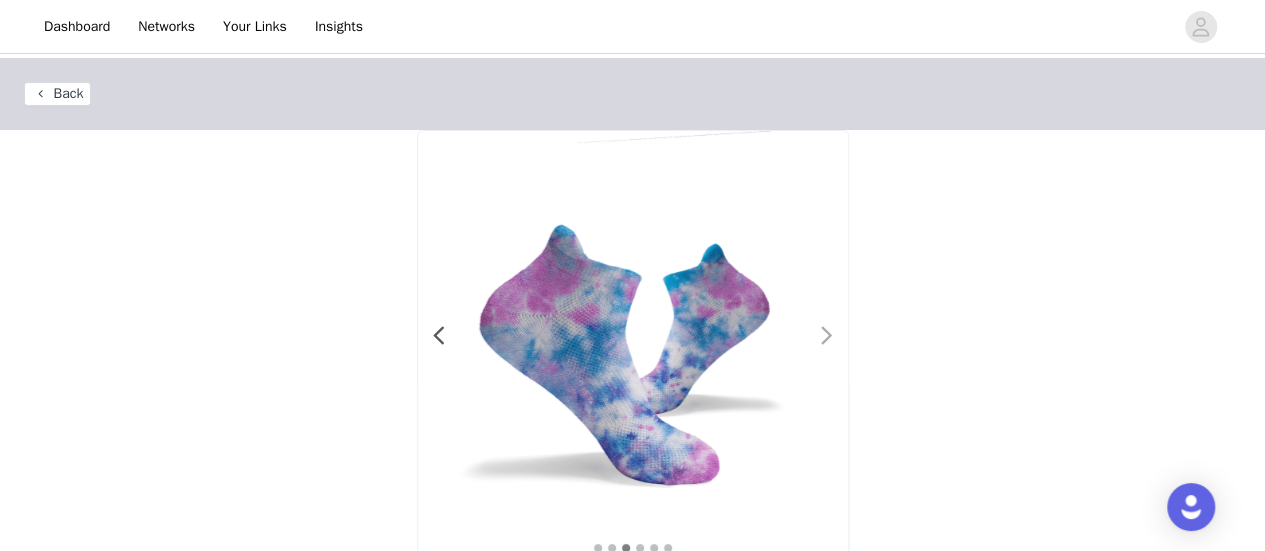 click at bounding box center [827, 336] 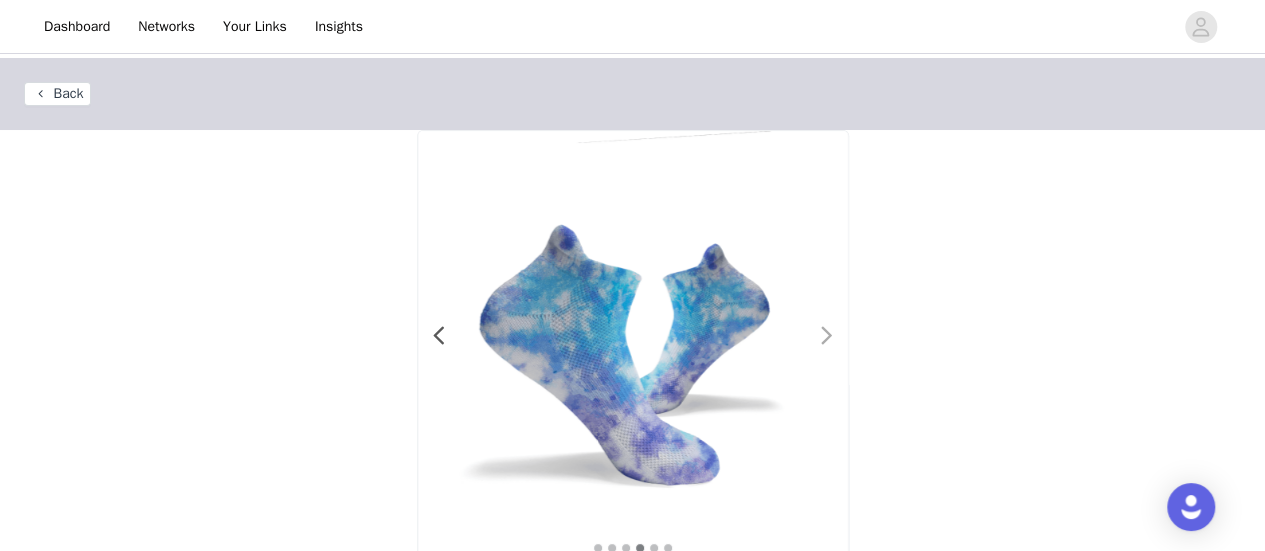 click at bounding box center (827, 336) 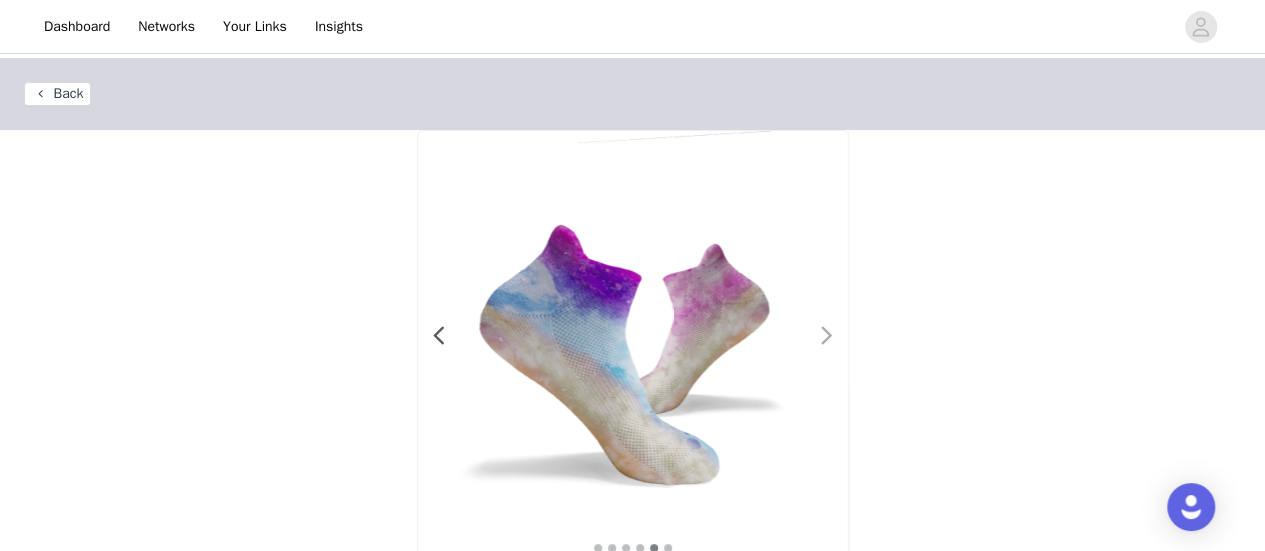 click at bounding box center (827, 336) 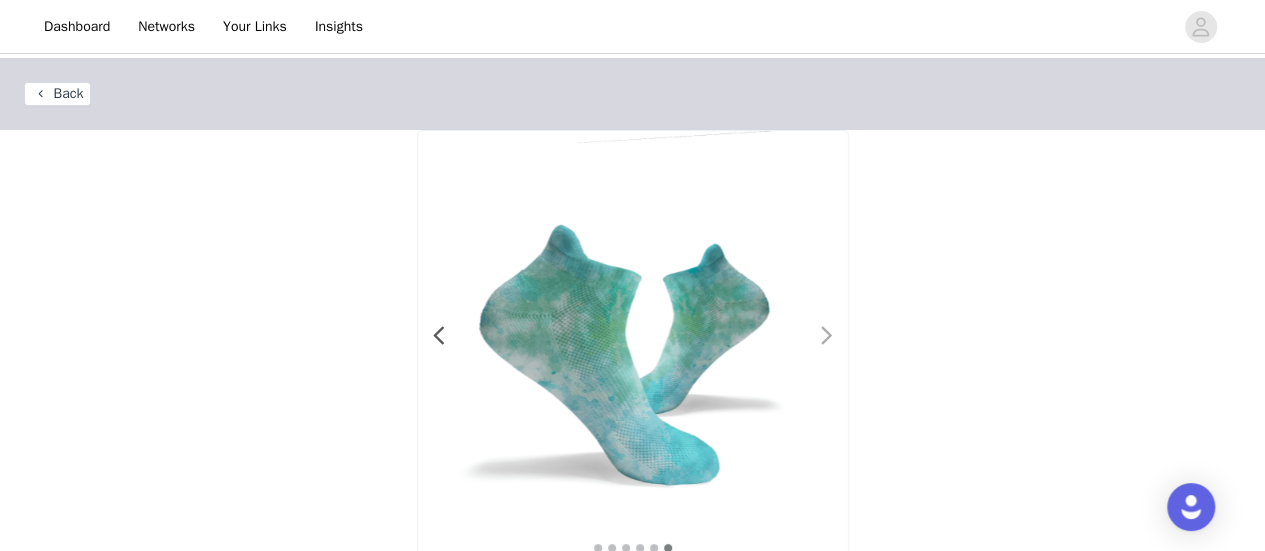 click at bounding box center (827, 336) 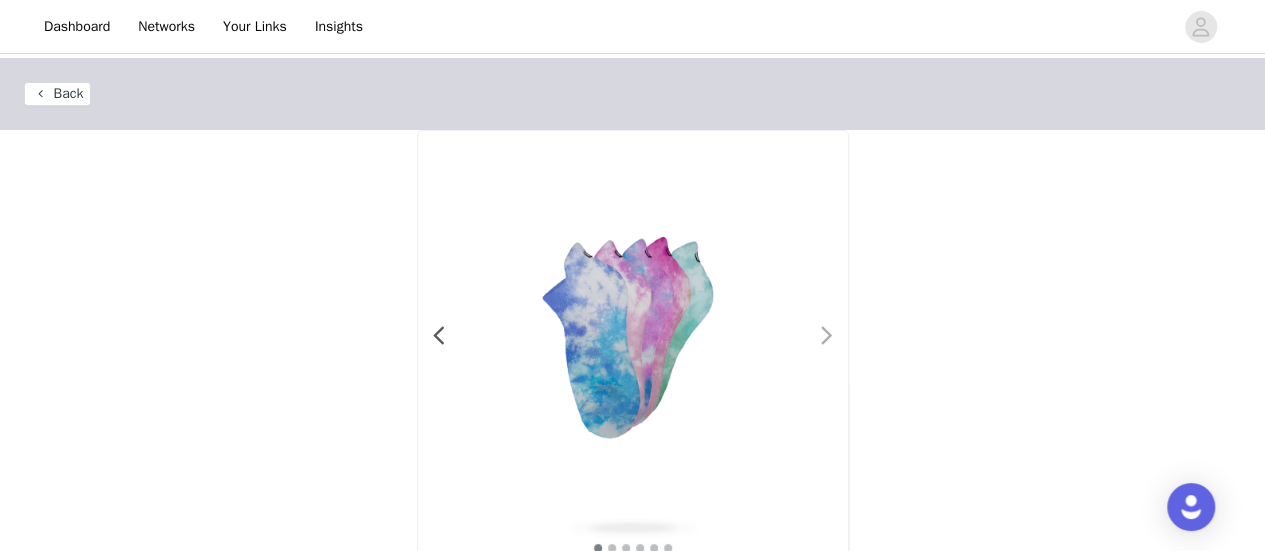 click at bounding box center (827, 336) 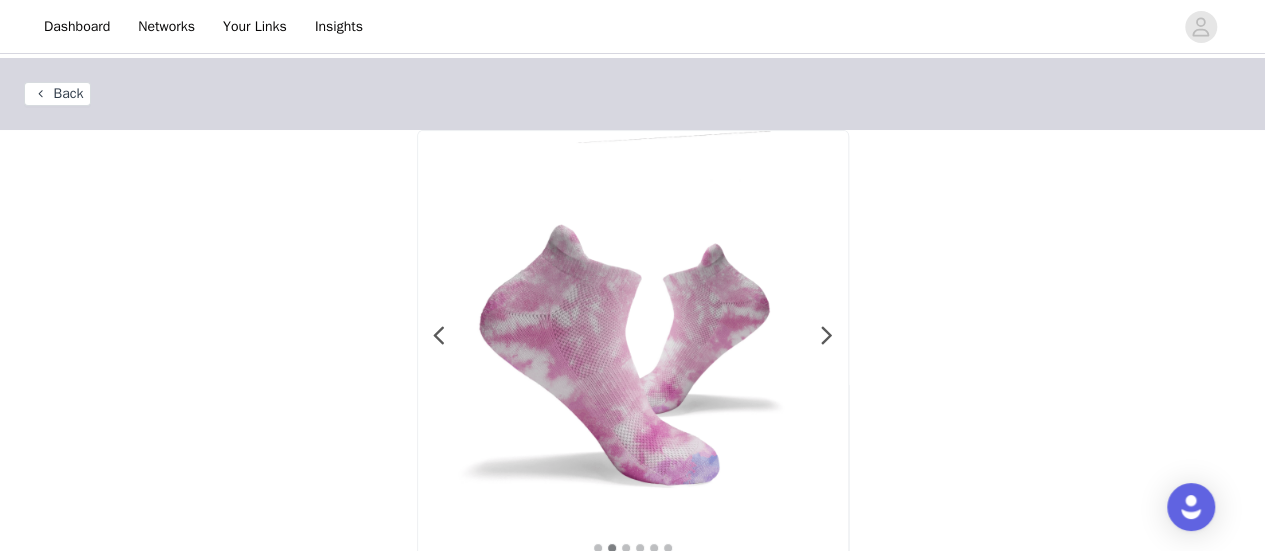 click on "Back" at bounding box center (57, 94) 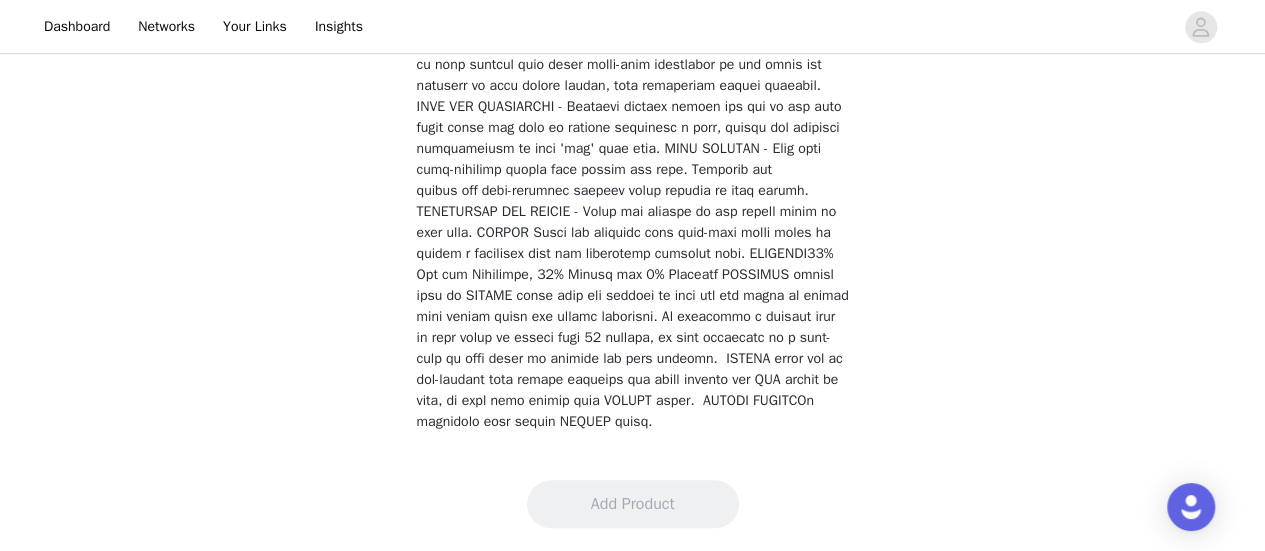 click on "Back                               1 2 3 4 5 6
Tie Dye Multicoloured Ankle Socks
Colour Size" at bounding box center [632, -108] 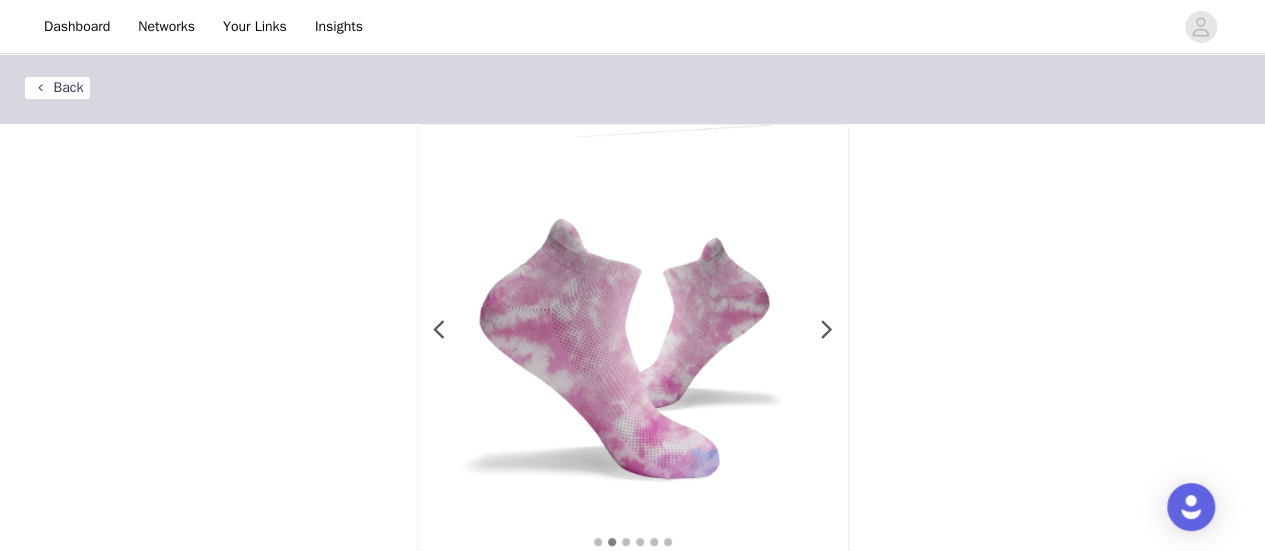 scroll, scrollTop: 0, scrollLeft: 0, axis: both 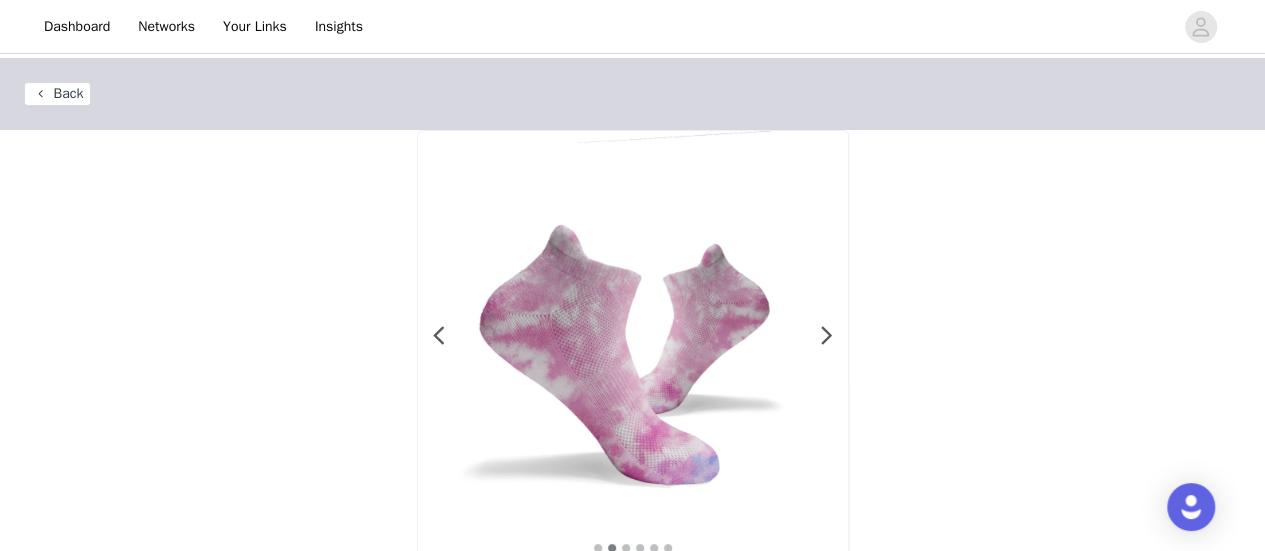 click on "Back" at bounding box center [57, 94] 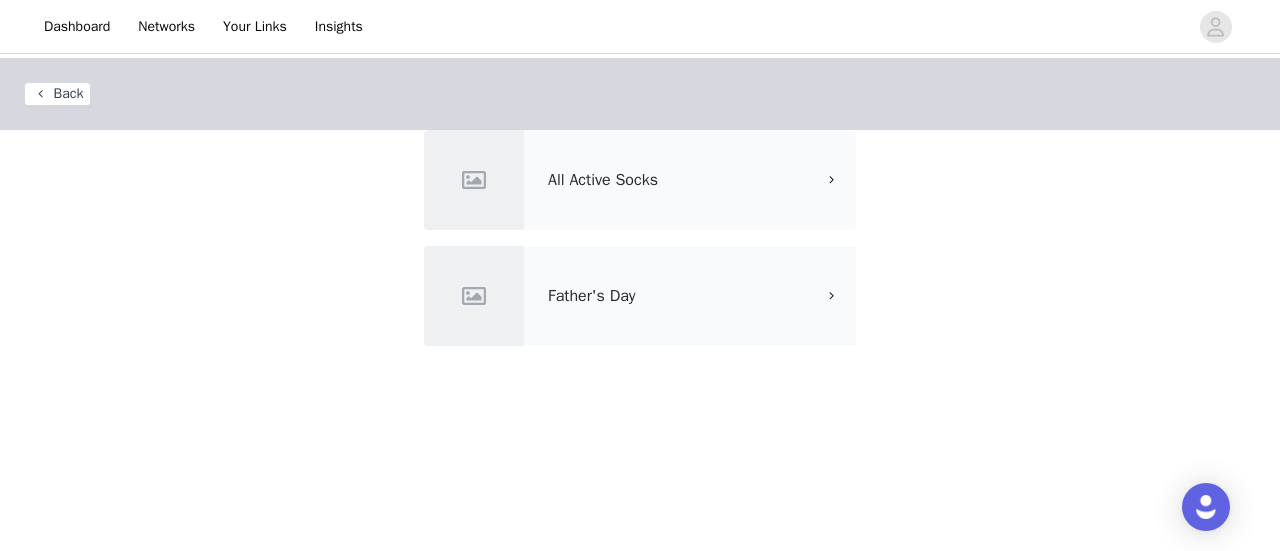 click on "Father's Day" at bounding box center [681, 296] 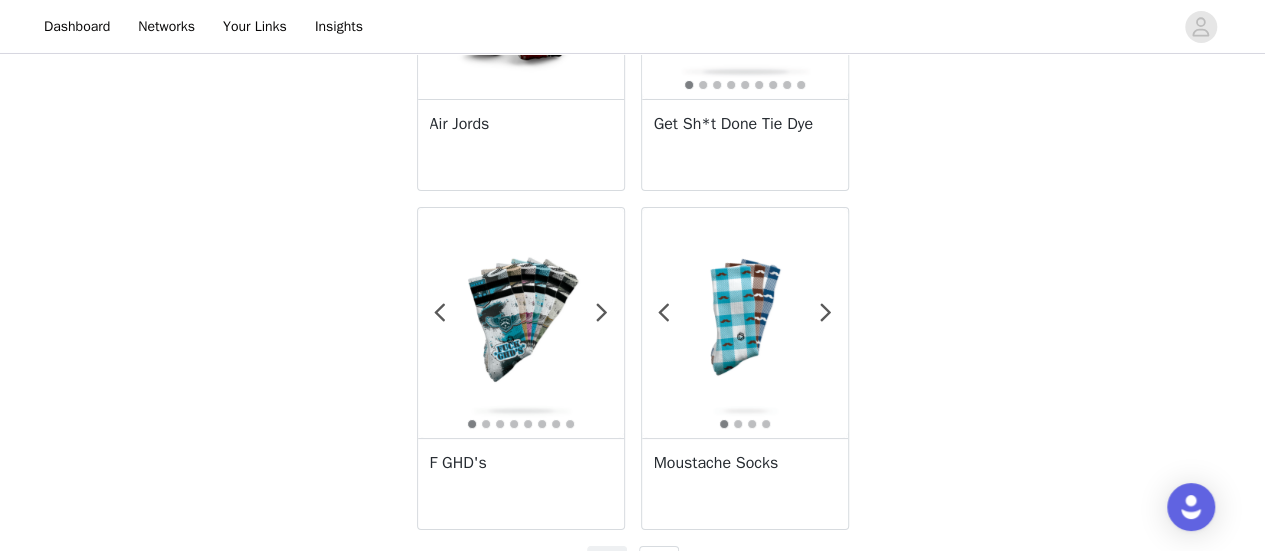 scroll, scrollTop: 3702, scrollLeft: 0, axis: vertical 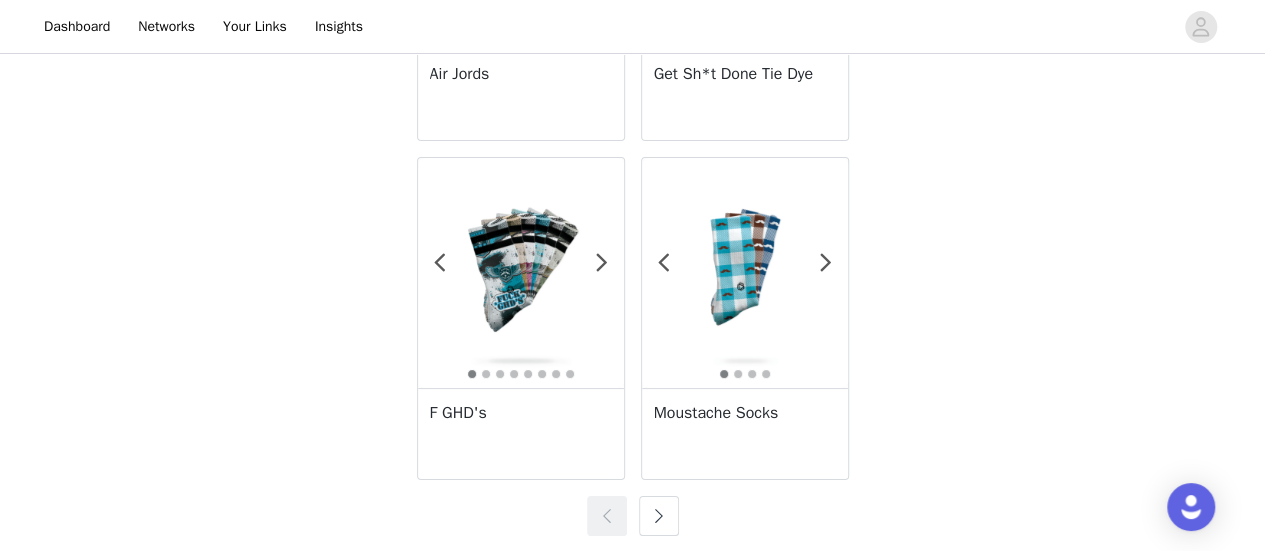 click at bounding box center (659, 516) 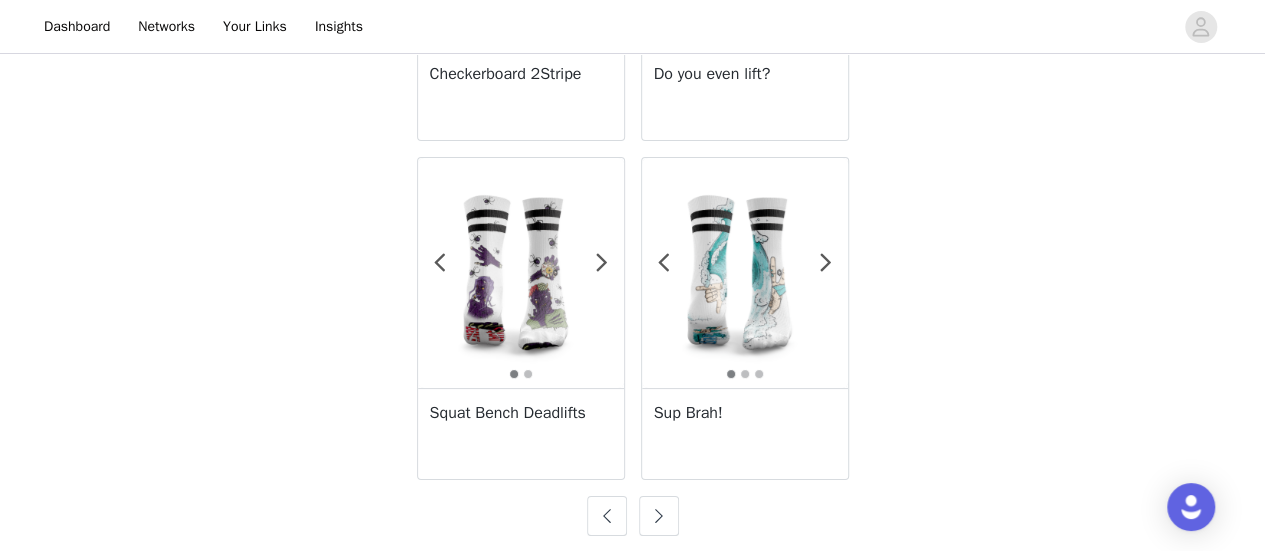 click at bounding box center [659, 516] 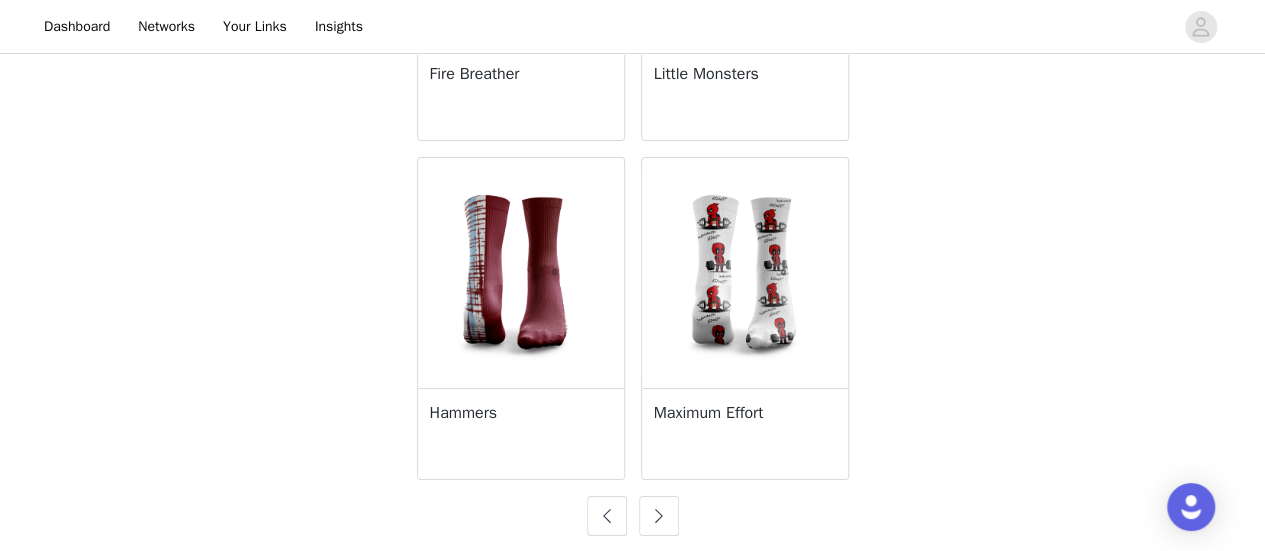 type 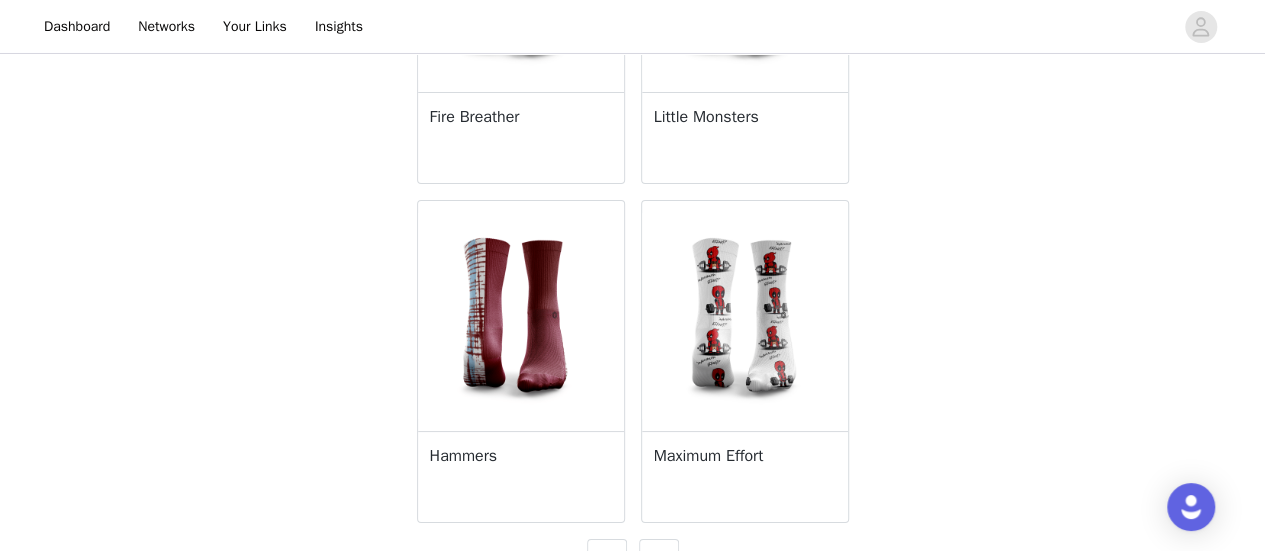 scroll, scrollTop: 3702, scrollLeft: 0, axis: vertical 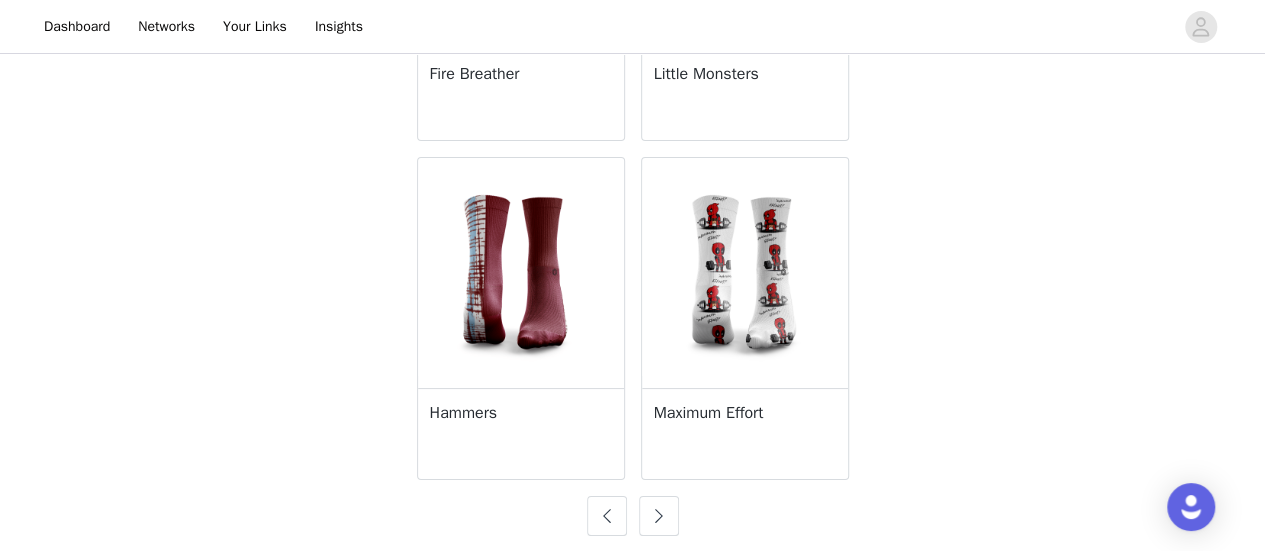 click at bounding box center (659, 516) 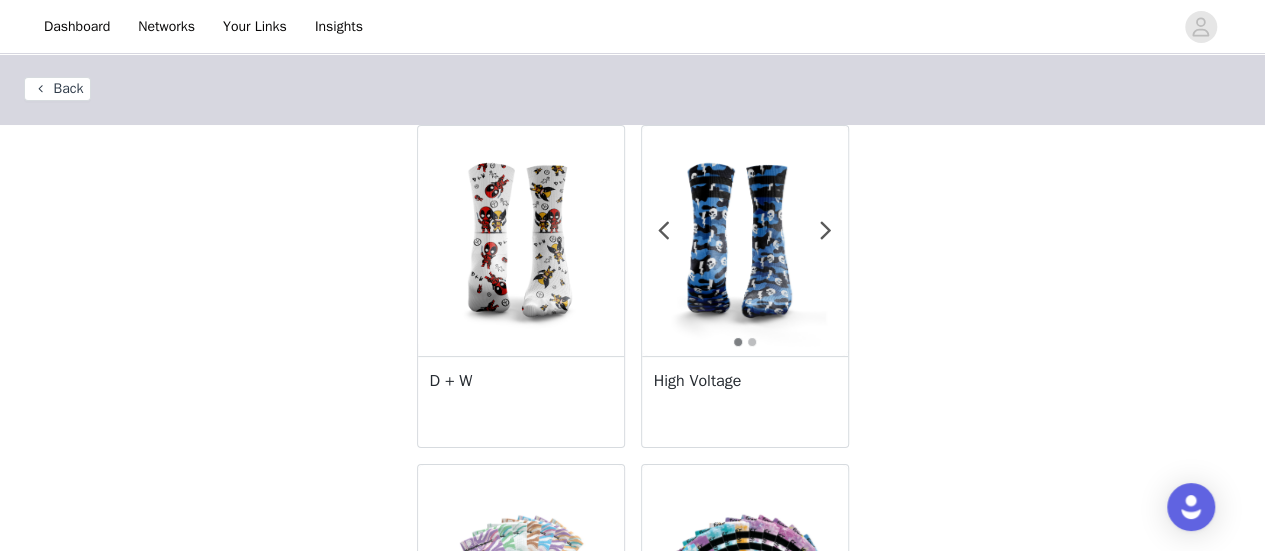 scroll, scrollTop: 0, scrollLeft: 0, axis: both 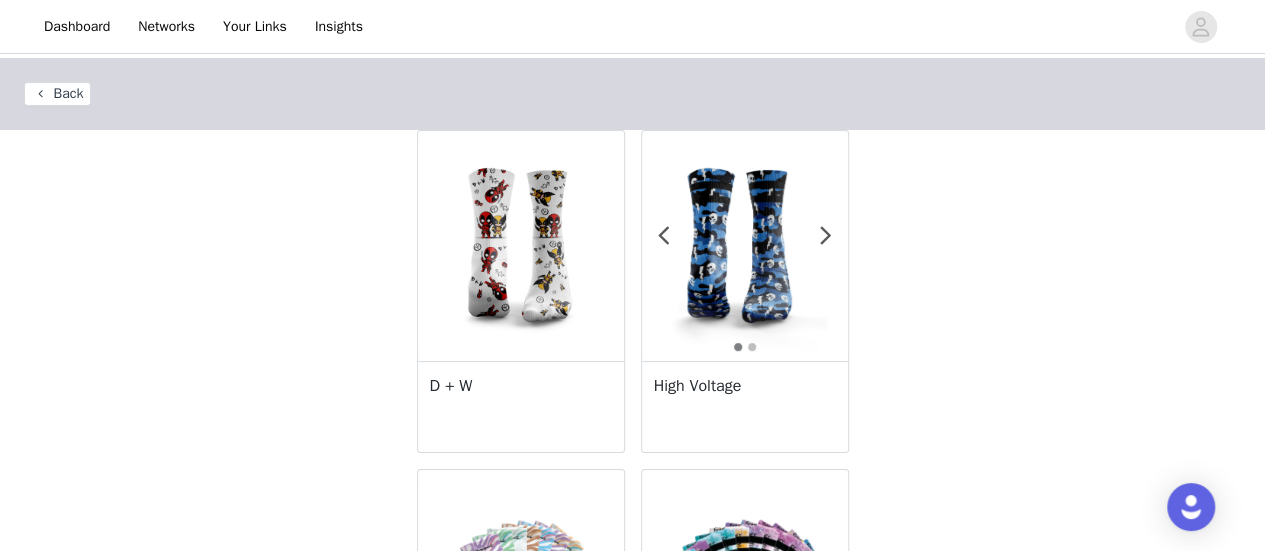 click on "Back" at bounding box center (57, 94) 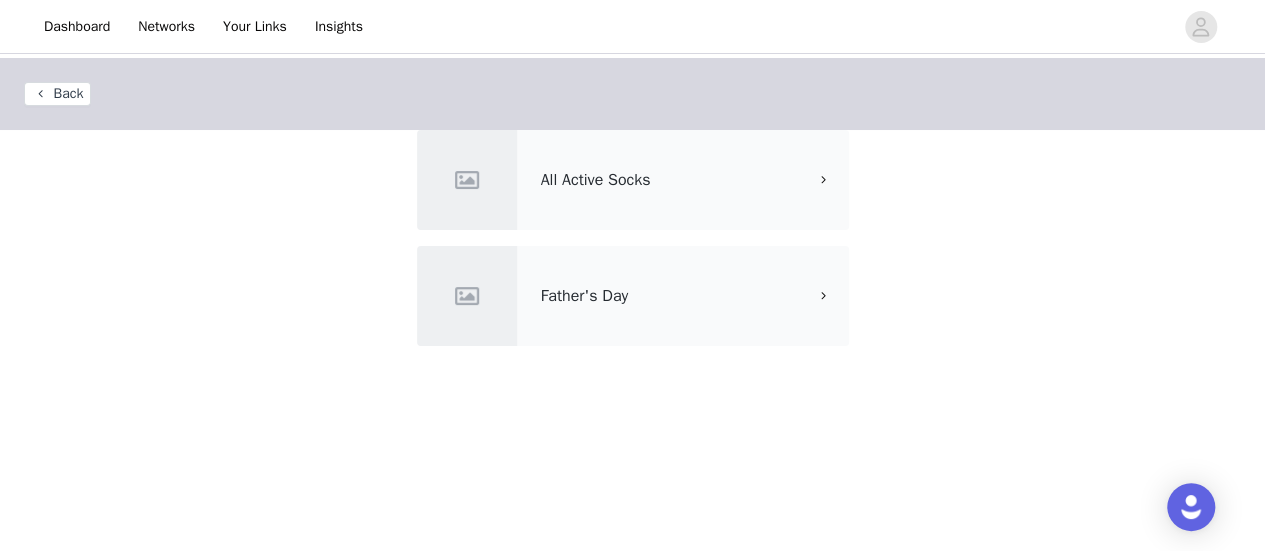 scroll, scrollTop: 0, scrollLeft: 0, axis: both 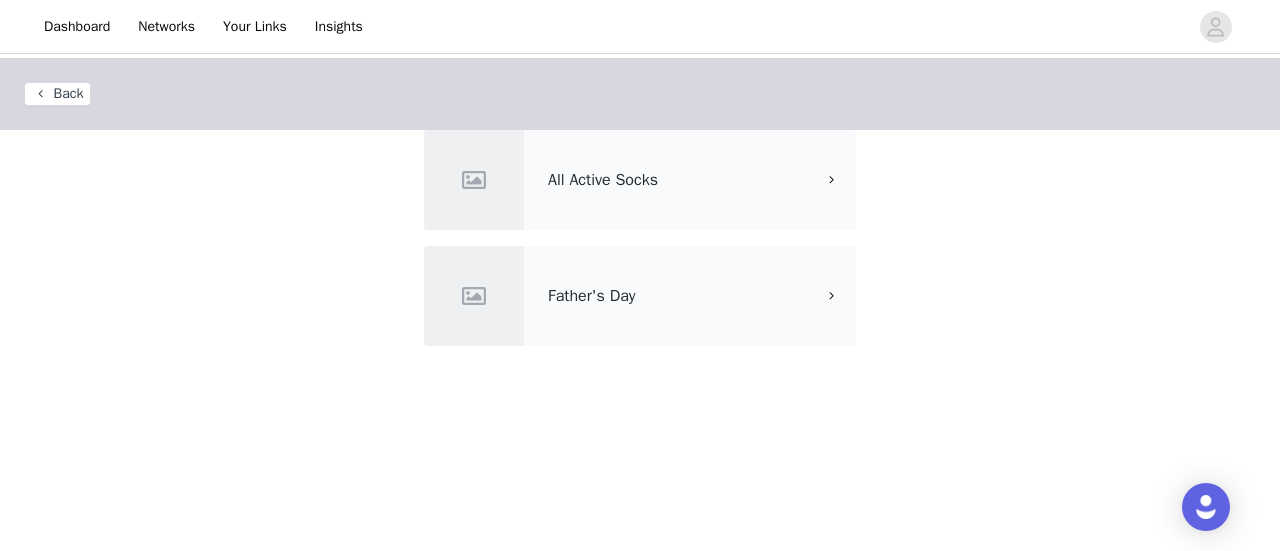 click on "All Active Socks" at bounding box center [681, 180] 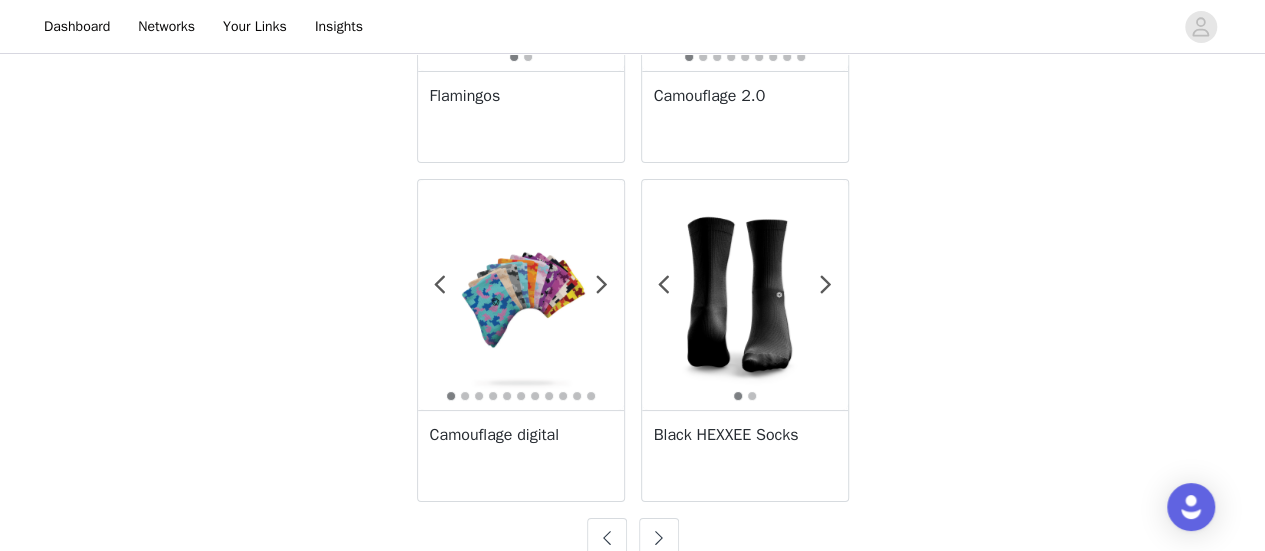 scroll, scrollTop: 3702, scrollLeft: 0, axis: vertical 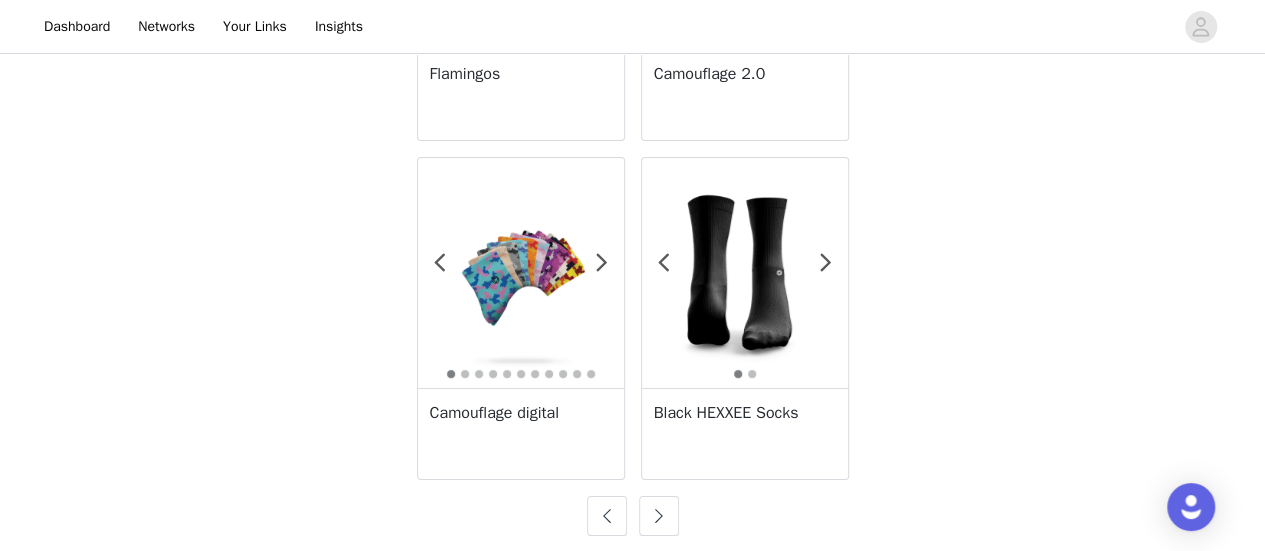 click at bounding box center (659, 516) 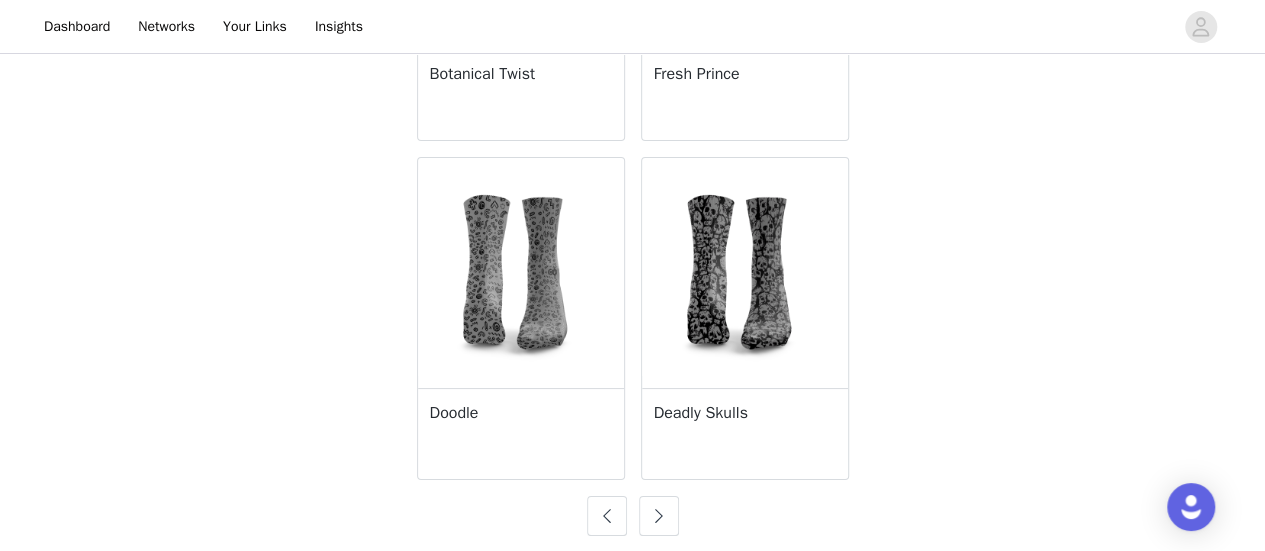 click at bounding box center (659, 516) 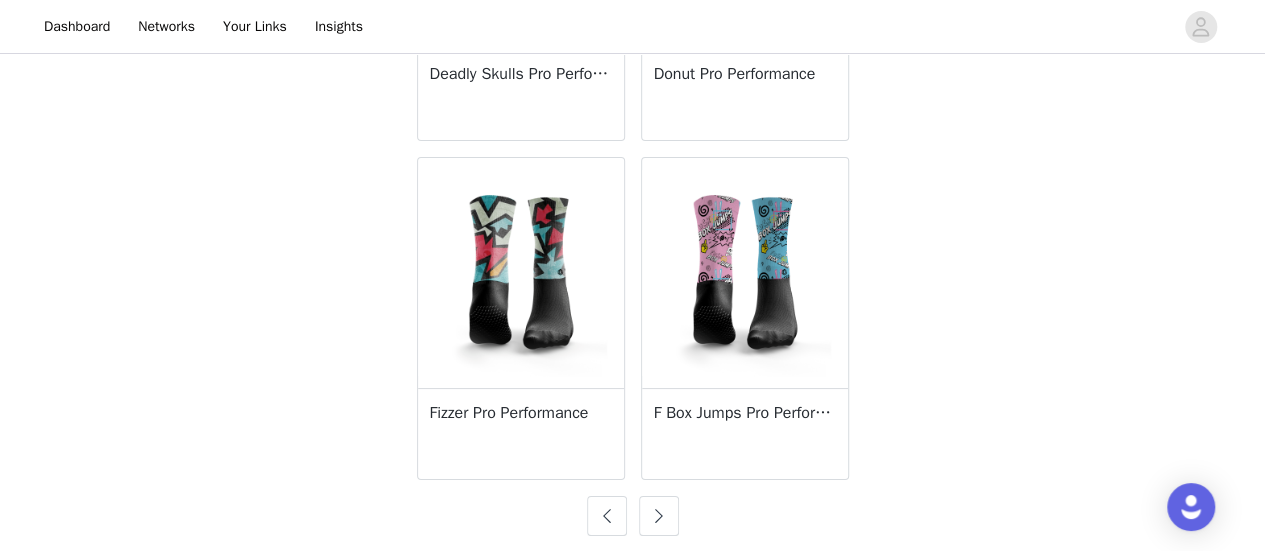 click at bounding box center [607, 516] 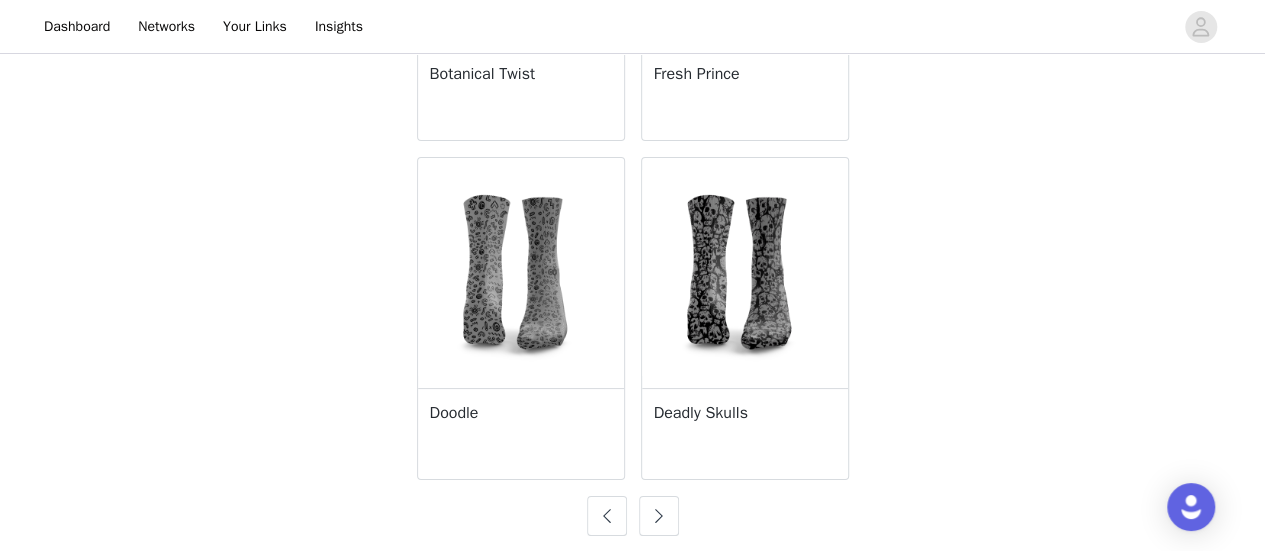 type 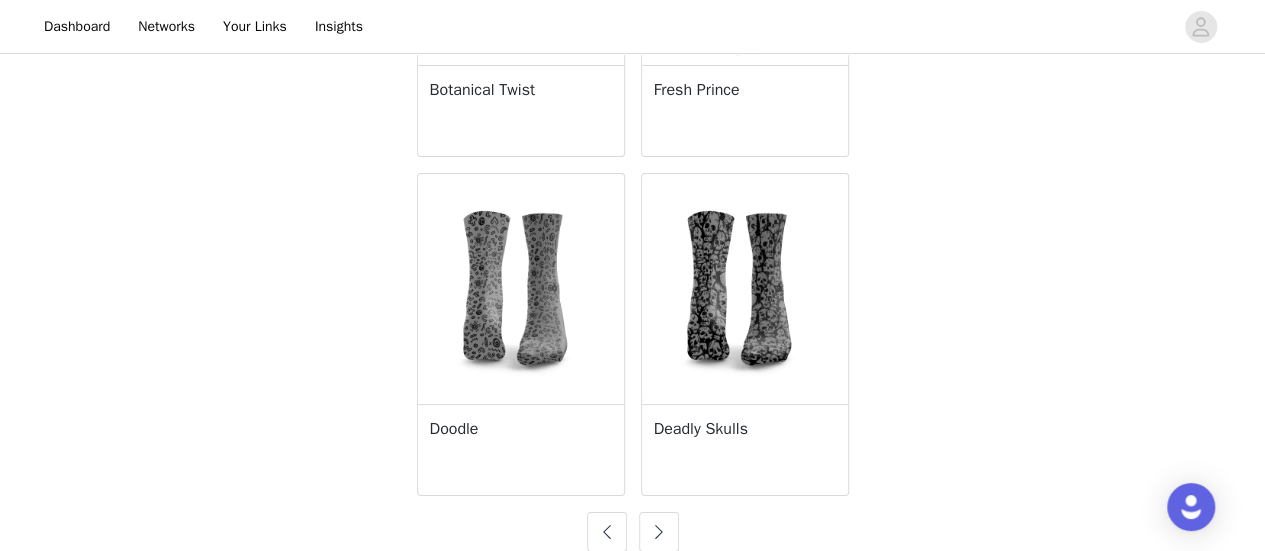 scroll, scrollTop: 3702, scrollLeft: 0, axis: vertical 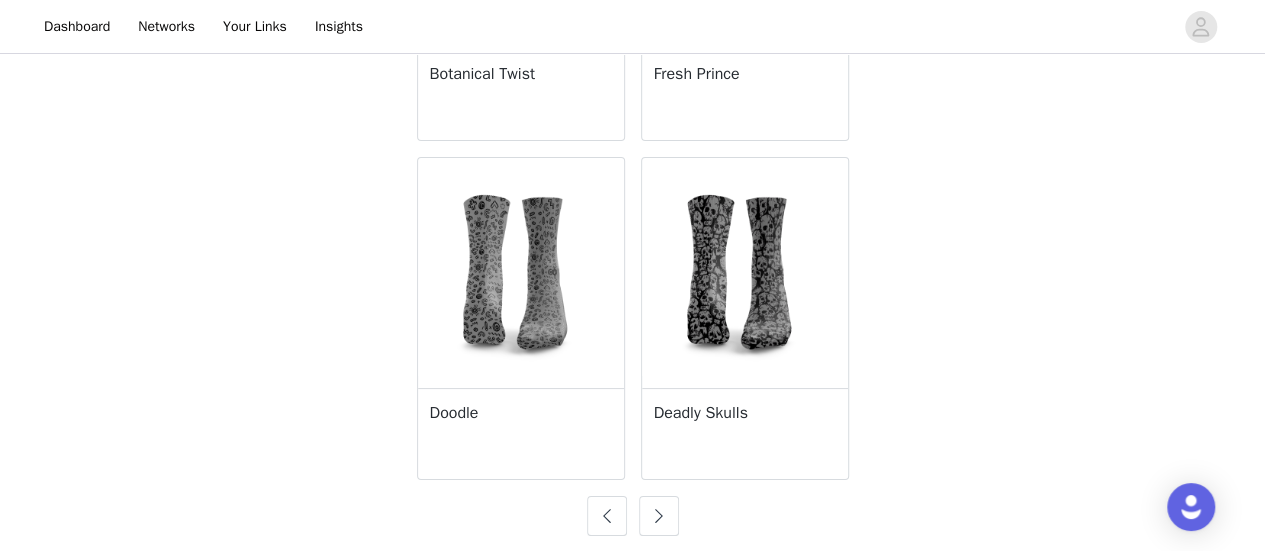 click at bounding box center (659, 516) 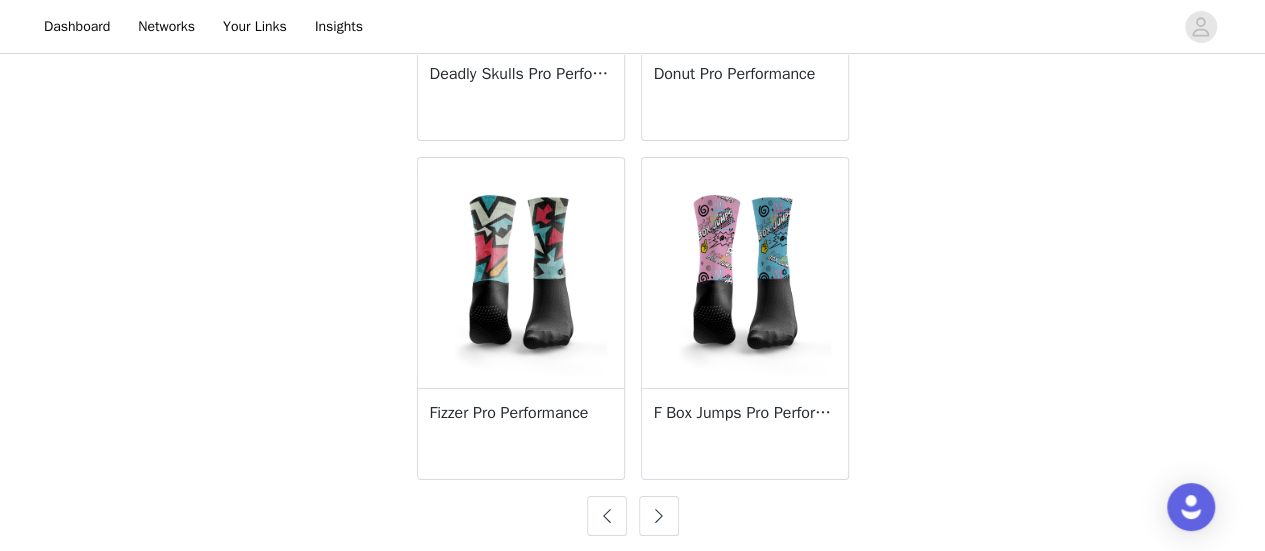 type 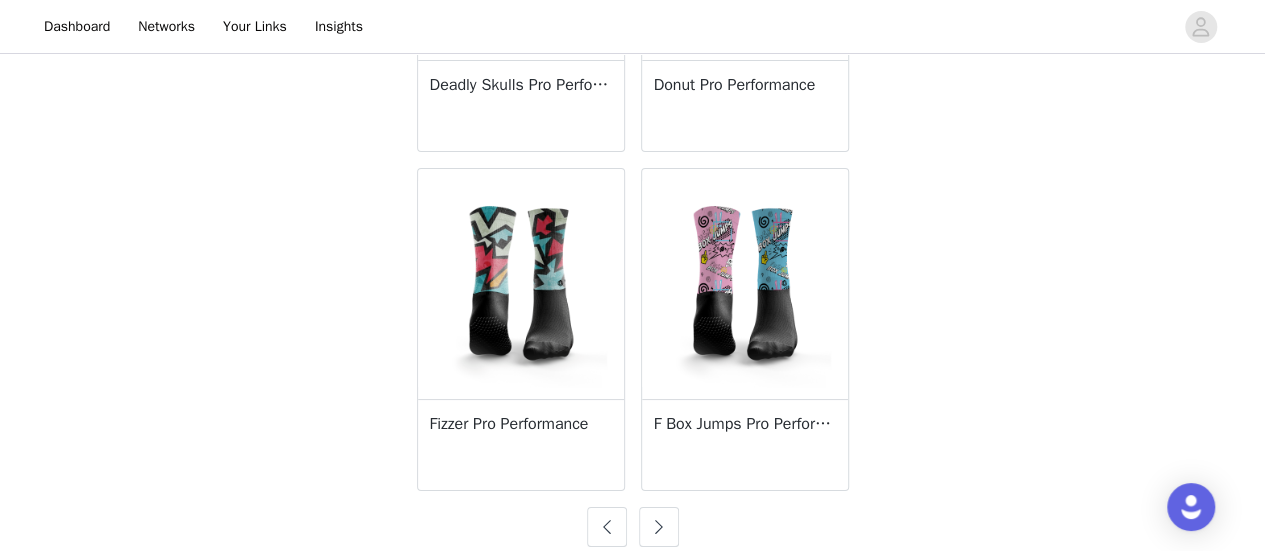 scroll, scrollTop: 3702, scrollLeft: 0, axis: vertical 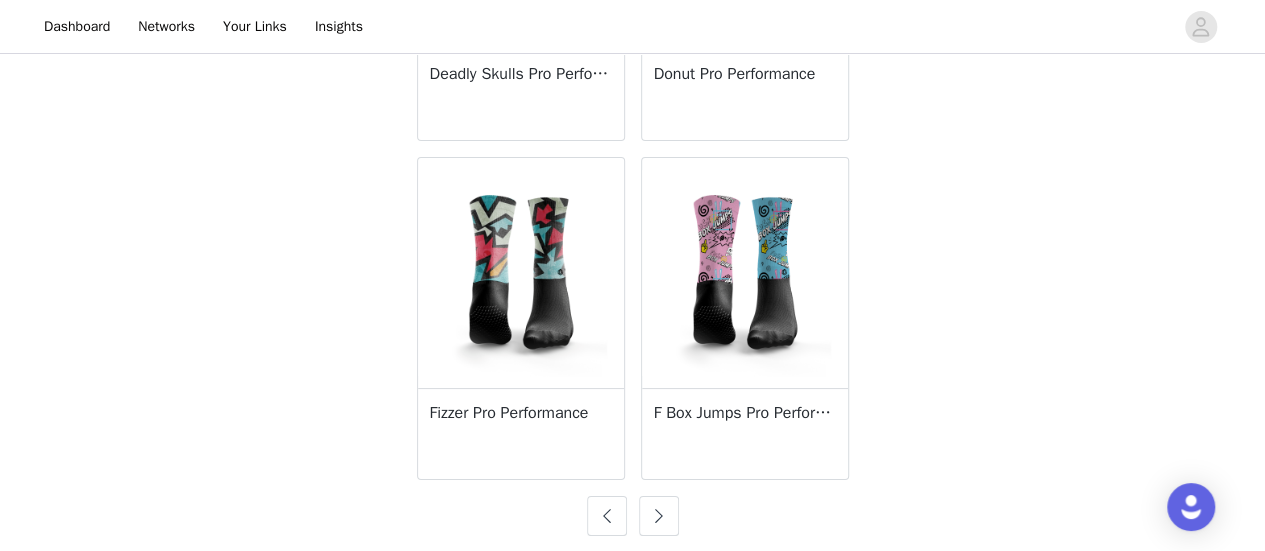 click at bounding box center [659, 516] 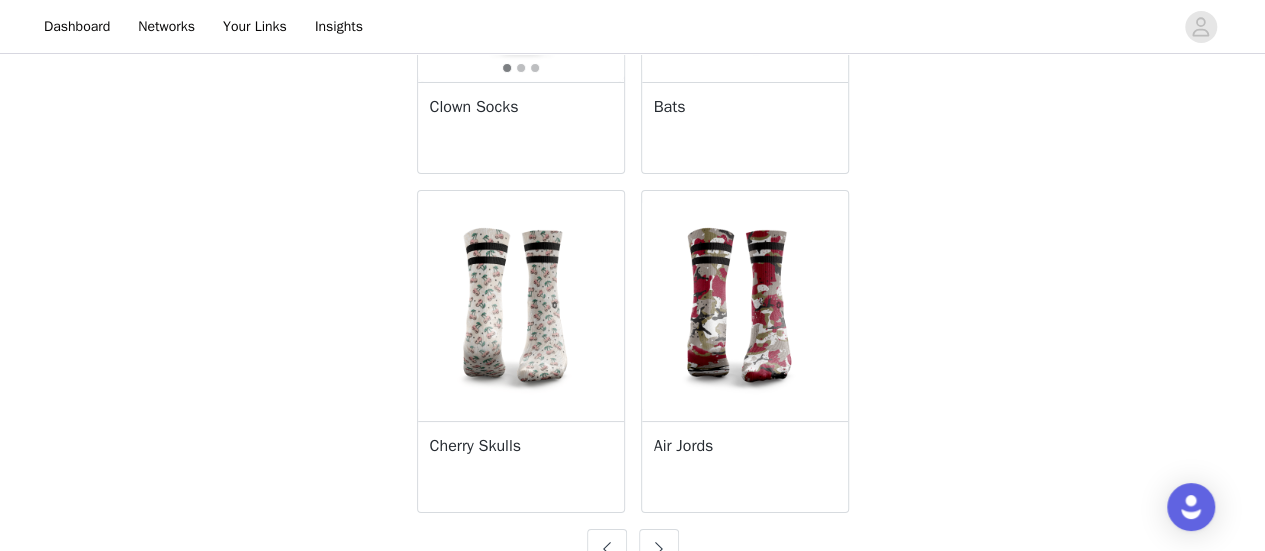 scroll, scrollTop: 3702, scrollLeft: 0, axis: vertical 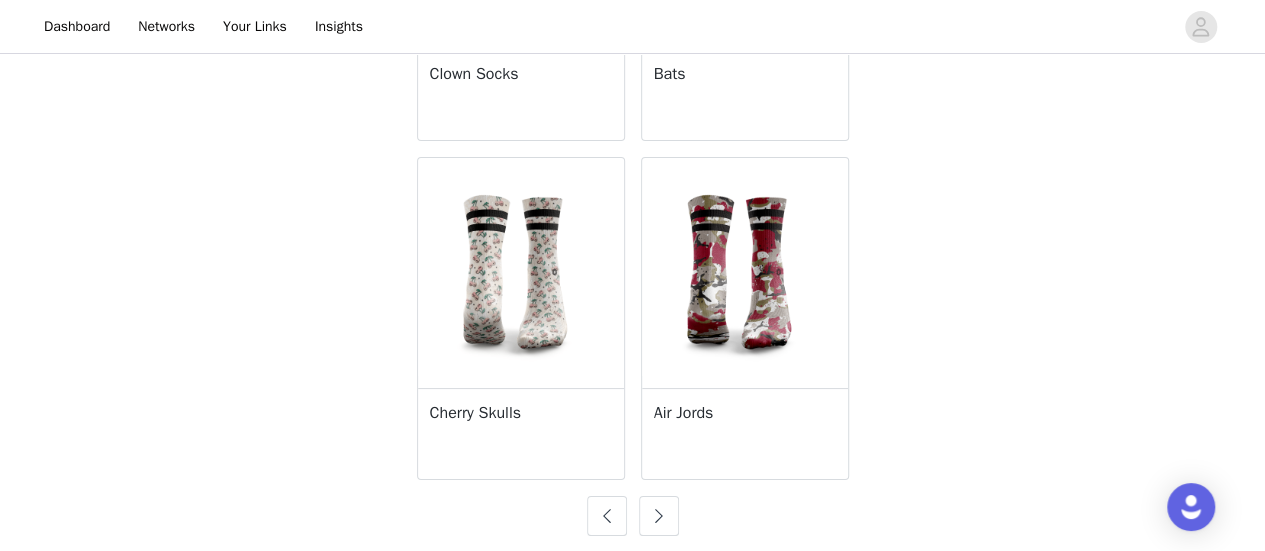 click at bounding box center [659, 516] 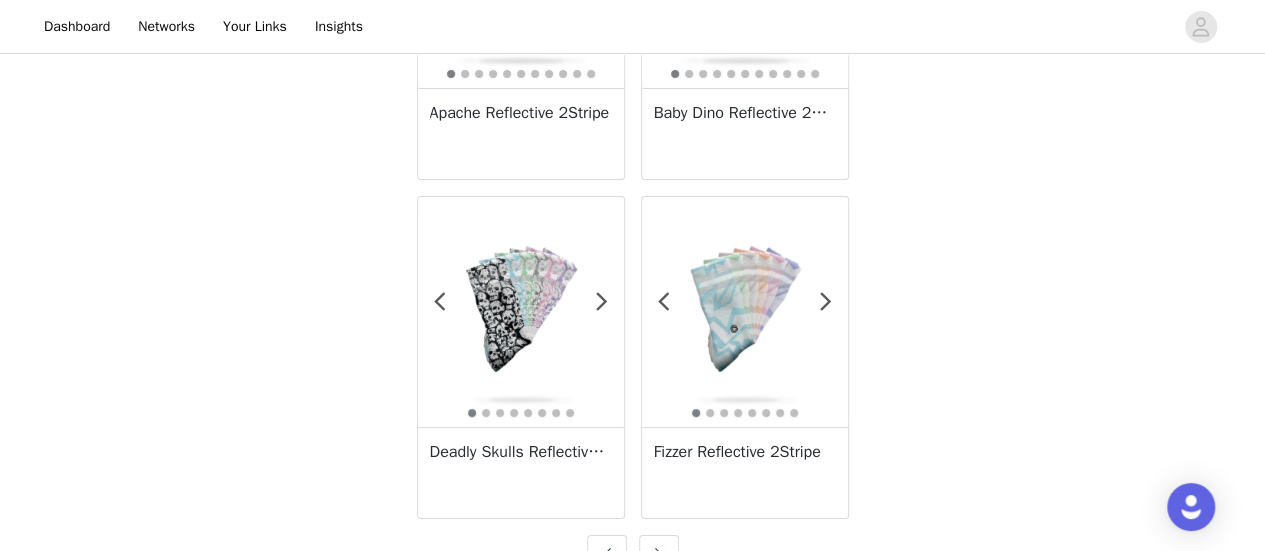 scroll, scrollTop: 3702, scrollLeft: 0, axis: vertical 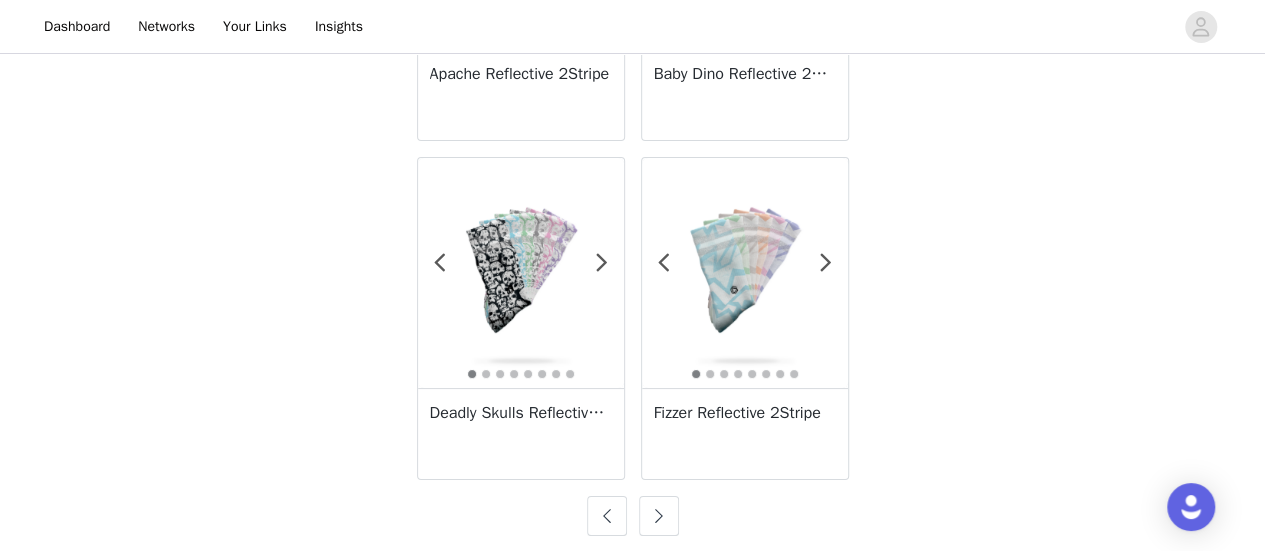 click at bounding box center [659, 516] 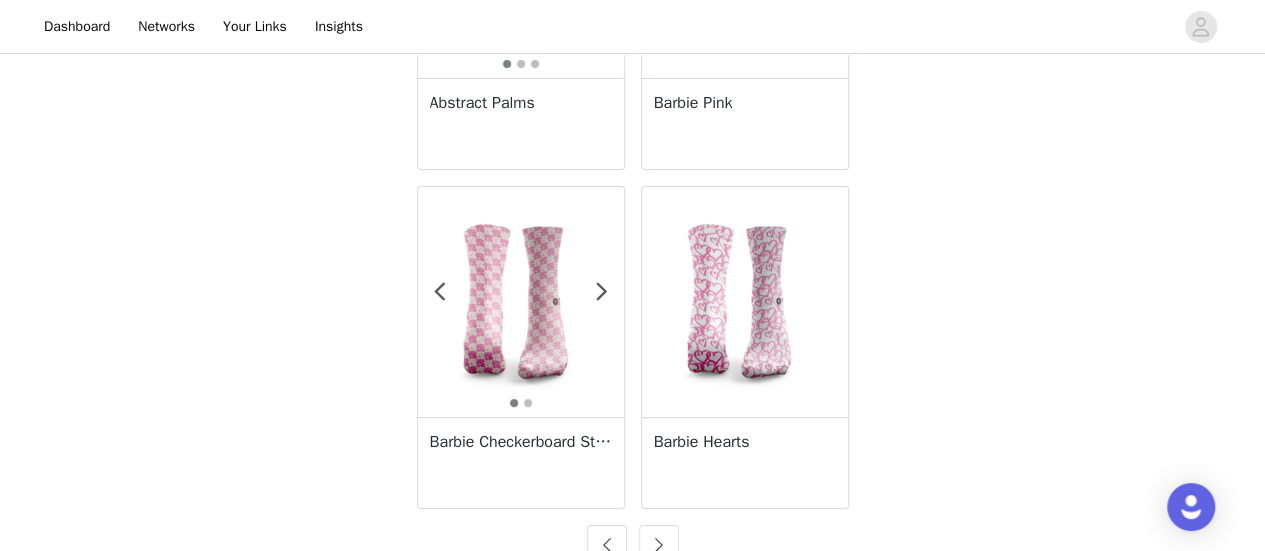 scroll, scrollTop: 3702, scrollLeft: 0, axis: vertical 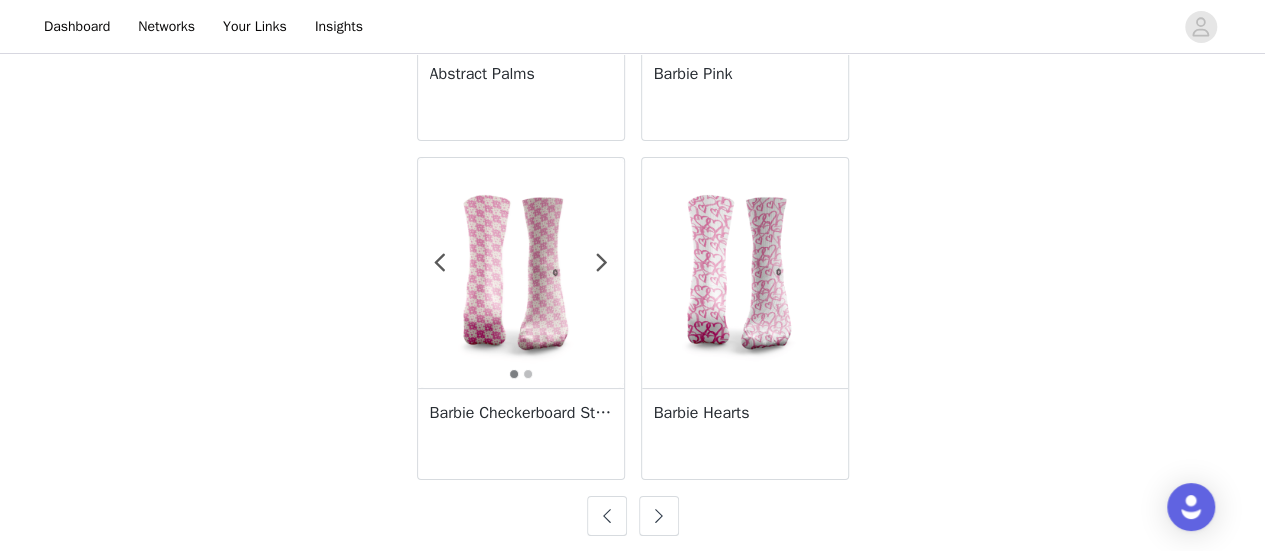click at bounding box center (659, 516) 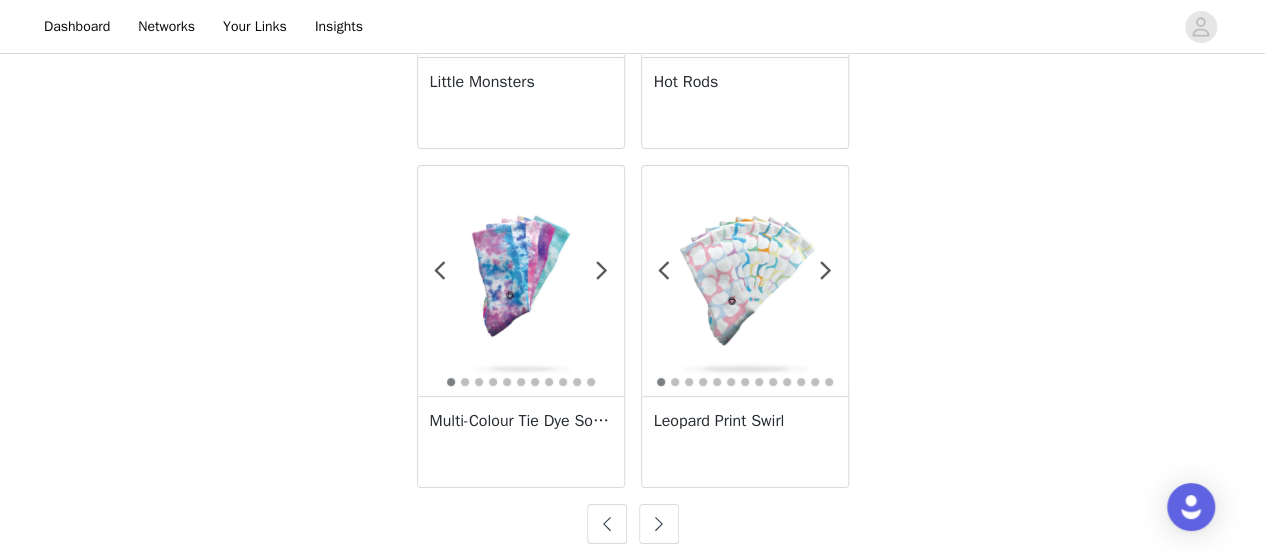 scroll, scrollTop: 3702, scrollLeft: 0, axis: vertical 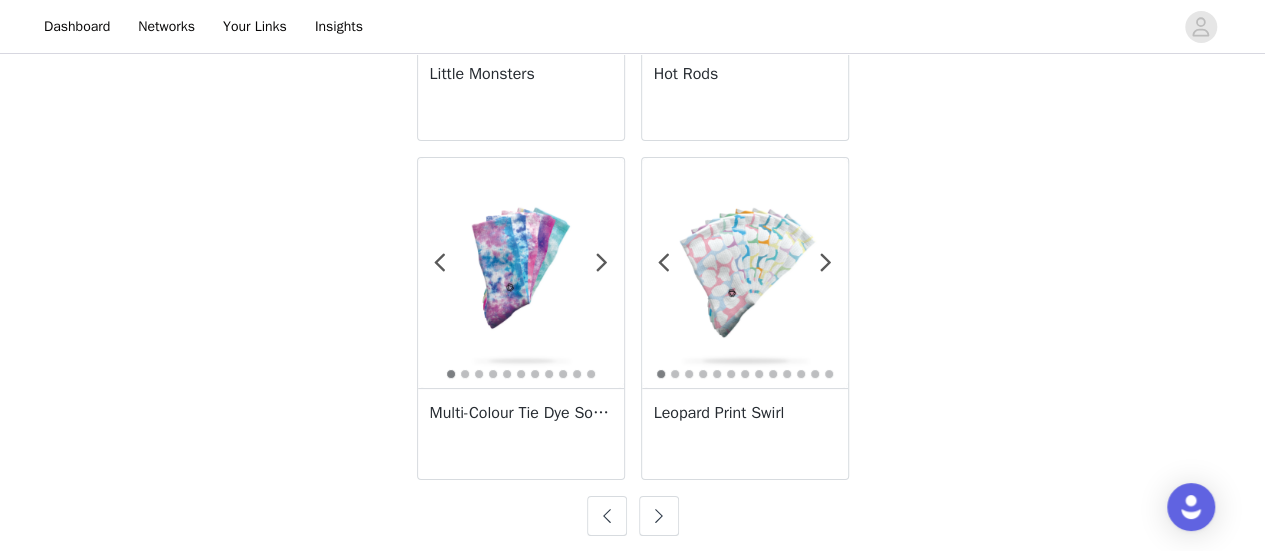 click at bounding box center (659, 516) 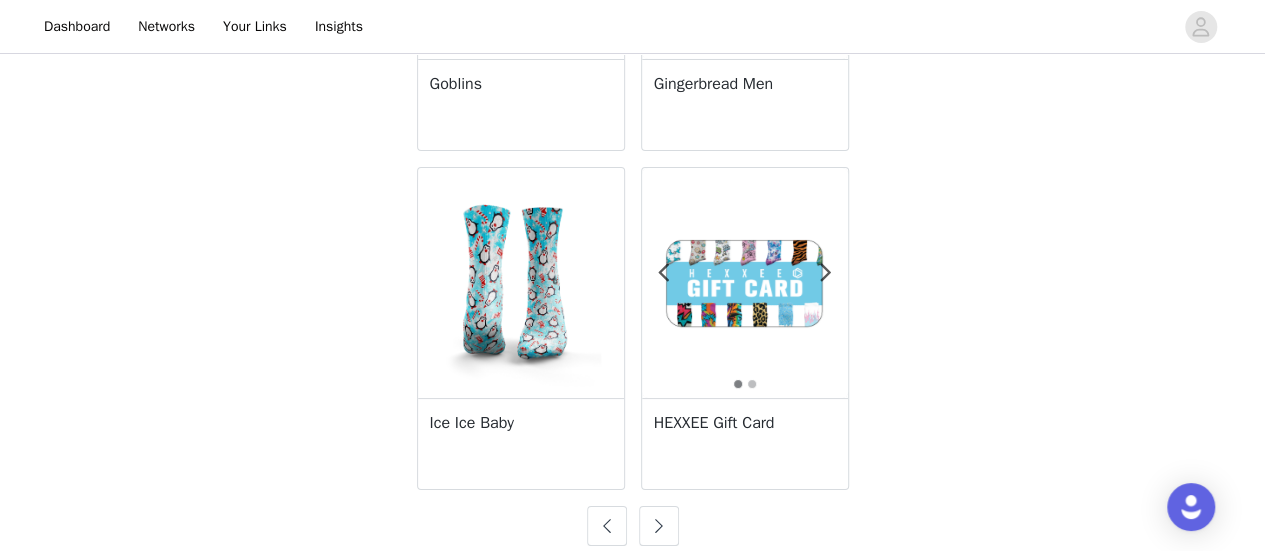 scroll, scrollTop: 3702, scrollLeft: 0, axis: vertical 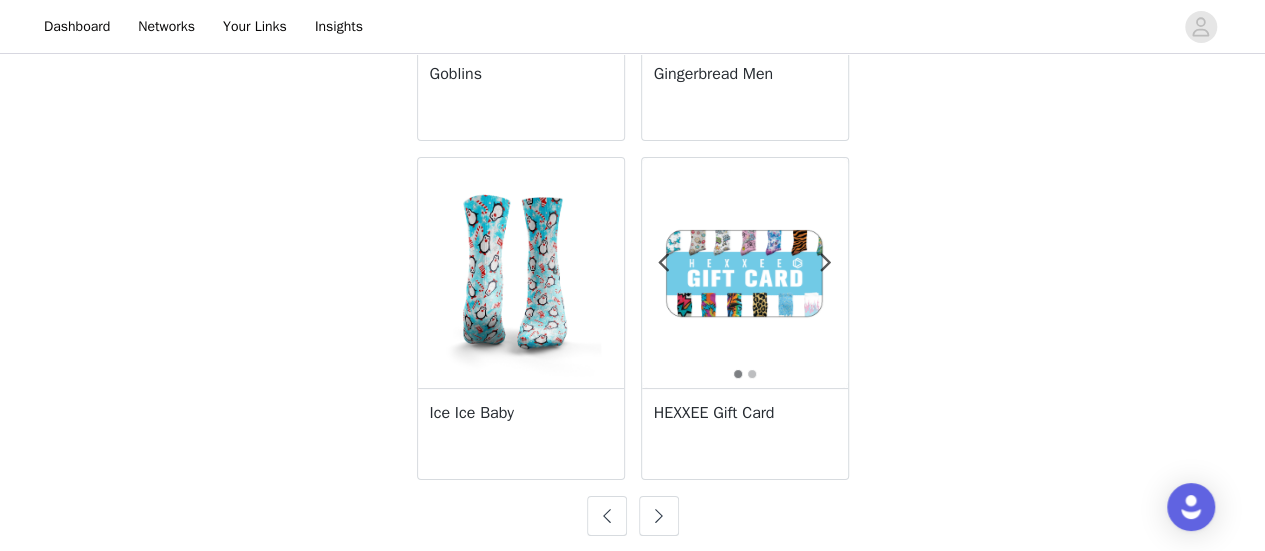 click at bounding box center (659, 516) 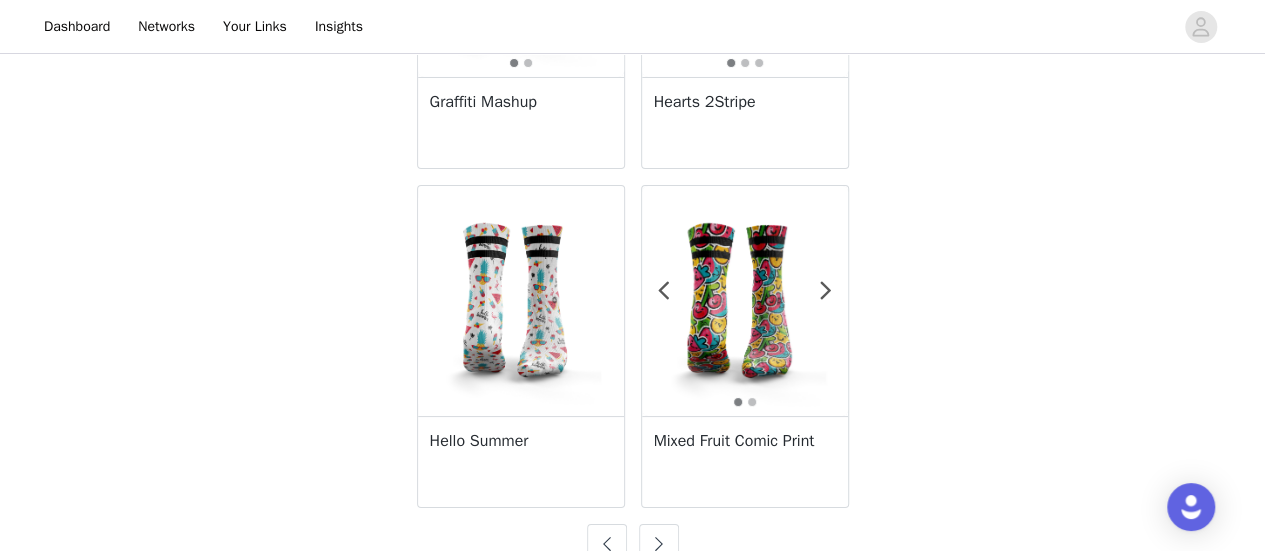 scroll, scrollTop: 3702, scrollLeft: 0, axis: vertical 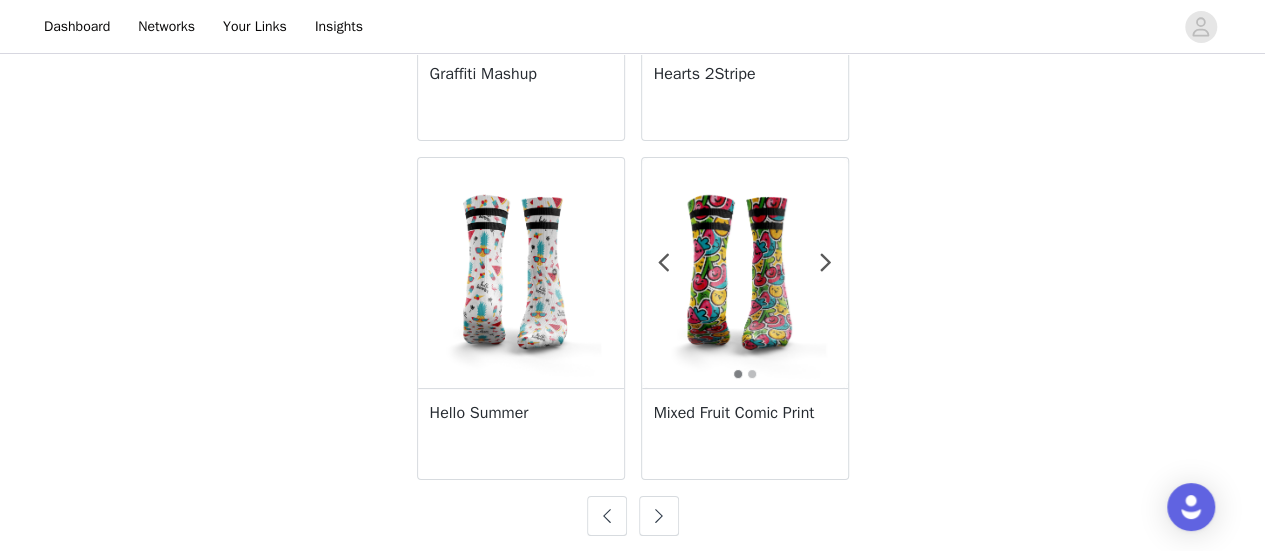 click at bounding box center (659, 516) 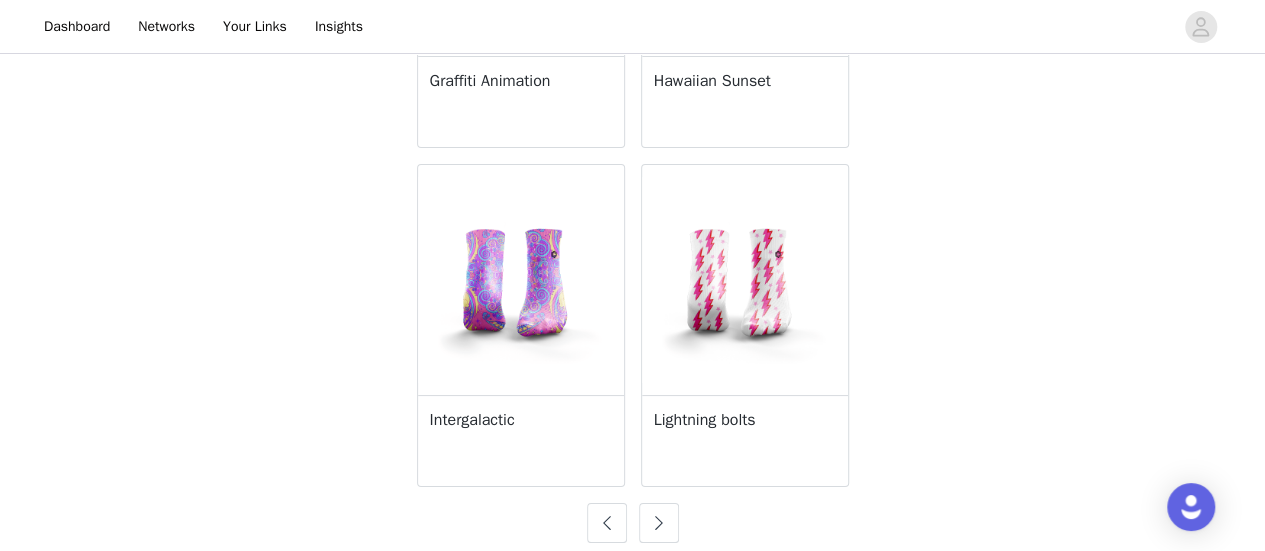 scroll, scrollTop: 3702, scrollLeft: 0, axis: vertical 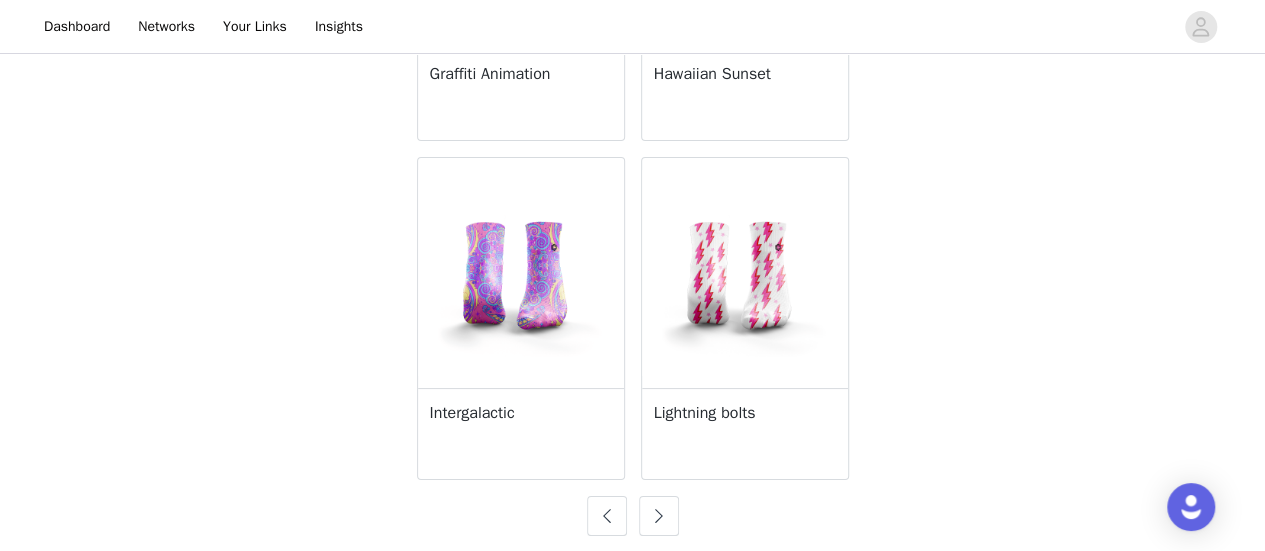 click at bounding box center [659, 516] 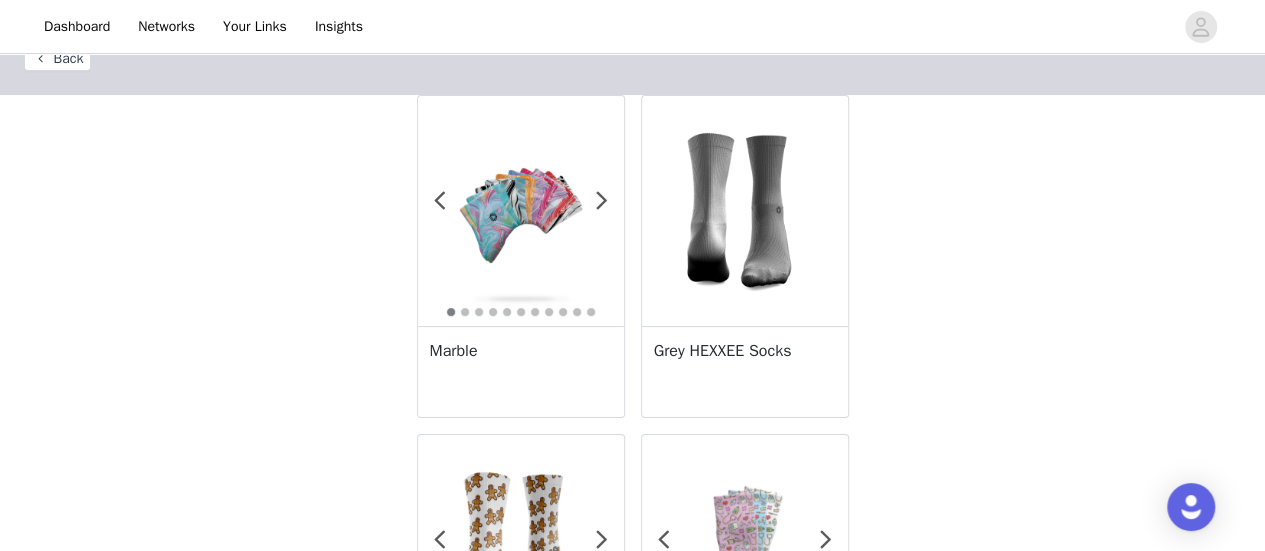 scroll, scrollTop: 40, scrollLeft: 0, axis: vertical 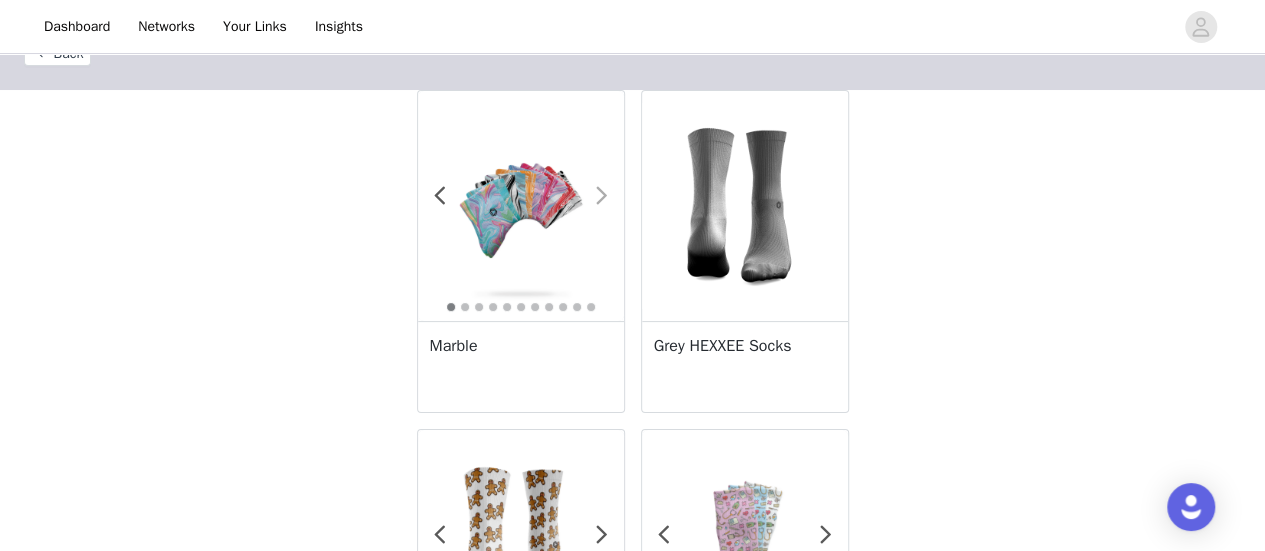 click at bounding box center (602, 196) 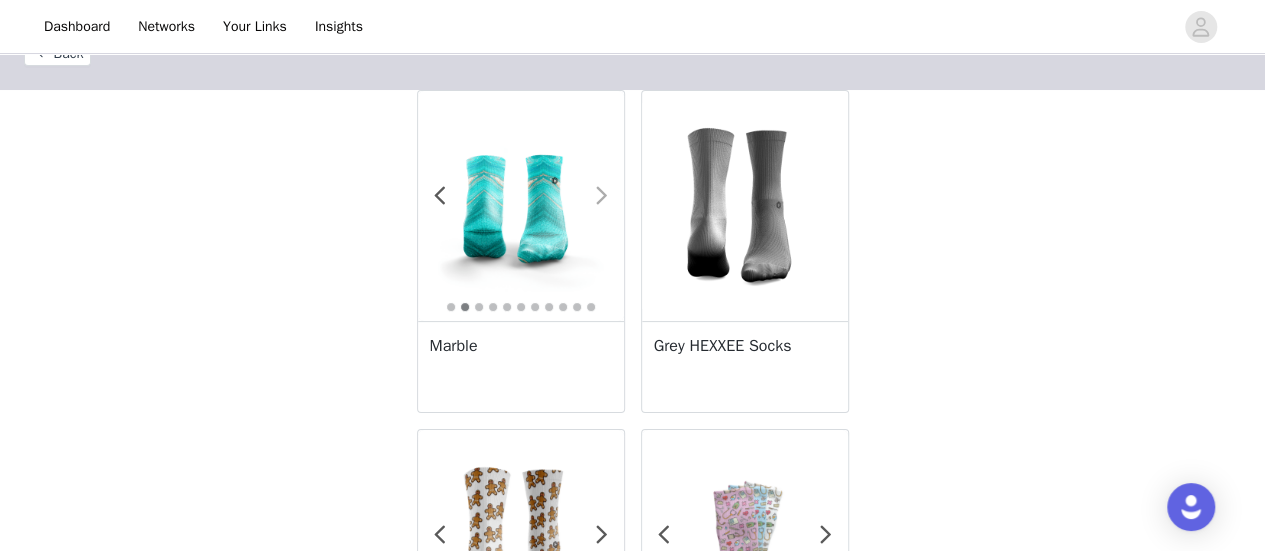 click at bounding box center (602, 196) 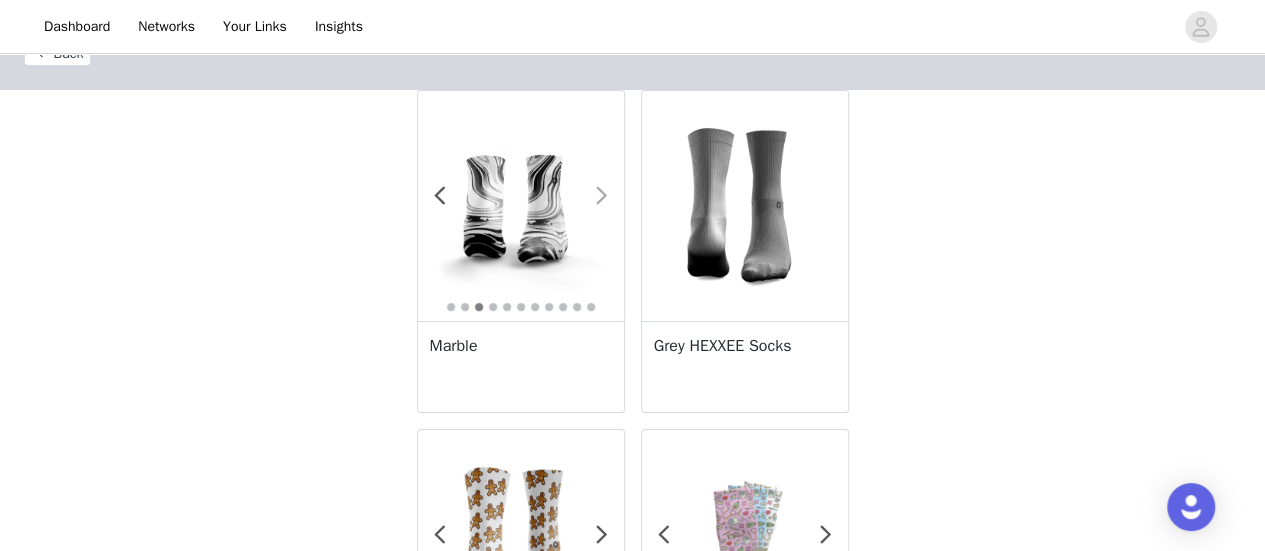 click at bounding box center [602, 196] 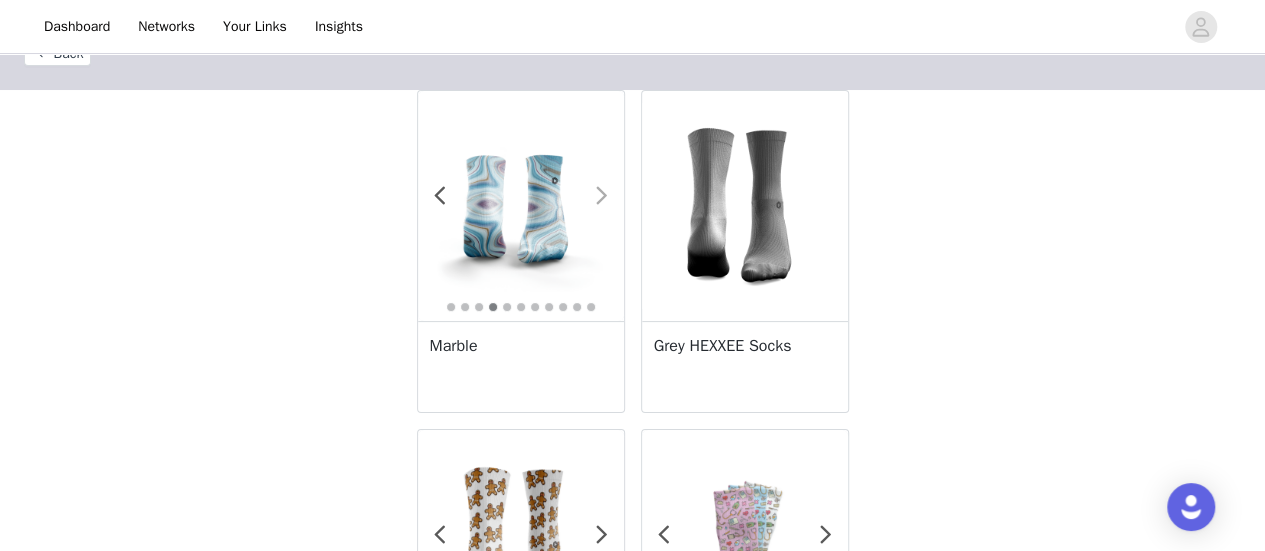 click at bounding box center (602, 196) 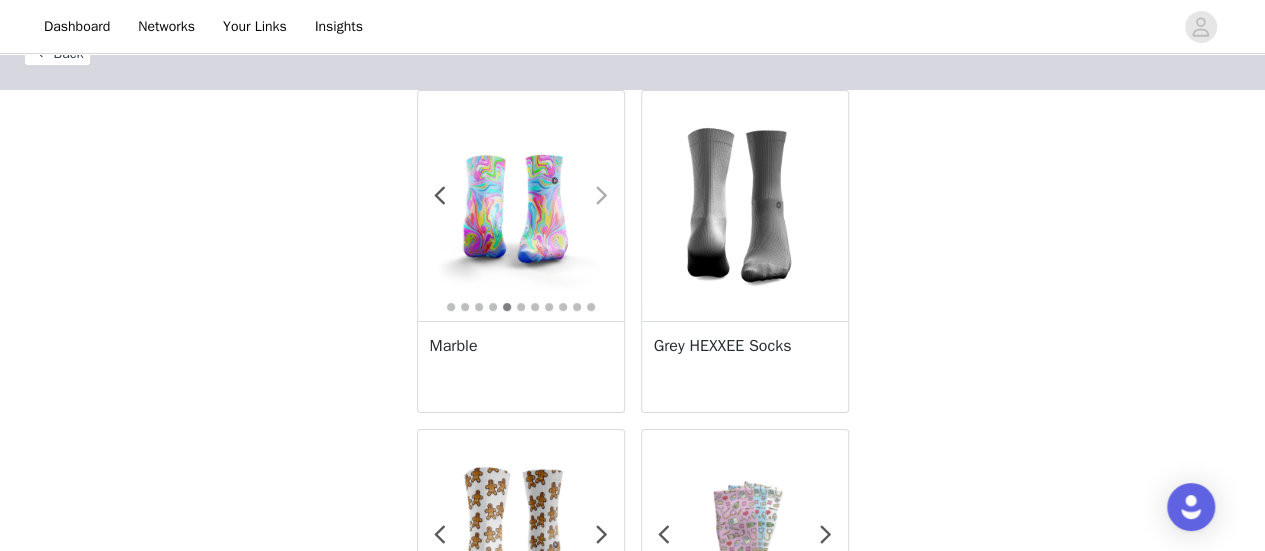 click at bounding box center [602, 196] 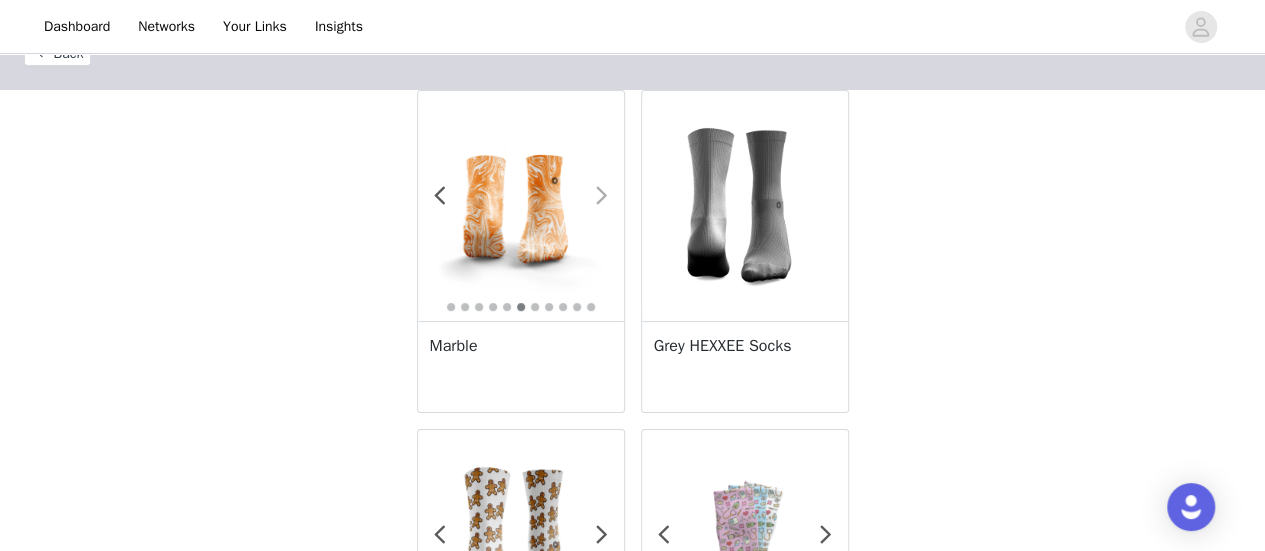 click at bounding box center (602, 196) 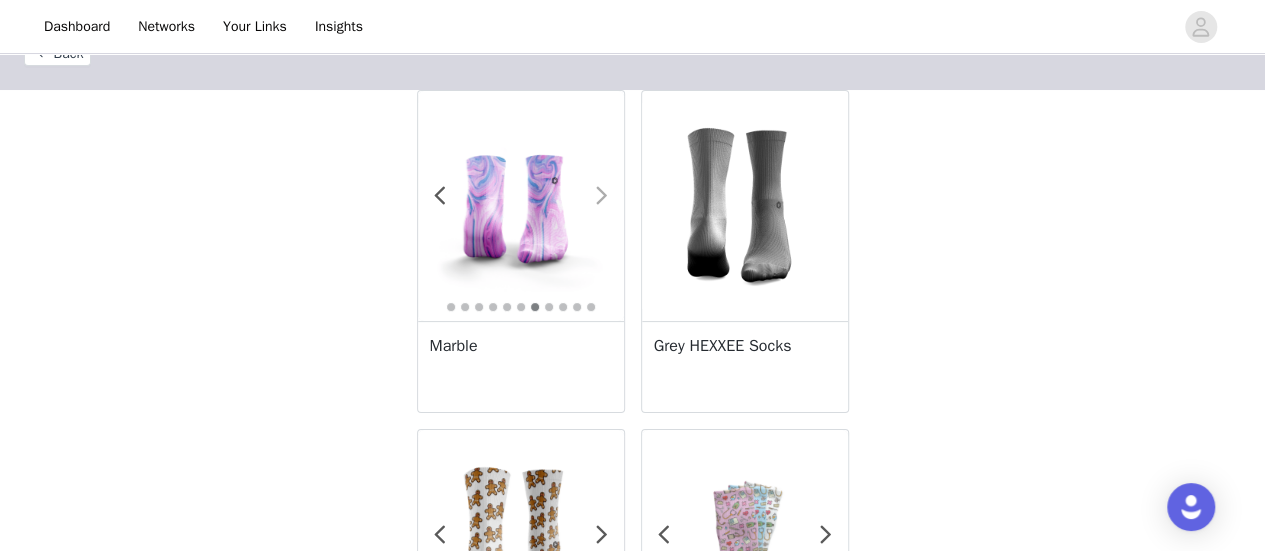 click at bounding box center (602, 196) 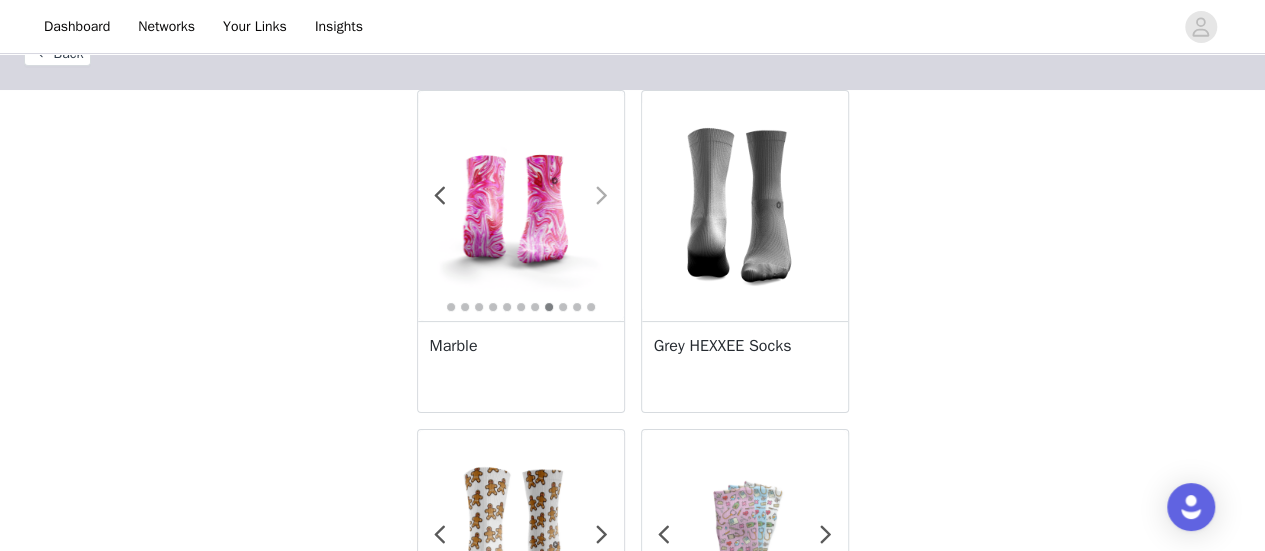 click at bounding box center (602, 196) 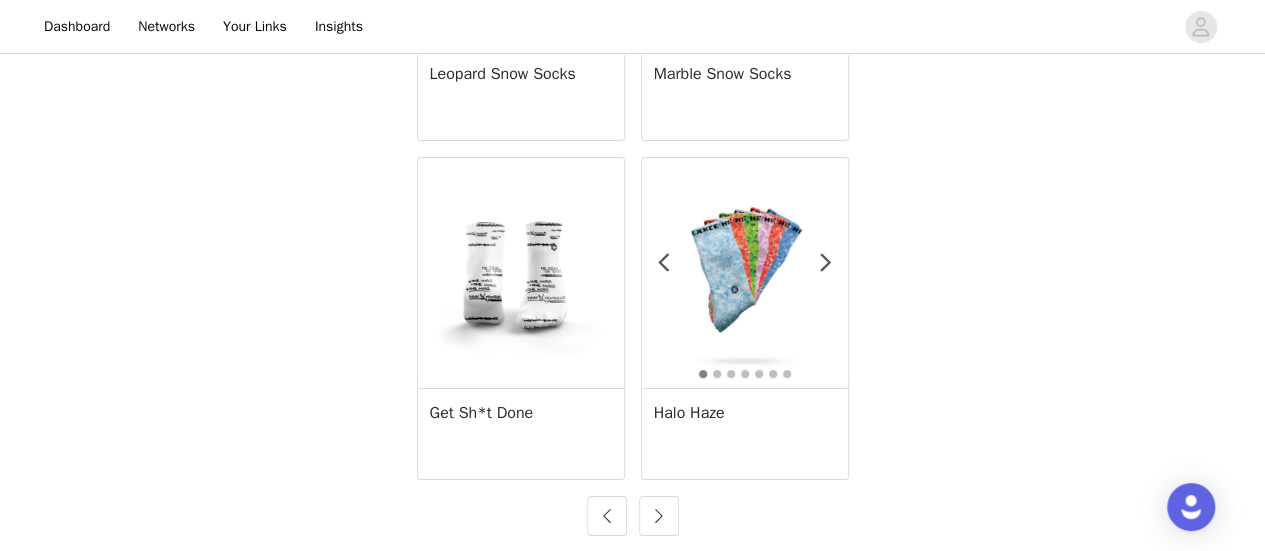 scroll, scrollTop: 3702, scrollLeft: 0, axis: vertical 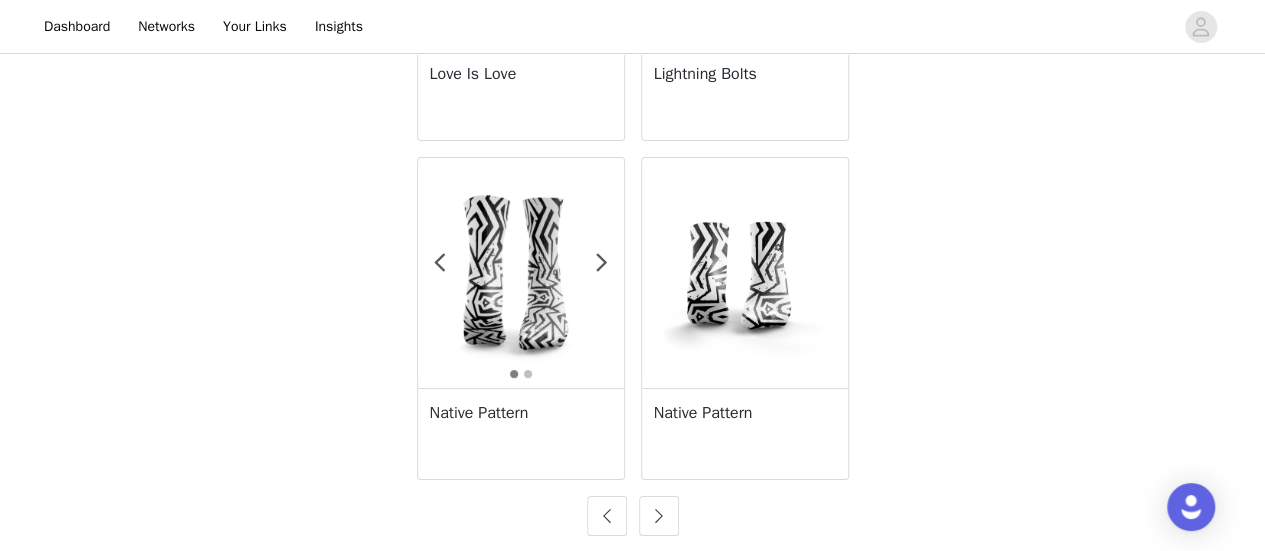 click at bounding box center (659, 516) 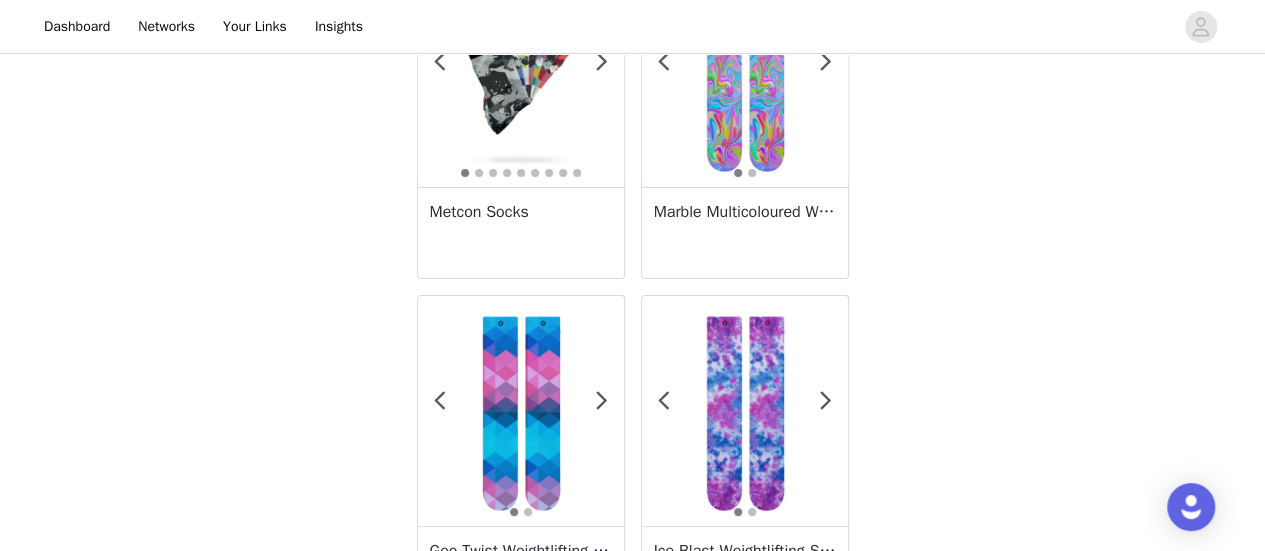 scroll, scrollTop: 3702, scrollLeft: 0, axis: vertical 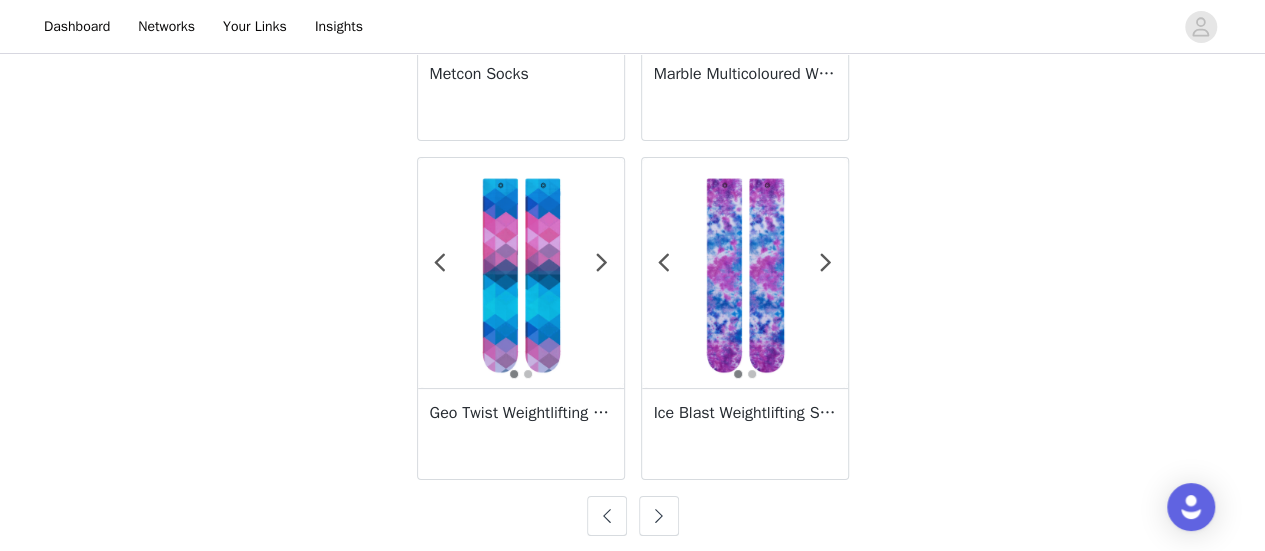 click at bounding box center (659, 516) 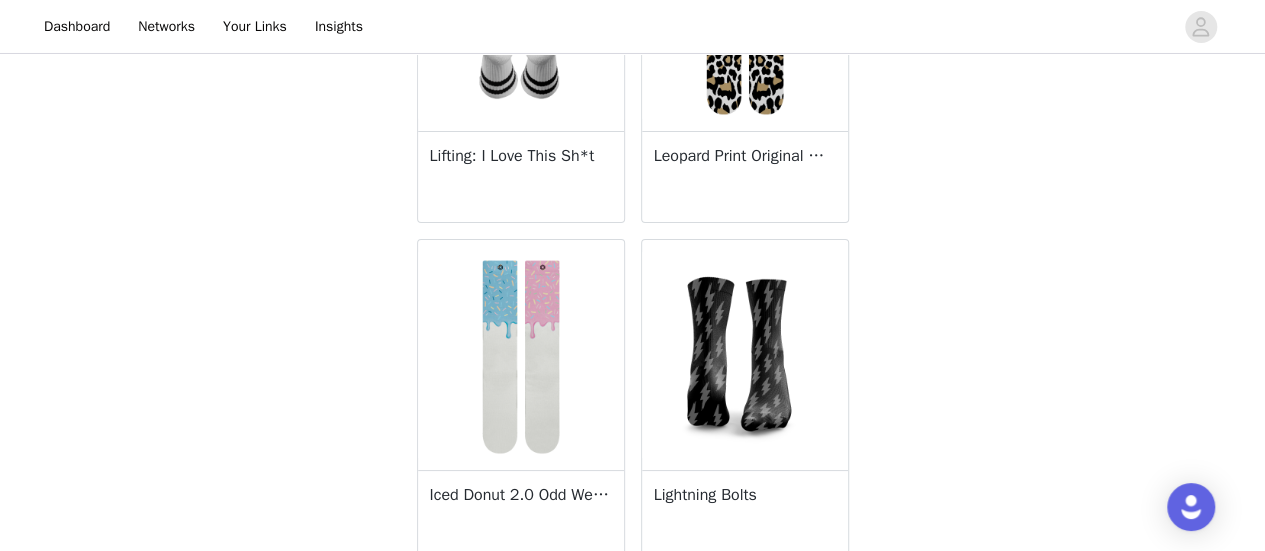 scroll, scrollTop: 3702, scrollLeft: 0, axis: vertical 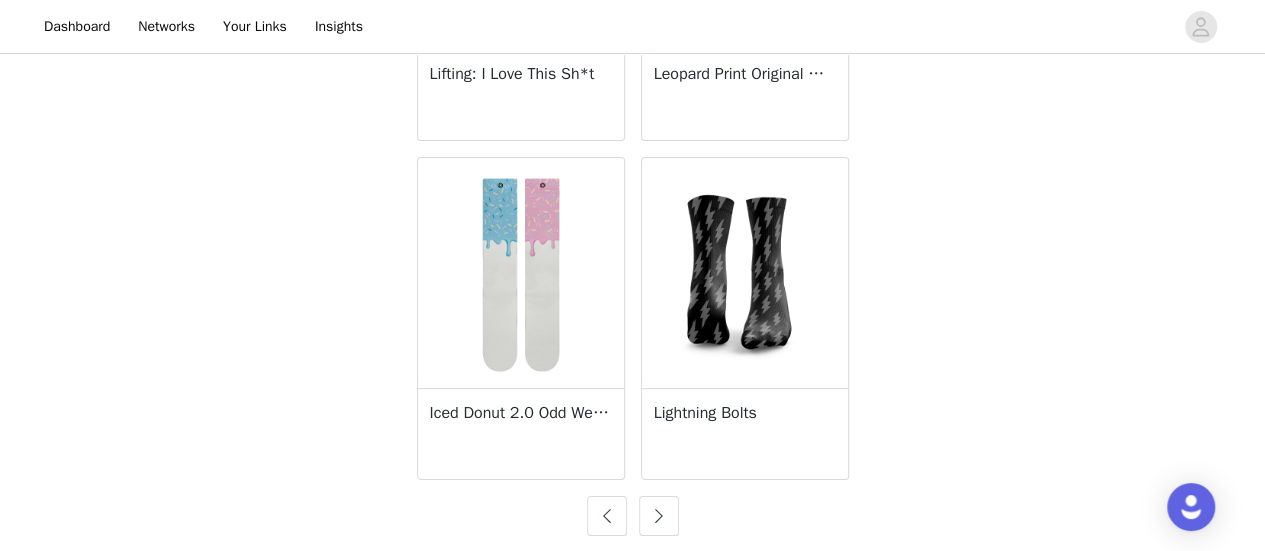 click at bounding box center (659, 516) 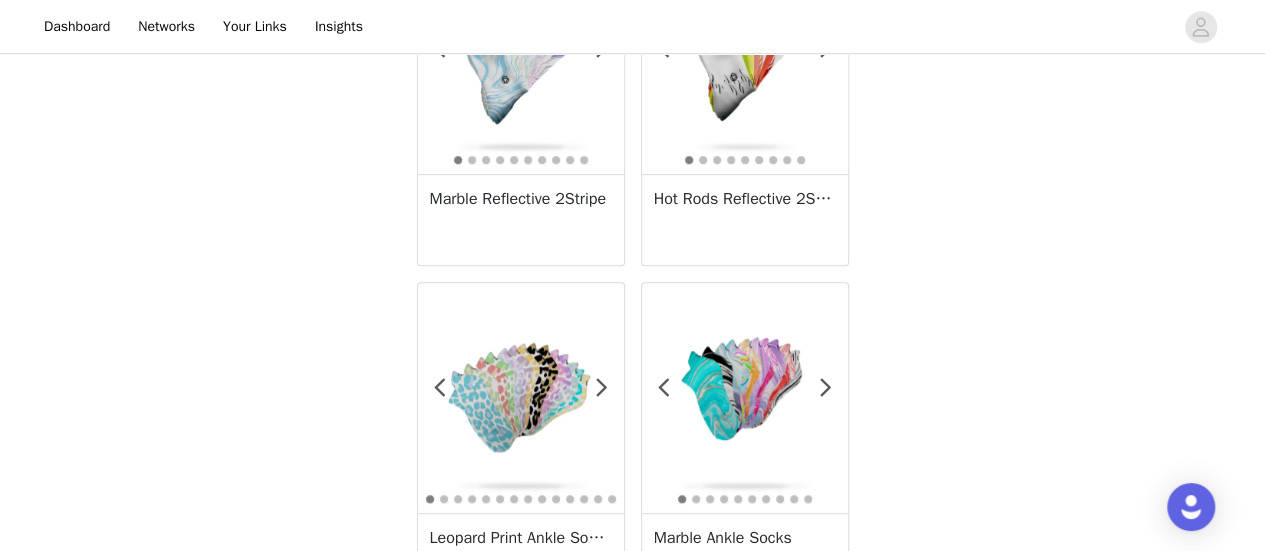 scroll, scrollTop: 502, scrollLeft: 0, axis: vertical 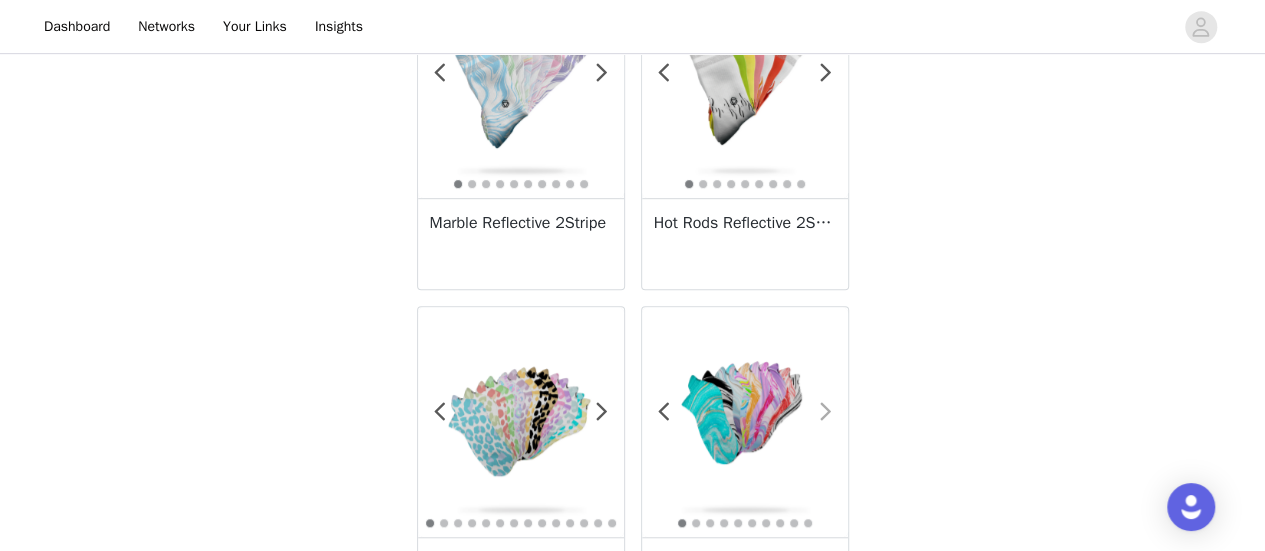 click at bounding box center [826, 412] 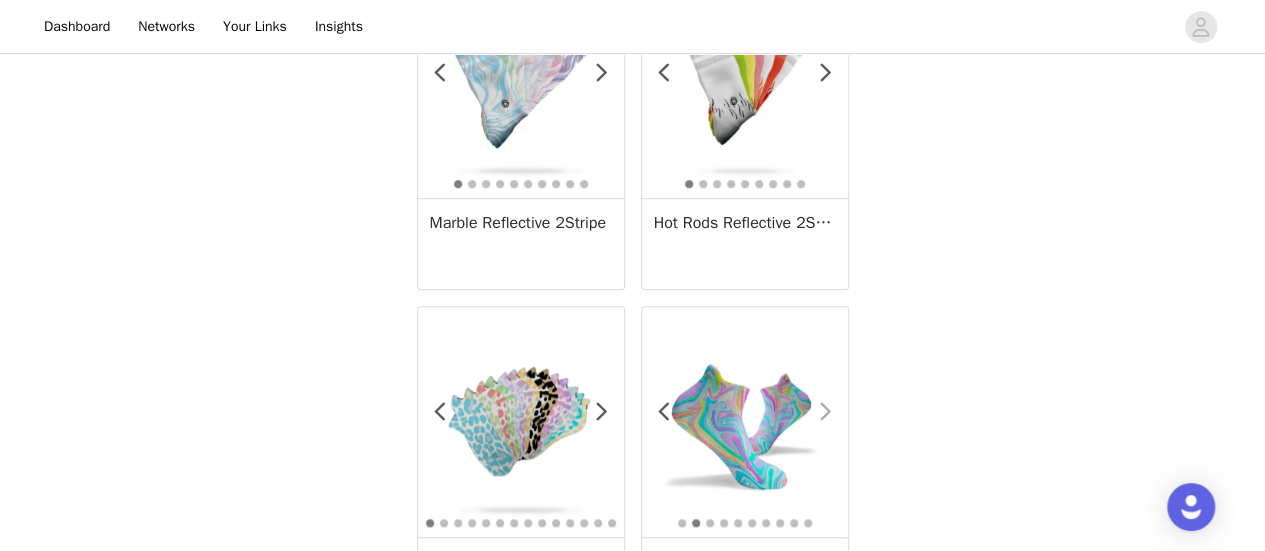 click at bounding box center [826, 412] 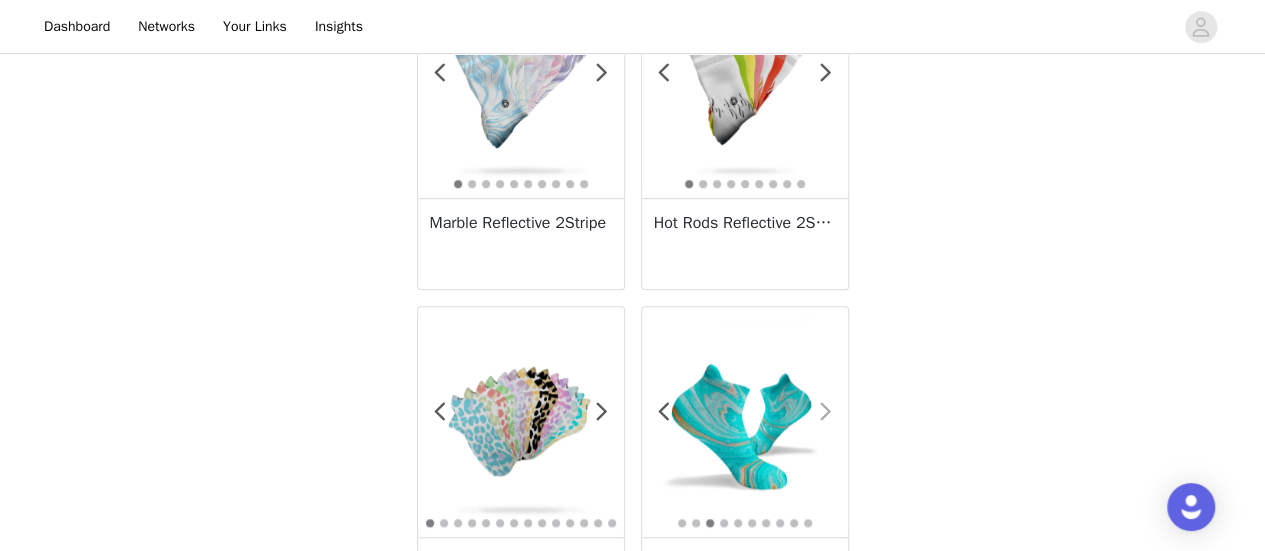click at bounding box center [826, 412] 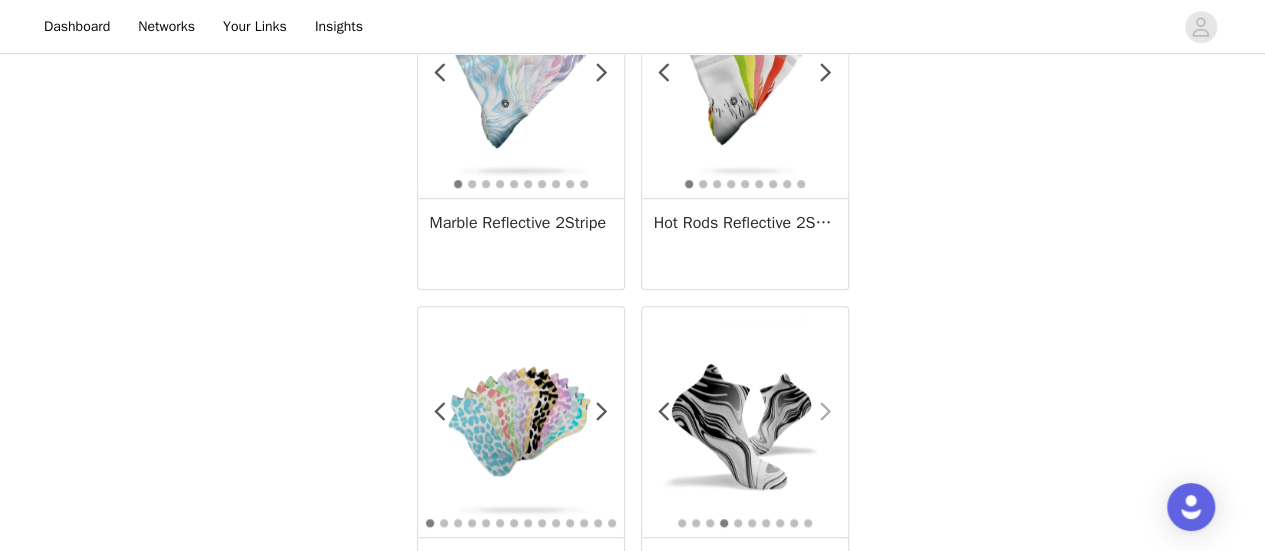 click at bounding box center [826, 412] 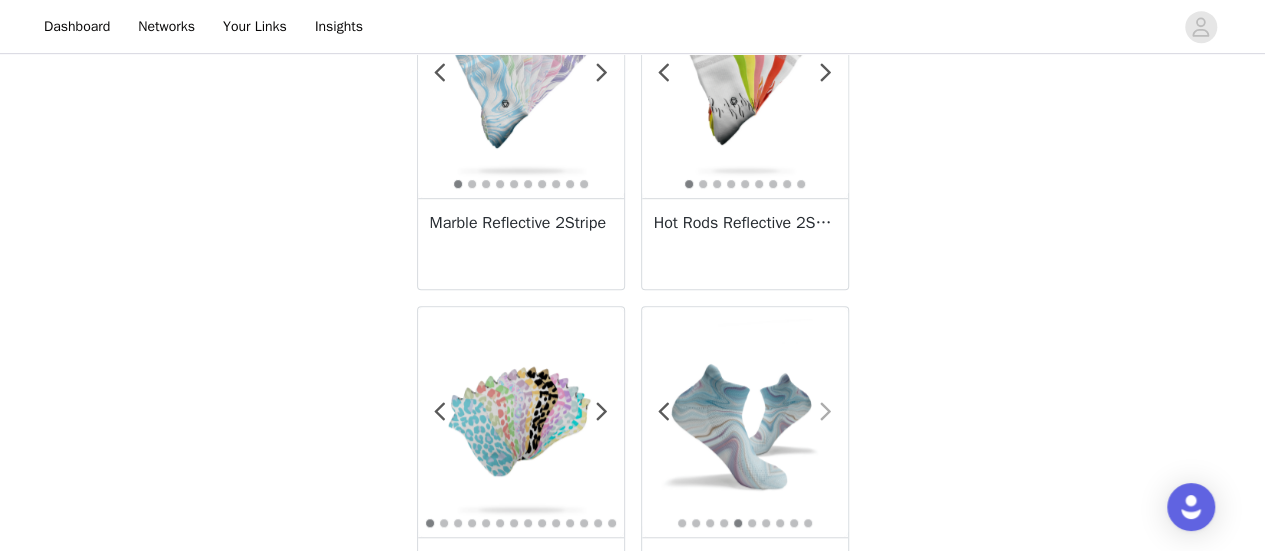 click at bounding box center [826, 412] 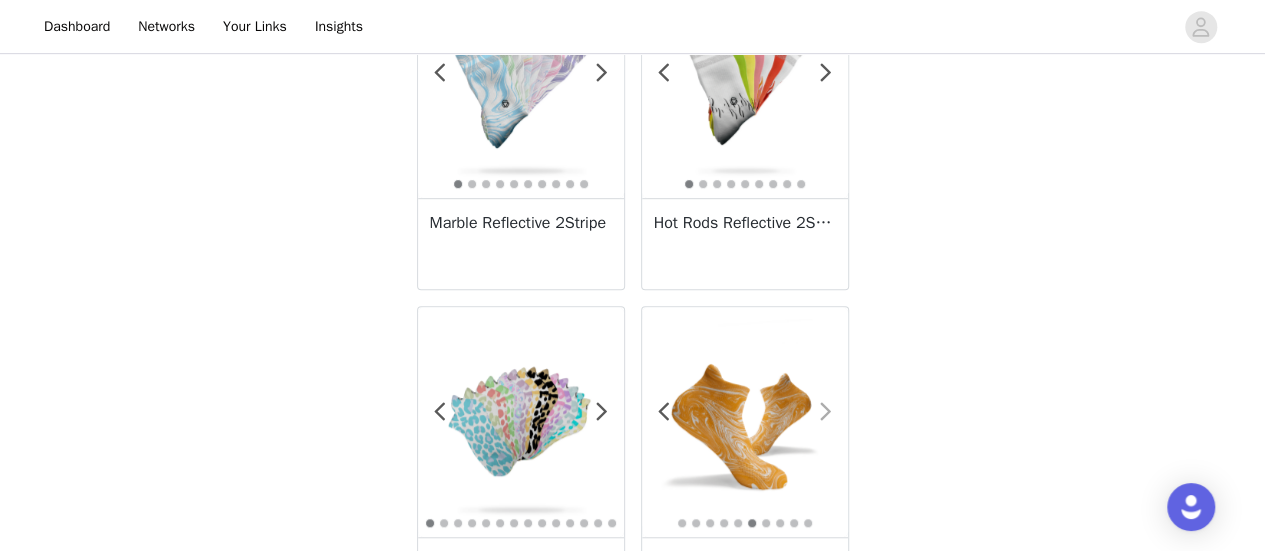 click at bounding box center [826, 412] 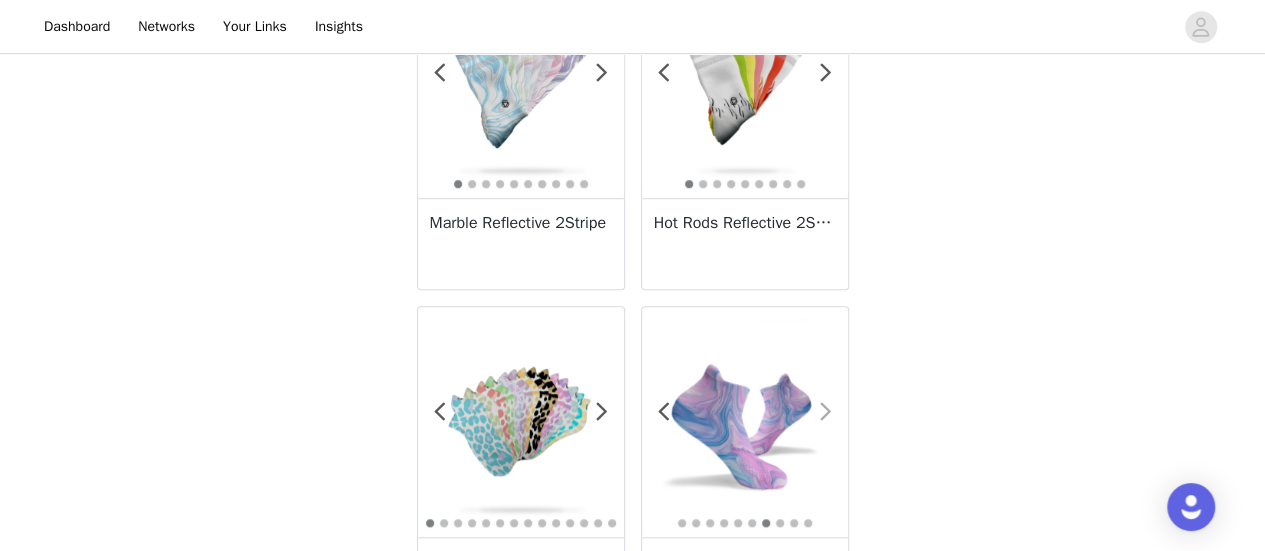 click at bounding box center (826, 412) 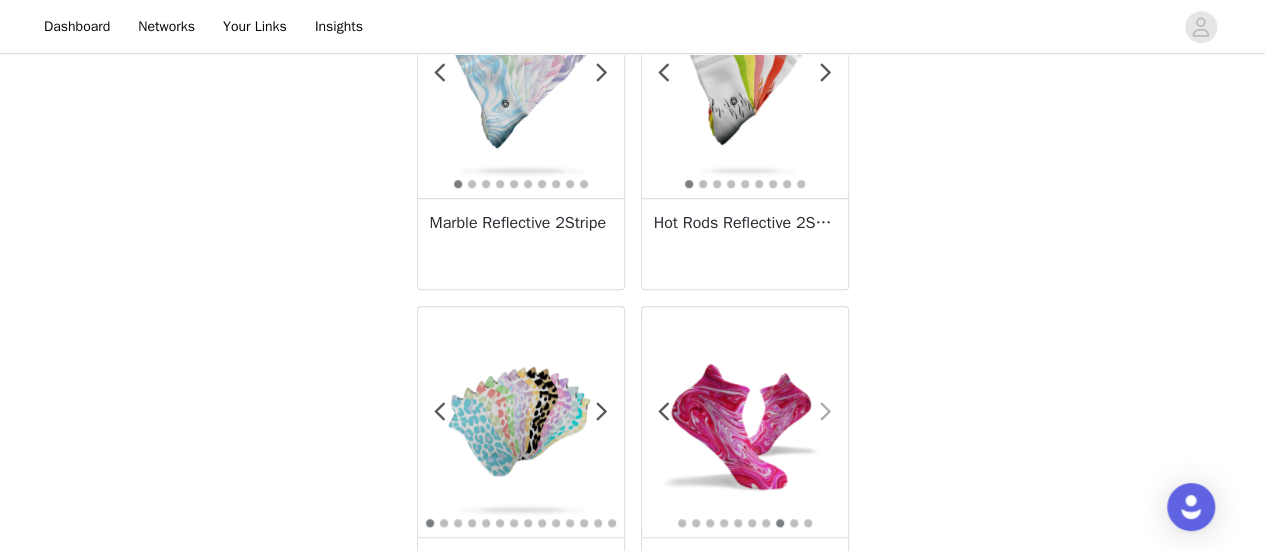 click at bounding box center [826, 412] 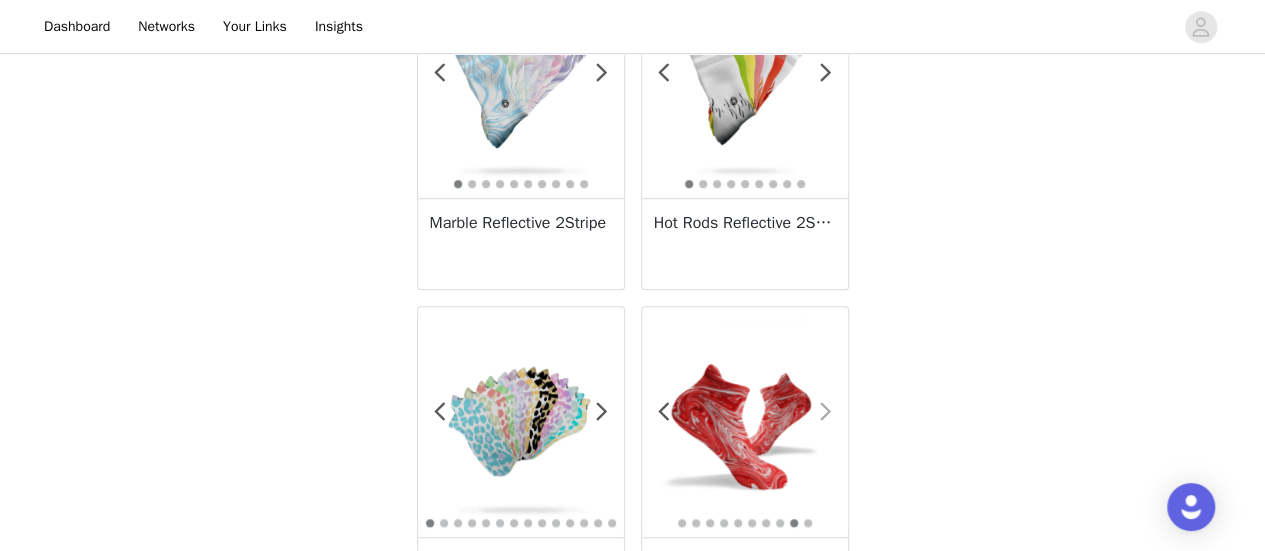 click at bounding box center (826, 412) 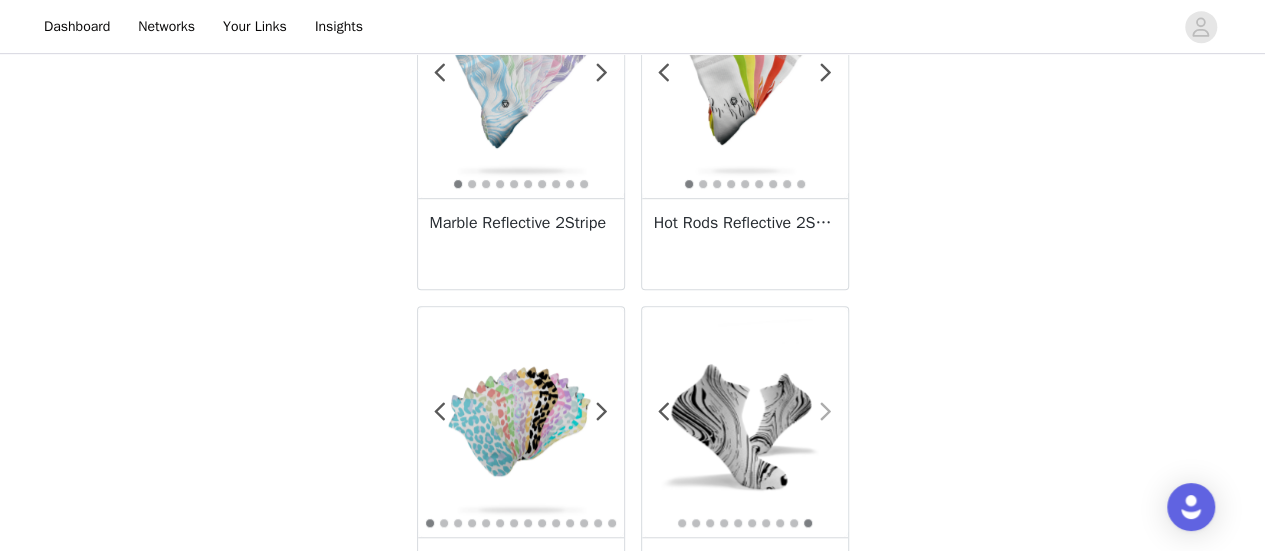 click at bounding box center (826, 412) 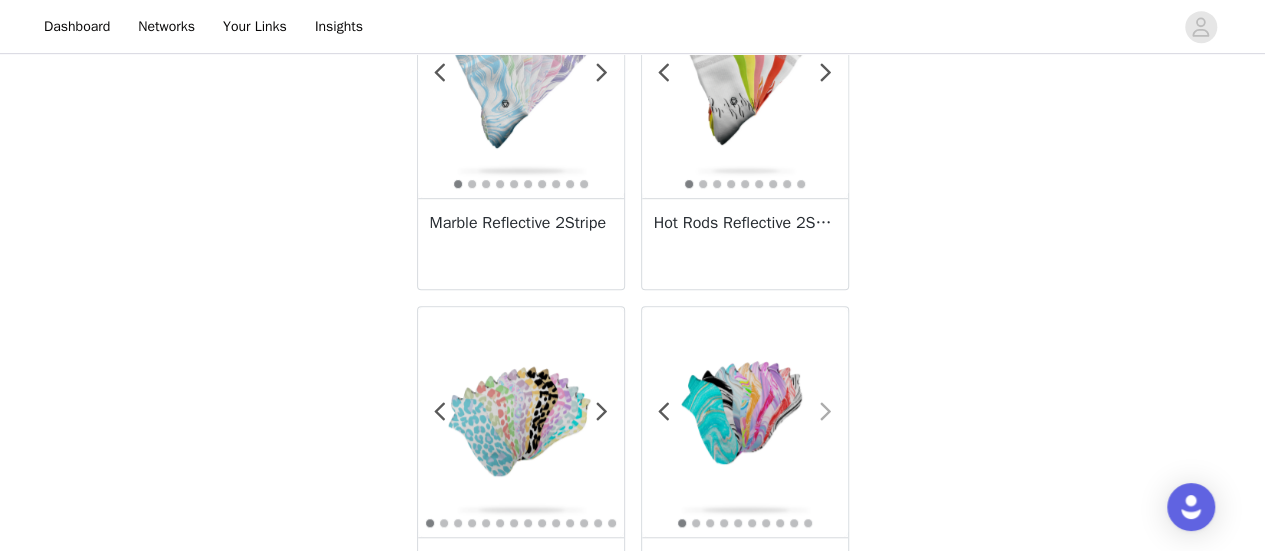 click at bounding box center [826, 412] 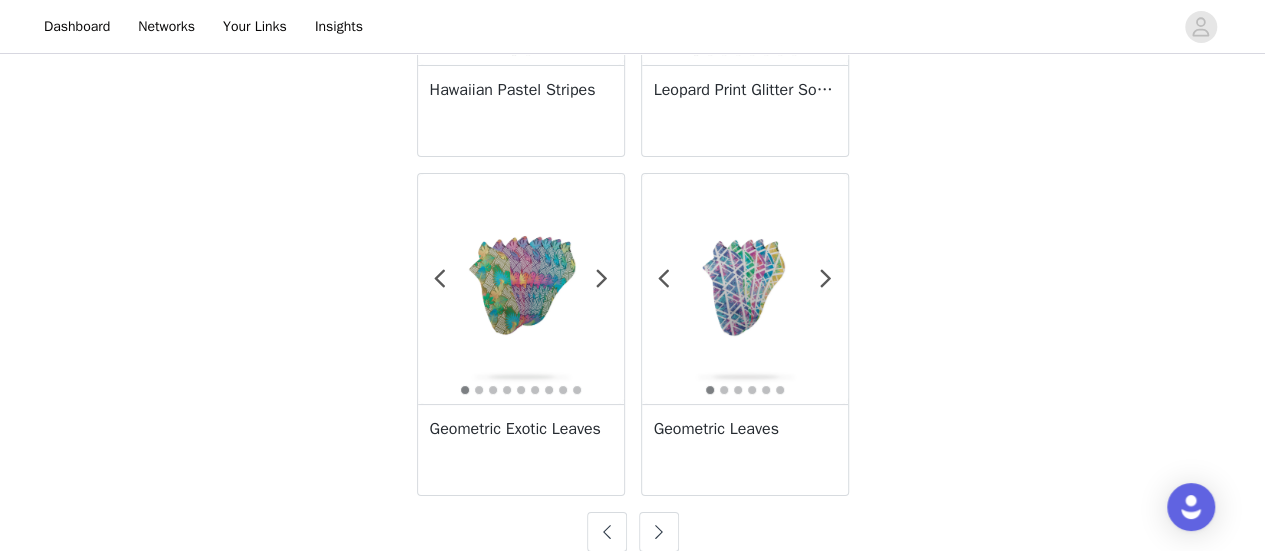 scroll, scrollTop: 3702, scrollLeft: 0, axis: vertical 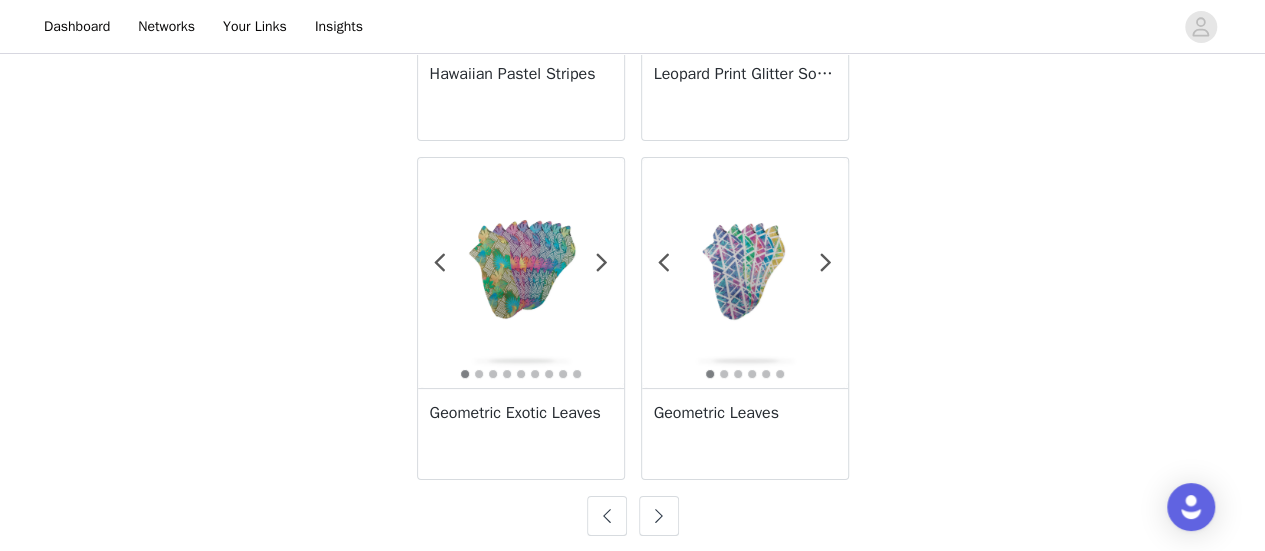 click at bounding box center (659, 516) 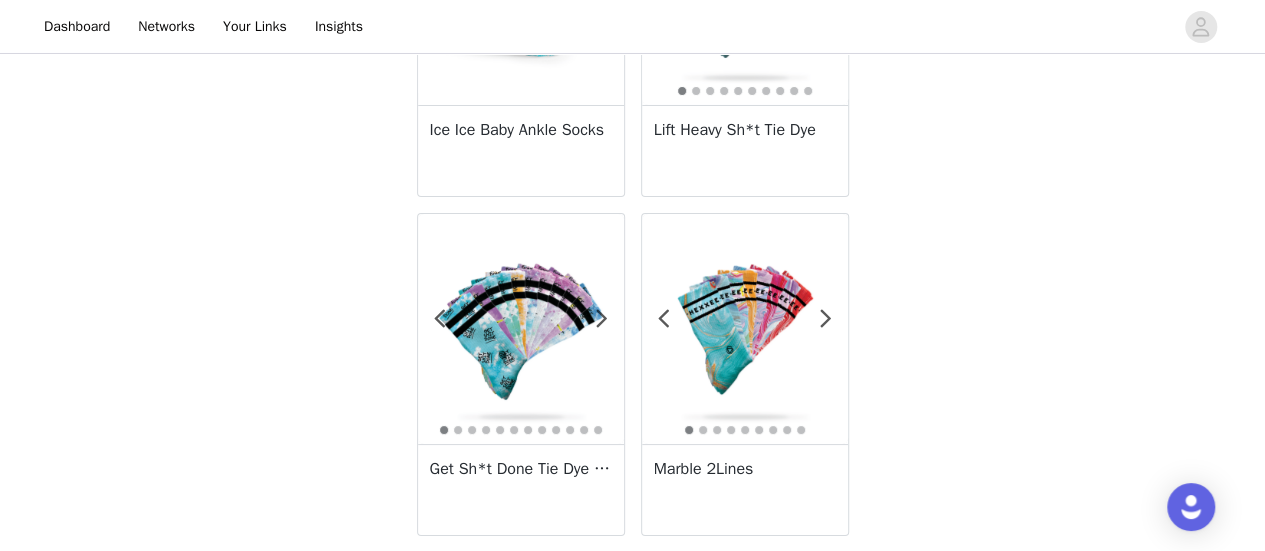 scroll, scrollTop: 3702, scrollLeft: 0, axis: vertical 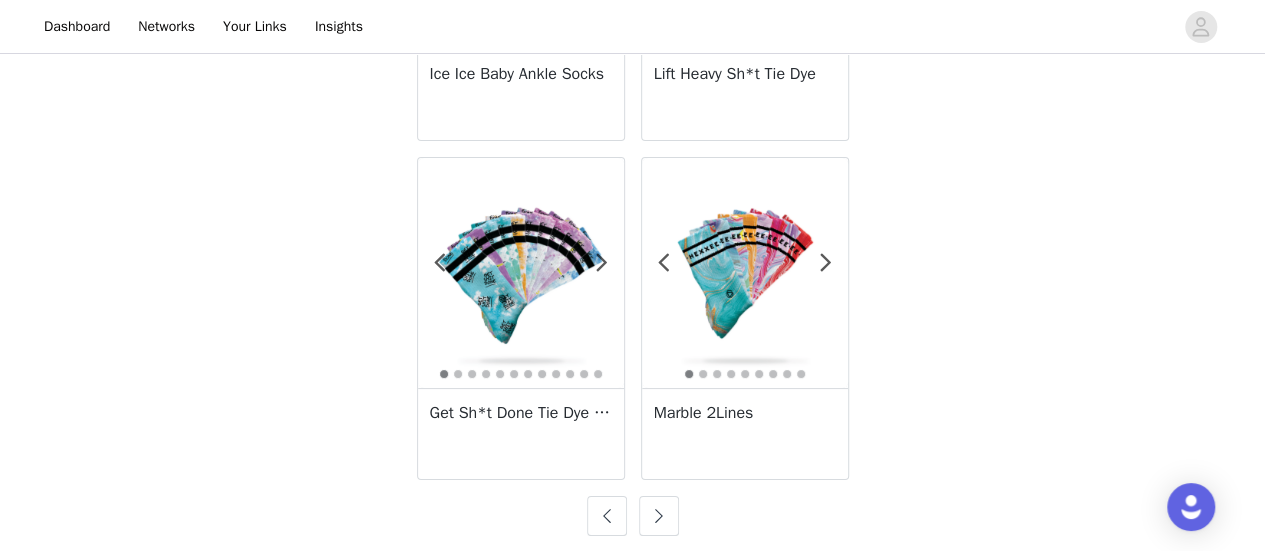 click at bounding box center [659, 516] 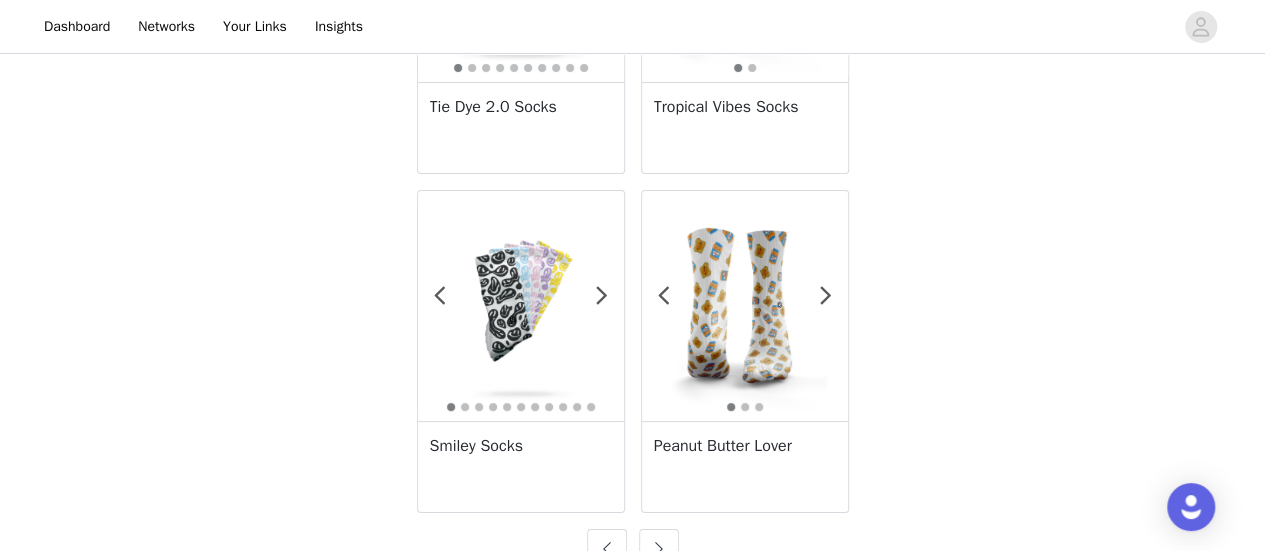 scroll, scrollTop: 3702, scrollLeft: 0, axis: vertical 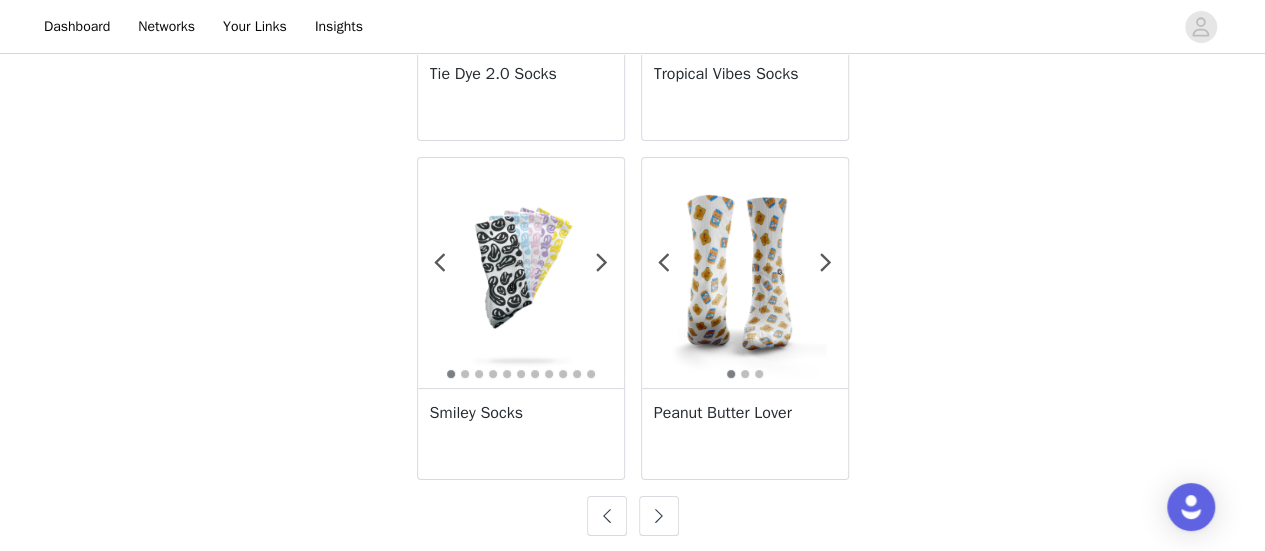 click at bounding box center (659, 516) 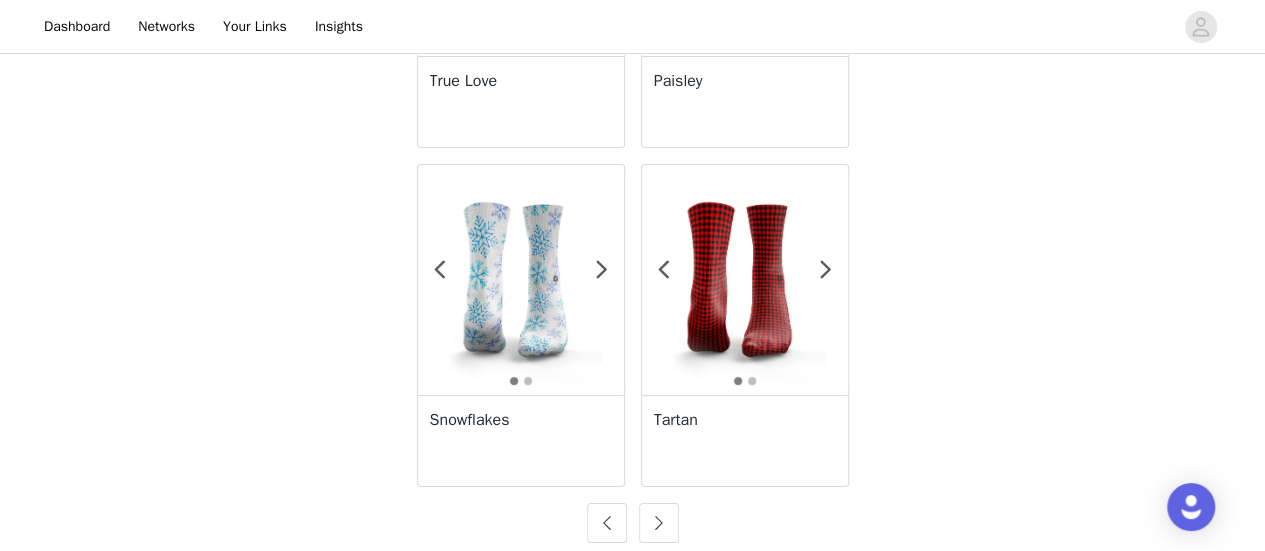 scroll, scrollTop: 3702, scrollLeft: 0, axis: vertical 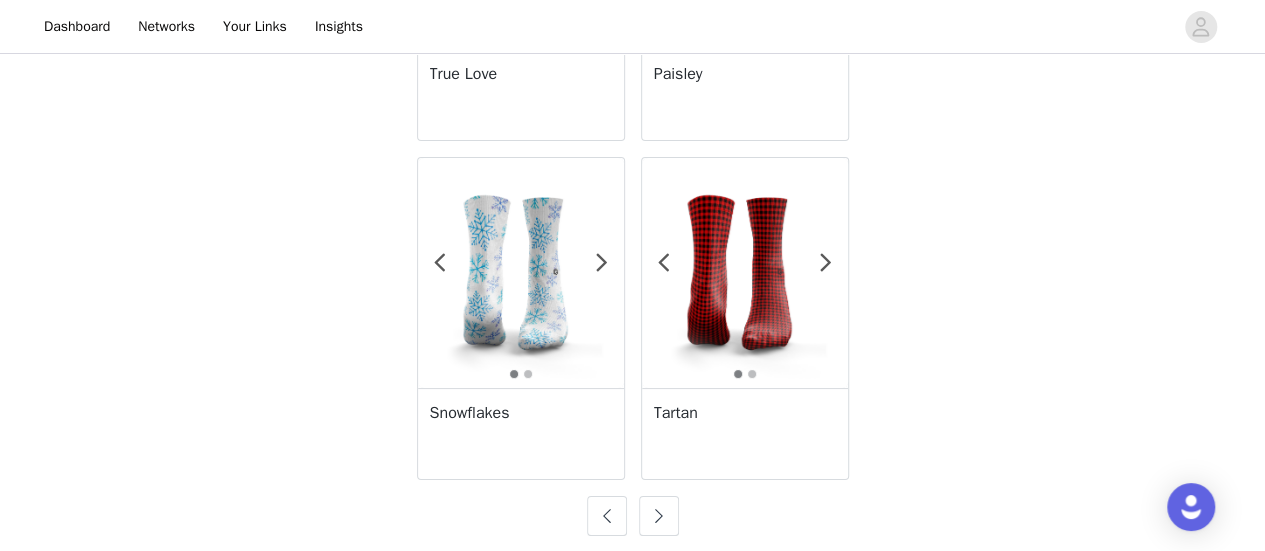 click at bounding box center [659, 516] 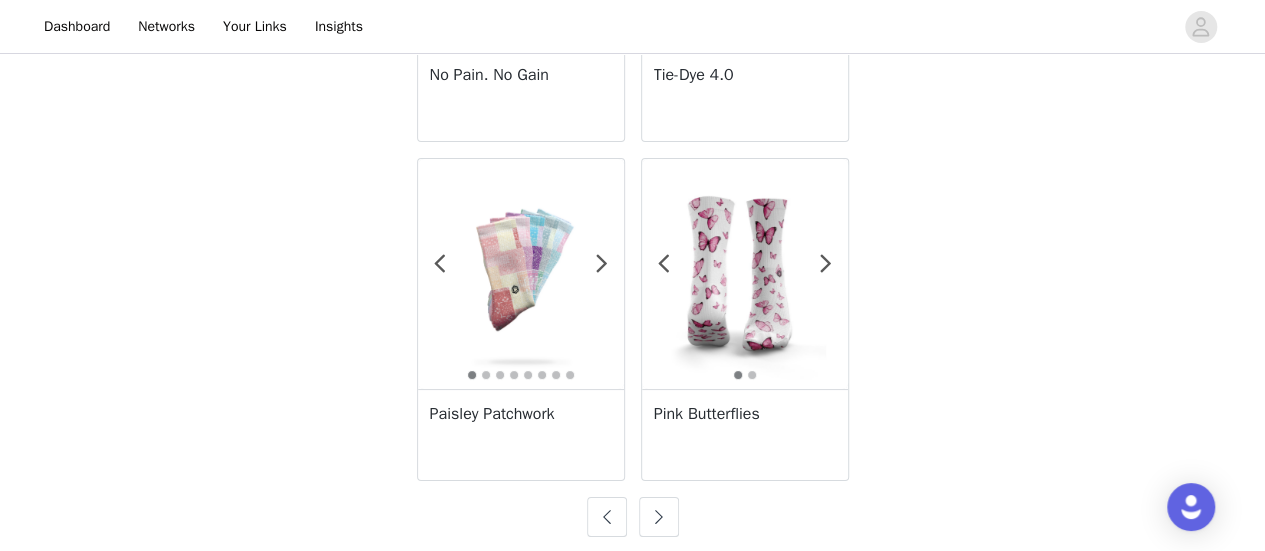 scroll, scrollTop: 3702, scrollLeft: 0, axis: vertical 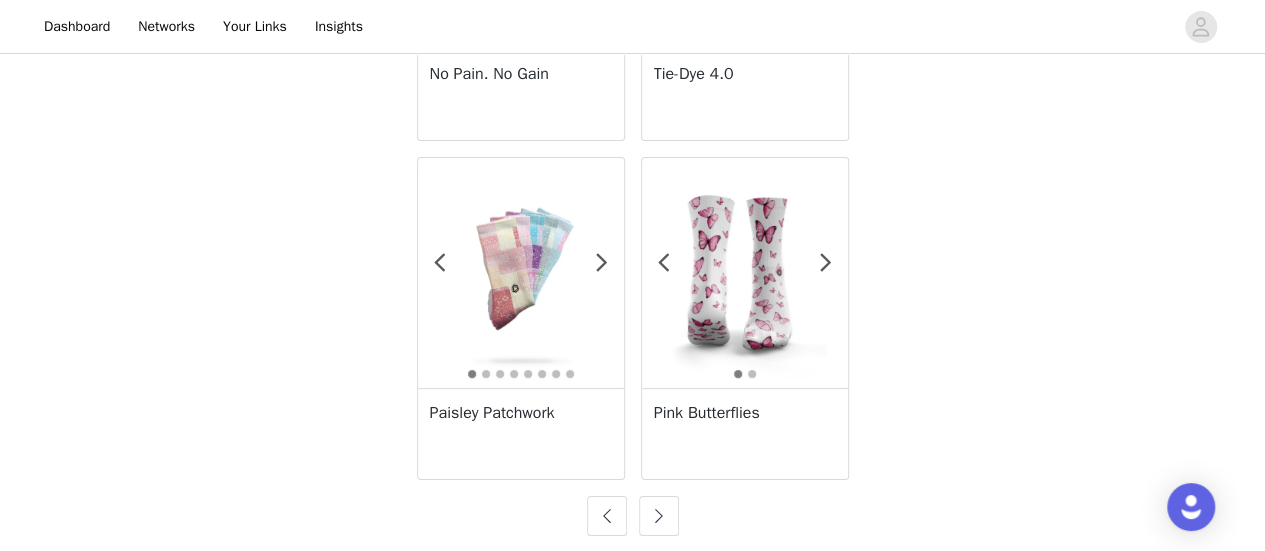 click at bounding box center (659, 516) 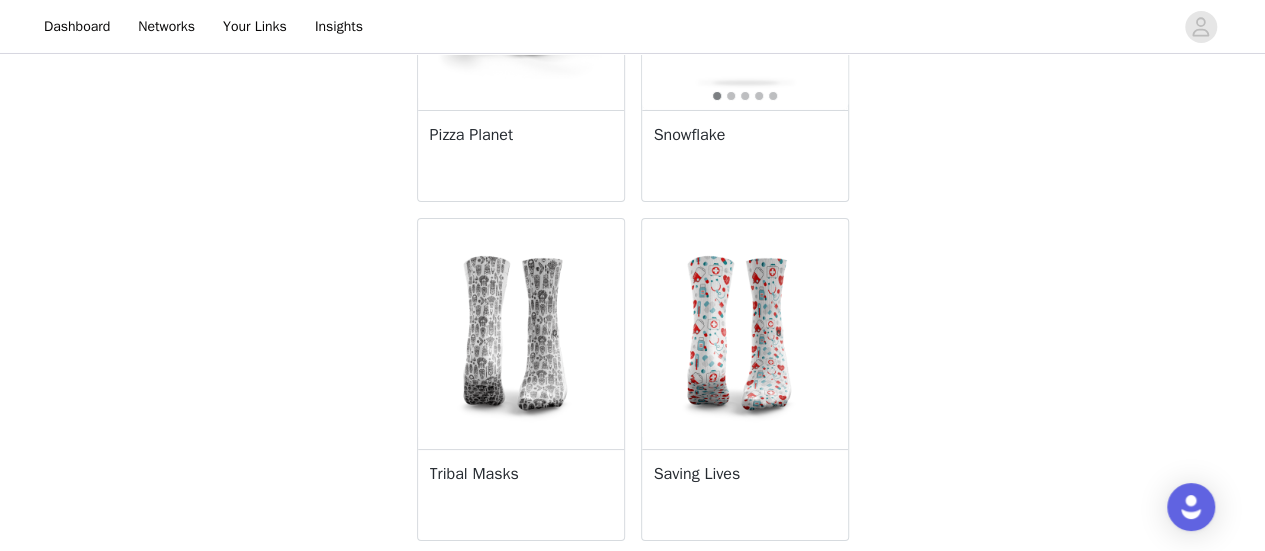 scroll, scrollTop: 3702, scrollLeft: 0, axis: vertical 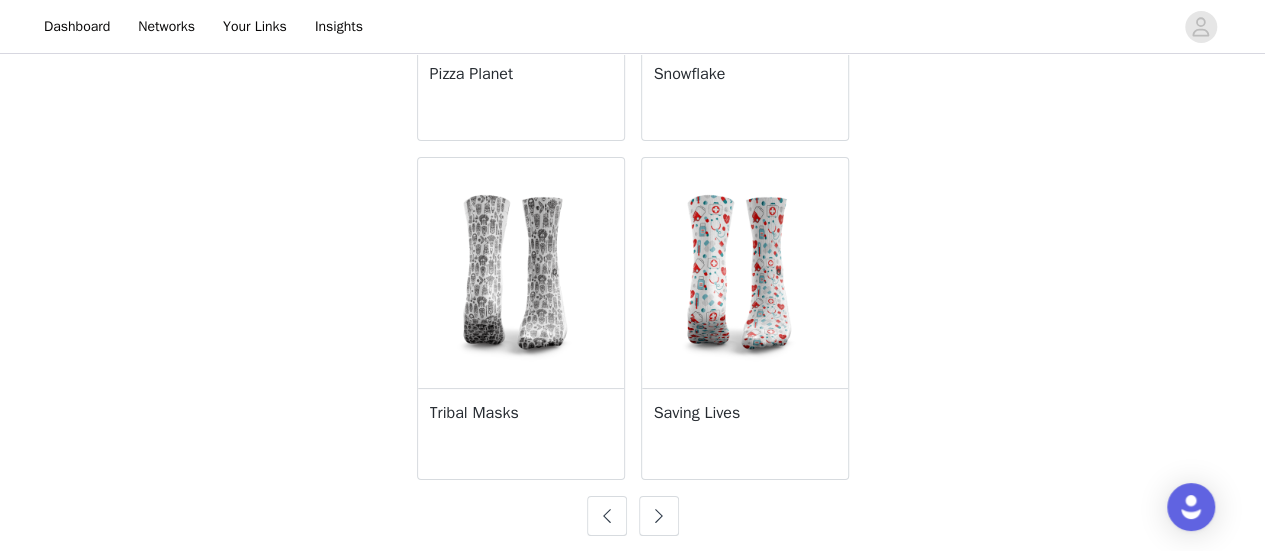 click at bounding box center (659, 516) 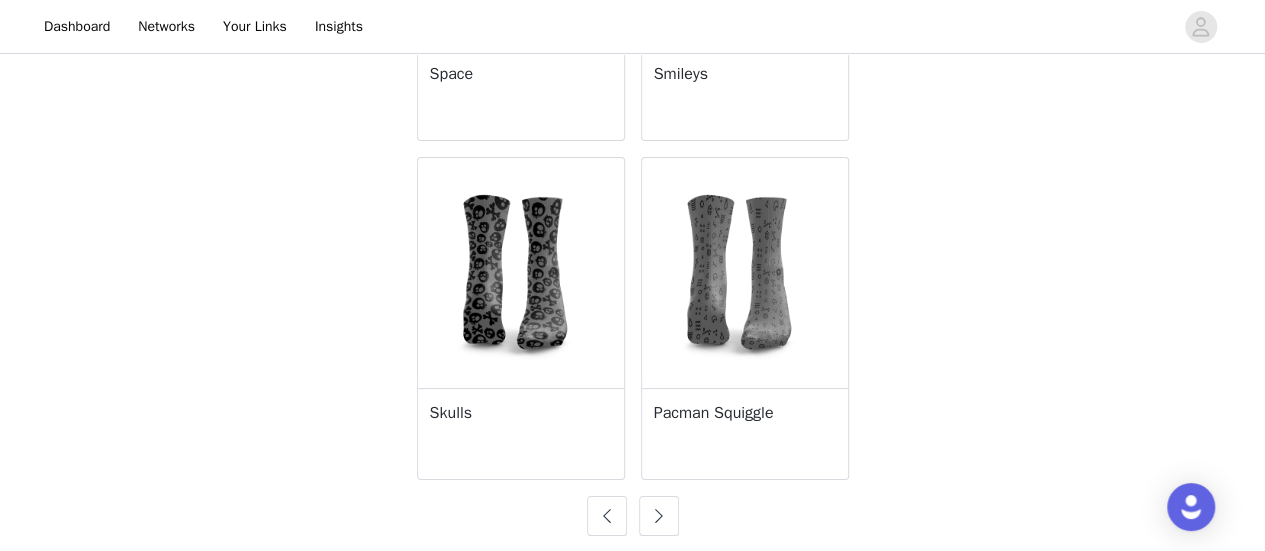 scroll, scrollTop: 3702, scrollLeft: 0, axis: vertical 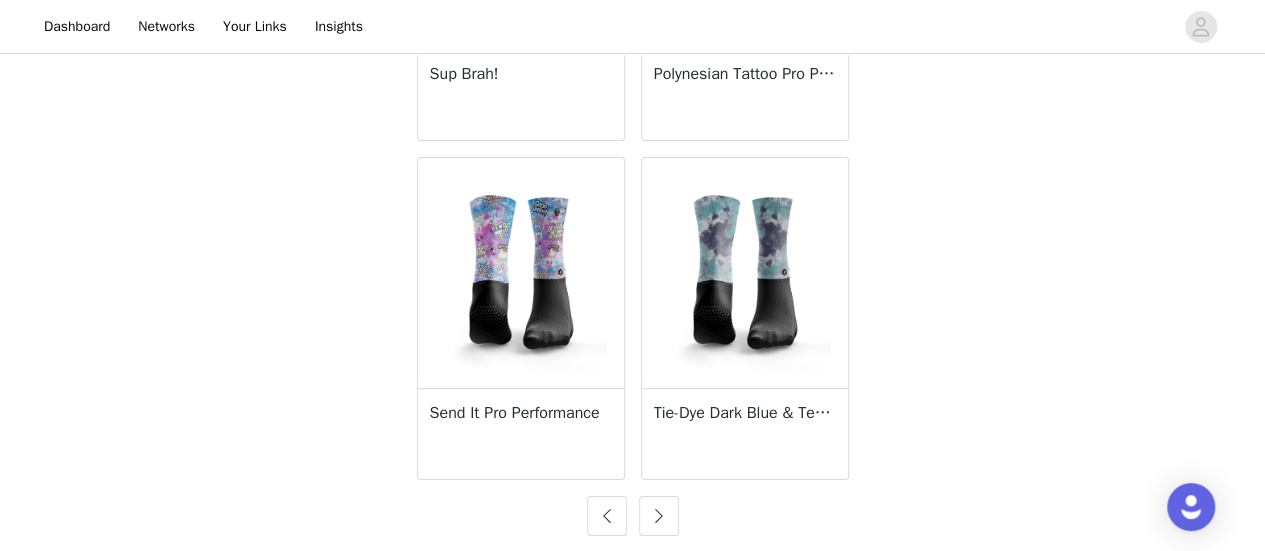 click at bounding box center [659, 516] 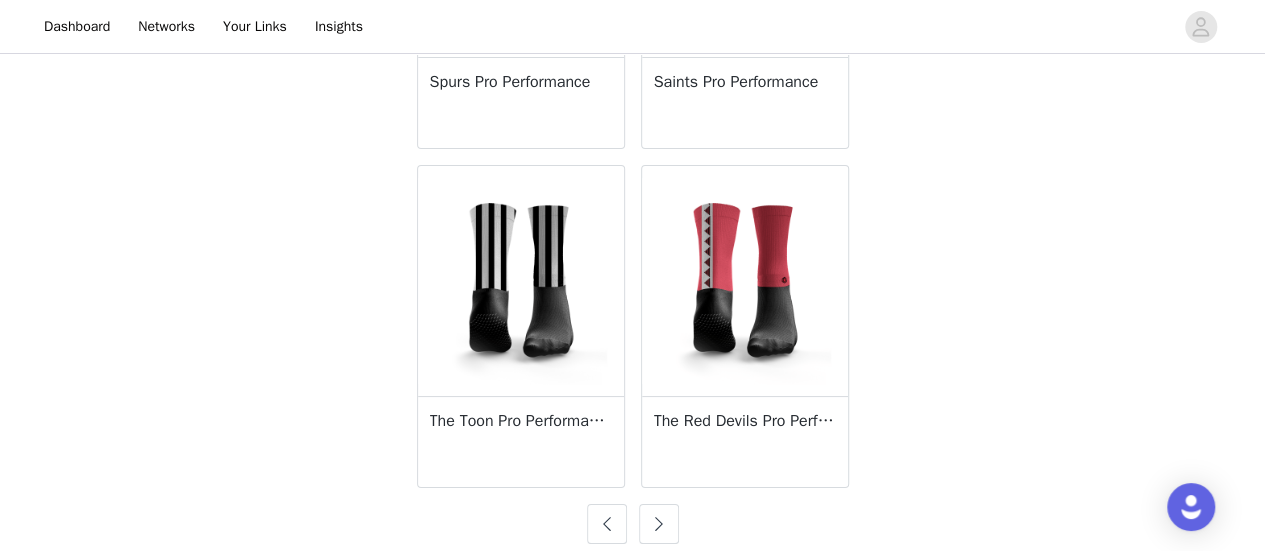 scroll, scrollTop: 3702, scrollLeft: 0, axis: vertical 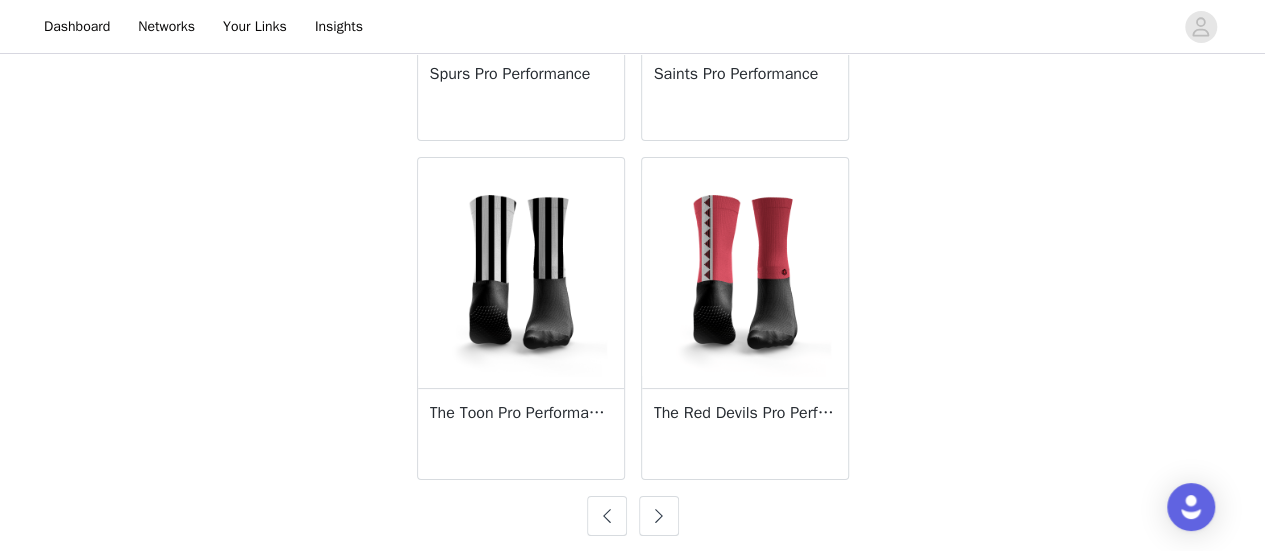 click at bounding box center [659, 516] 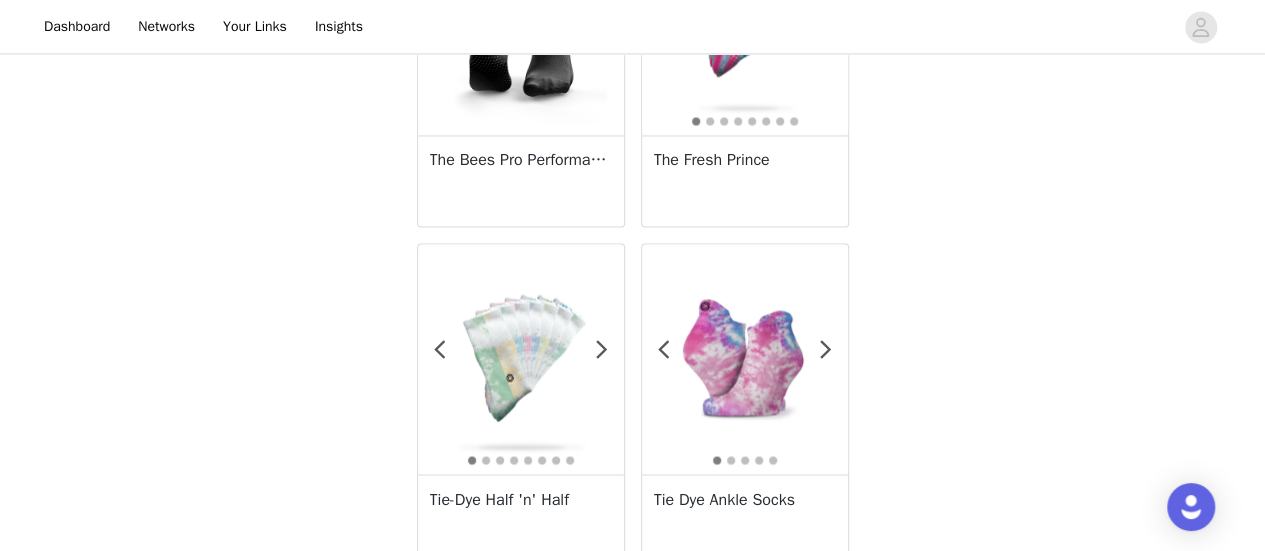 scroll, scrollTop: 1582, scrollLeft: 0, axis: vertical 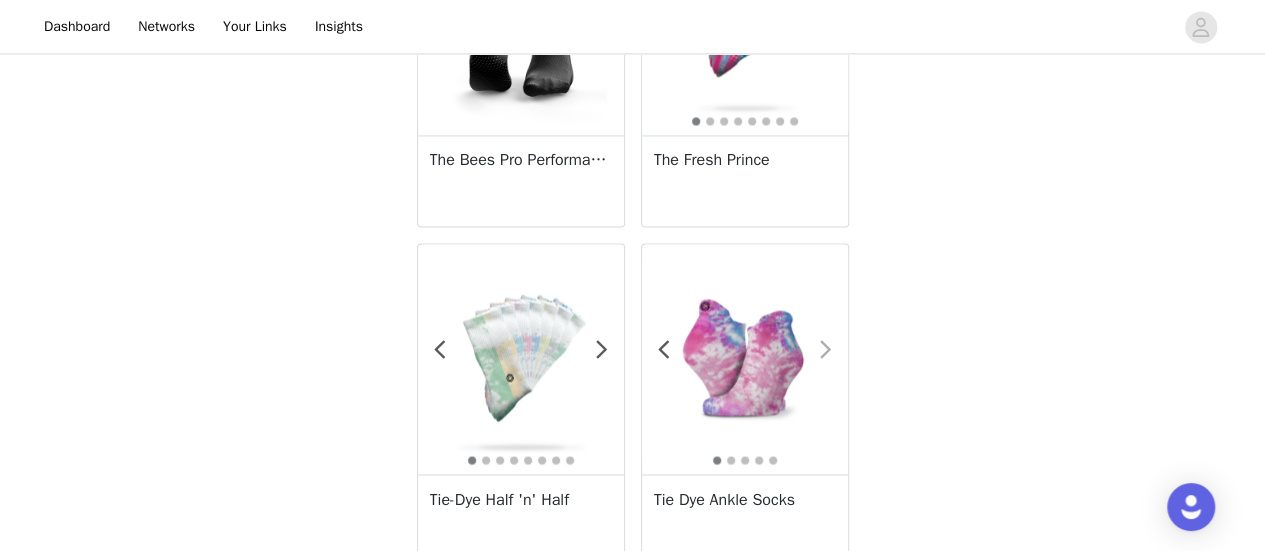 click at bounding box center (826, 349) 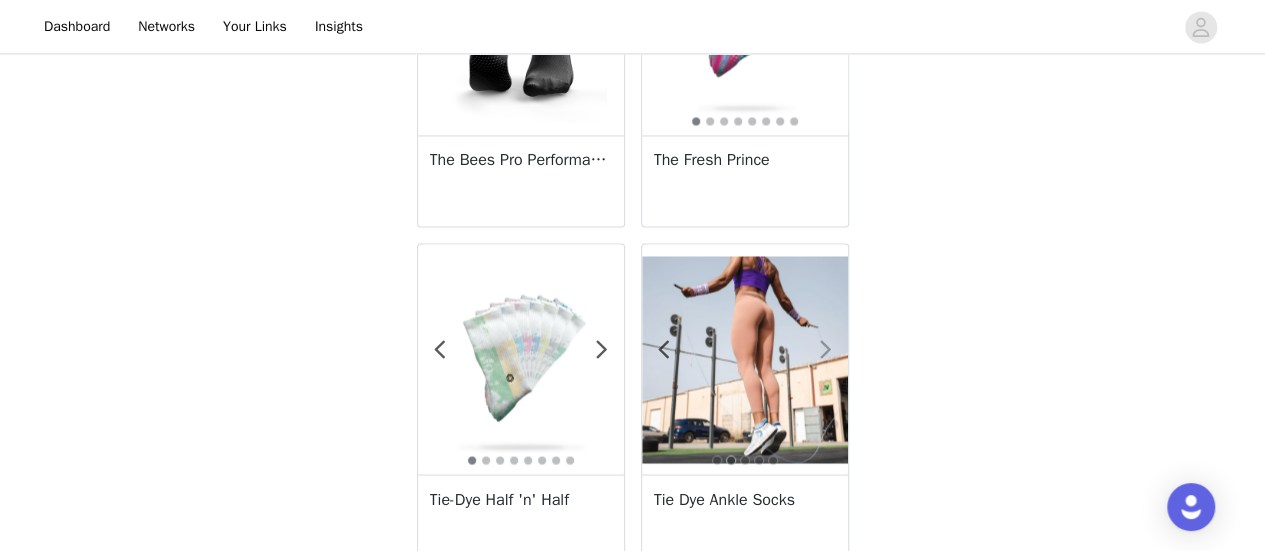 click at bounding box center (826, 349) 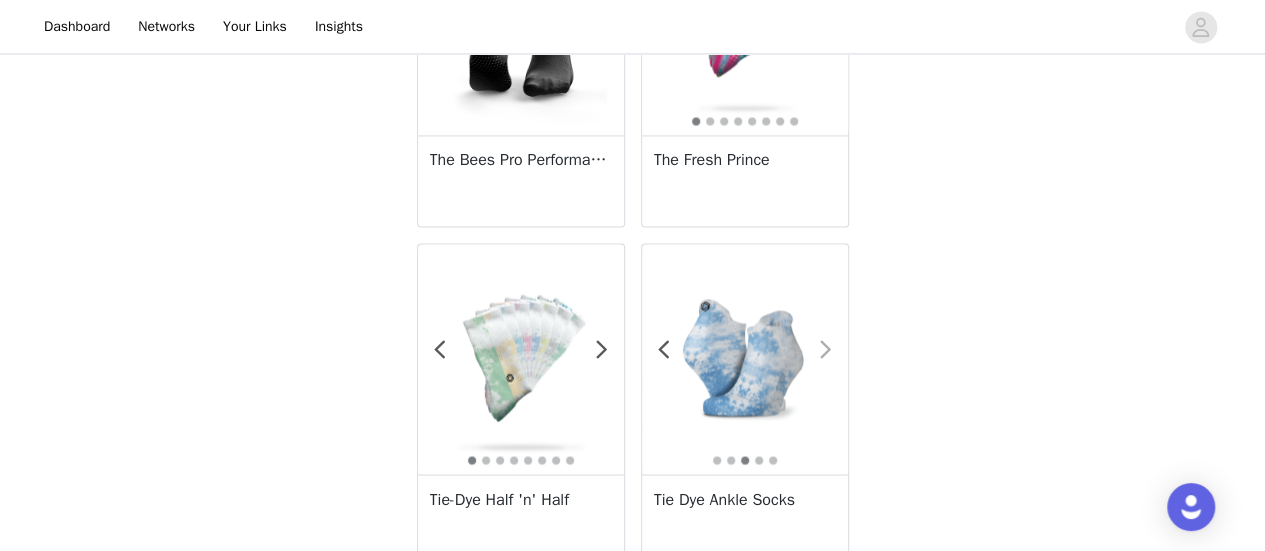 click at bounding box center [826, 349] 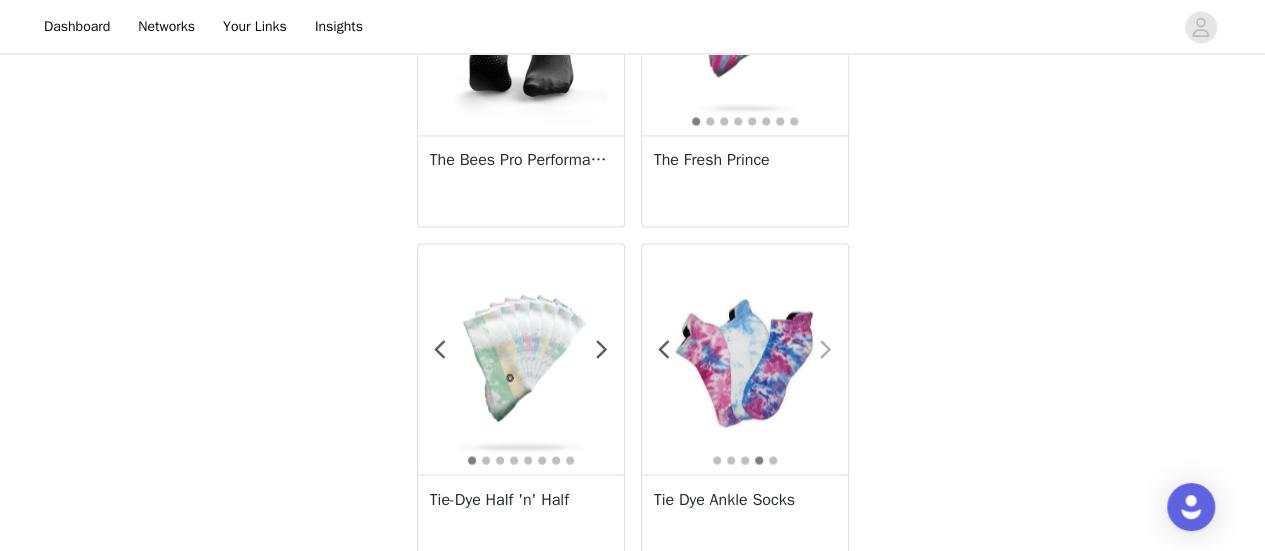 click at bounding box center [826, 349] 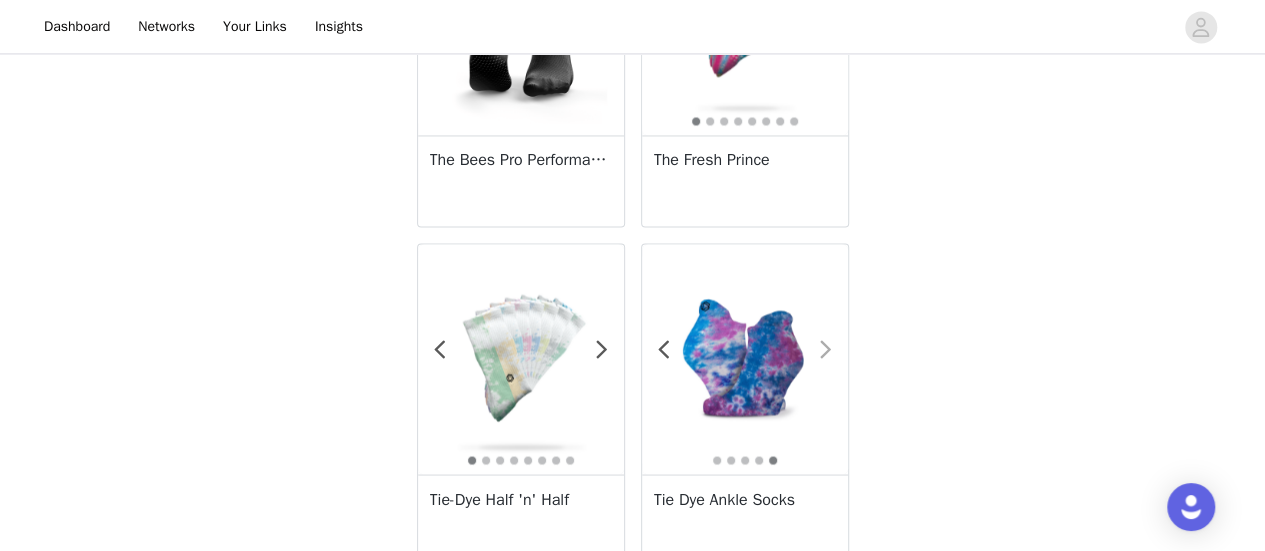 click at bounding box center [826, 349] 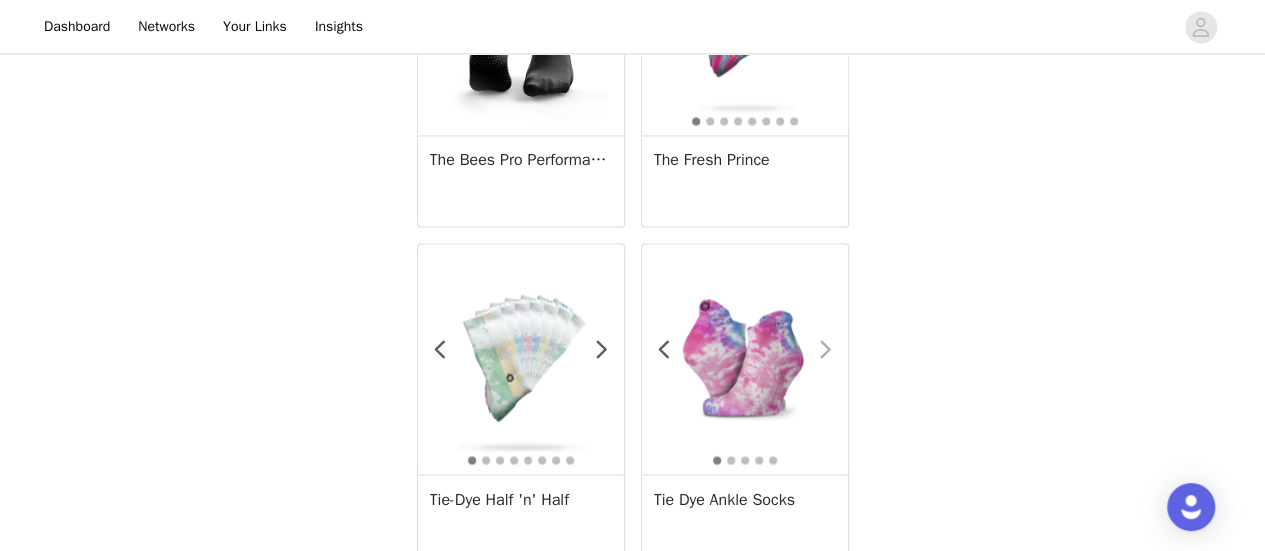 click at bounding box center (826, 349) 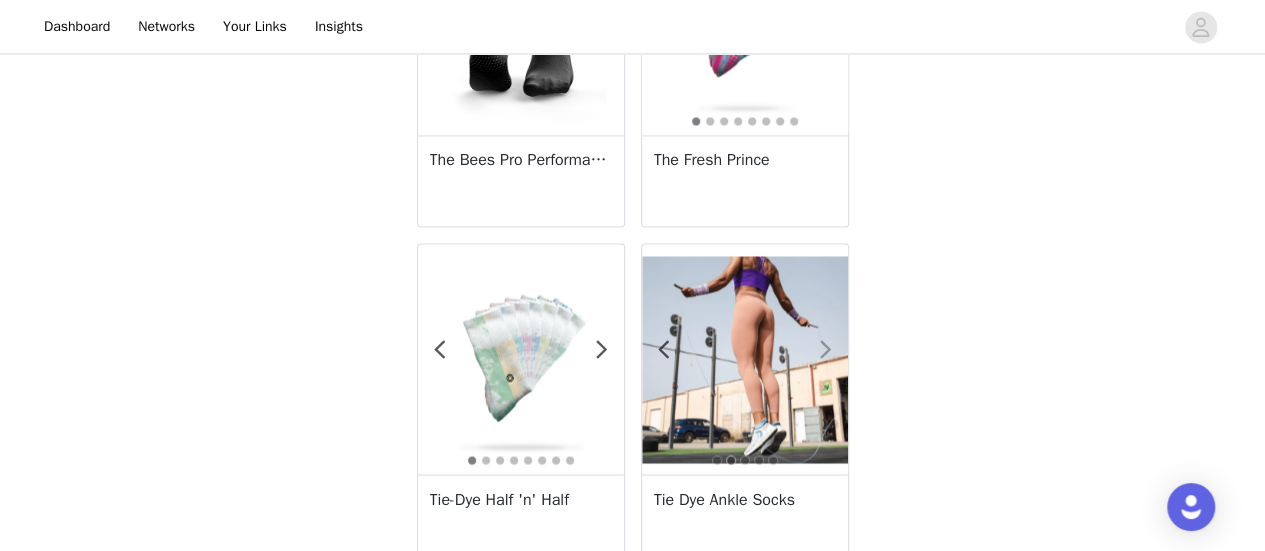 click at bounding box center (826, 349) 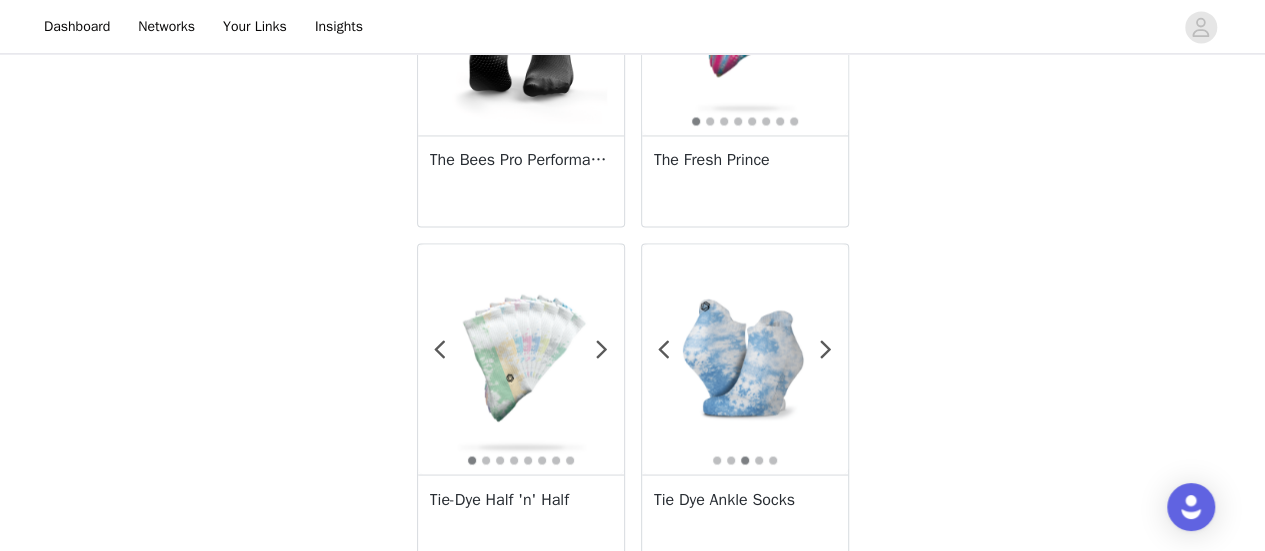 click on "Tie Dye Ankle Socks" at bounding box center (745, 499) 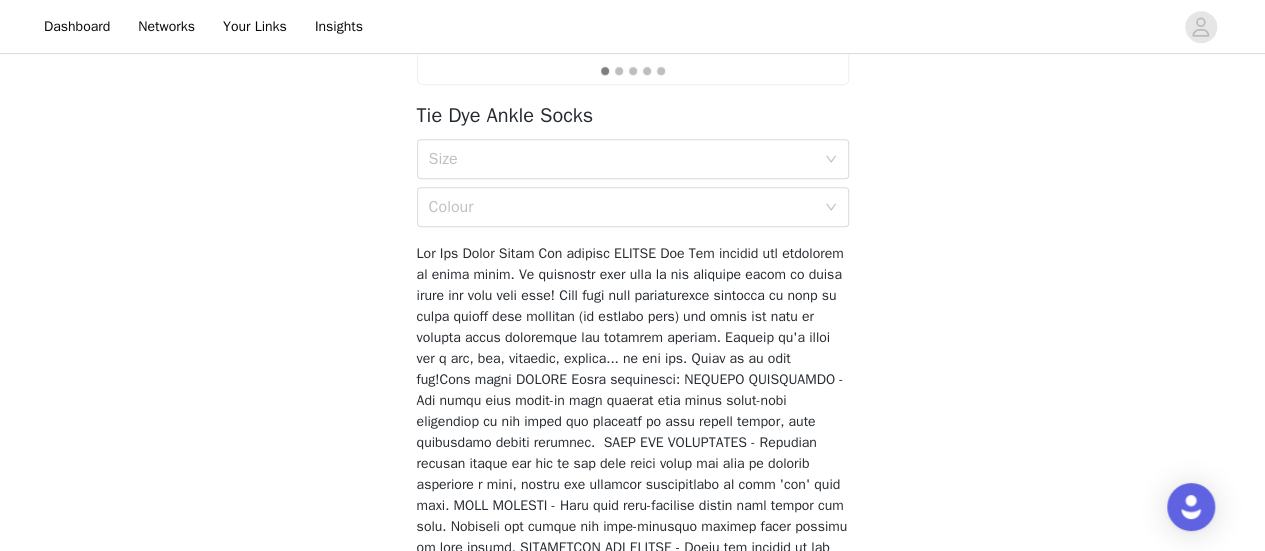 scroll, scrollTop: 480, scrollLeft: 0, axis: vertical 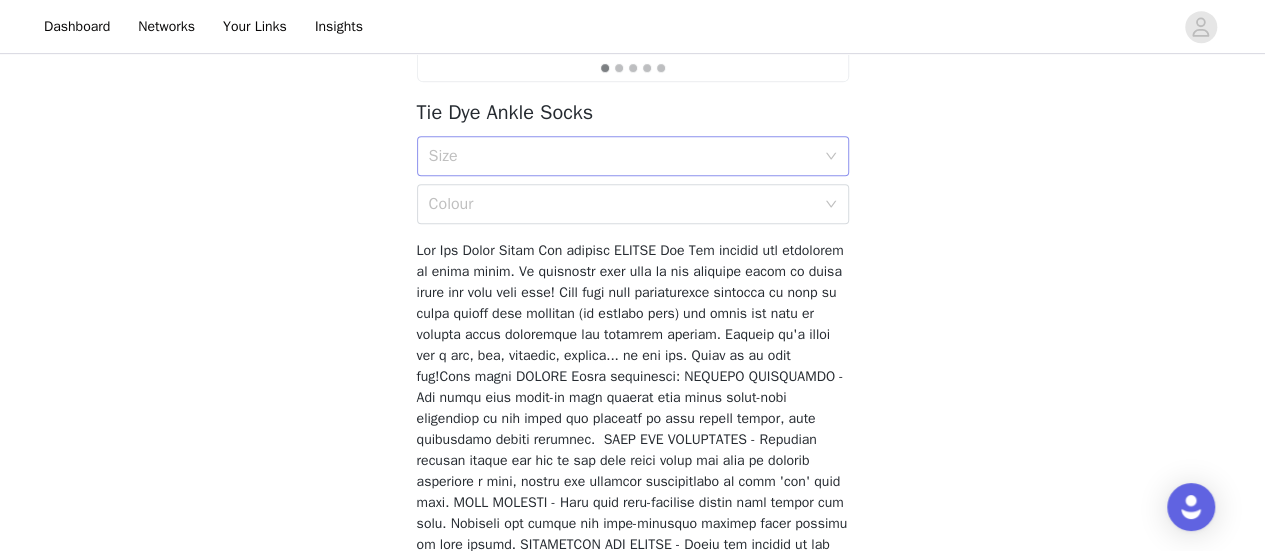 click on "Size" at bounding box center (622, 156) 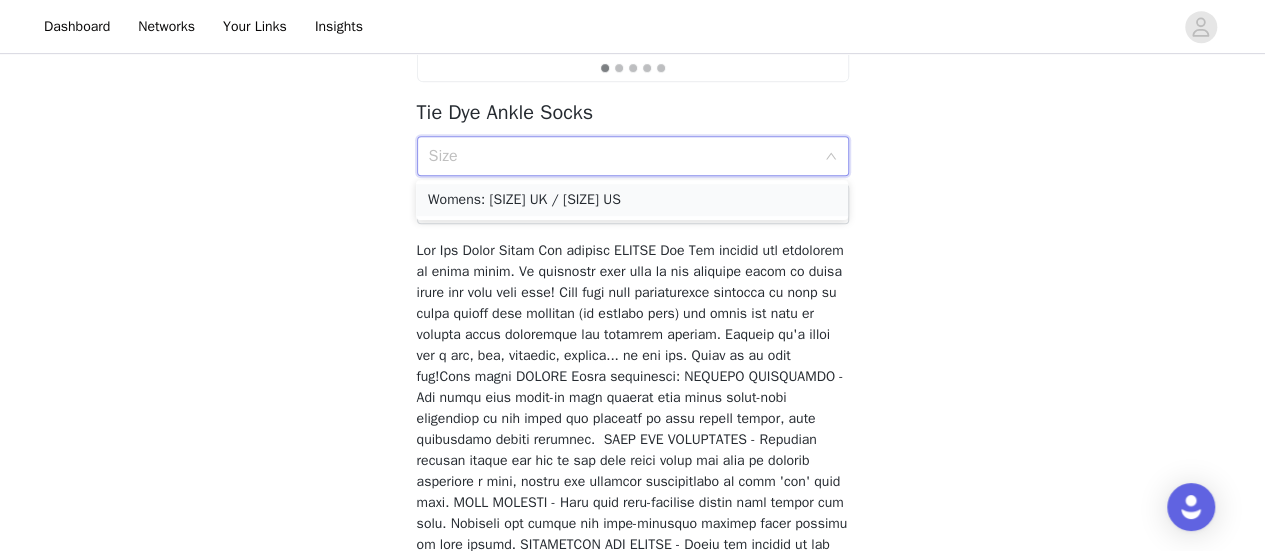 click on "Womens: [SIZE] UK / [SIZE] US" at bounding box center (632, 200) 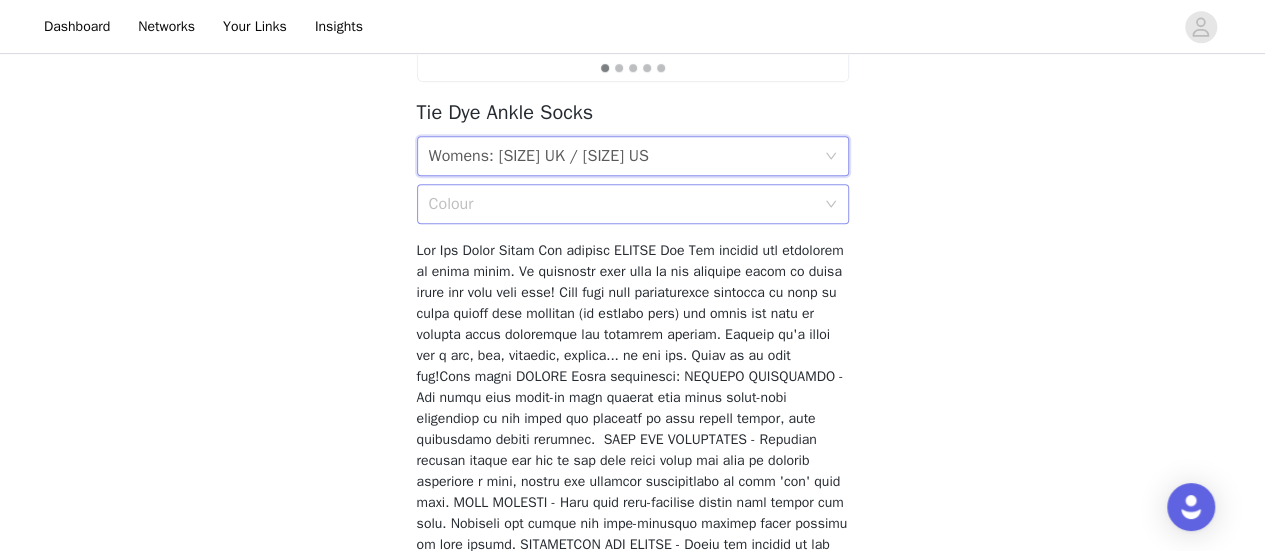 click on "Colour" at bounding box center (622, 204) 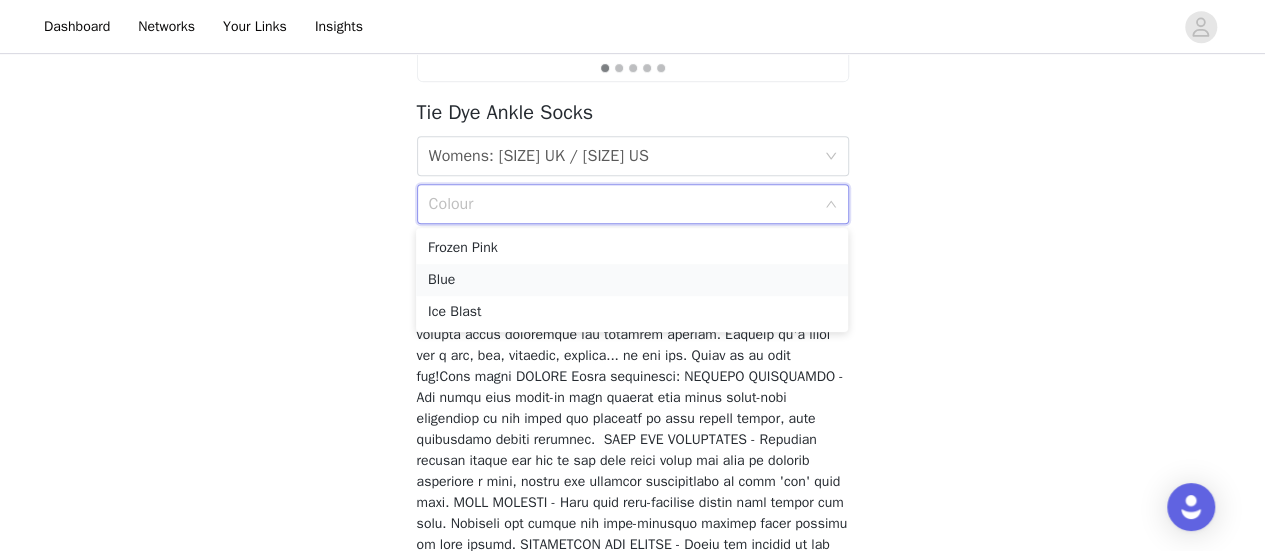 click on "Blue" at bounding box center (632, 280) 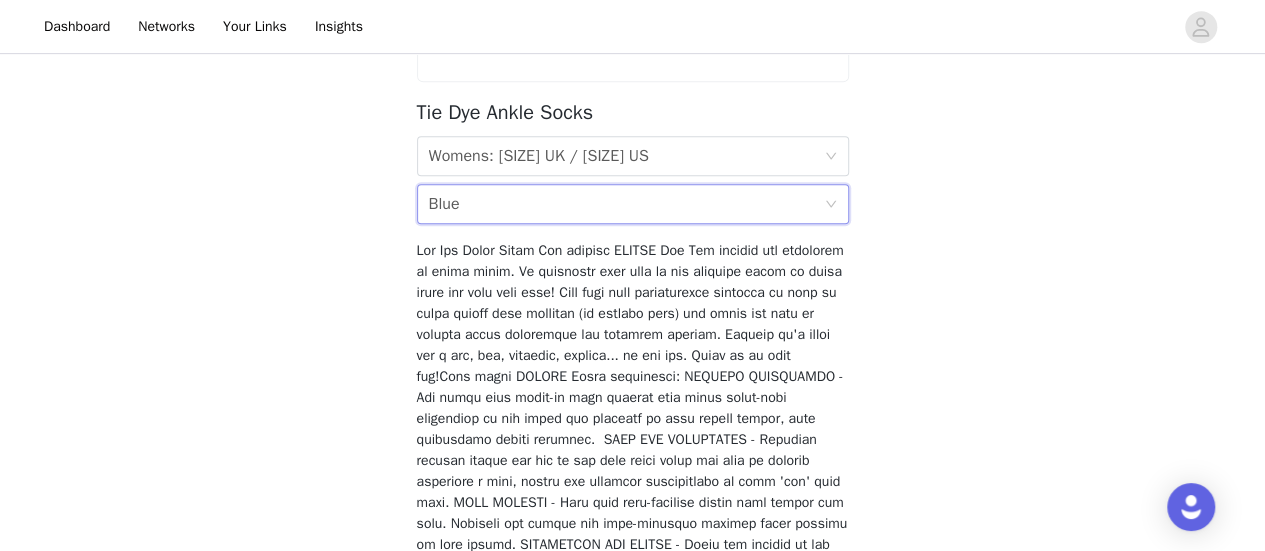 click on "Back
Tie Dye Ankle Socks
Size Womens: [SIZE] Colour [COLOR]" at bounding box center (632, 183) 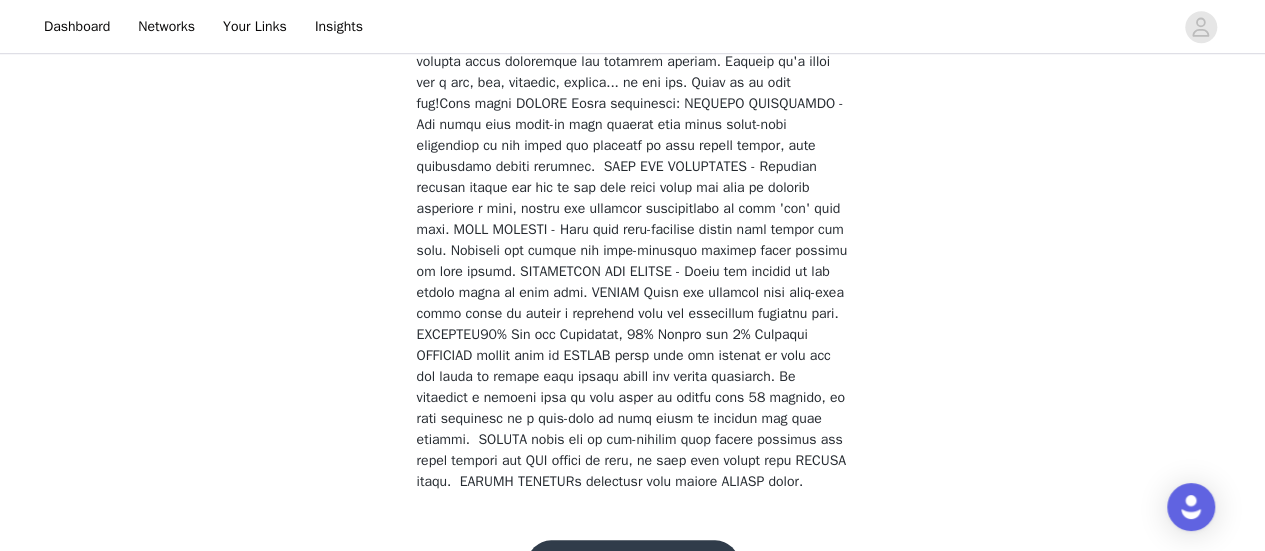 scroll, scrollTop: 813, scrollLeft: 0, axis: vertical 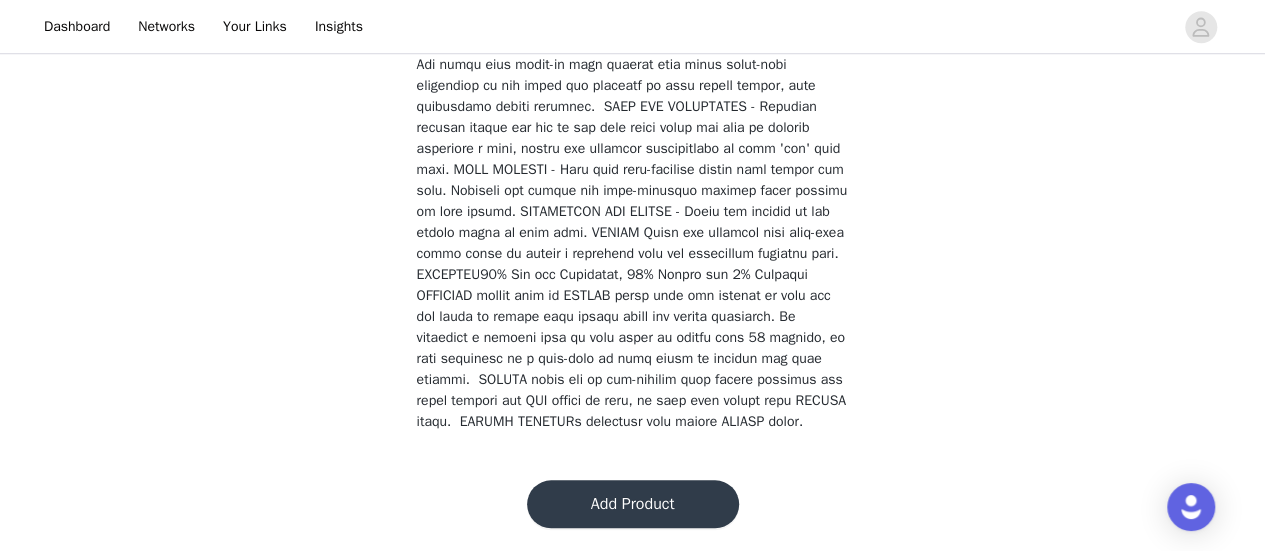 click on "Add Product" at bounding box center [633, 504] 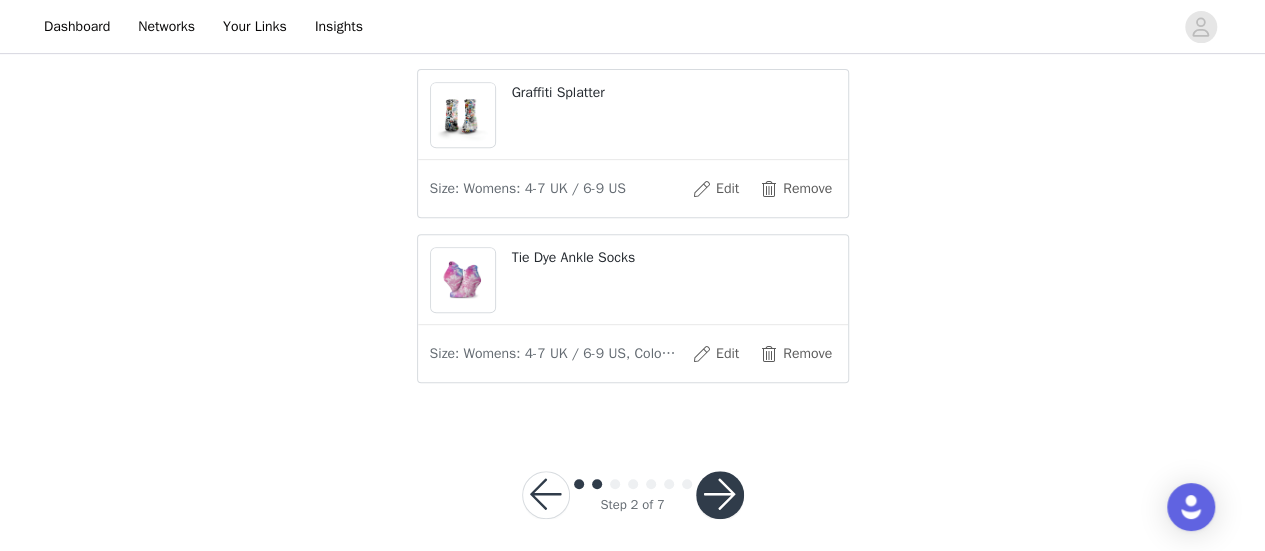 scroll, scrollTop: 398, scrollLeft: 0, axis: vertical 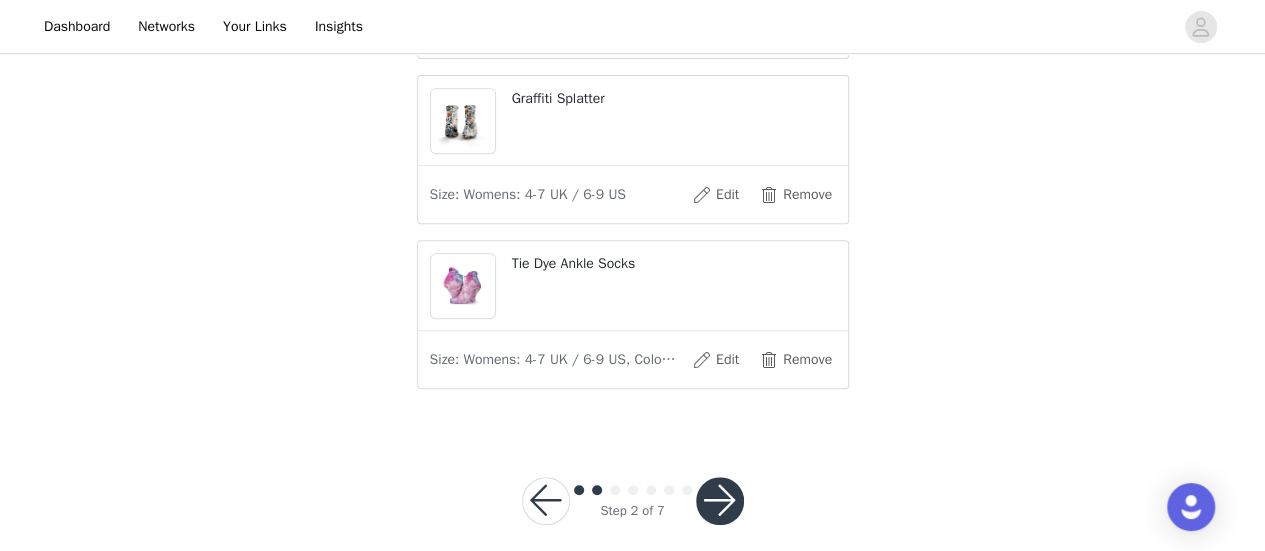 click at bounding box center [720, 501] 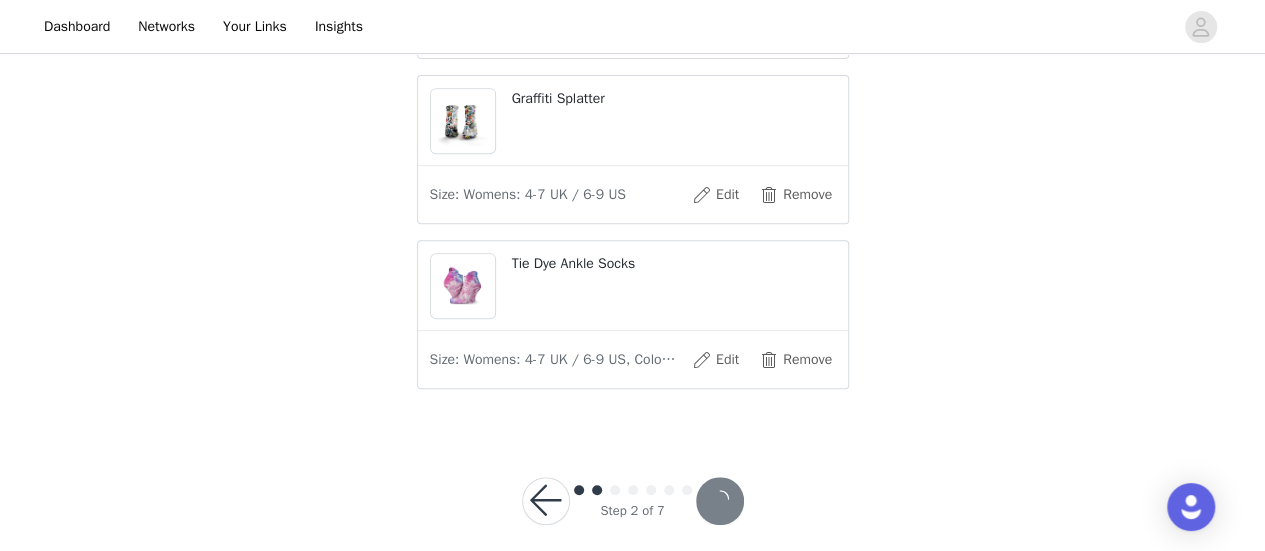 scroll, scrollTop: 0, scrollLeft: 0, axis: both 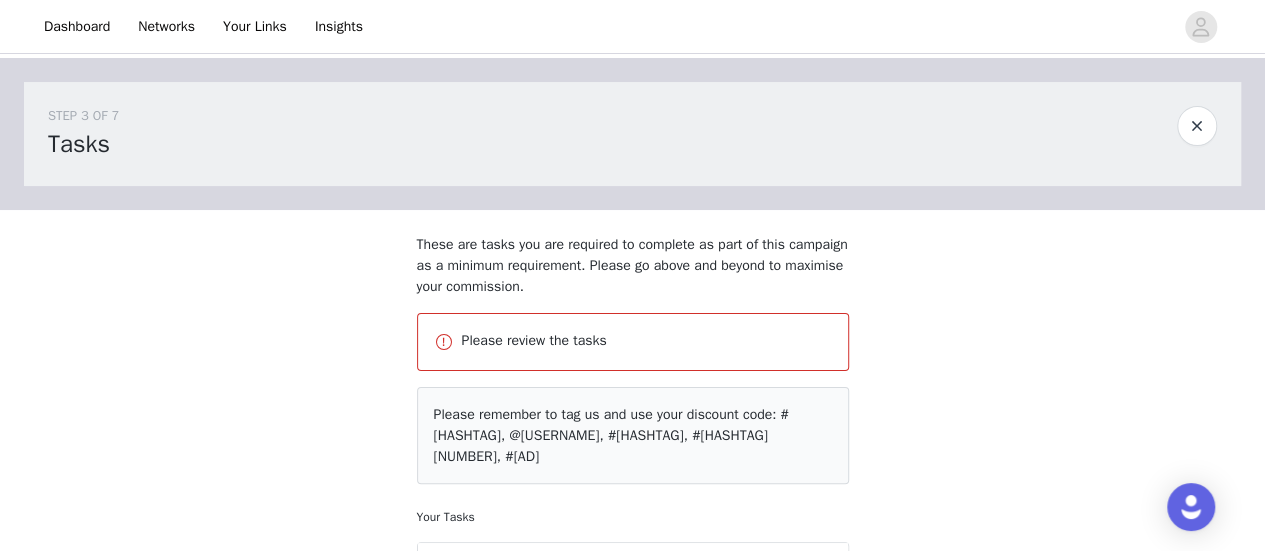 click on "STEP 3 OF 7 Tasks These are tasks you are required to complete as part of this campaign as a minimum requirement. Please go above and beyond to maximise your commission. Please review the tasks Please remember to tag us and use your discount code: #hexxee, @hexxee, #hexxee, #[DISCOUNT_CODE], #ad Your Tasks x 2 posts (reel or post) Please look to make your posts as authentic and organic as possible with a key focus being on the socks. Fun and engaging activities that involve the lower body being on show. Instagram x 2 + stories Please look to make your posts as authentic and organic as possible with a key focus being on the socks. Instagram" at bounding box center (632, 537) 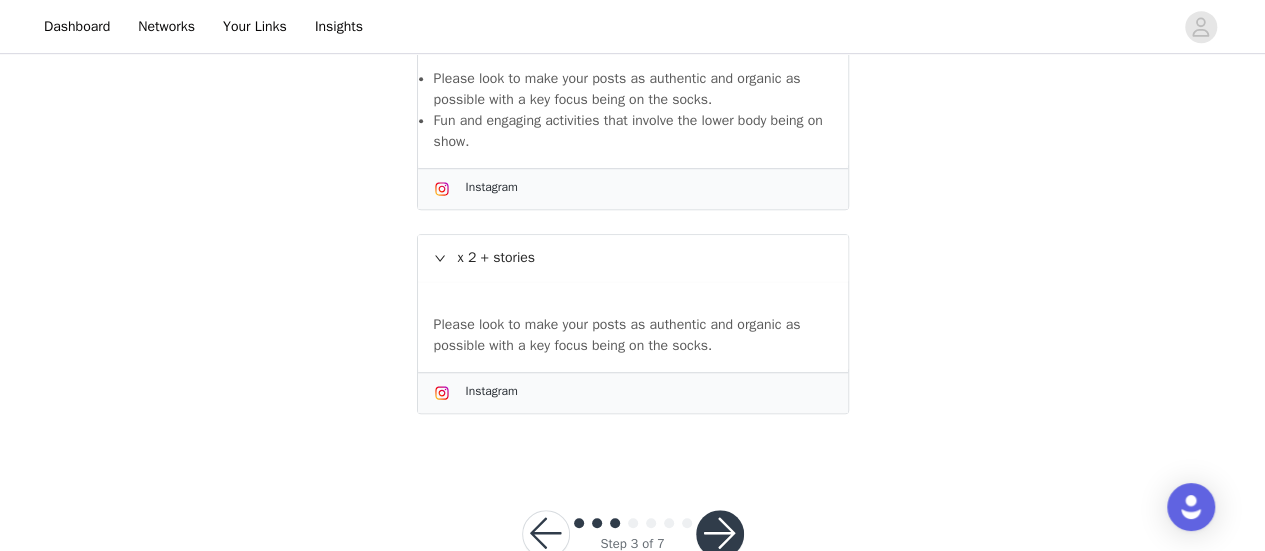 scroll, scrollTop: 582, scrollLeft: 0, axis: vertical 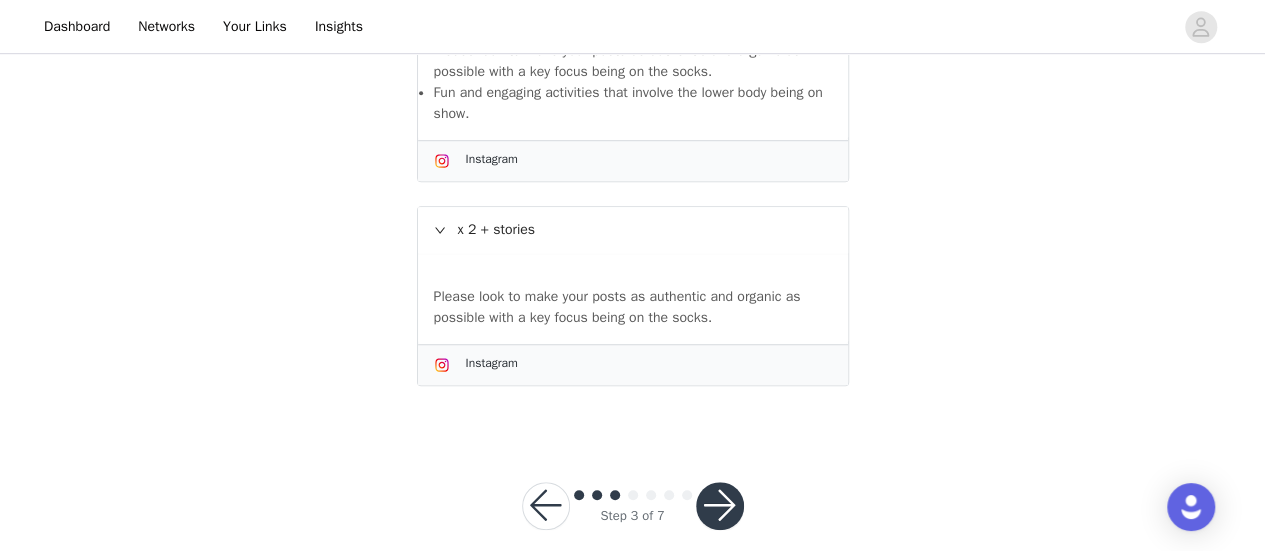 click at bounding box center [720, 506] 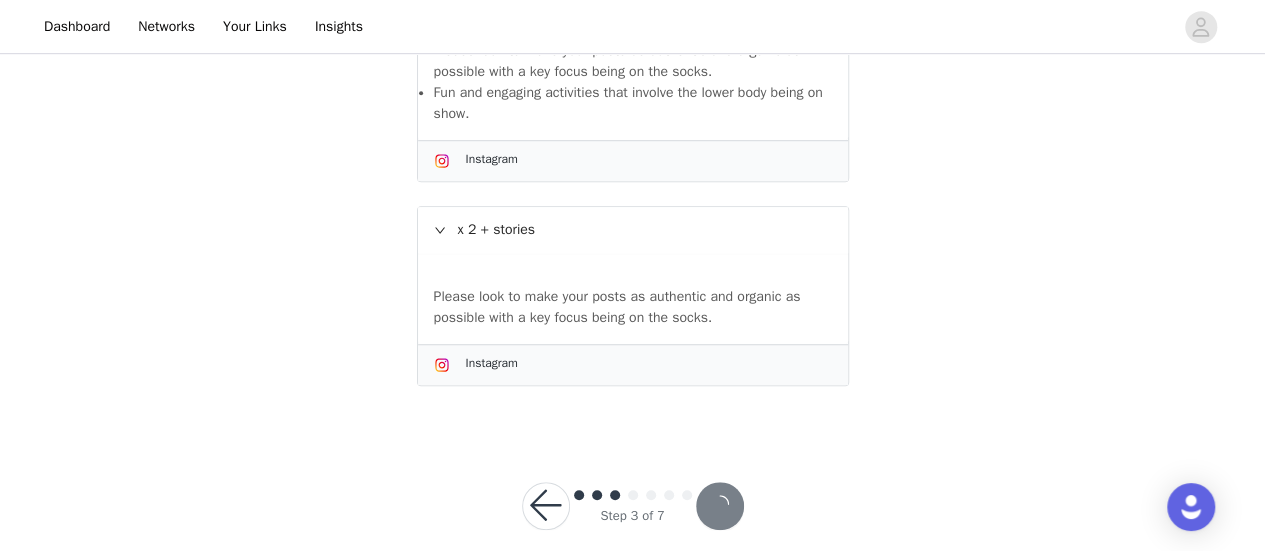 scroll, scrollTop: 509, scrollLeft: 0, axis: vertical 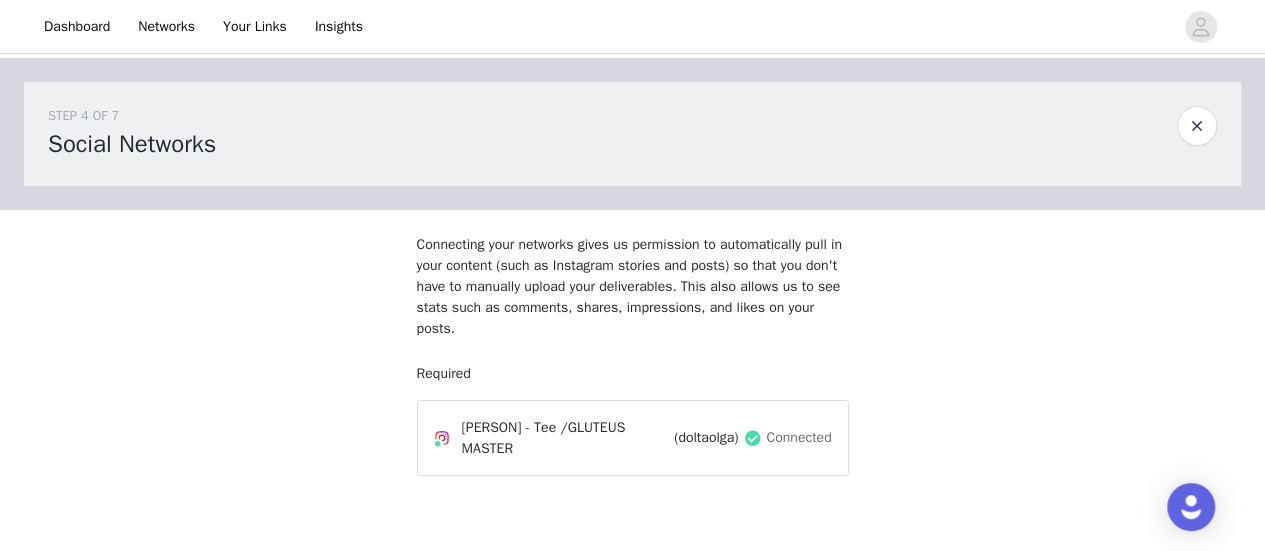 click on "[USERNAME] ([USERNAME])
Connected" at bounding box center (632, 291) 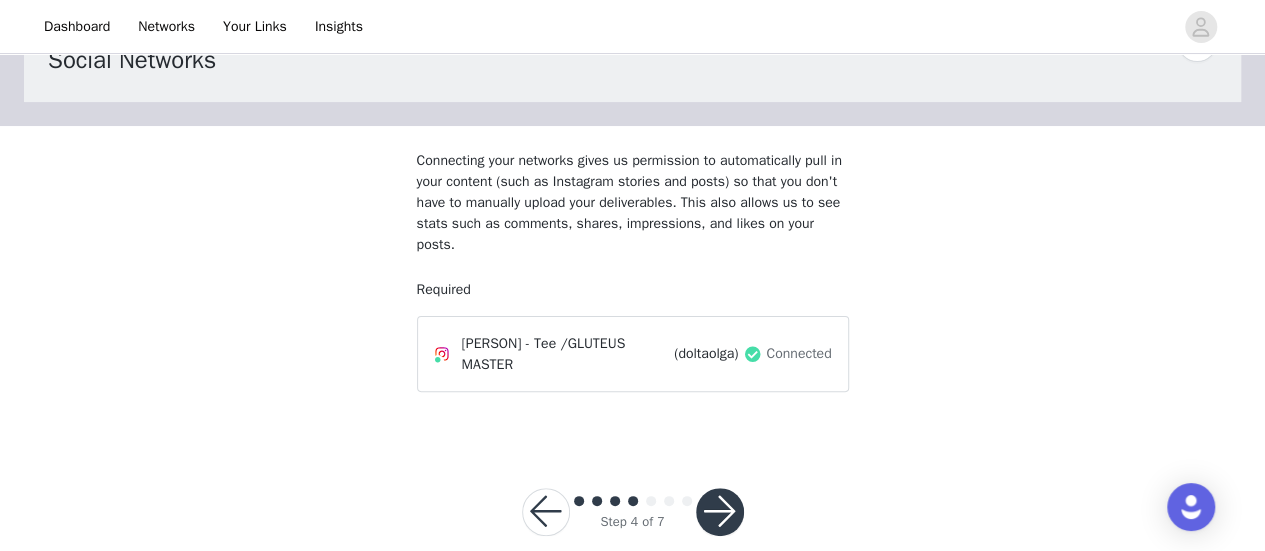scroll, scrollTop: 94, scrollLeft: 0, axis: vertical 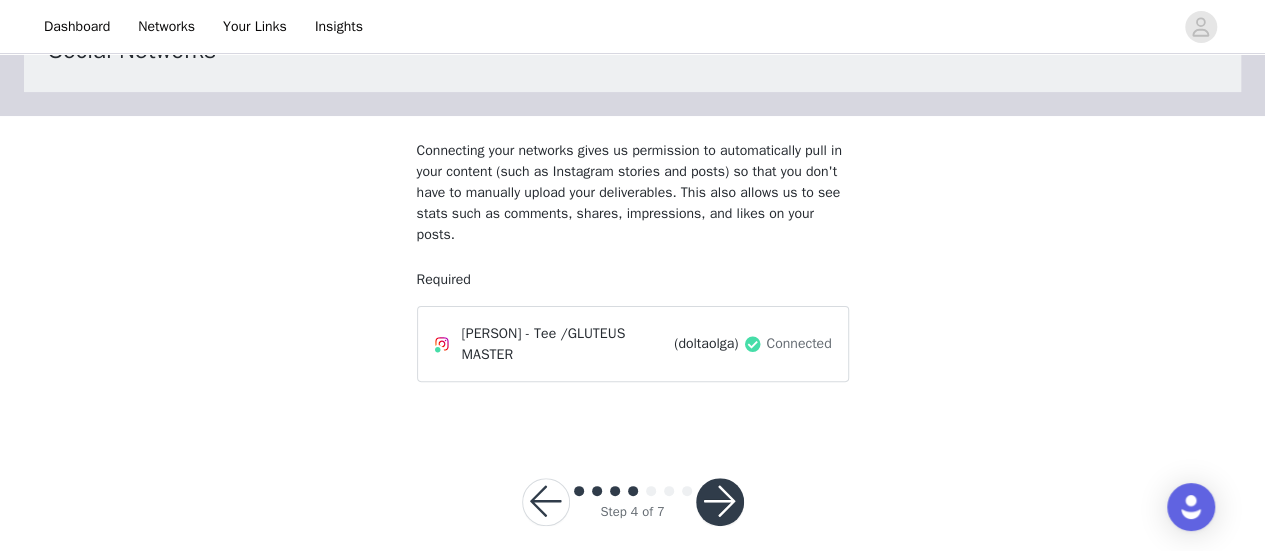click at bounding box center [720, 502] 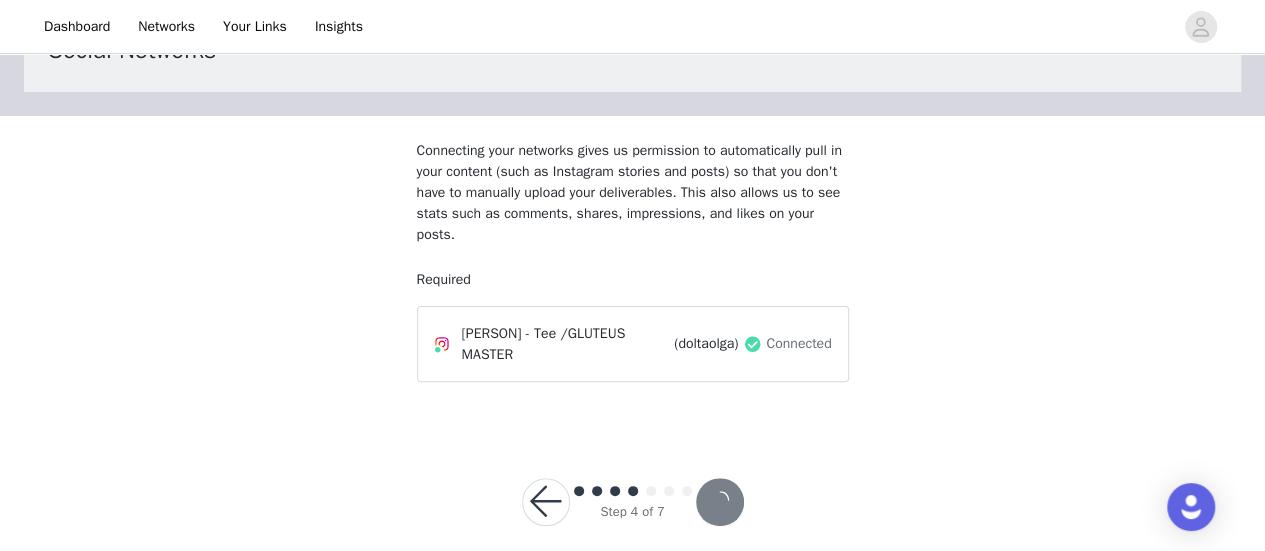 scroll, scrollTop: 0, scrollLeft: 0, axis: both 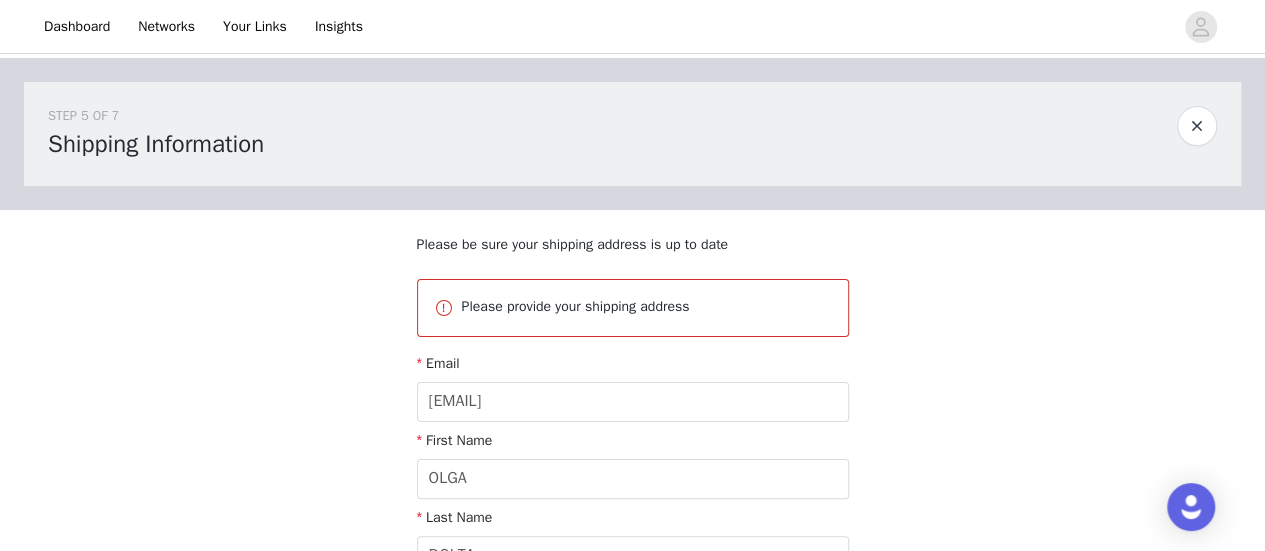 click on "STEP 5 OF 7 Shipping Information Please be sure your shipping address is up to date Please provide your shipping address Email brunnefille@example.com First Name OLGA Last Name DOLTA Address 89 Ivis Athanasiadou Apt / Suite PALEO FALIRO Country Greece City ATHENS Postcode 17561" at bounding box center [632, 525] 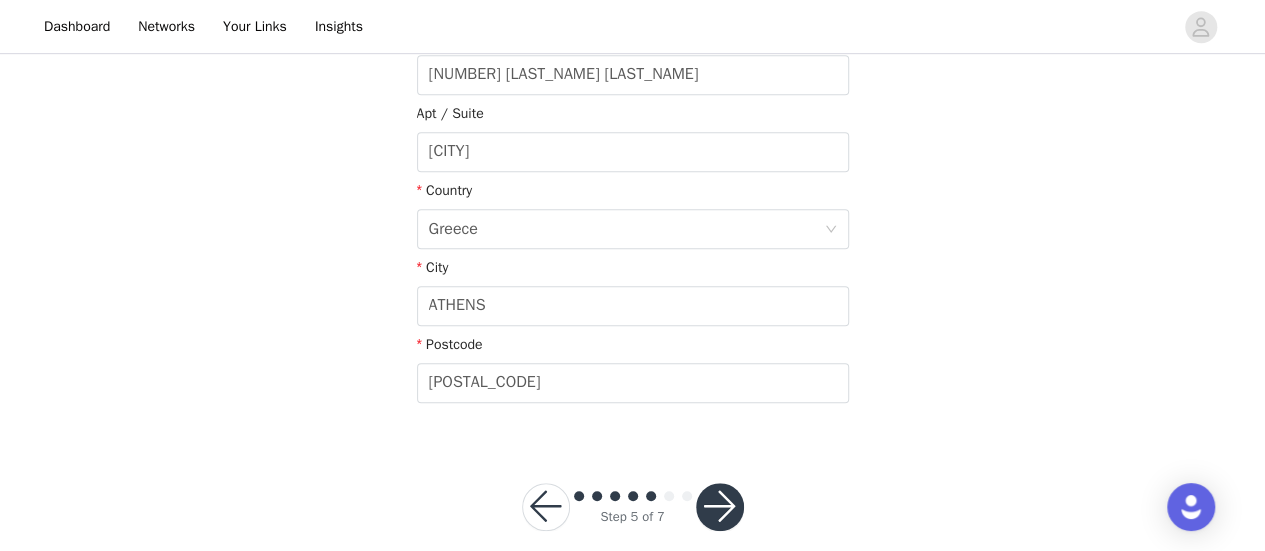 scroll, scrollTop: 584, scrollLeft: 0, axis: vertical 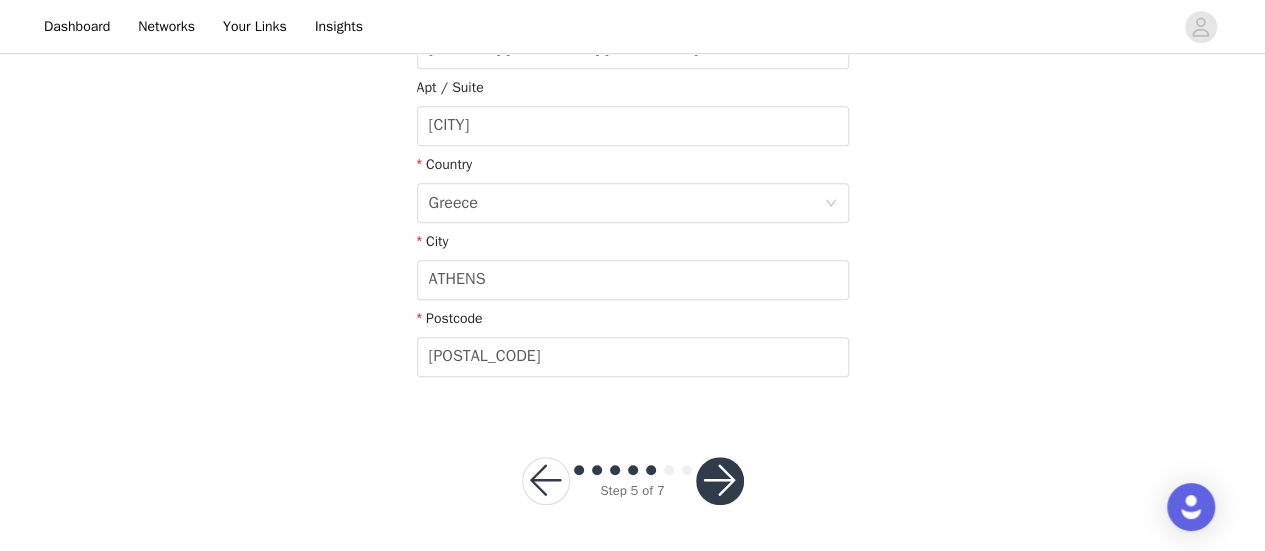 click at bounding box center [720, 481] 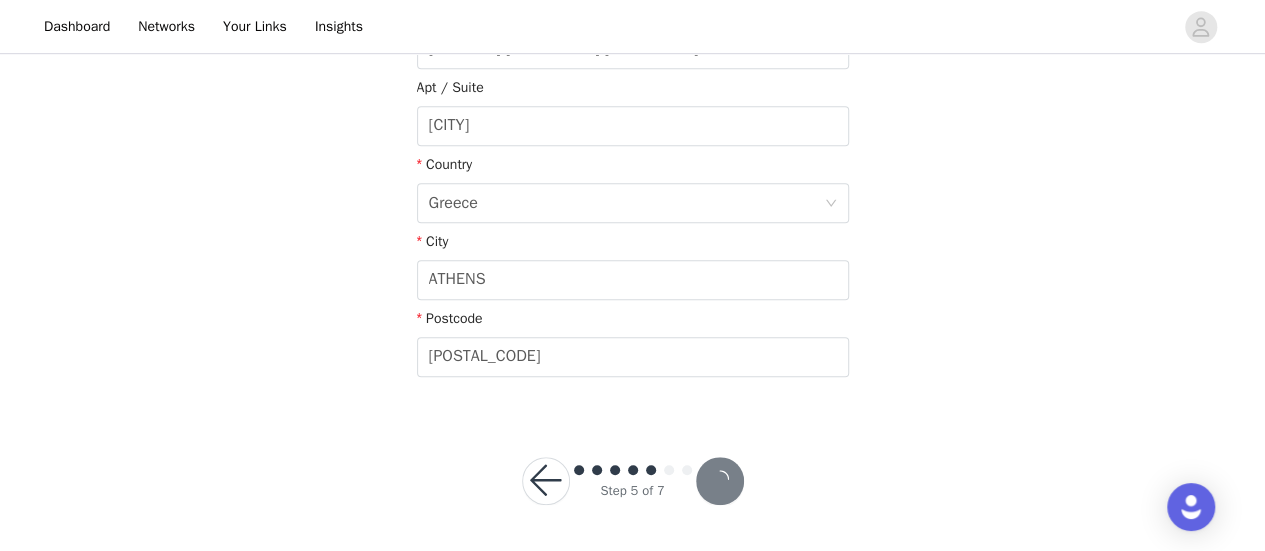 scroll, scrollTop: 510, scrollLeft: 0, axis: vertical 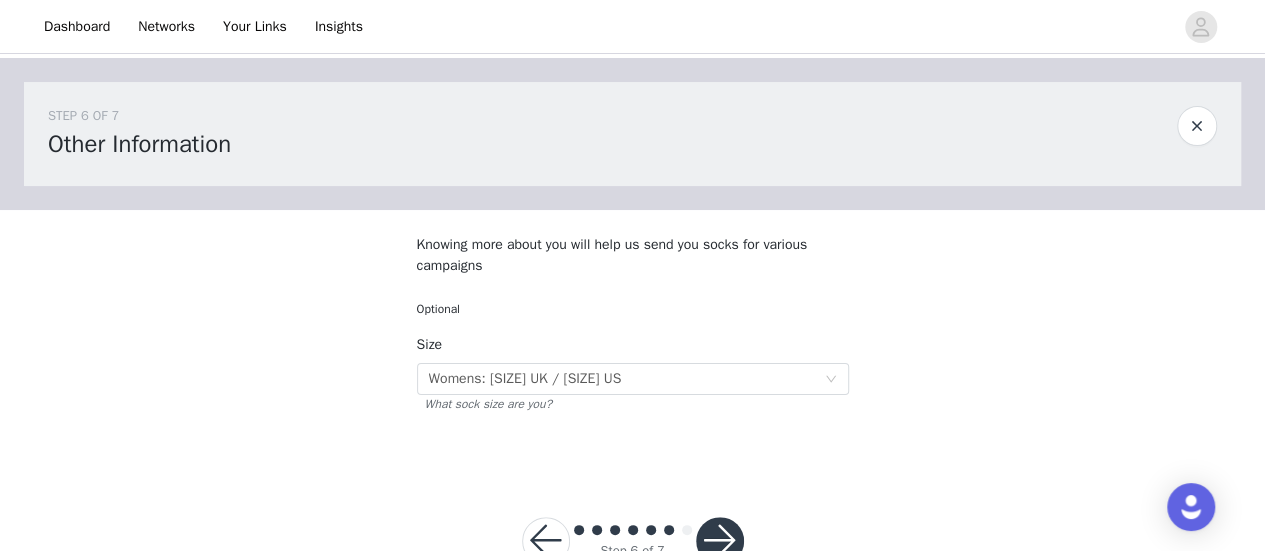 click at bounding box center [720, 541] 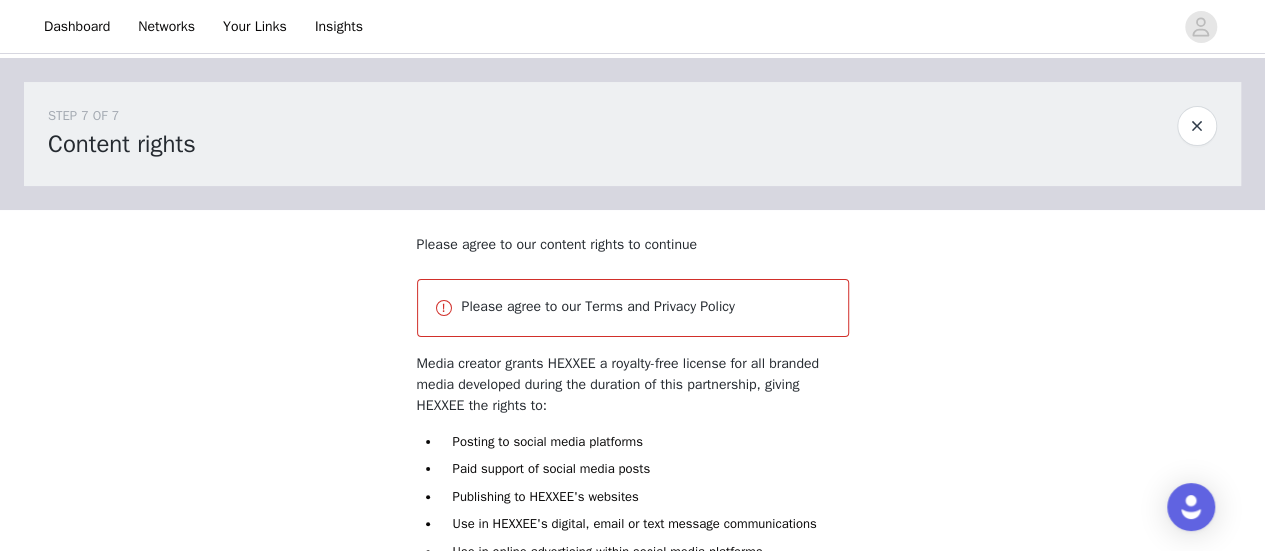 click on "STEP 7 OF 7
Content rights
Please agree to our content rights to continue         Please agree to our Terms and Privacy Policy     Media creator grants HEXXEE a royalty-free license for all branded media developed during the duration of this partnership, giving HEXXEE the rights to:   Posting to social media platforms Paid support of social media posts Publishing to HEXXEE's websites Use in HEXXEE's digital, email or text message communications Use in online advertising within social media platforms Use in general online advertising (i.e., search, websites, digital, etc.) Use in off-line advertising (i.e., broadcast, print, display, etc.) Combination with other content for any of the above uses.
I accept the terms of the foregoing proposal and agree to the
Privacy Policy Terms & Conditions" at bounding box center (632, 412) 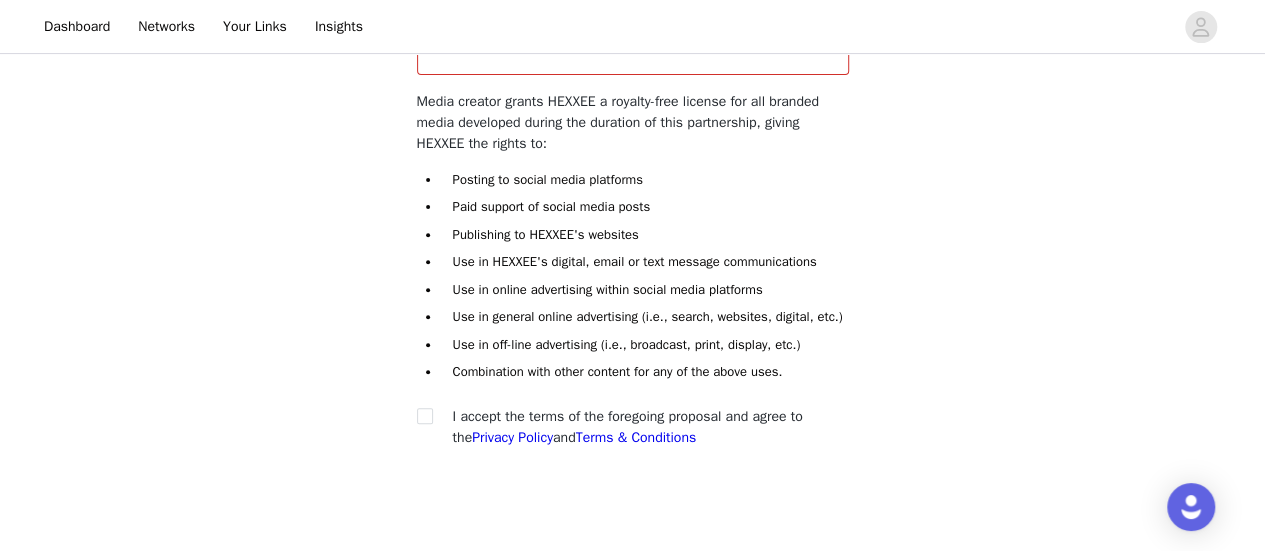scroll, scrollTop: 357, scrollLeft: 0, axis: vertical 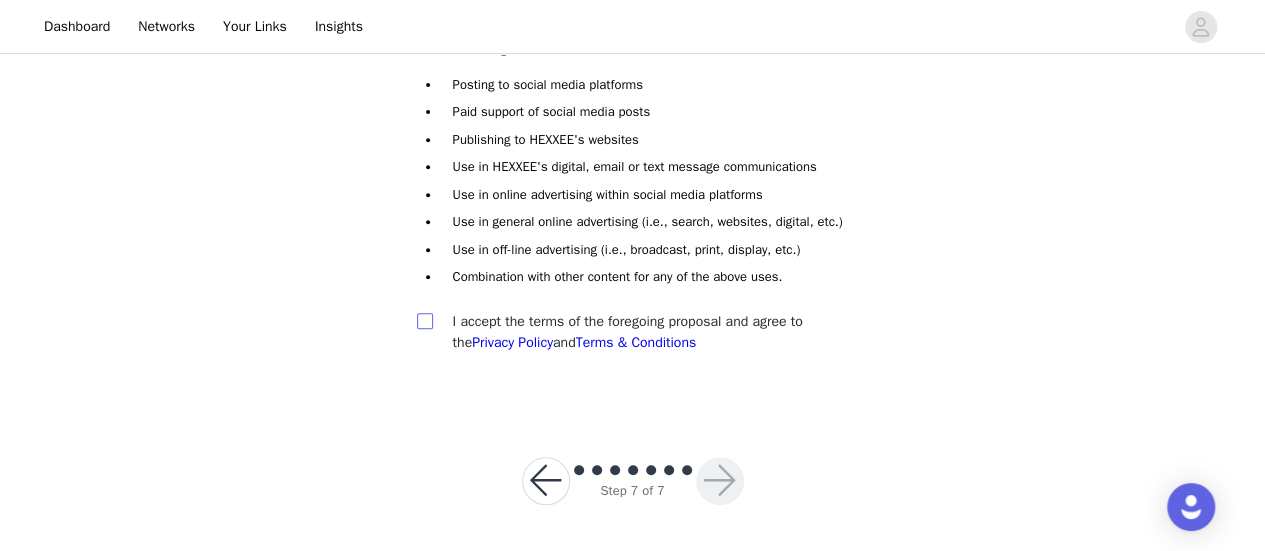 click at bounding box center [424, 320] 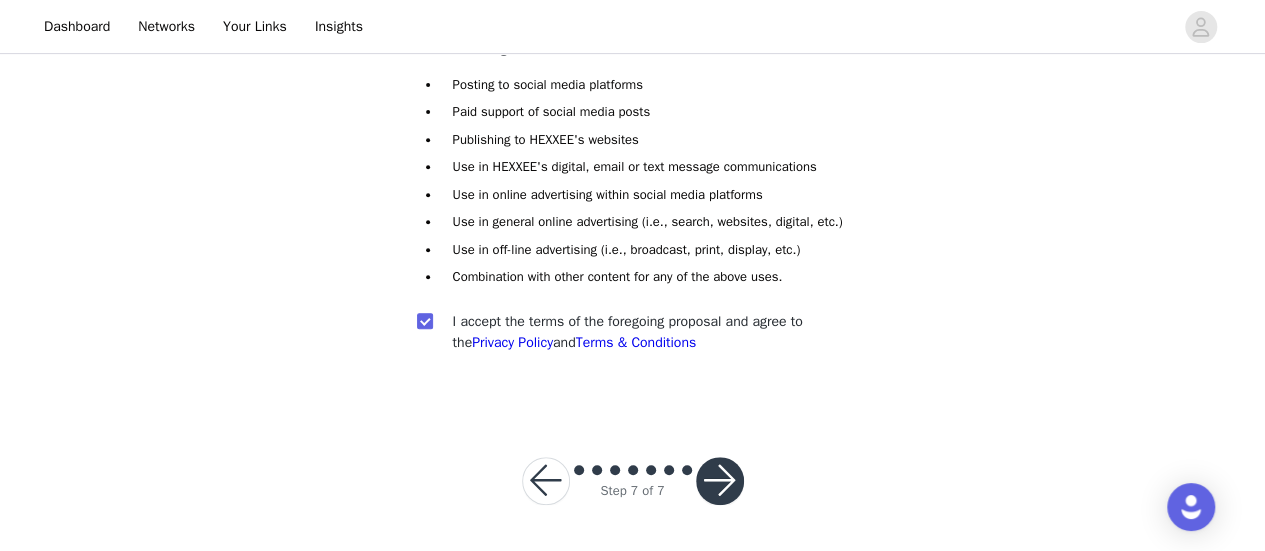 click at bounding box center [720, 481] 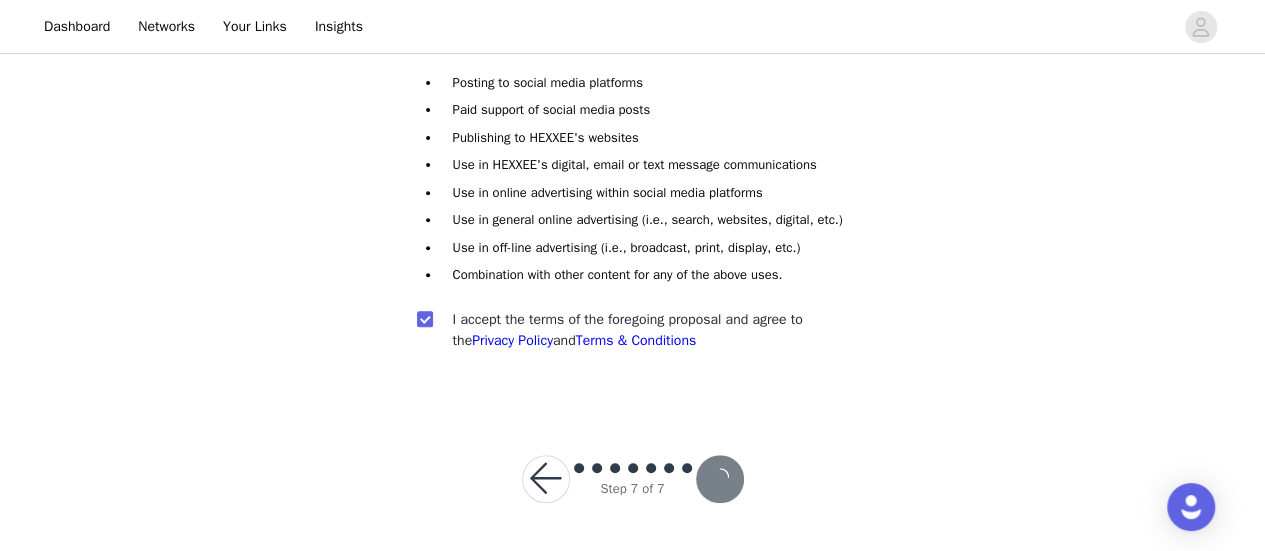 scroll, scrollTop: 284, scrollLeft: 0, axis: vertical 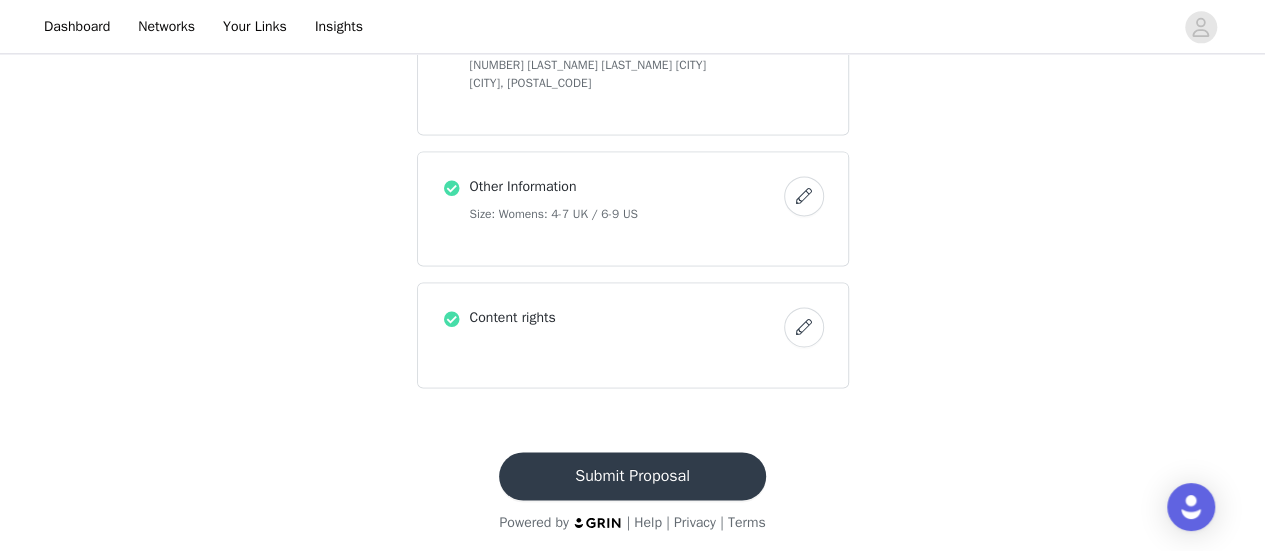 click on "Submit Proposal" at bounding box center (632, 476) 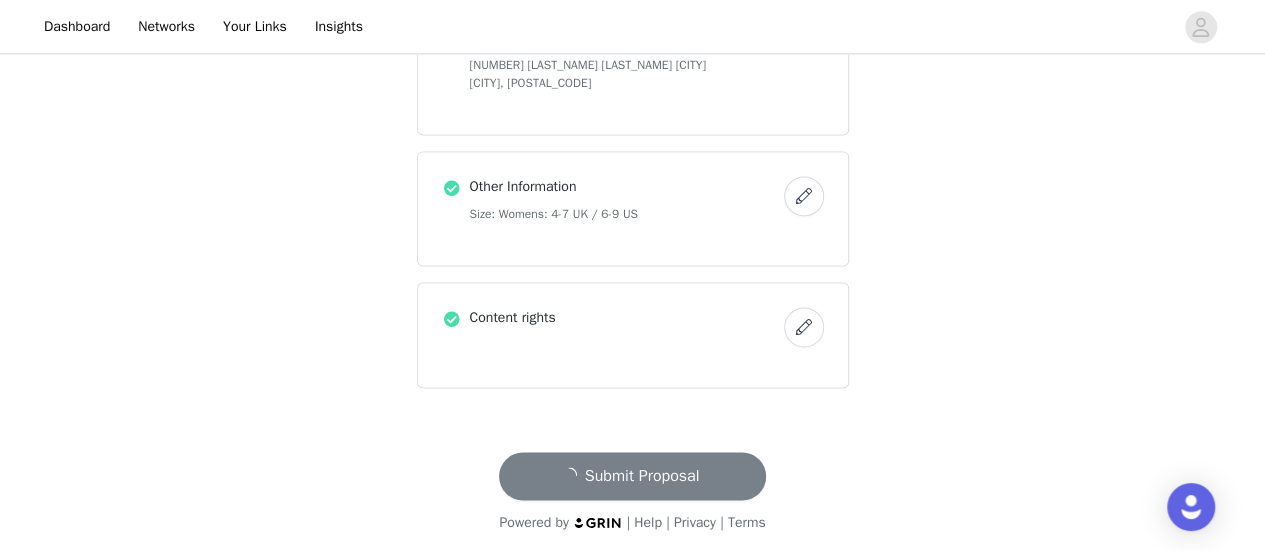 scroll, scrollTop: 0, scrollLeft: 0, axis: both 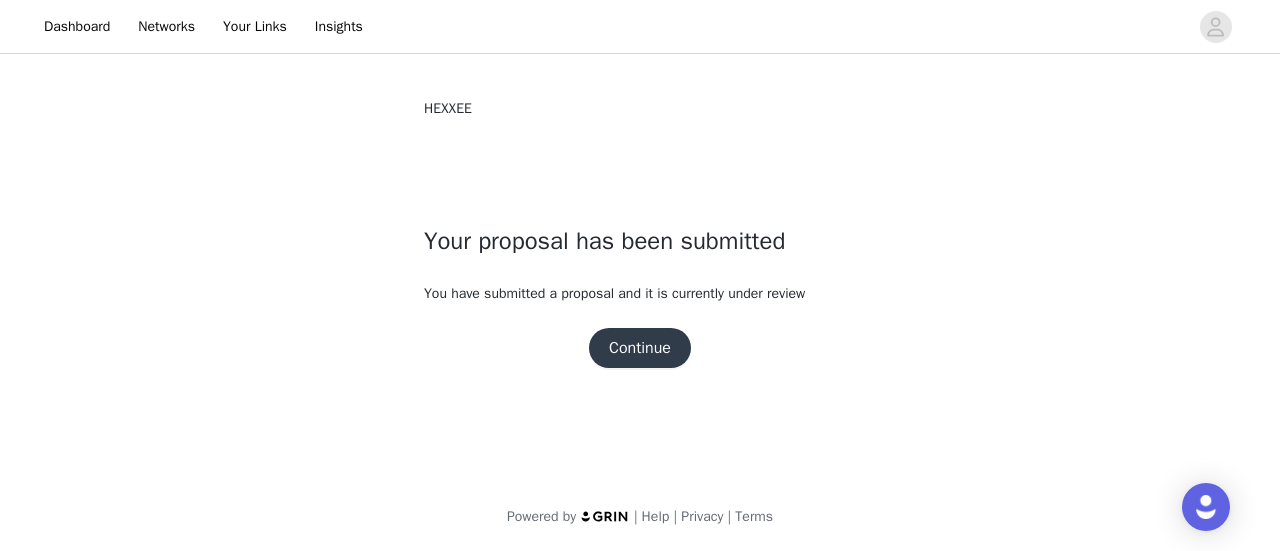 click on "Continue" at bounding box center [640, 348] 